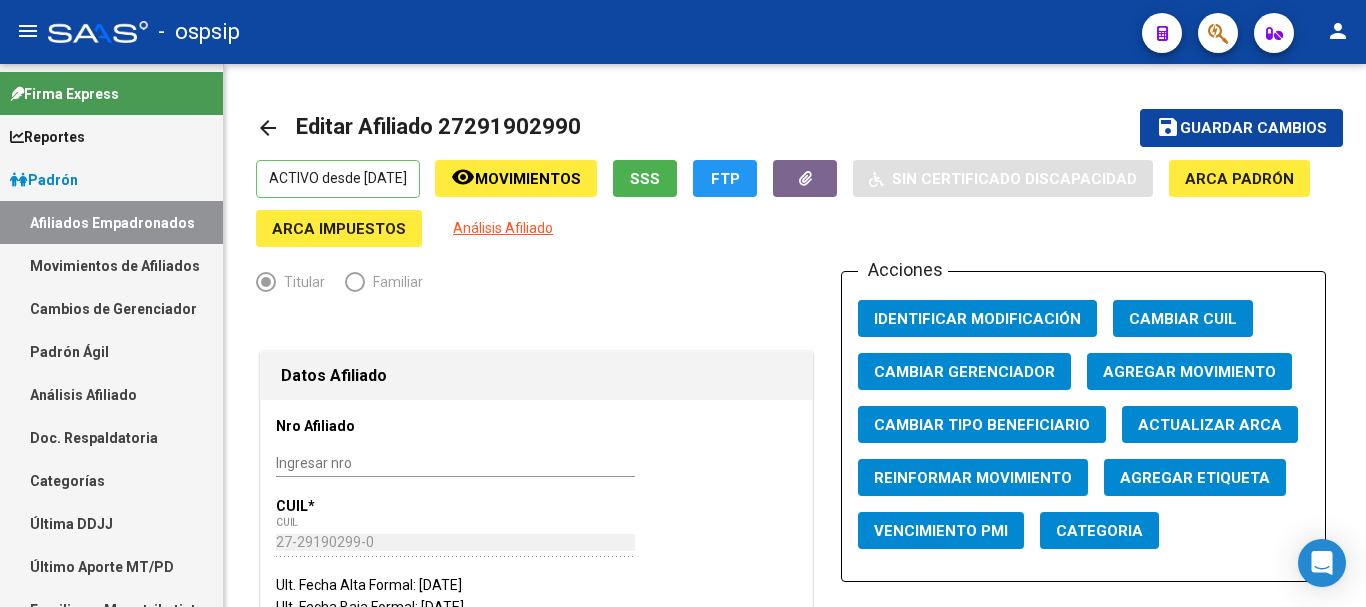 scroll, scrollTop: 0, scrollLeft: 0, axis: both 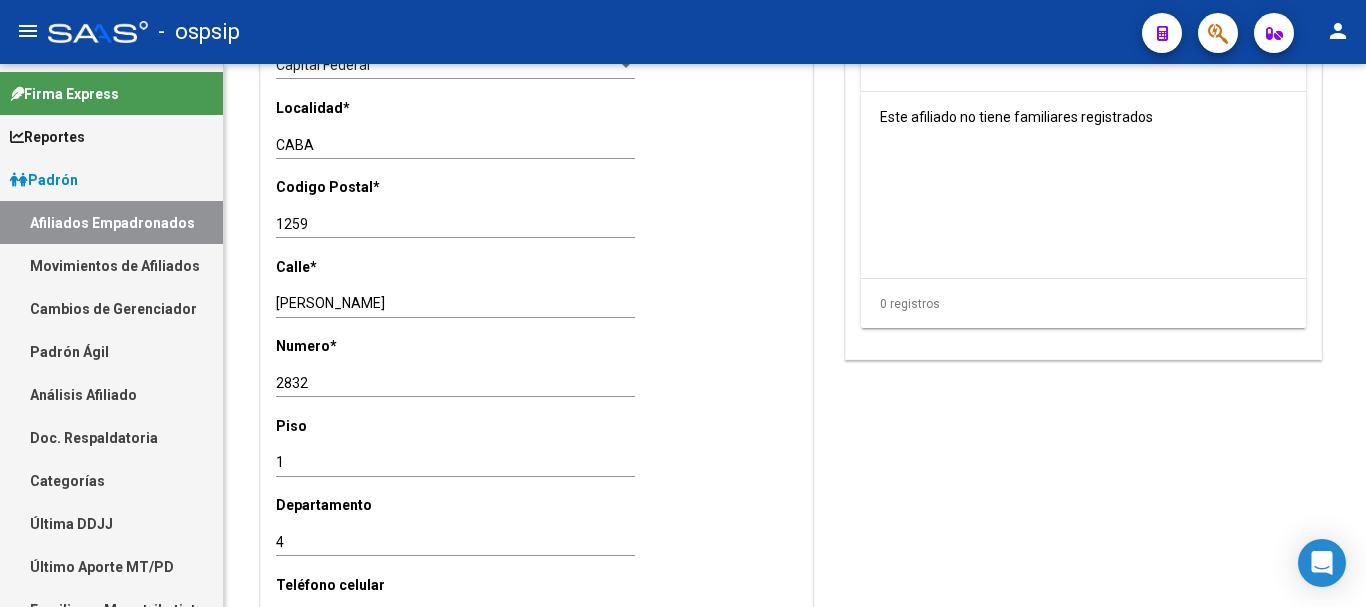 click 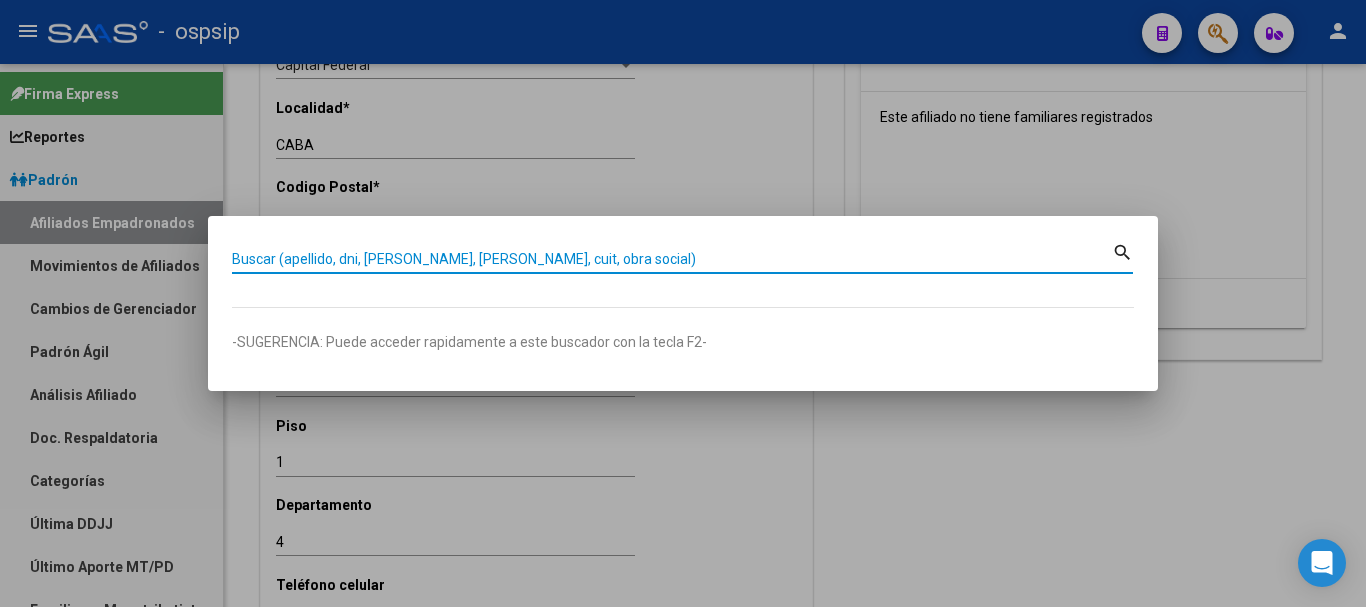 click on "Buscar (apellido, dni, [PERSON_NAME], [PERSON_NAME], cuit, obra social)" at bounding box center [672, 259] 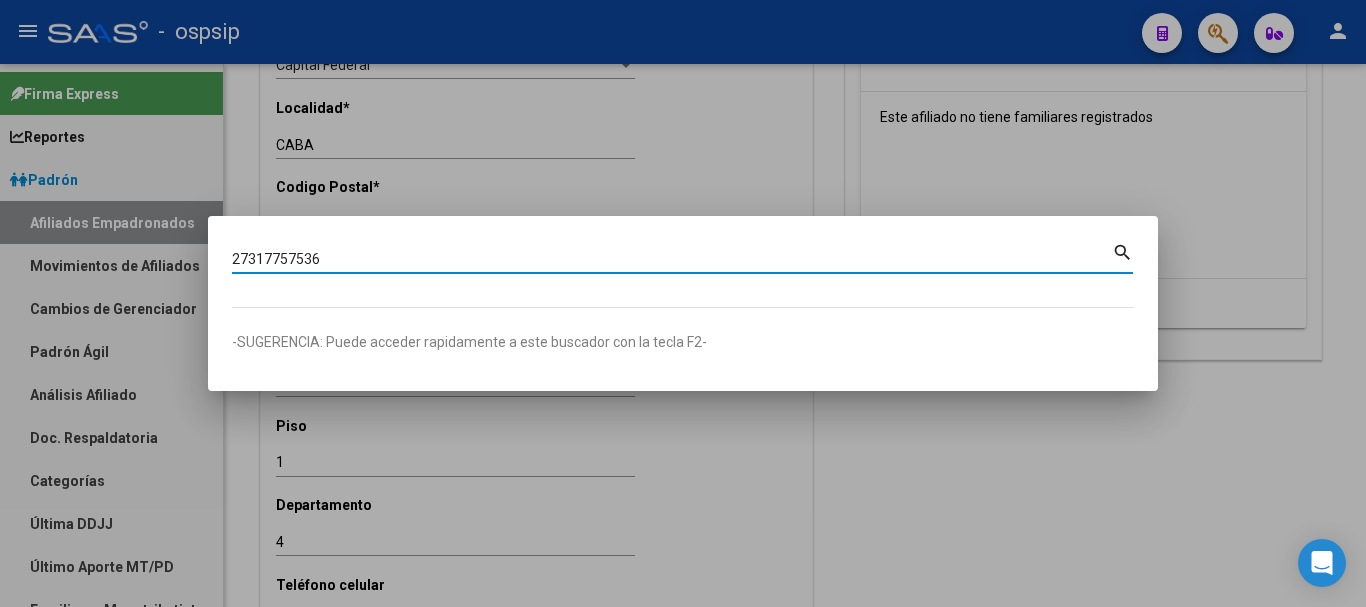 type on "27317757536" 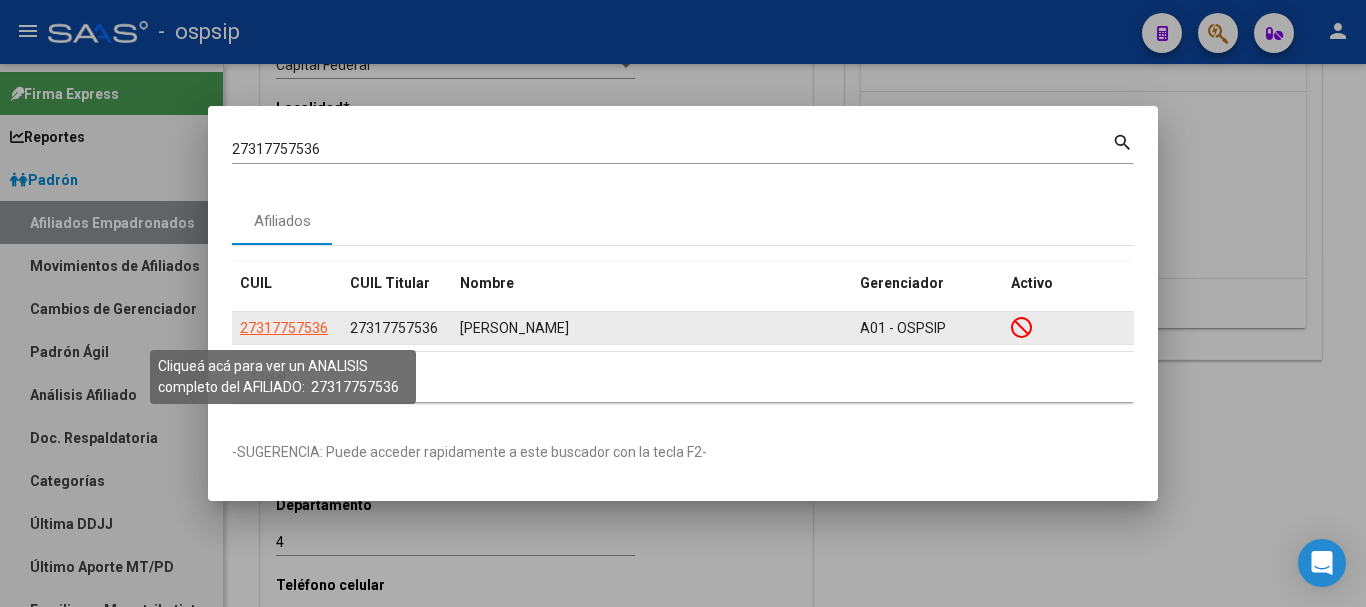 click on "27317757536" 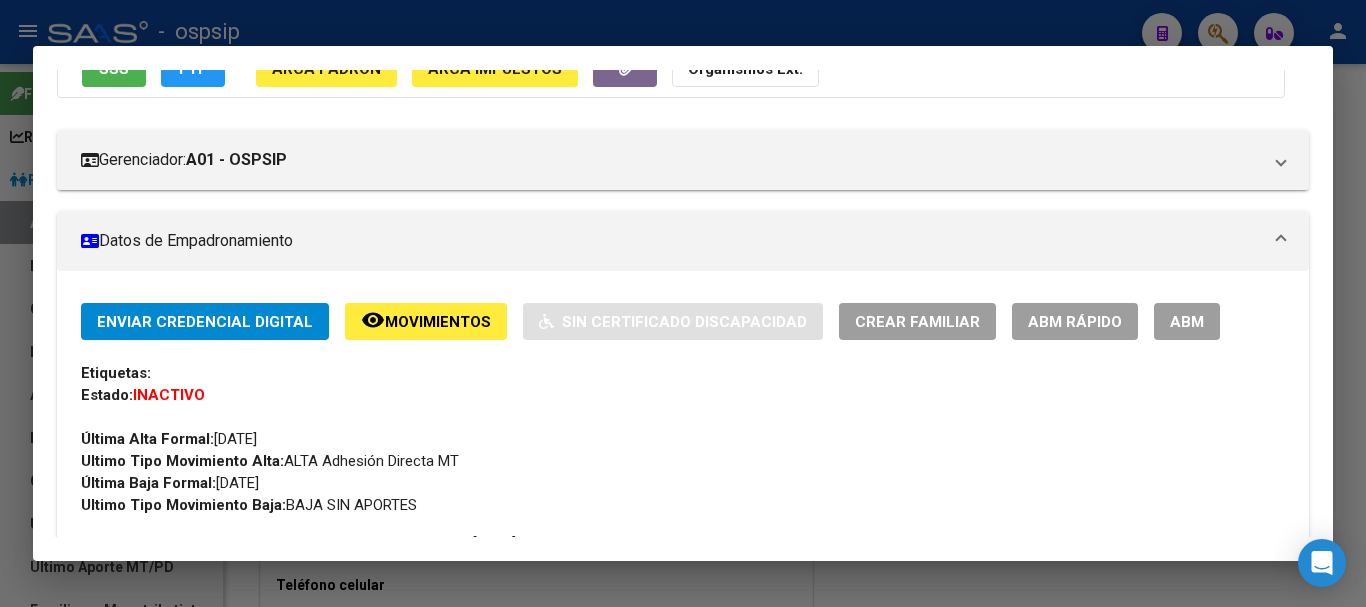 scroll, scrollTop: 200, scrollLeft: 0, axis: vertical 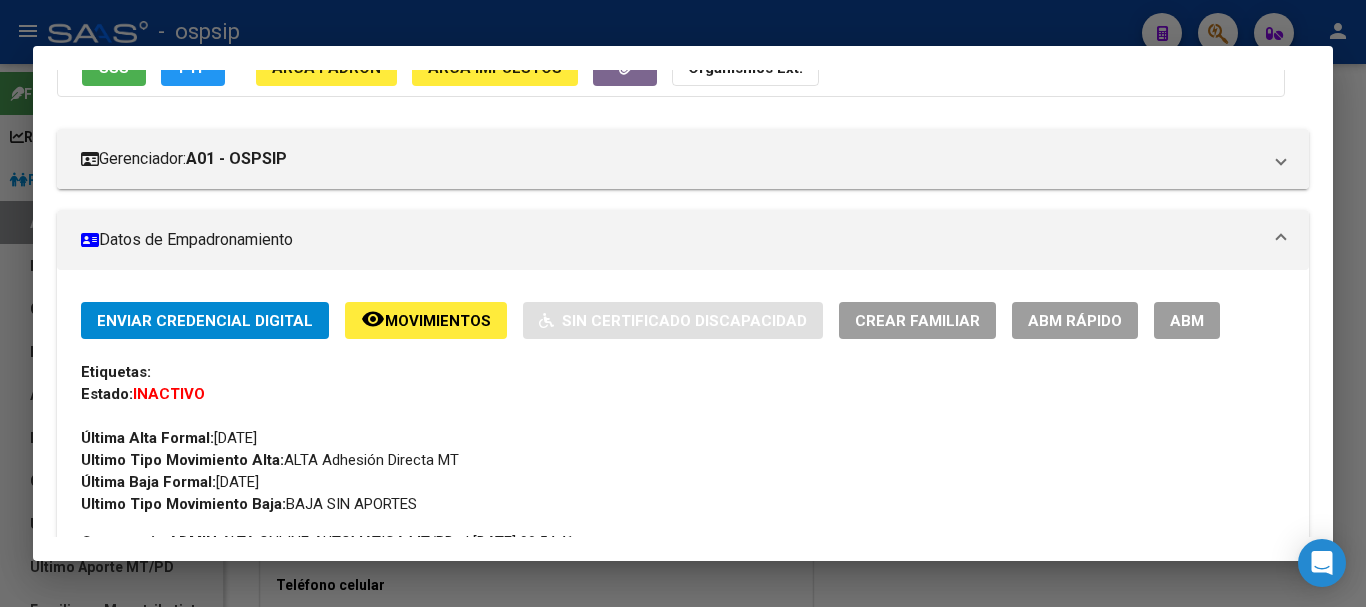 click on "ABM" at bounding box center (1187, 320) 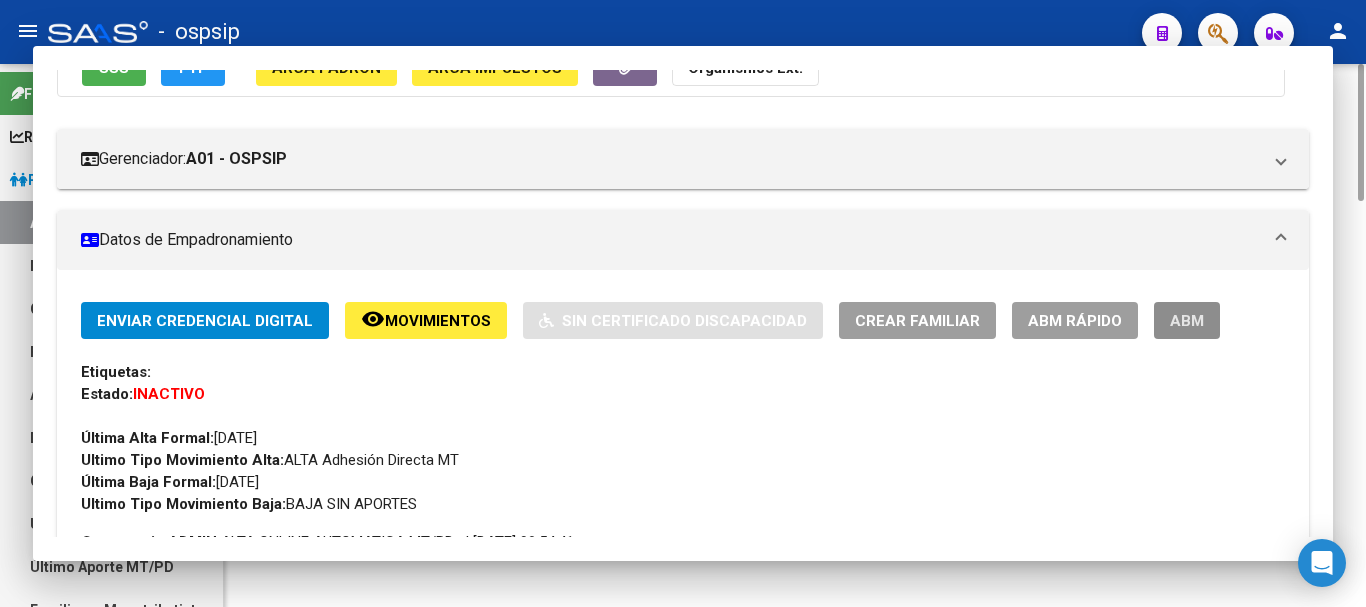 scroll, scrollTop: 0, scrollLeft: 0, axis: both 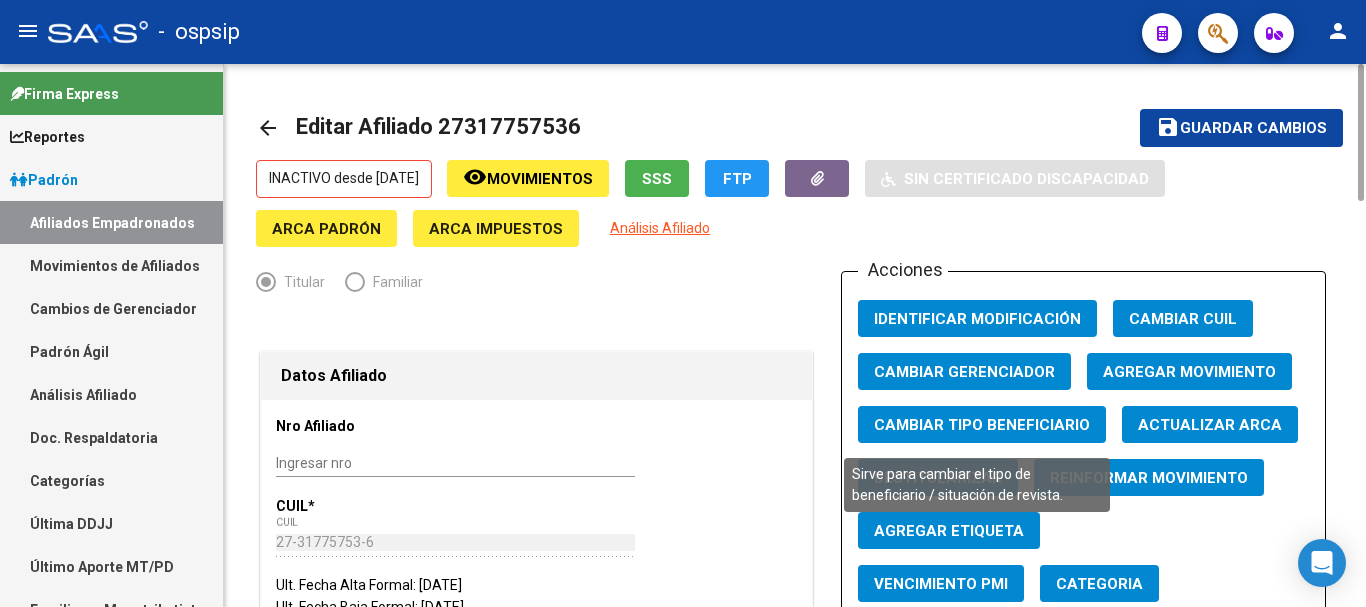 click on "Cambiar Tipo Beneficiario" 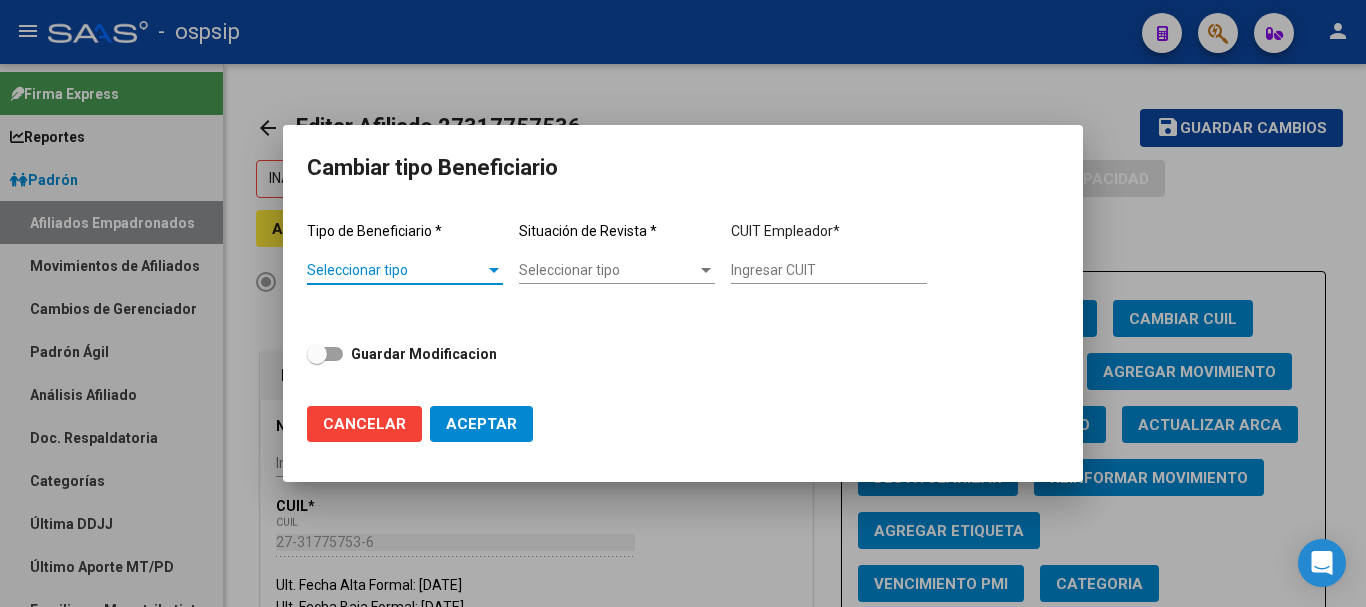 click on "Seleccionar tipo" at bounding box center (396, 270) 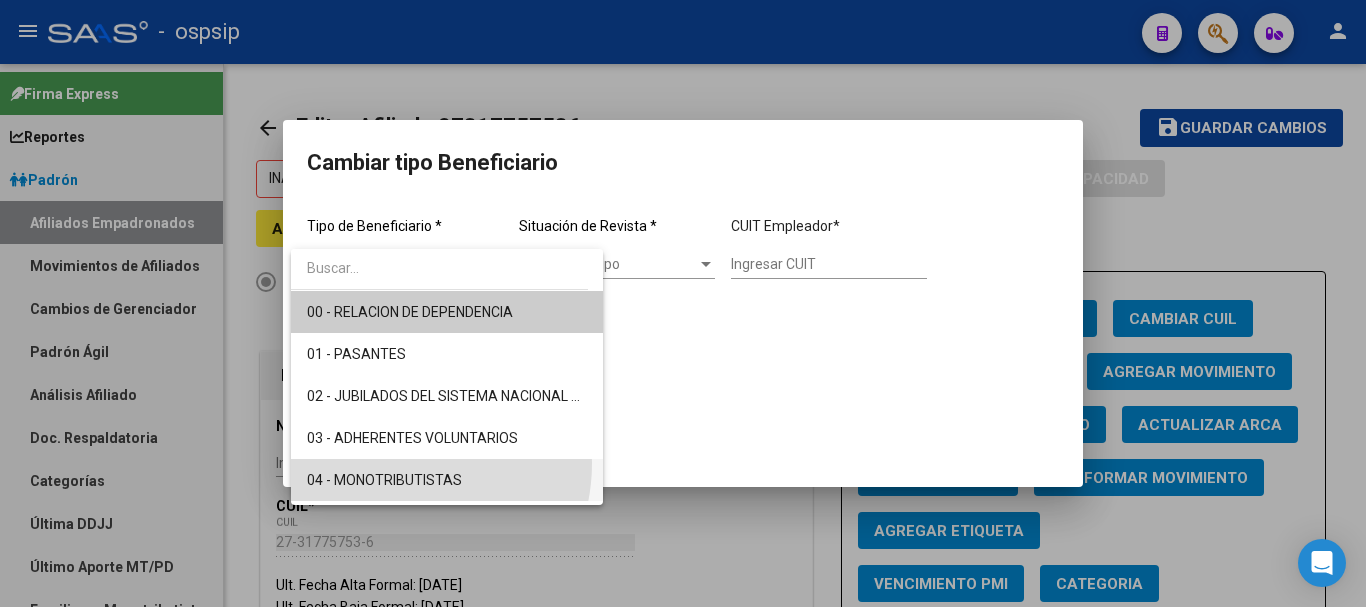 click on "04 - MONOTRIBUTISTAS" at bounding box center [447, 480] 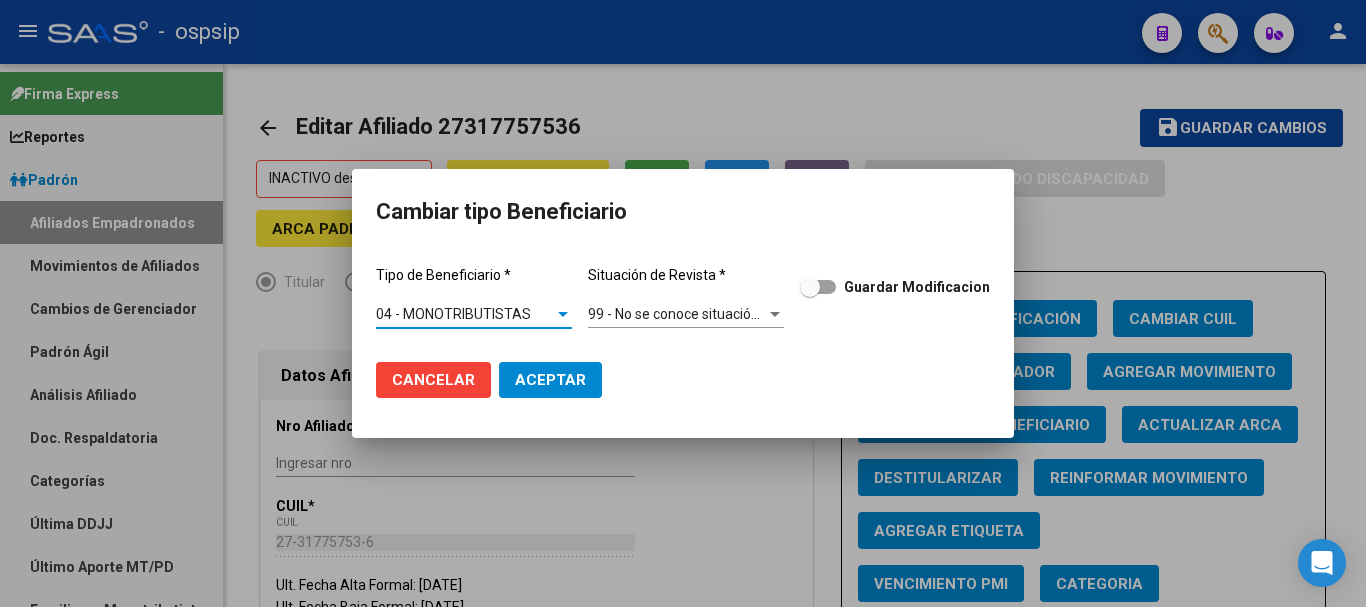 click on "99 - No se conoce situación de revista" at bounding box center [706, 314] 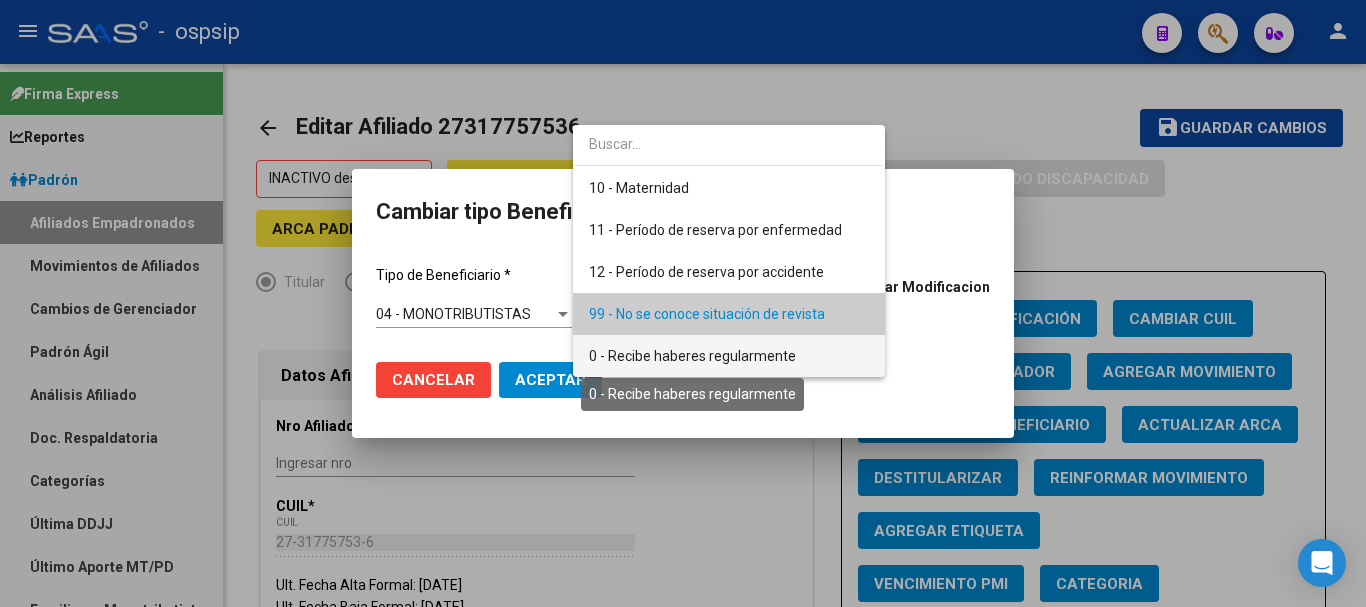 click on "0 - Recibe haberes regularmente" at bounding box center [692, 356] 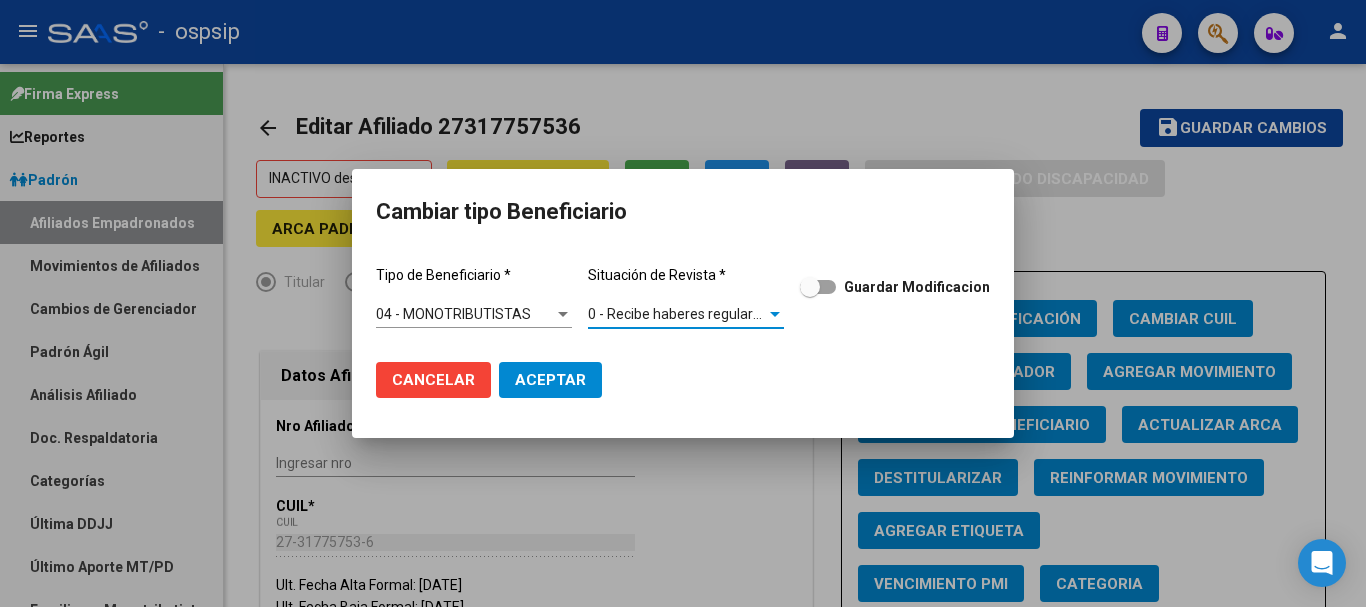 click on "Aceptar" 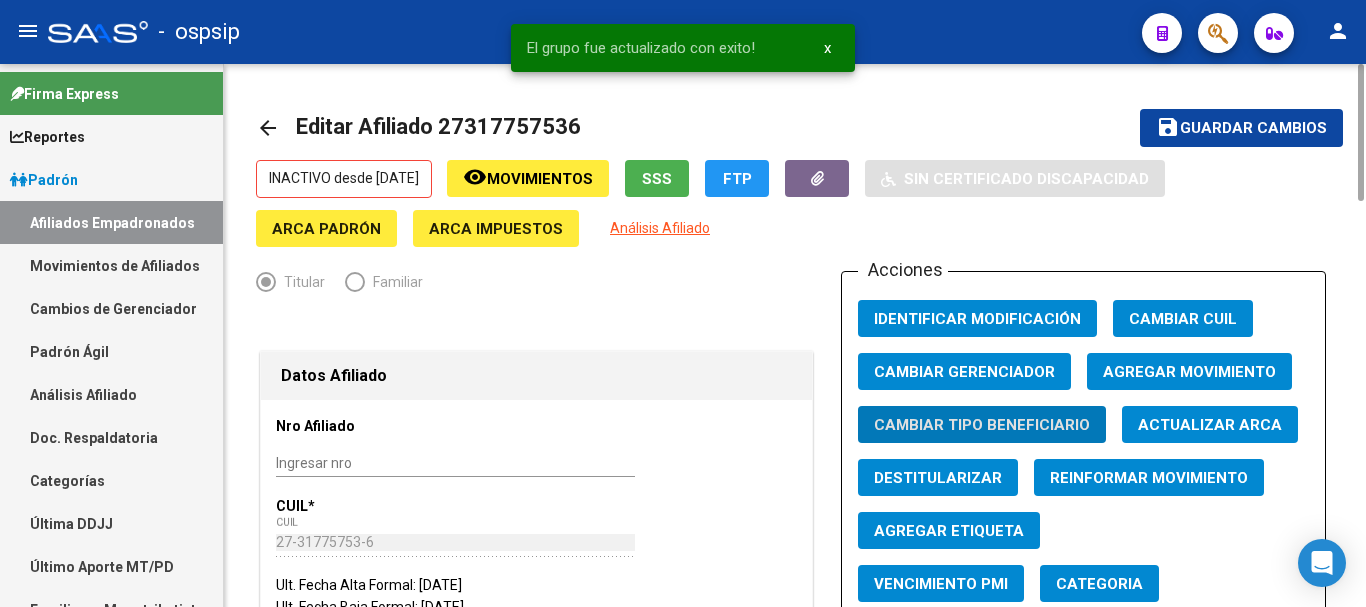 click on "Agregar Movimiento" 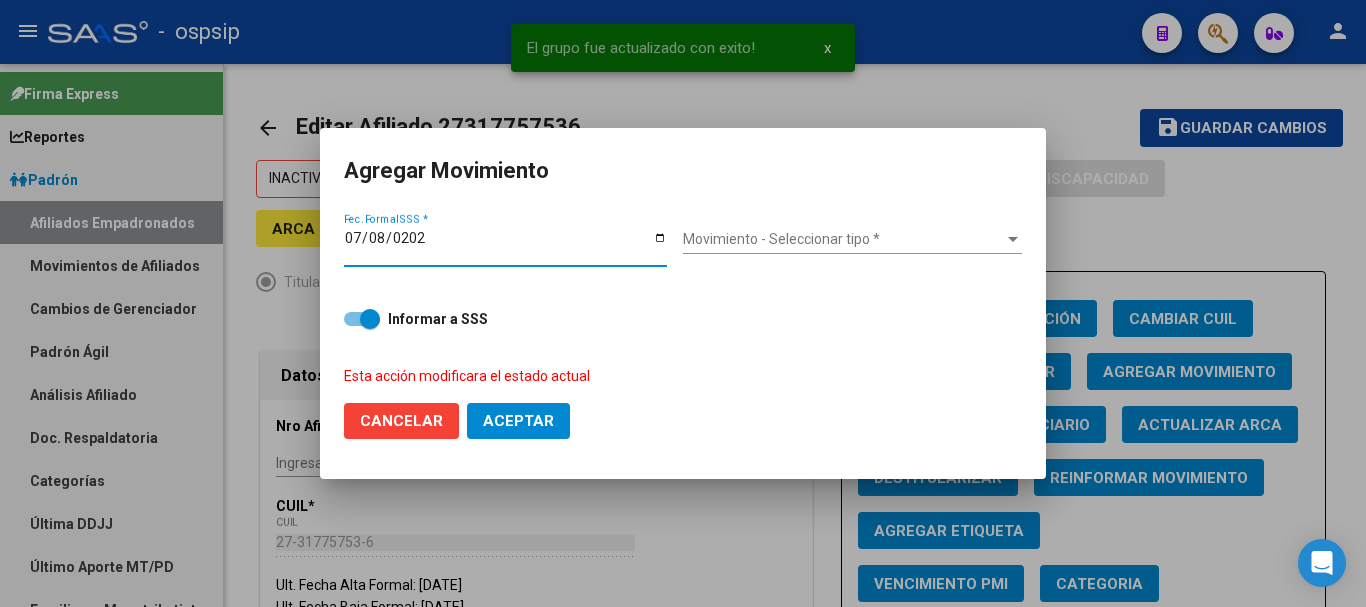 type on "[DATE]" 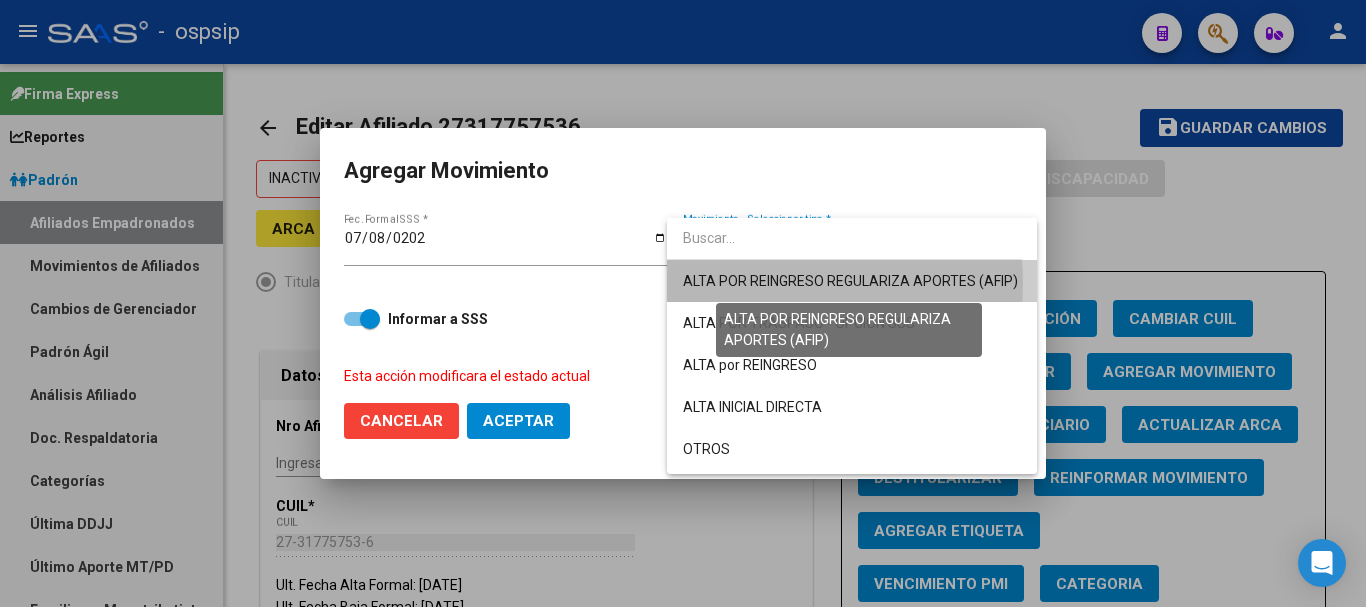 click on "ALTA POR REINGRESO REGULARIZA APORTES (AFIP)" at bounding box center [850, 281] 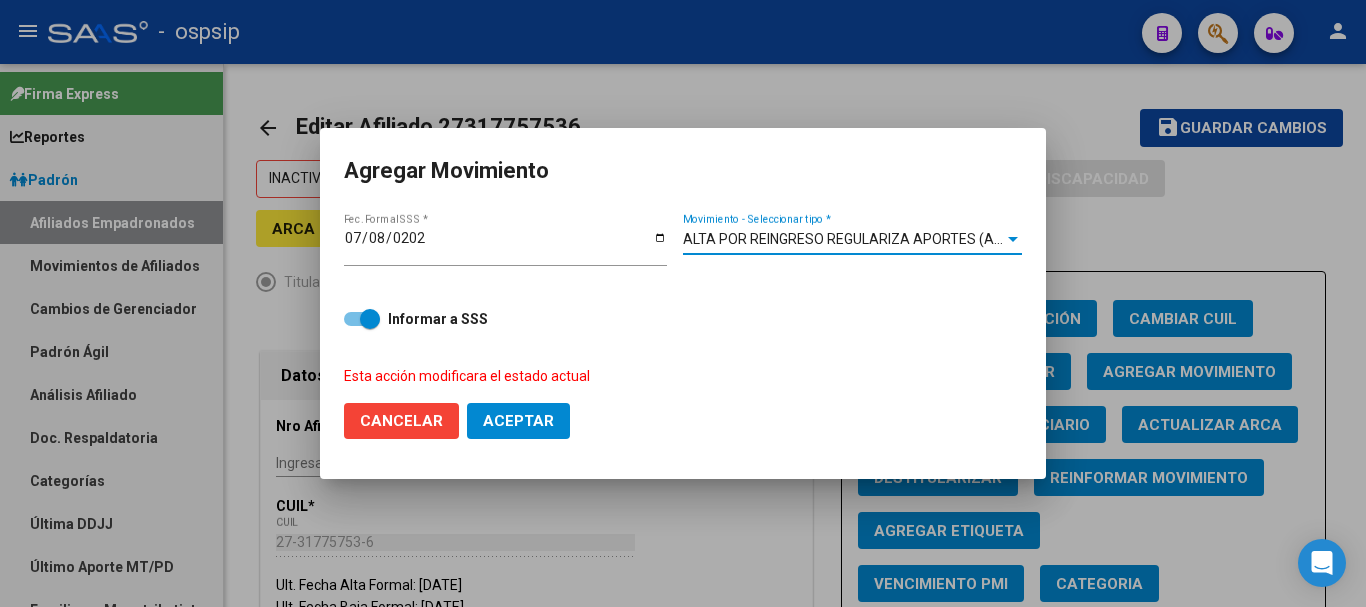 click on "Aceptar" 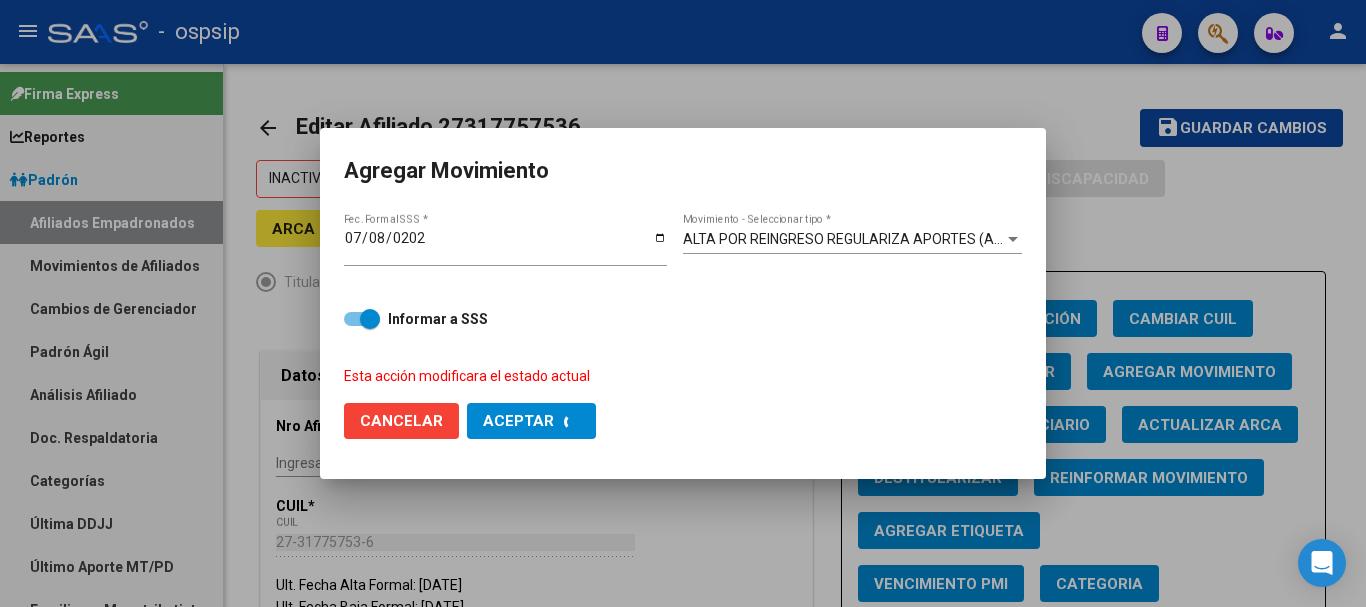 checkbox on "false" 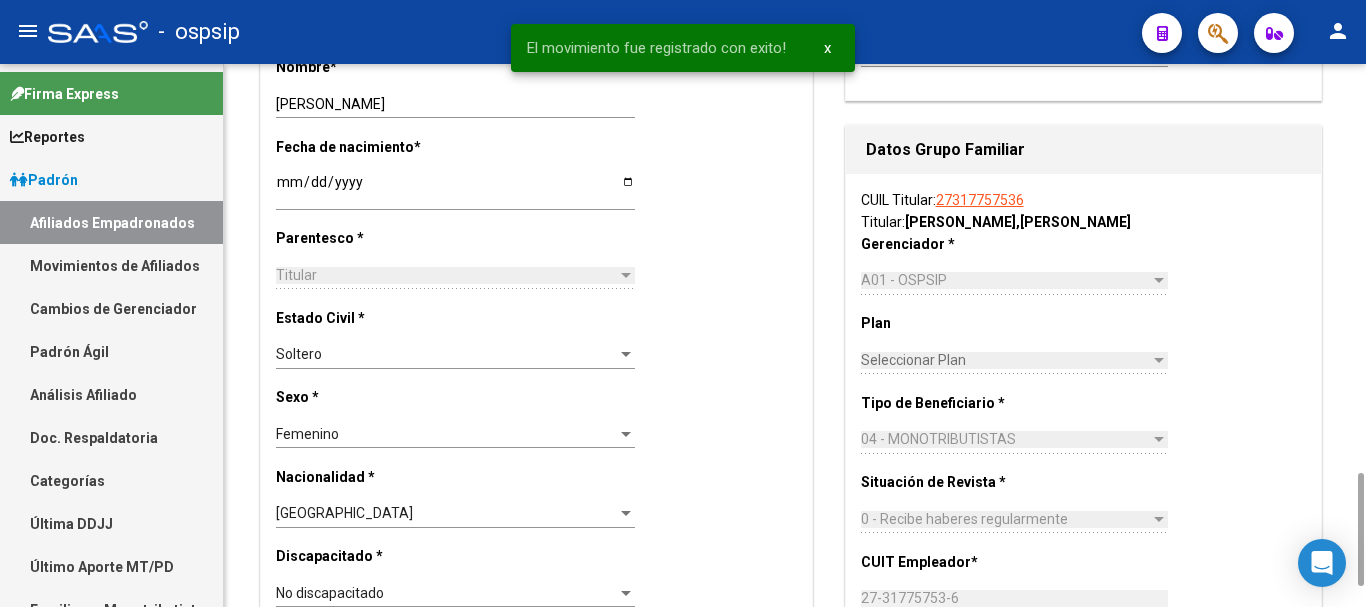 scroll, scrollTop: 1400, scrollLeft: 0, axis: vertical 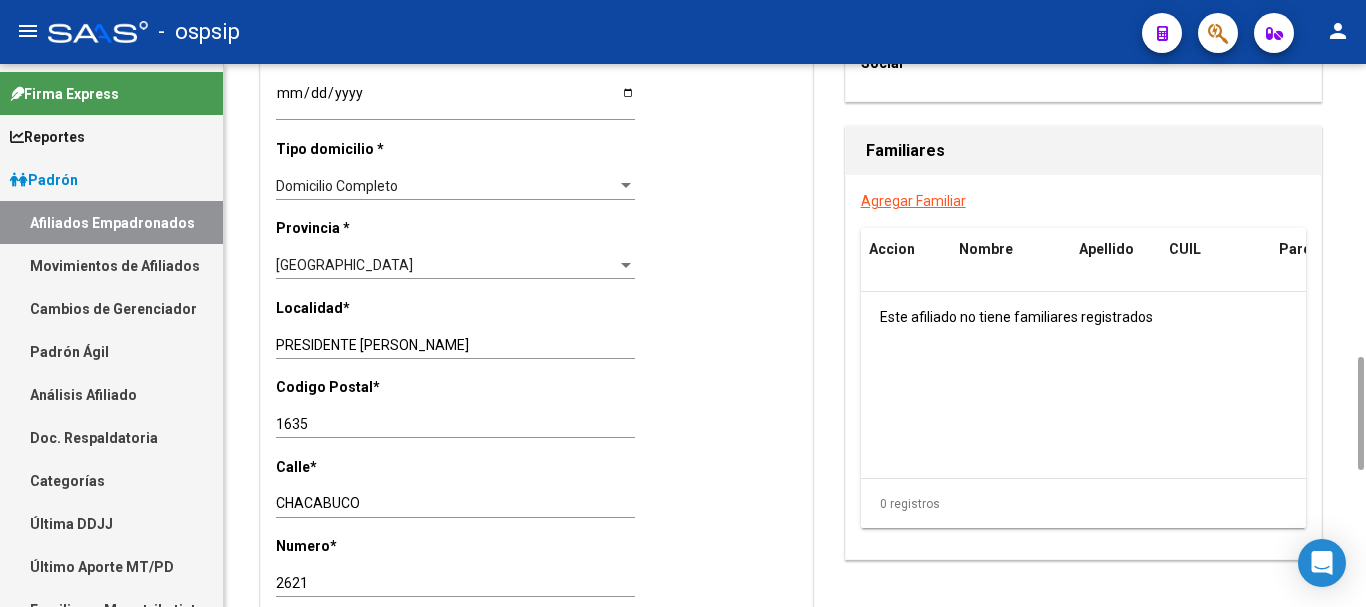 type 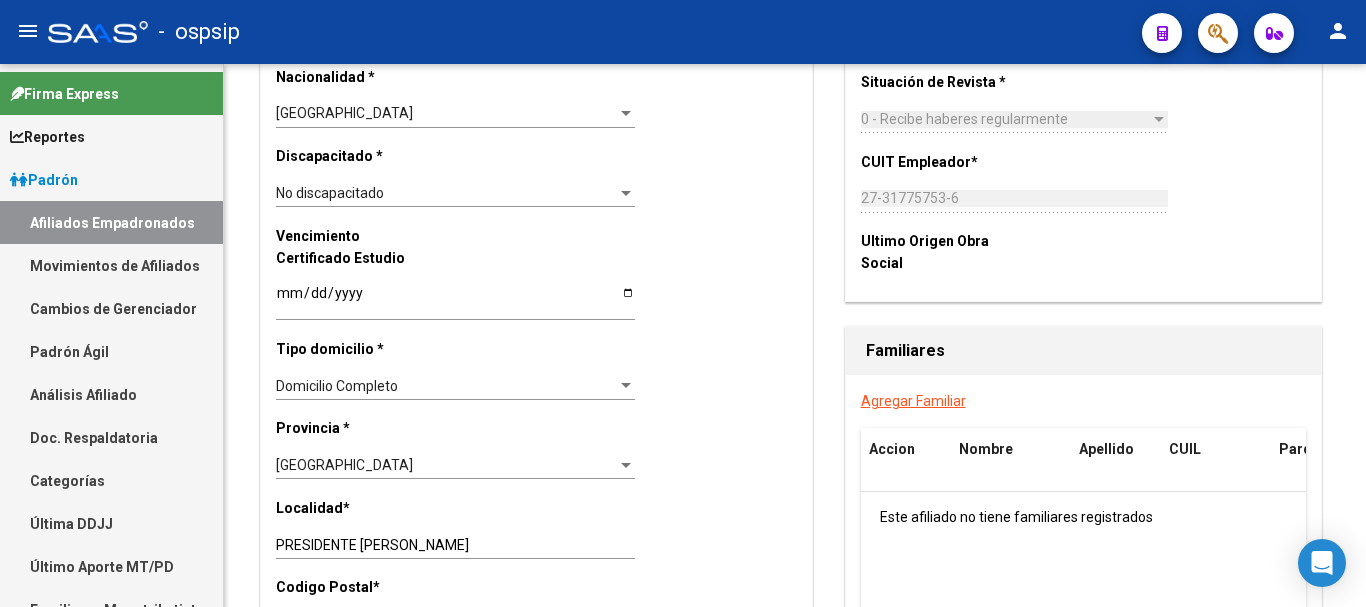 scroll, scrollTop: 1600, scrollLeft: 0, axis: vertical 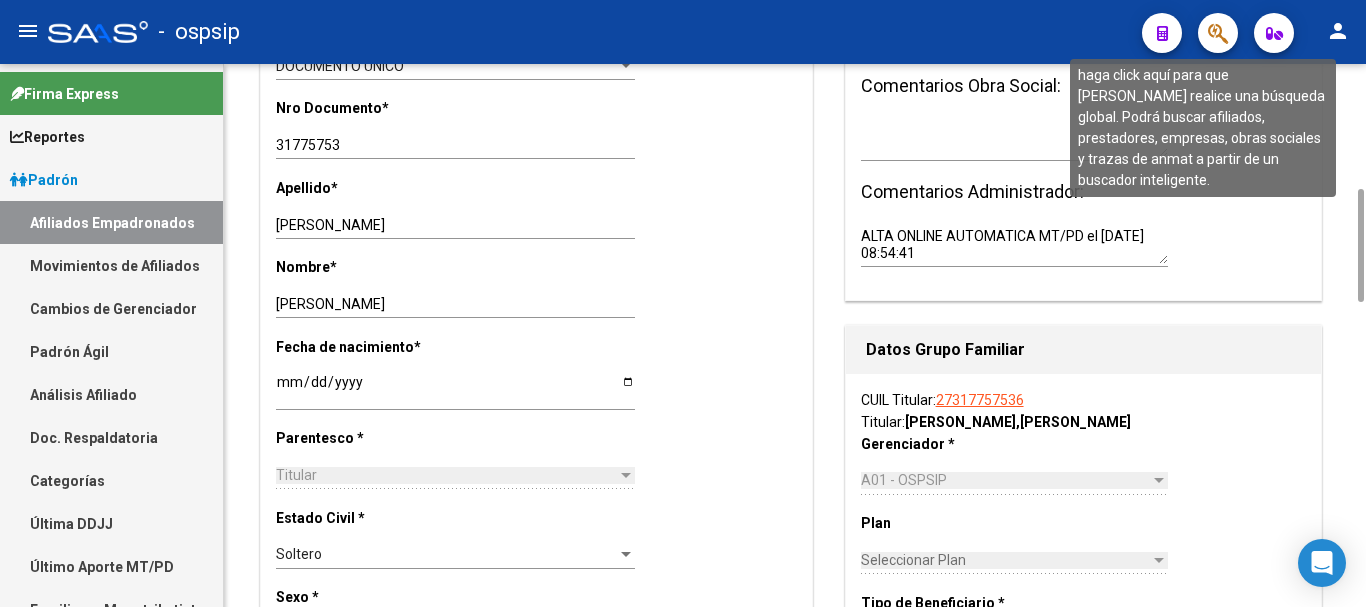 click 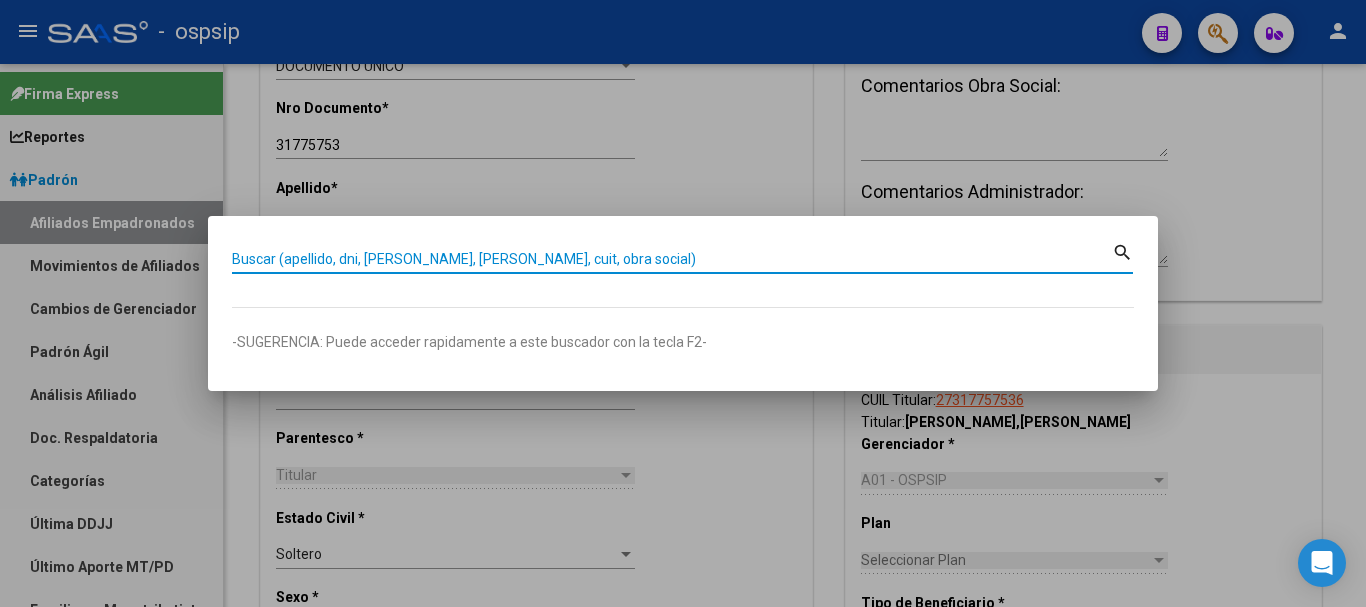 click on "Buscar (apellido, dni, [PERSON_NAME], [PERSON_NAME], cuit, obra social)" at bounding box center (672, 259) 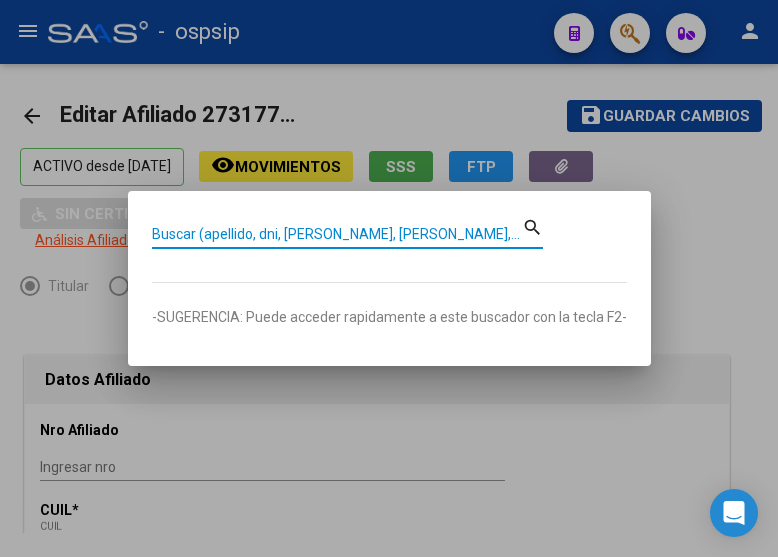 click on "Buscar (apellido, dni, [PERSON_NAME], [PERSON_NAME], cuit, obra social)" at bounding box center [337, 234] 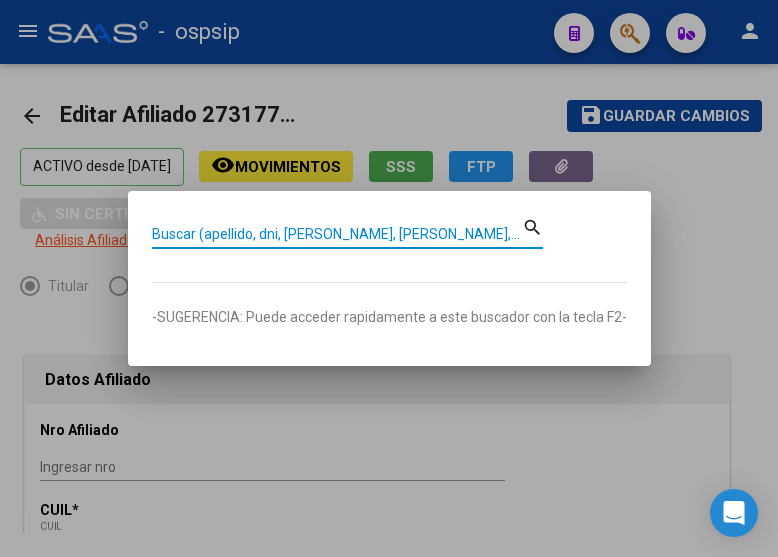 paste on "27317757536" 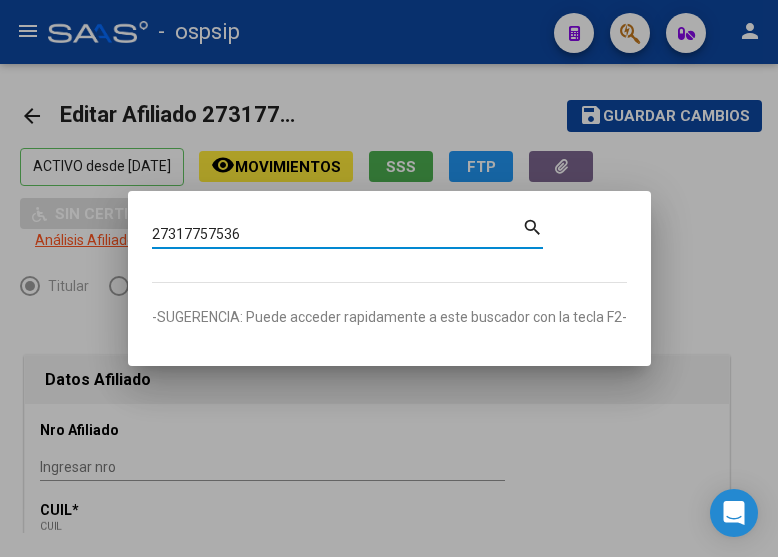 type on "27317757536" 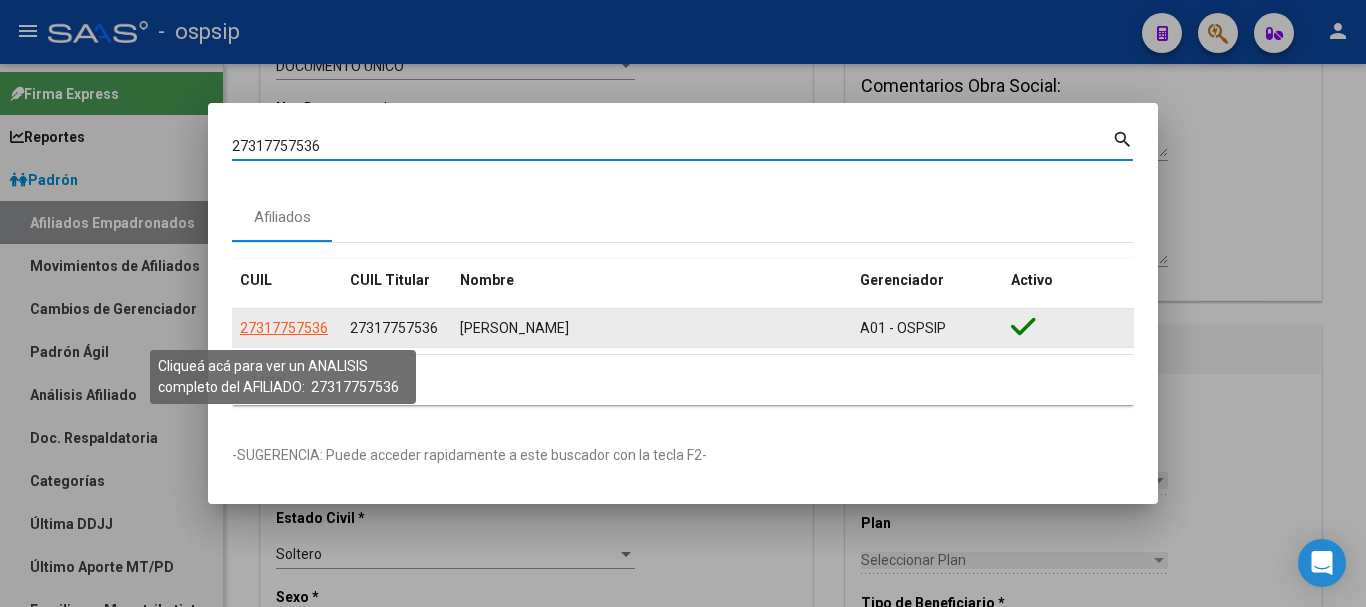 click on "27317757536" 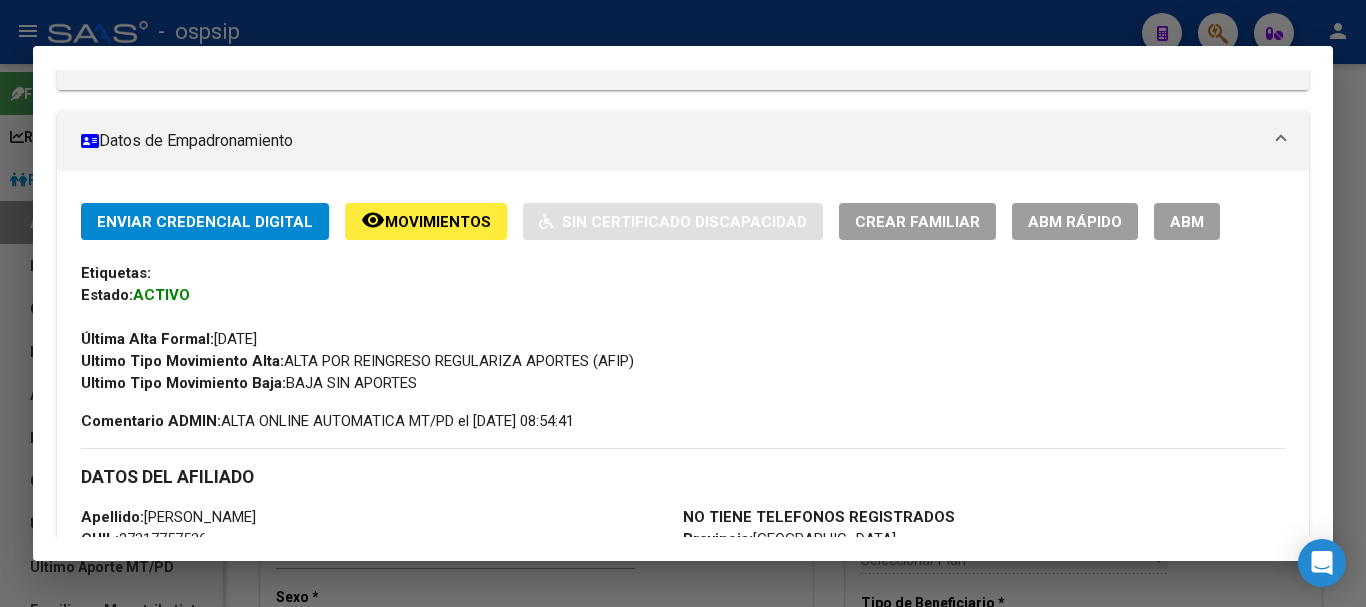 scroll, scrollTop: 293, scrollLeft: 0, axis: vertical 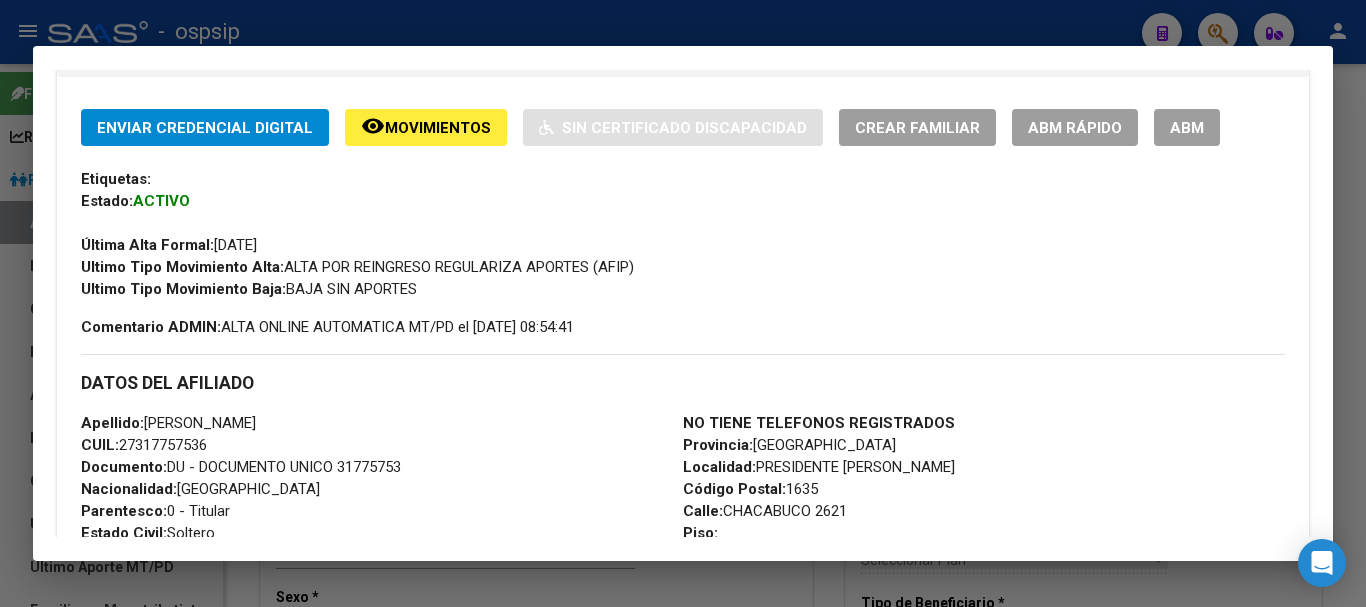 click on "DATOS DEL AFILIADO" at bounding box center [683, 383] 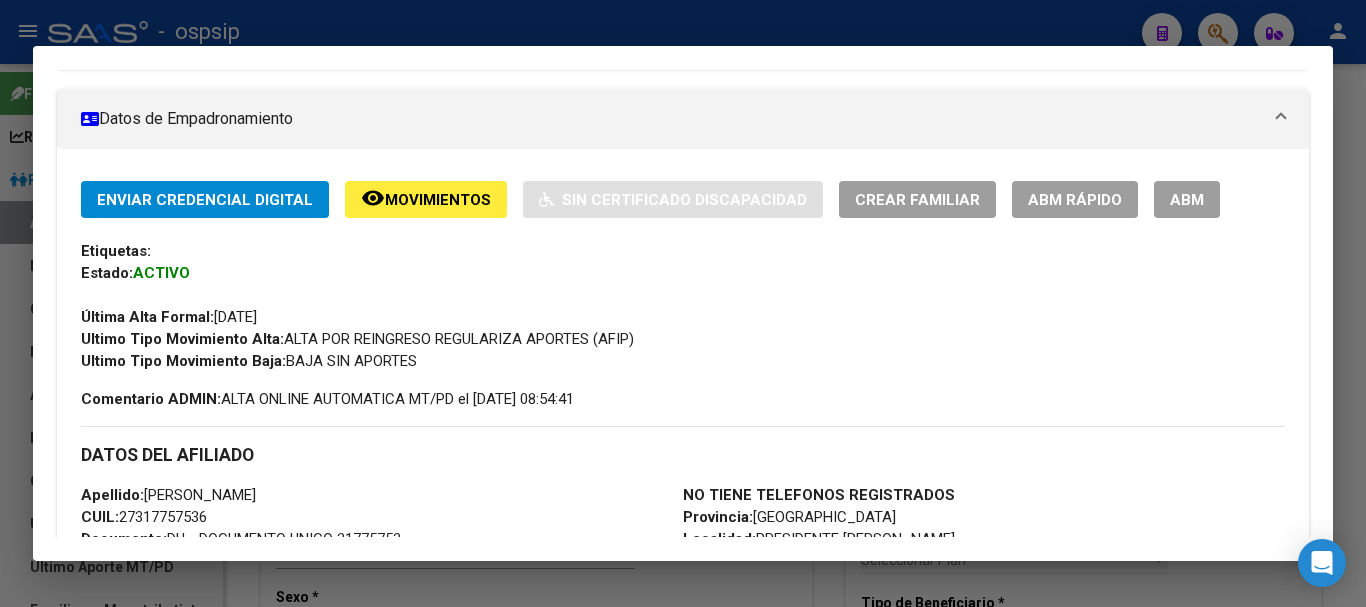 scroll, scrollTop: 293, scrollLeft: 0, axis: vertical 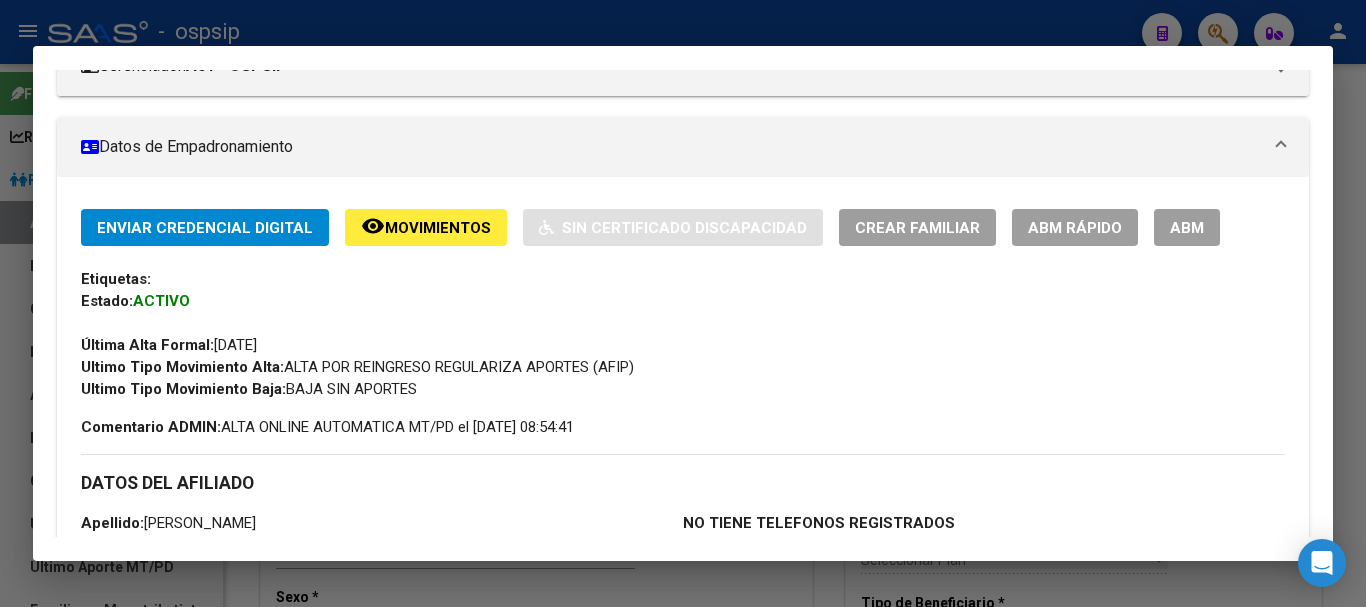 click on "ABM" at bounding box center [1187, 227] 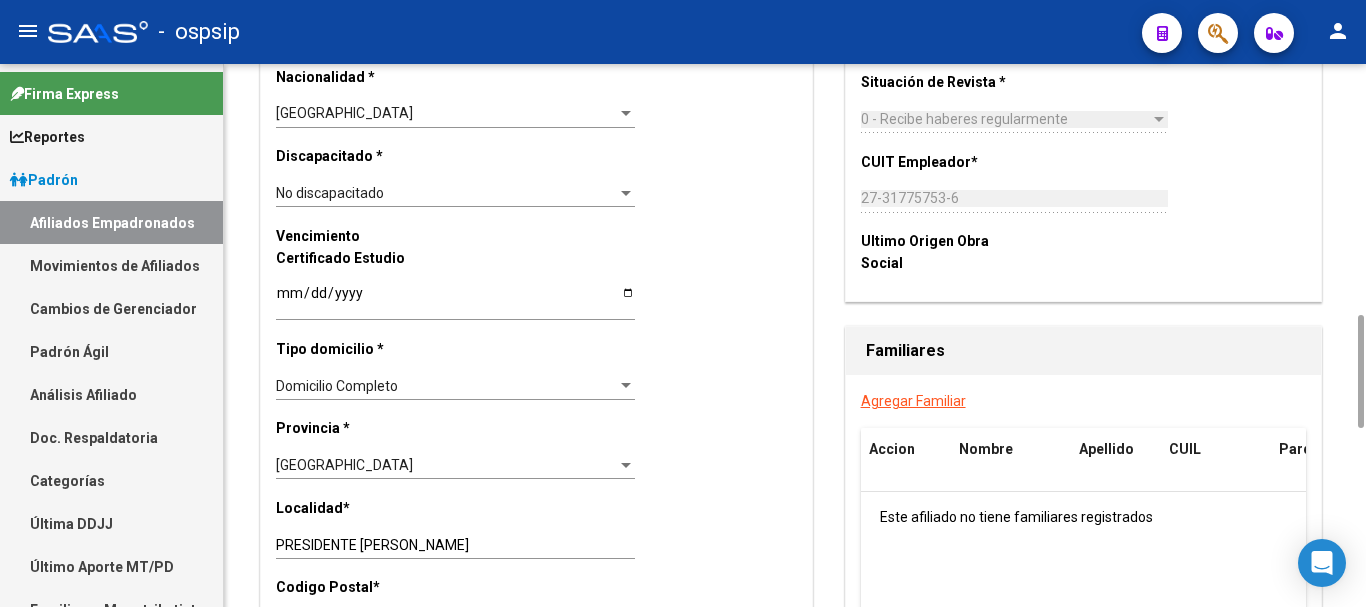 scroll, scrollTop: 1400, scrollLeft: 0, axis: vertical 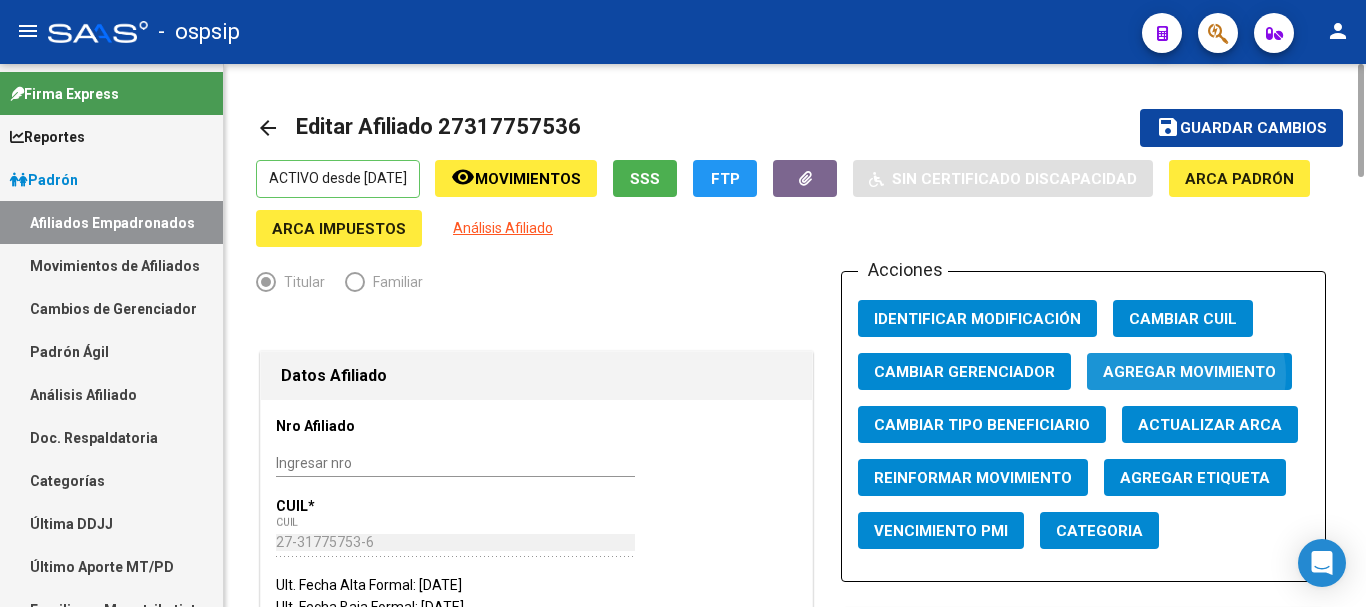 click on "Agregar Movimiento" 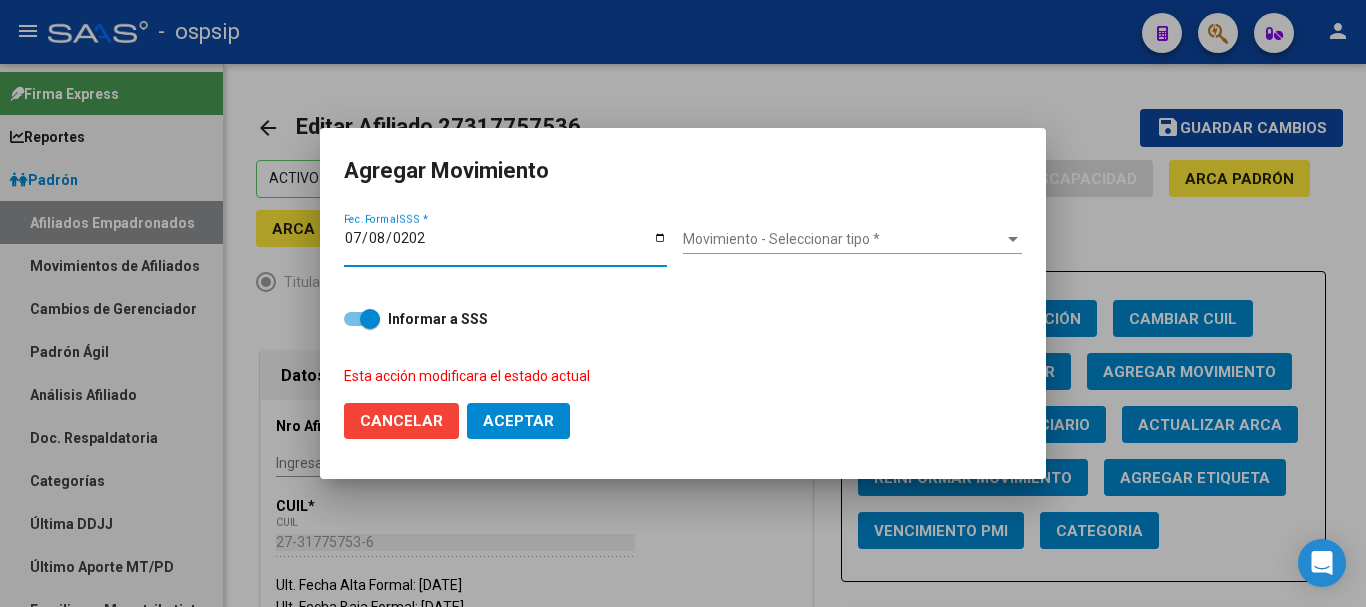 type on "[DATE]" 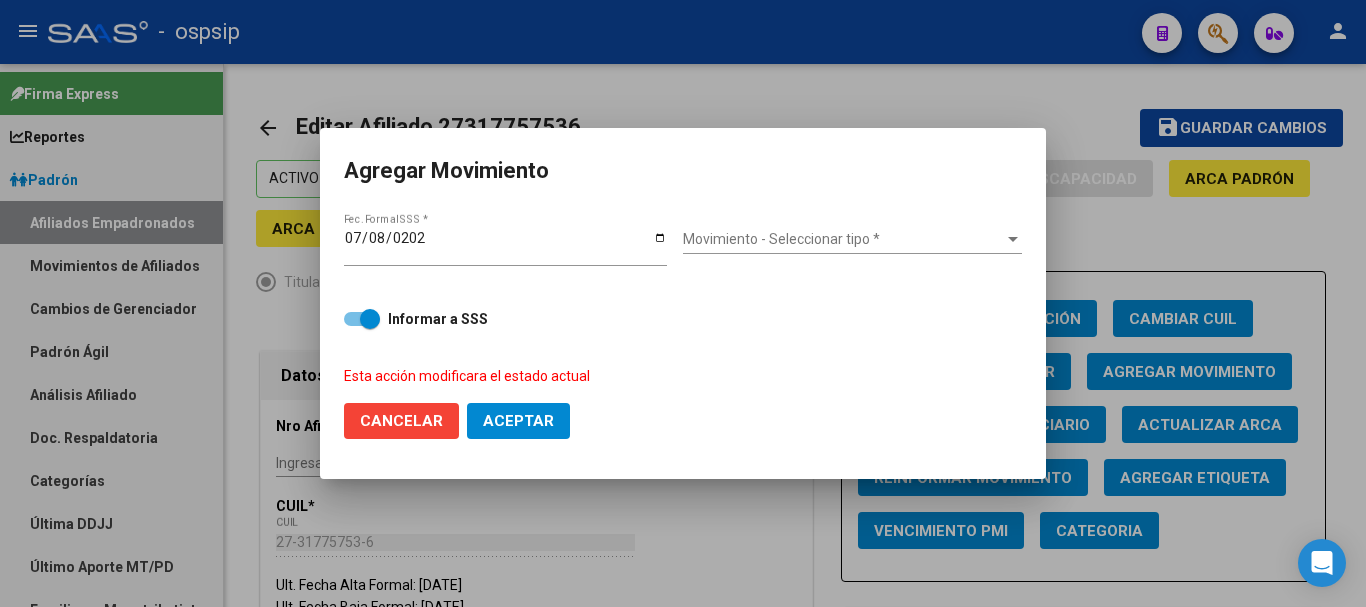 click on "Movimiento - Seleccionar tipo *" at bounding box center [843, 239] 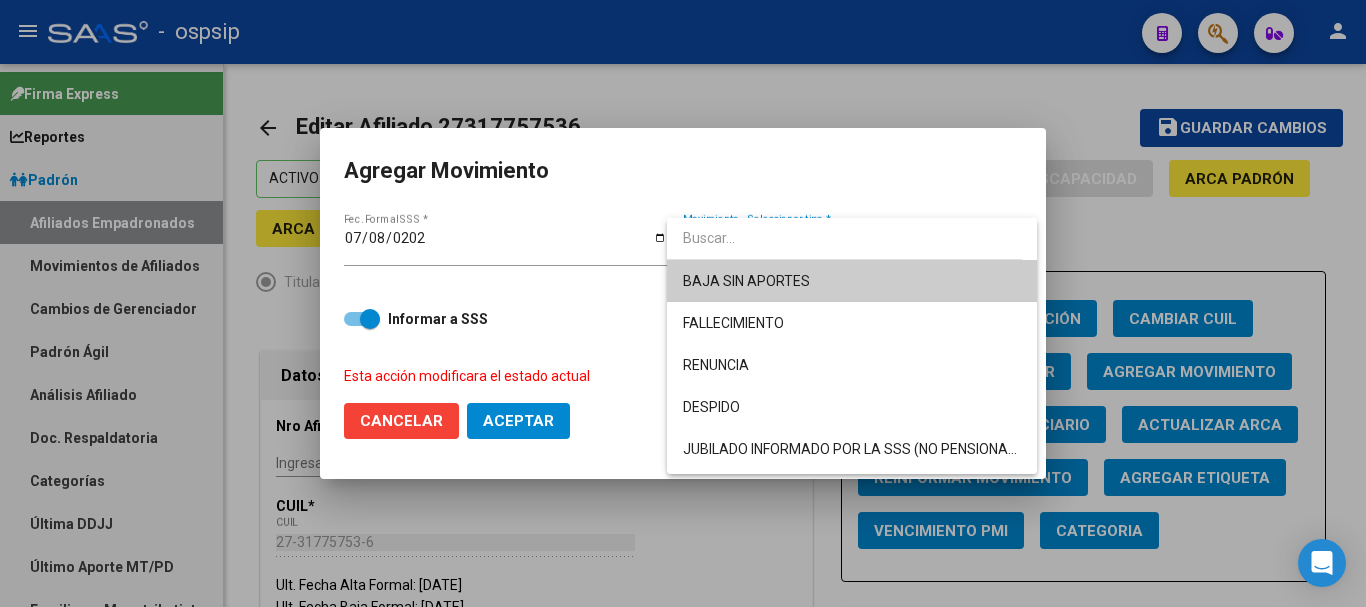 click at bounding box center (683, 303) 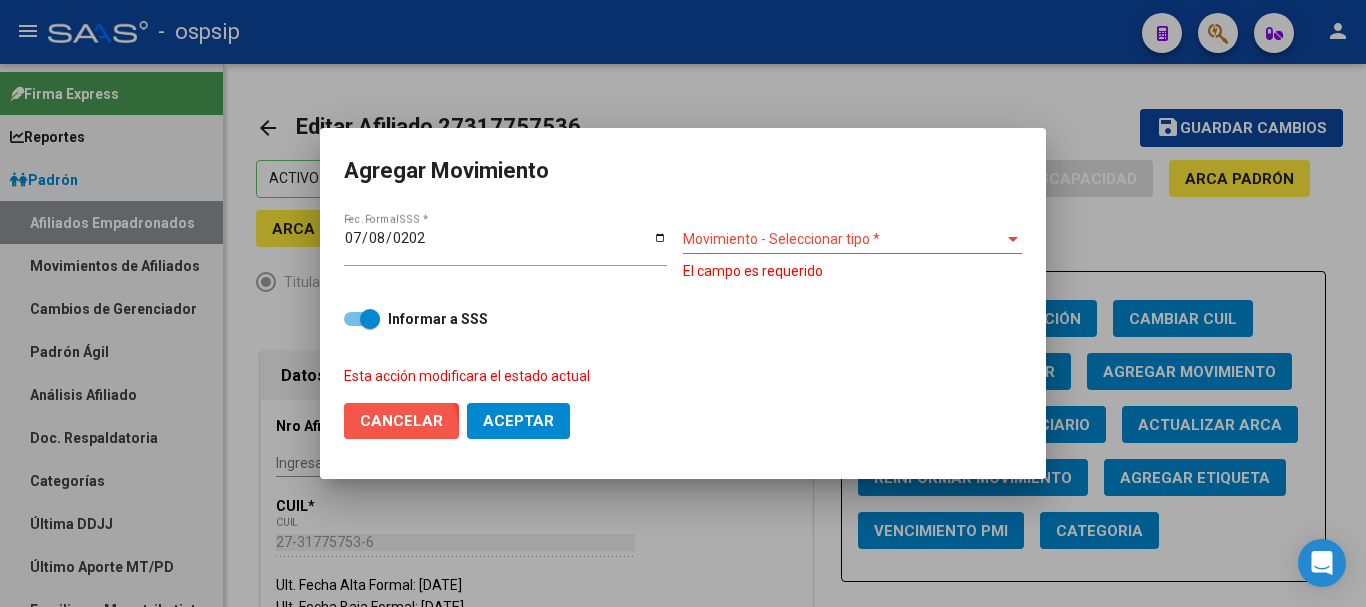 click on "Cancelar" 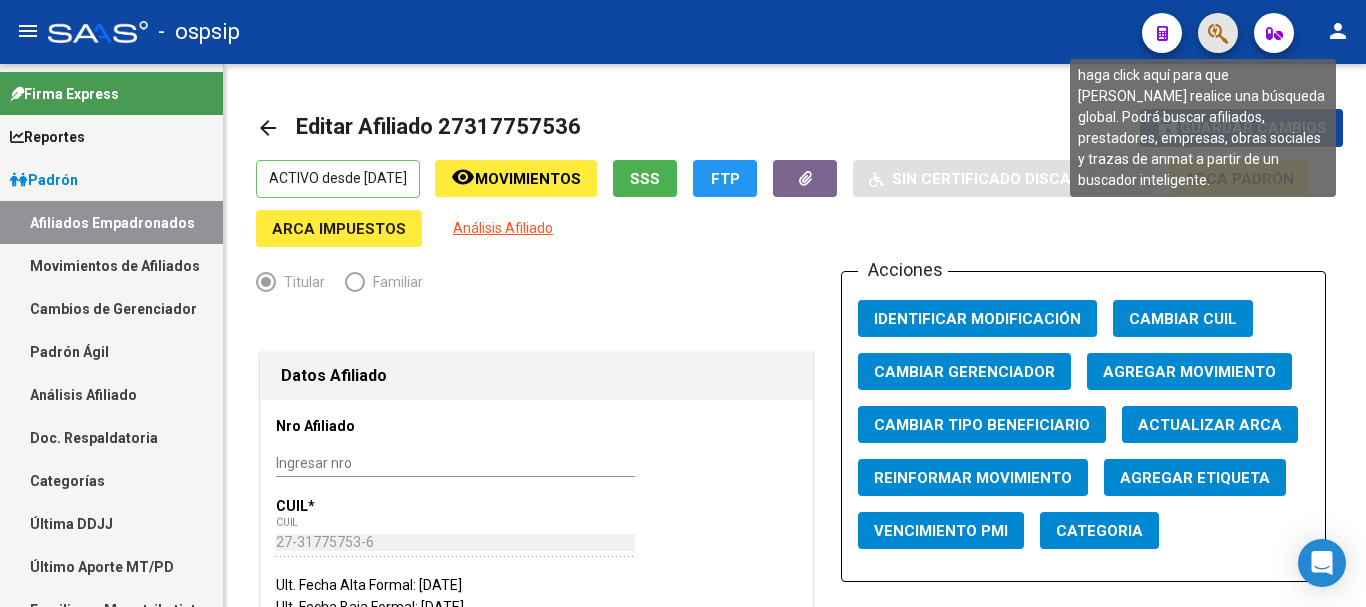 click 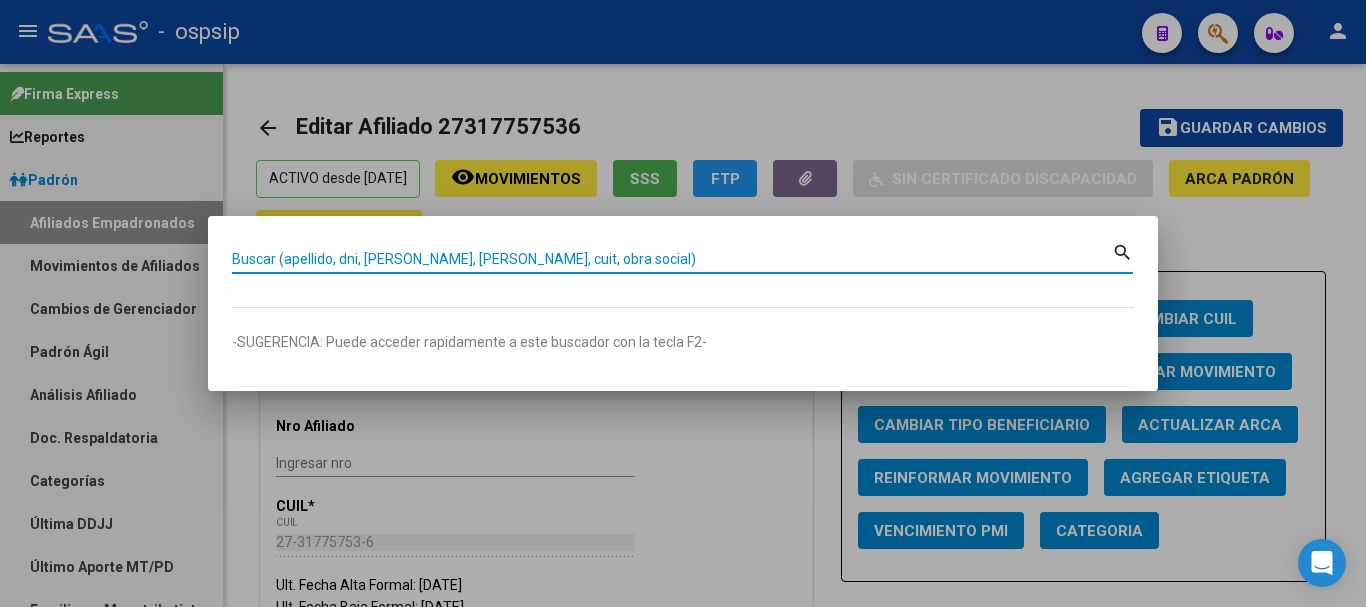 click on "Buscar (apellido, dni, [PERSON_NAME], [PERSON_NAME], cuit, obra social)" at bounding box center [672, 259] 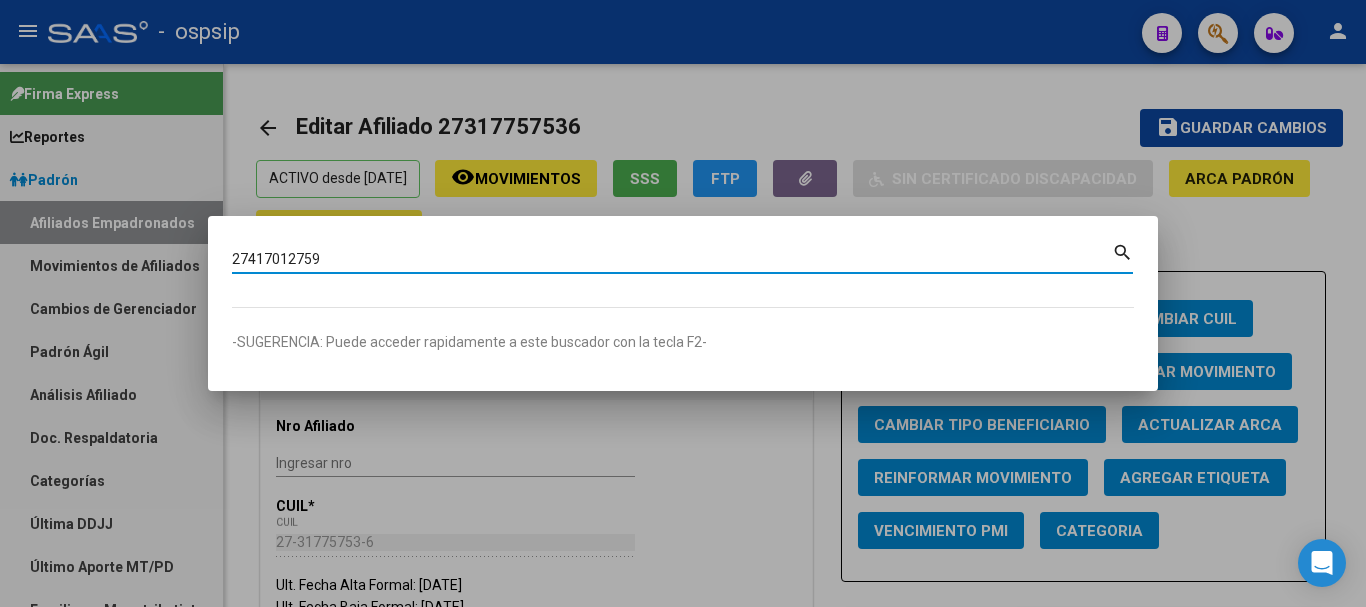type on "27417012759" 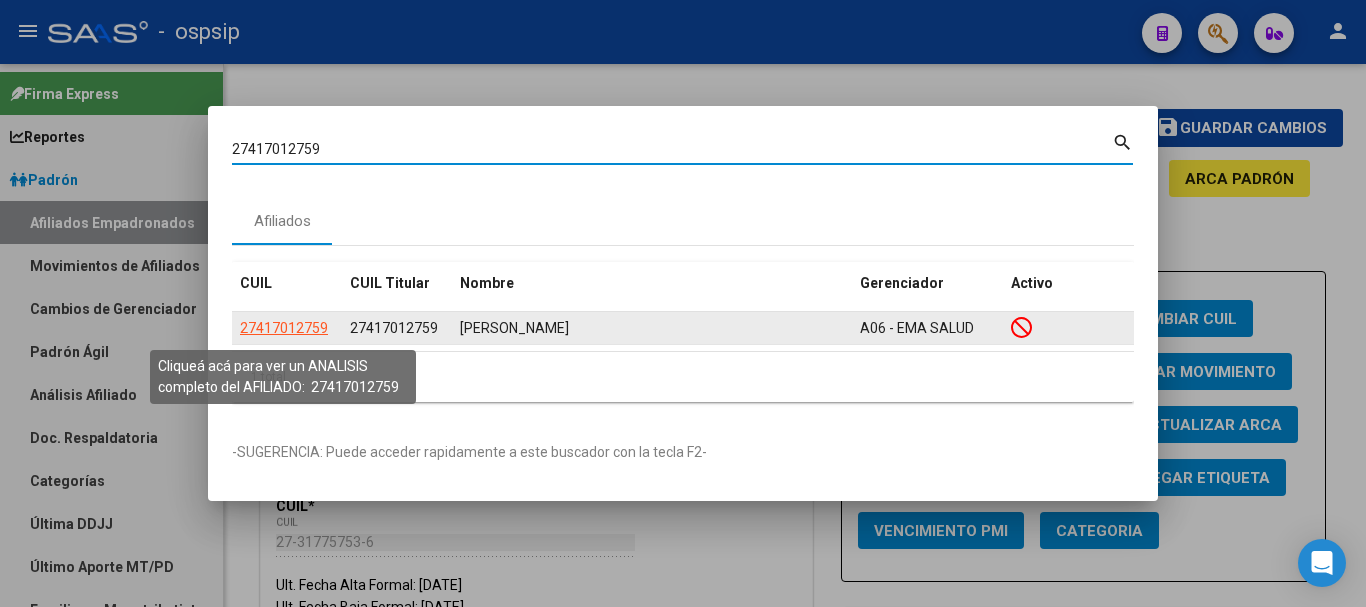 click on "27417012759" 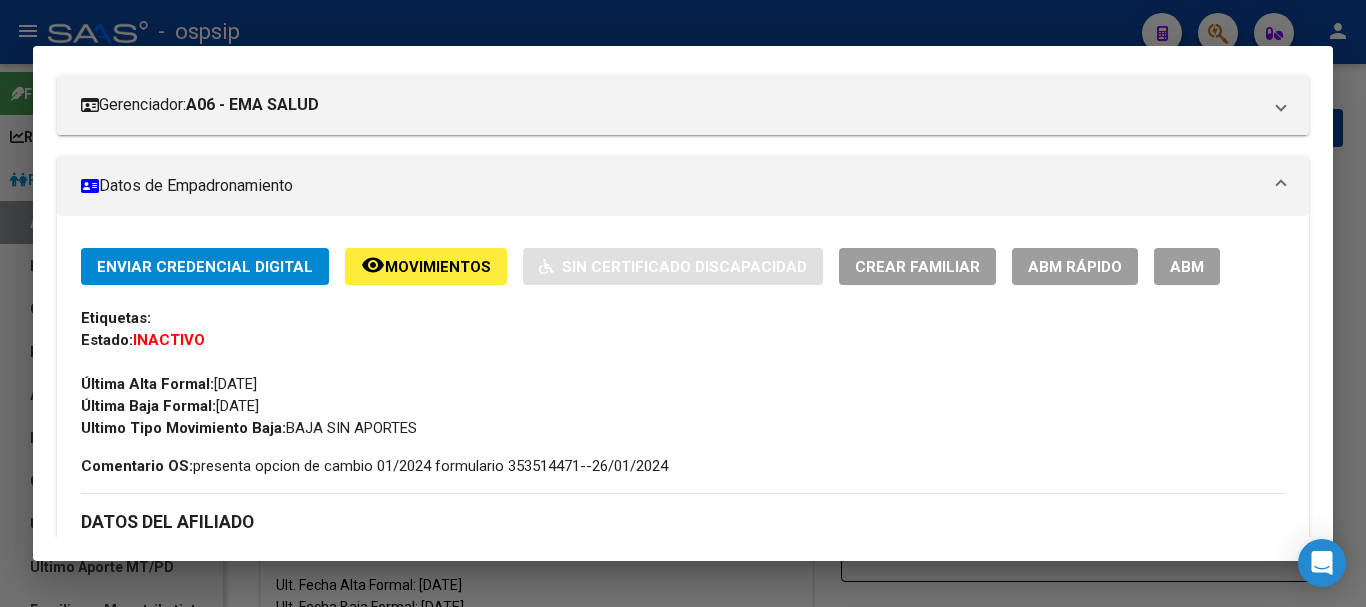 scroll, scrollTop: 300, scrollLeft: 0, axis: vertical 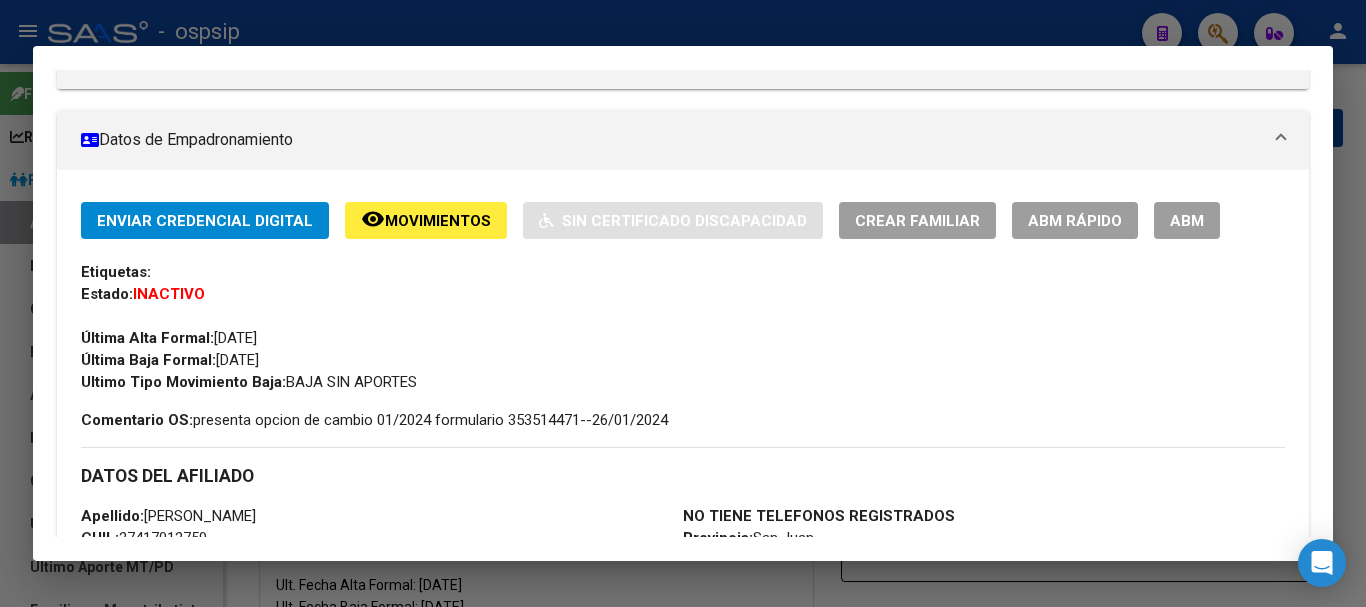 click on "ABM" at bounding box center [1187, 221] 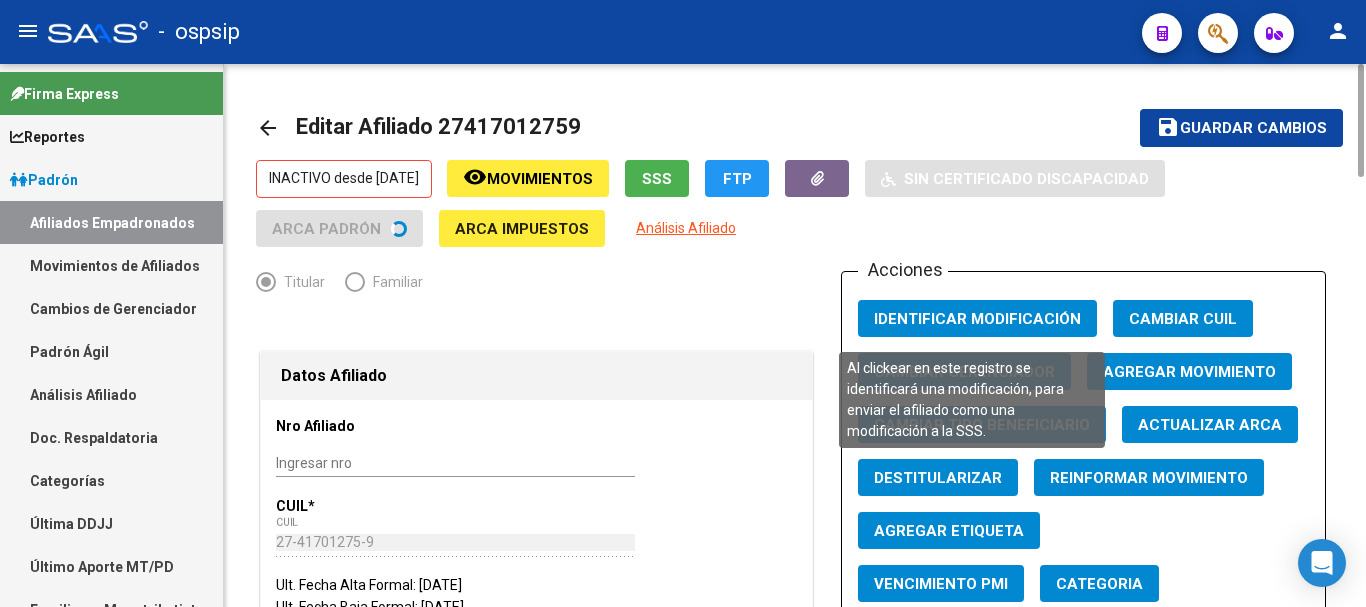 scroll, scrollTop: 200, scrollLeft: 0, axis: vertical 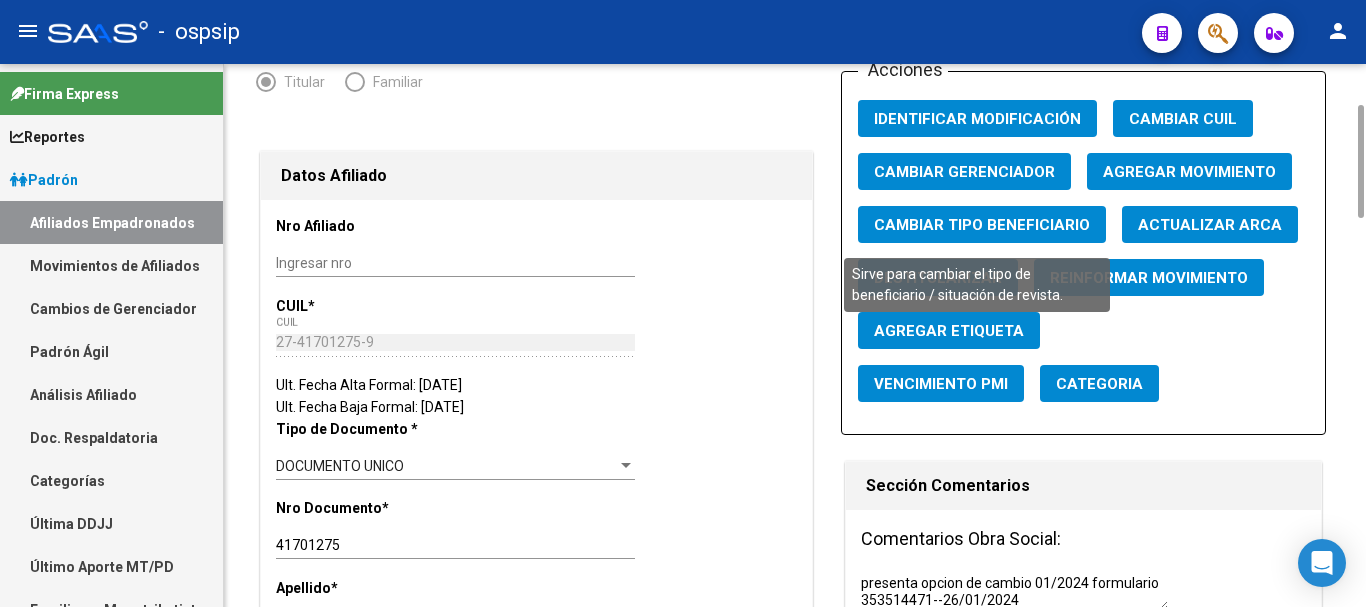 click on "Cambiar Tipo Beneficiario" 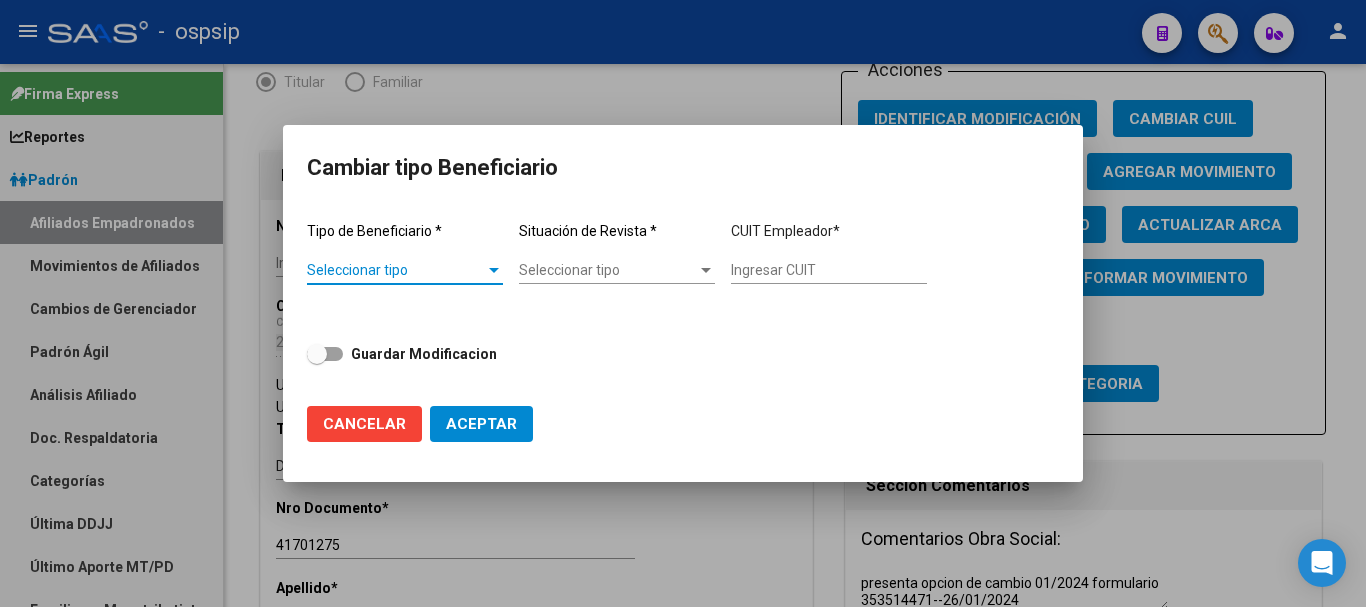 click on "Seleccionar tipo" at bounding box center (396, 270) 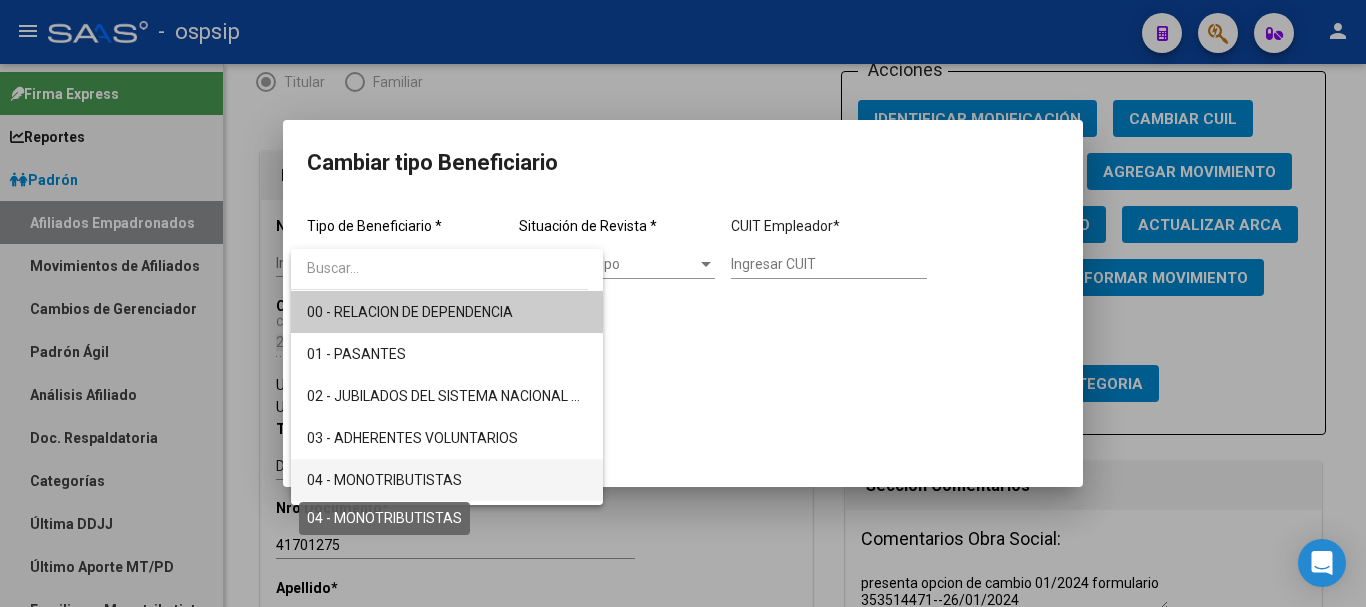 click on "04 - MONOTRIBUTISTAS" at bounding box center [384, 480] 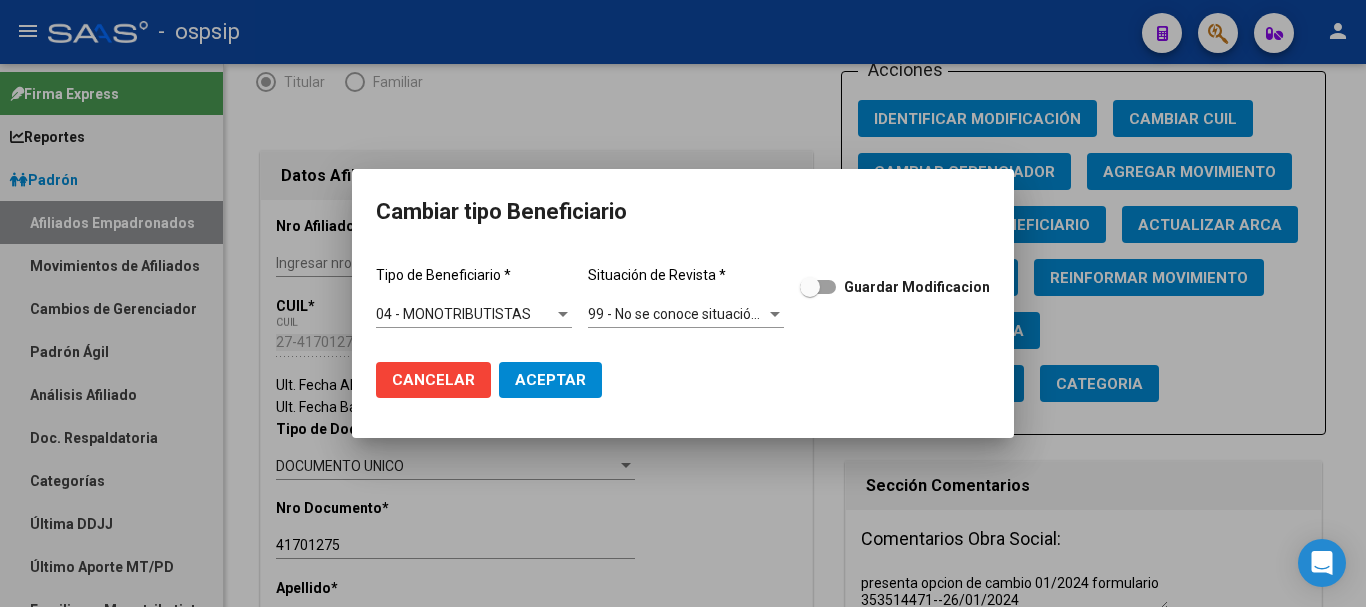 click on "99 - No se conoce situación de revista Seleccionar tipo" at bounding box center (686, 314) 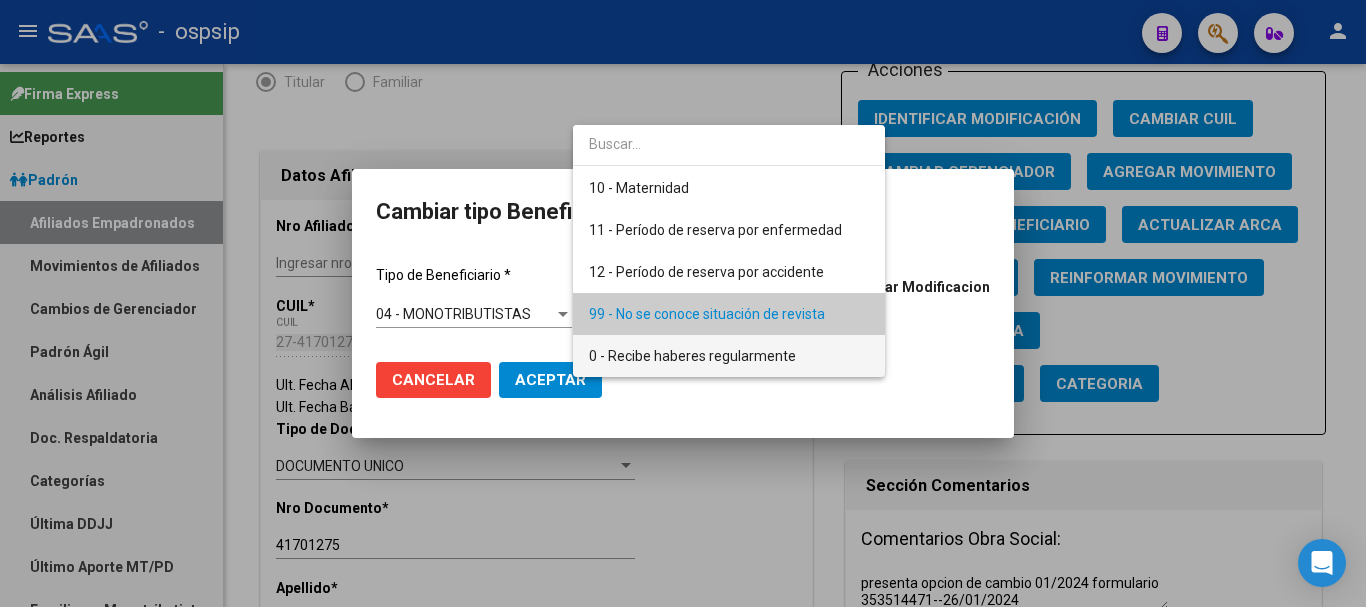 click on "0 - Recibe haberes regularmente" at bounding box center (729, 356) 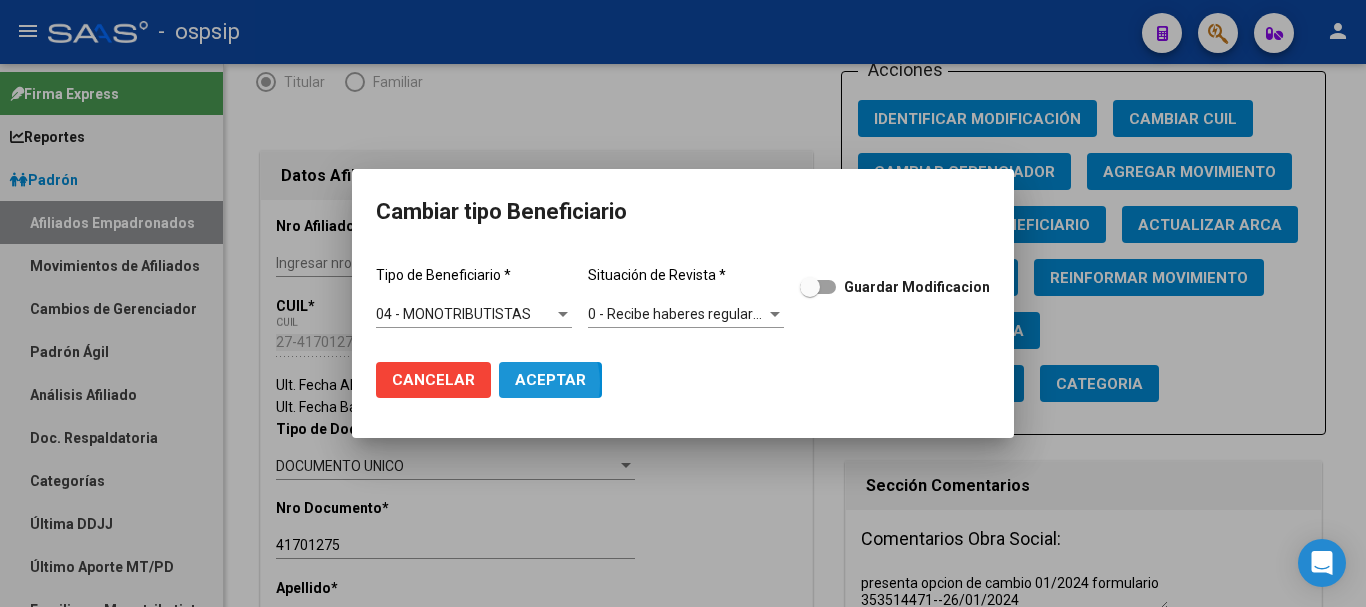 click on "Aceptar" 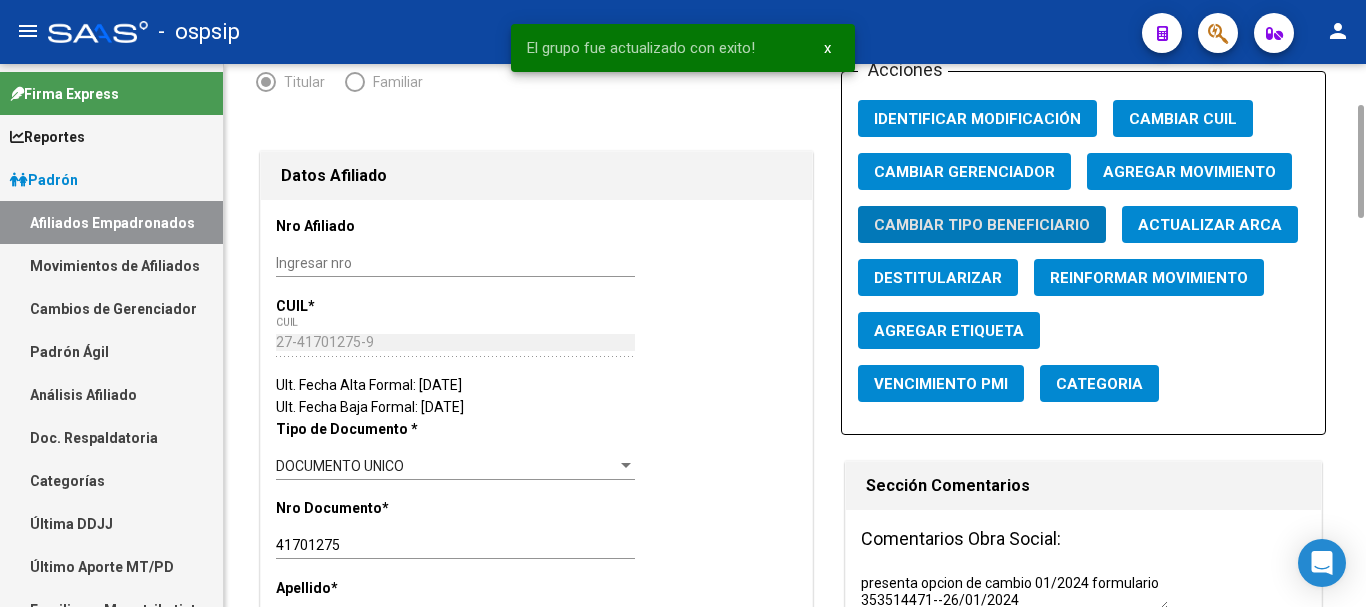 click on "Agregar Movimiento" 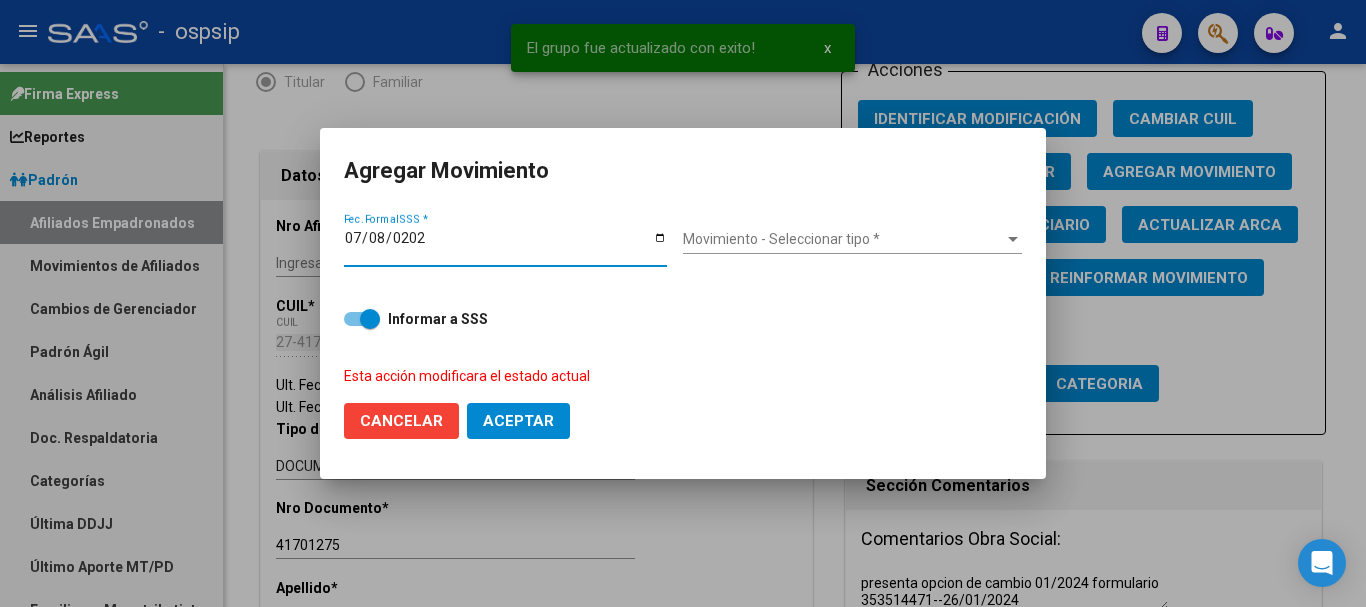 type on "[DATE]" 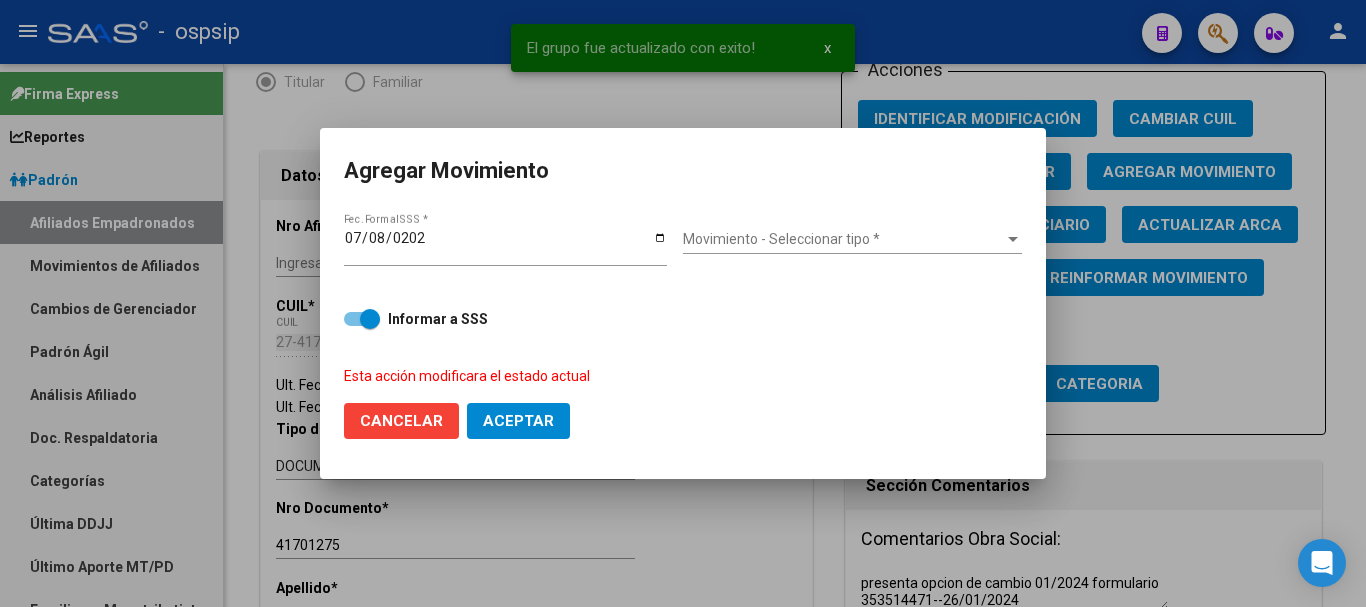 click on "Movimiento - Seleccionar tipo *" at bounding box center [843, 239] 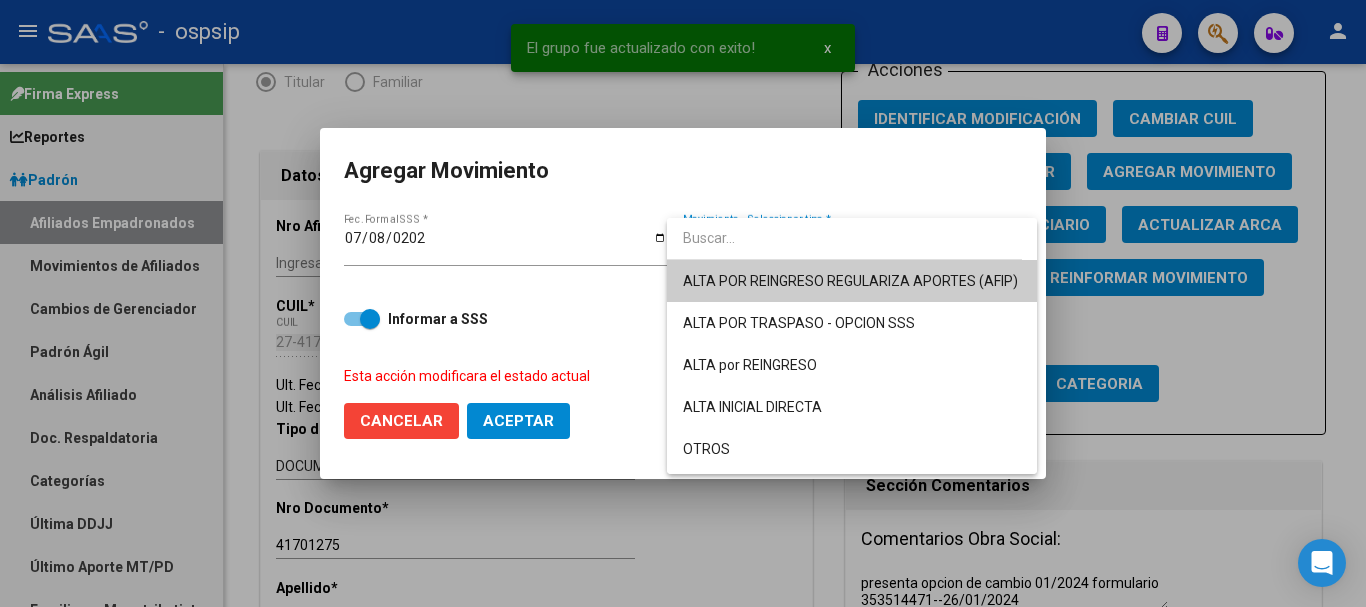 click on "ALTA POR REINGRESO REGULARIZA APORTES (AFIP)" at bounding box center (852, 281) 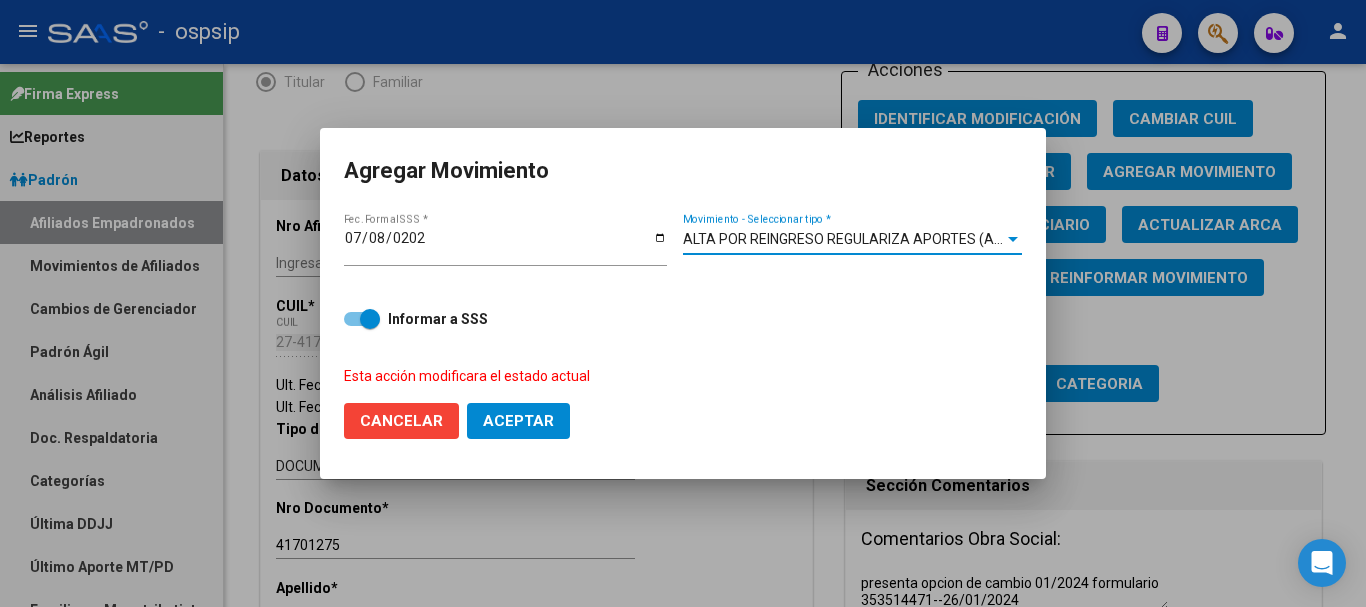 click on "Aceptar" 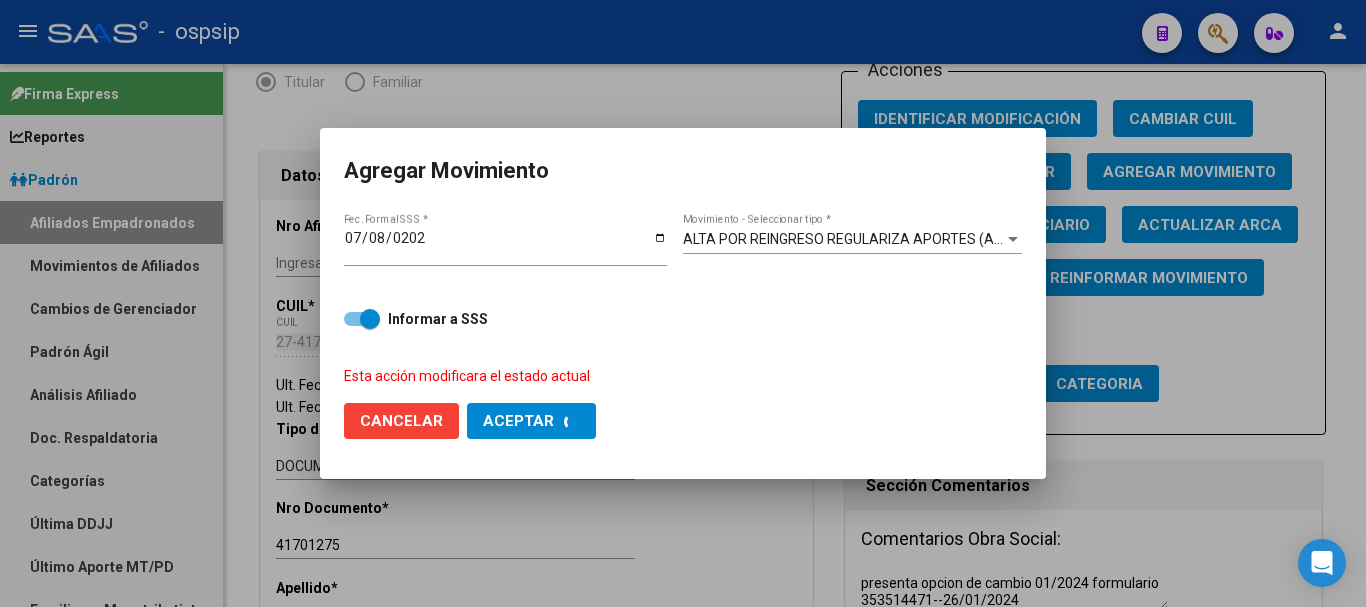 checkbox on "false" 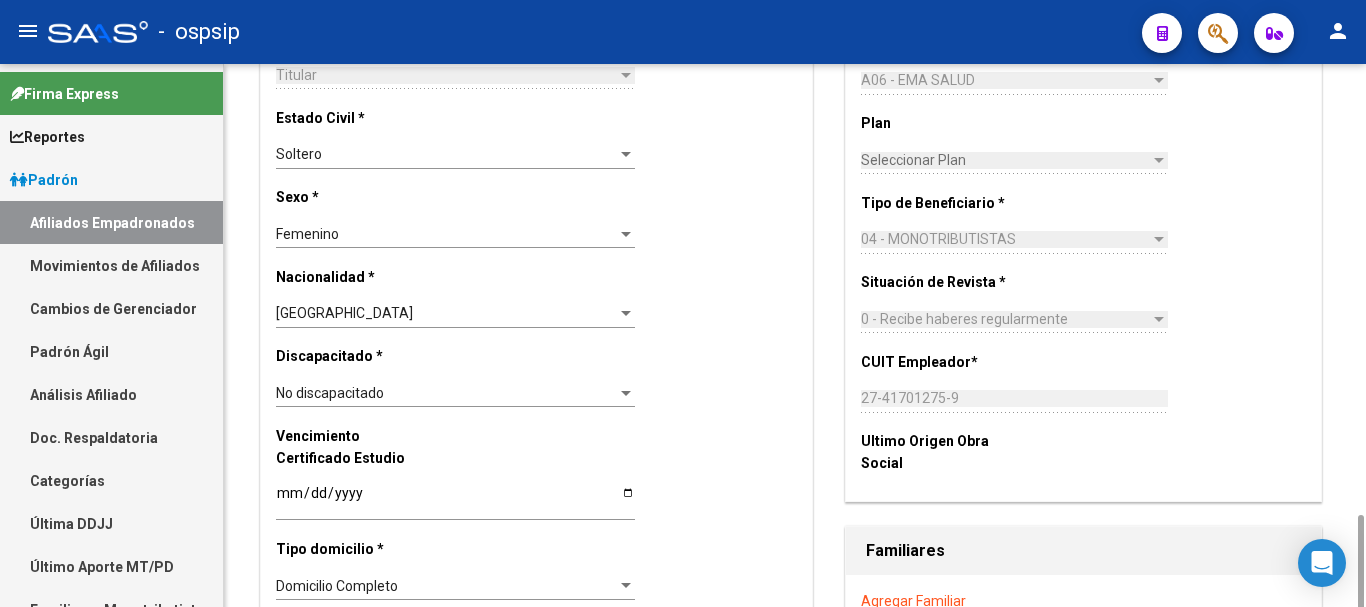 scroll, scrollTop: 1400, scrollLeft: 0, axis: vertical 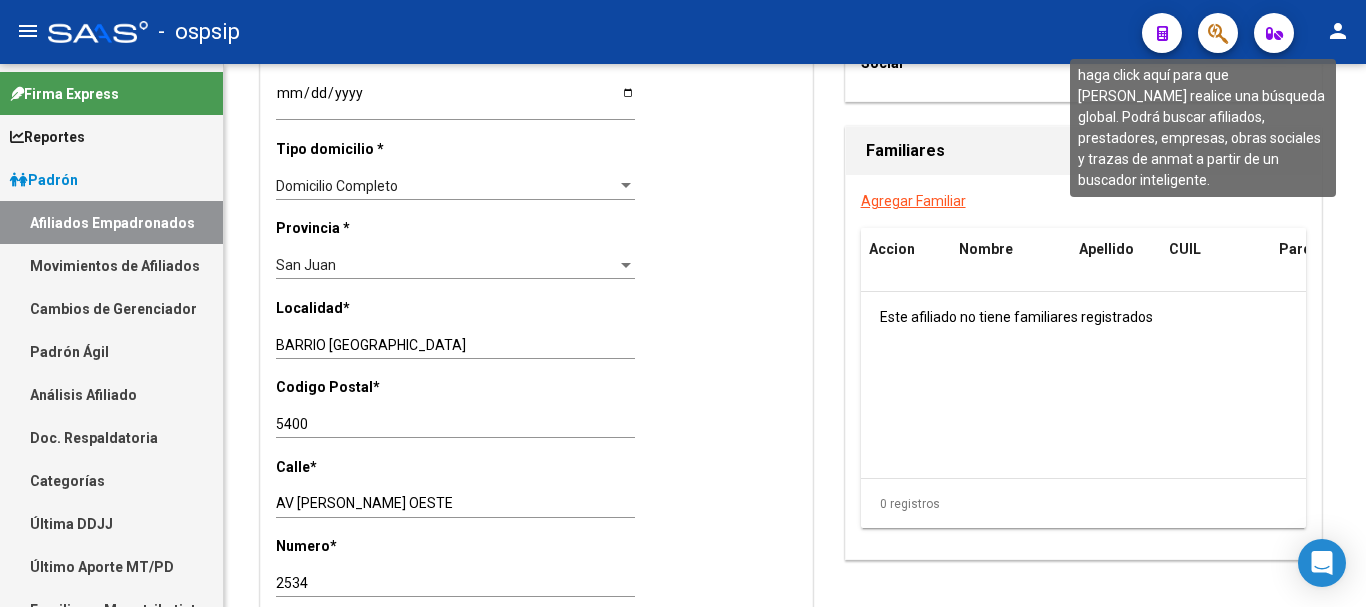 click 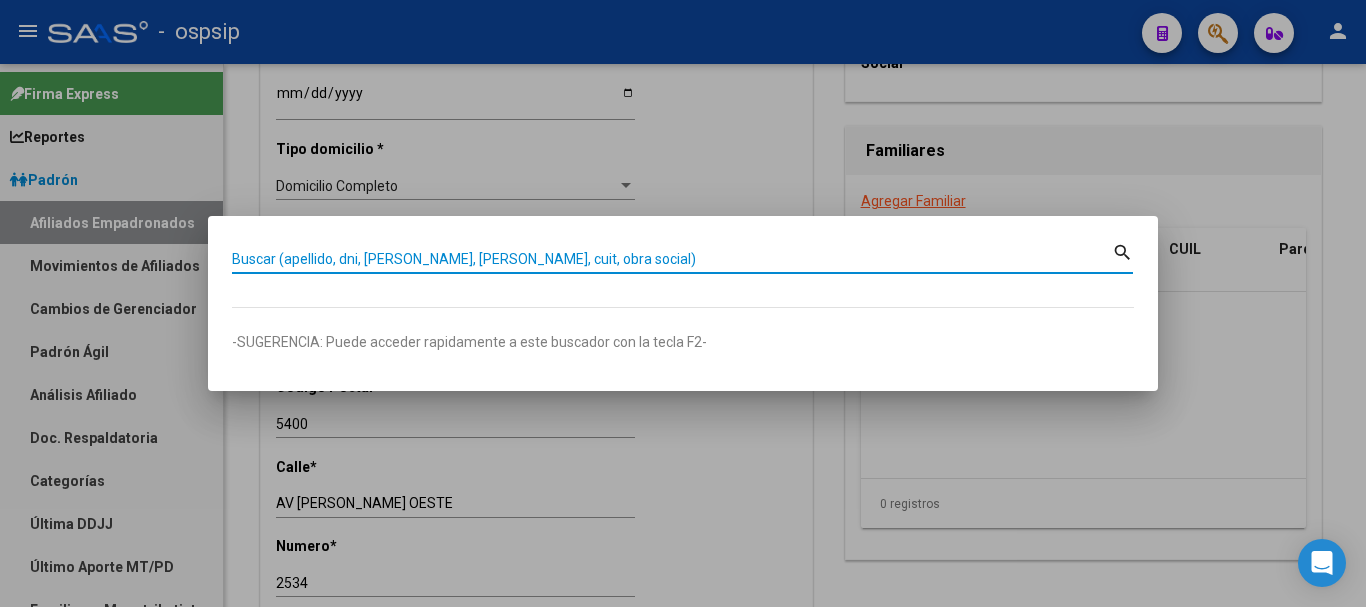 click on "Buscar (apellido, dni, [PERSON_NAME], [PERSON_NAME], cuit, obra social)" at bounding box center [672, 259] 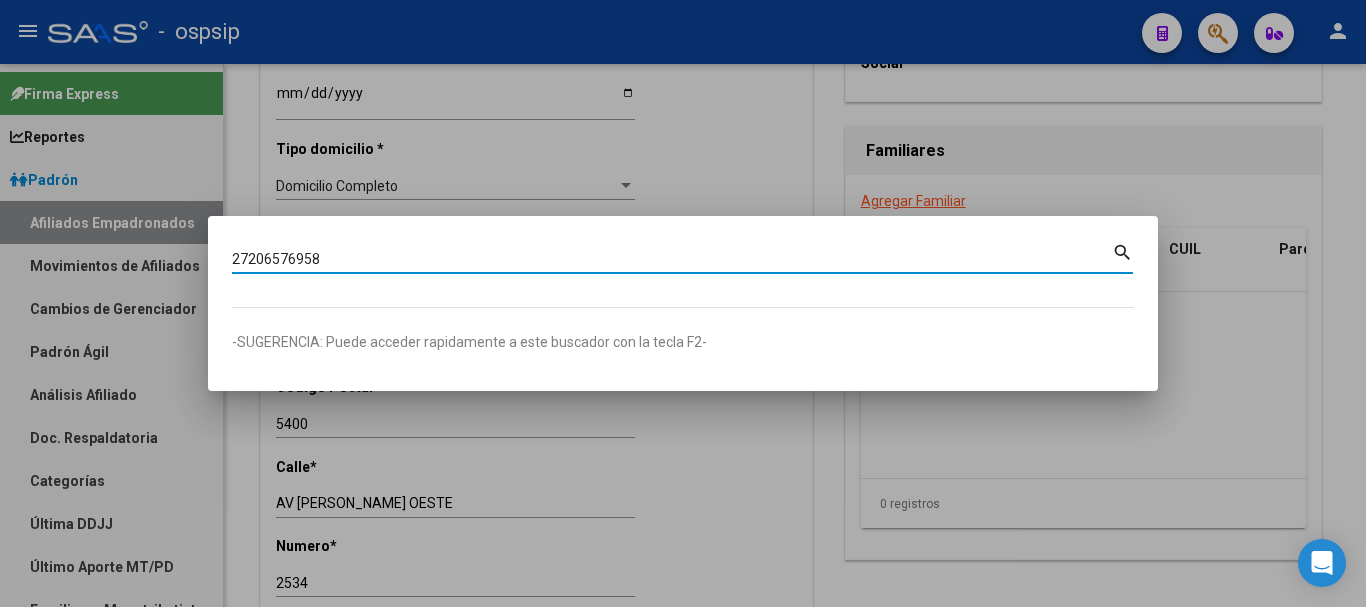 click on "27206576958" at bounding box center [672, 259] 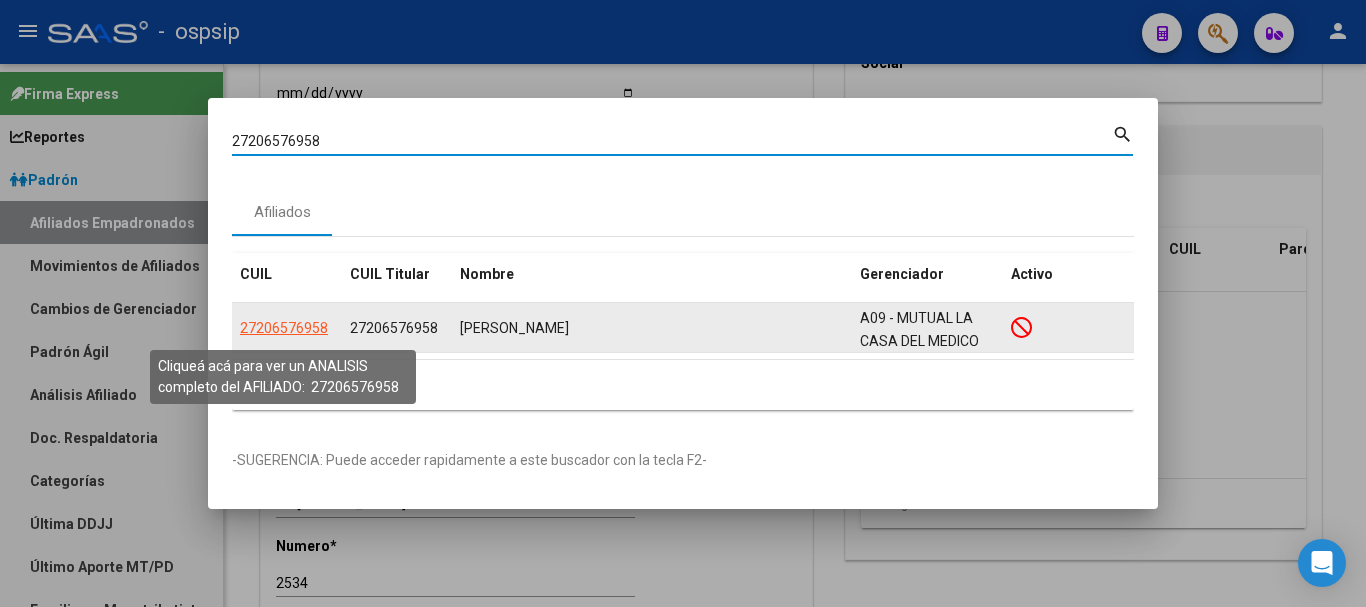 click on "27206576958" 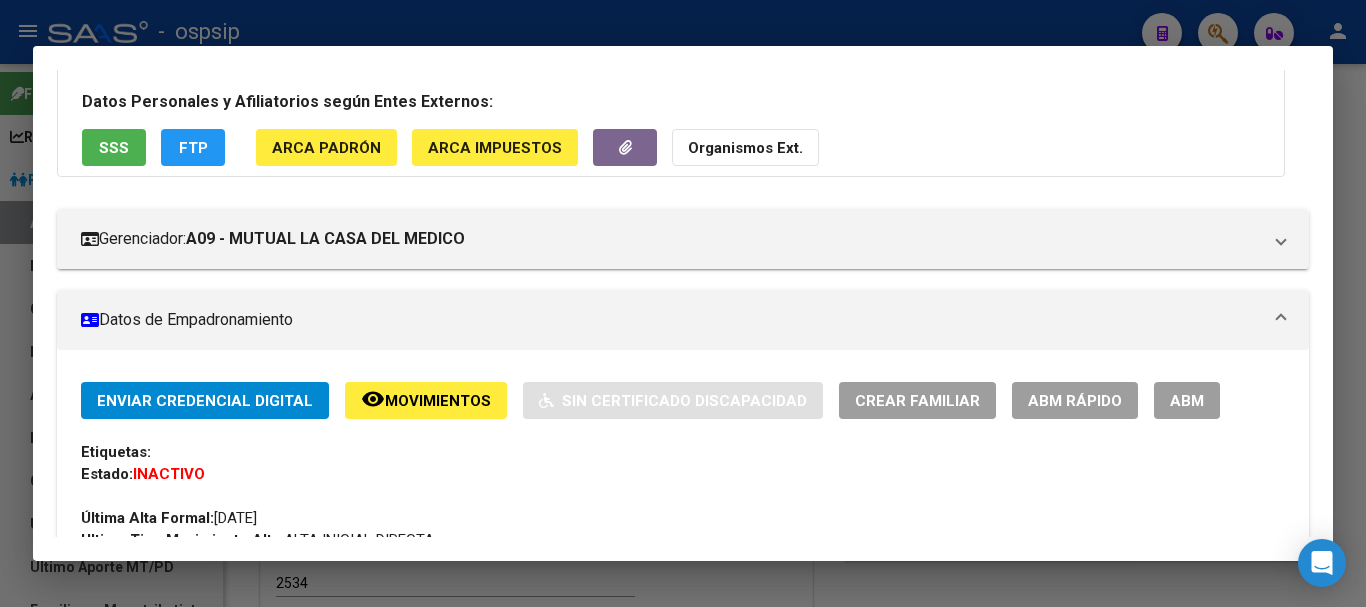 scroll, scrollTop: 100, scrollLeft: 0, axis: vertical 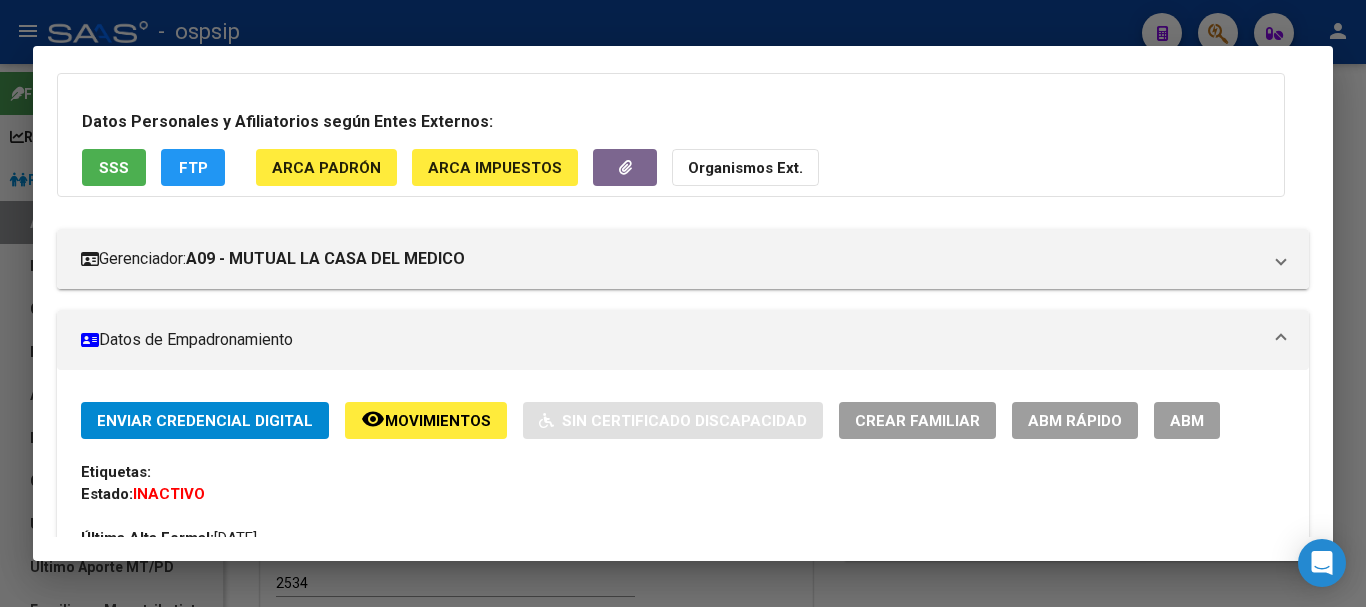 click on "ABM" at bounding box center [1187, 420] 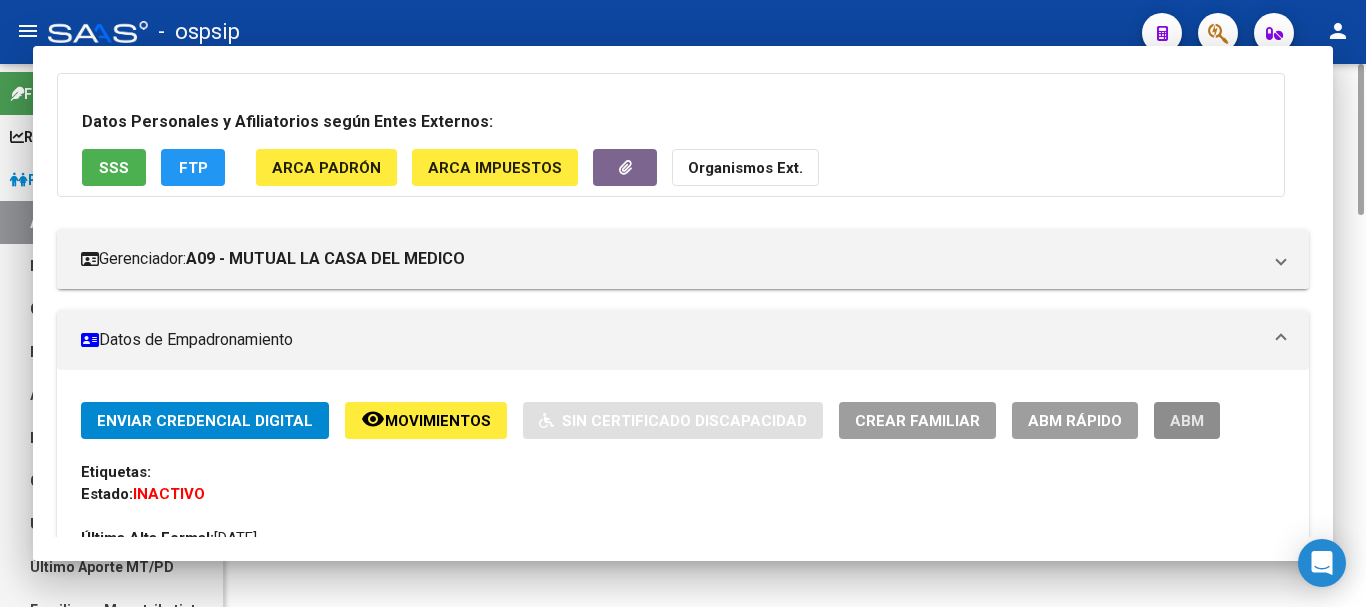 scroll, scrollTop: 0, scrollLeft: 0, axis: both 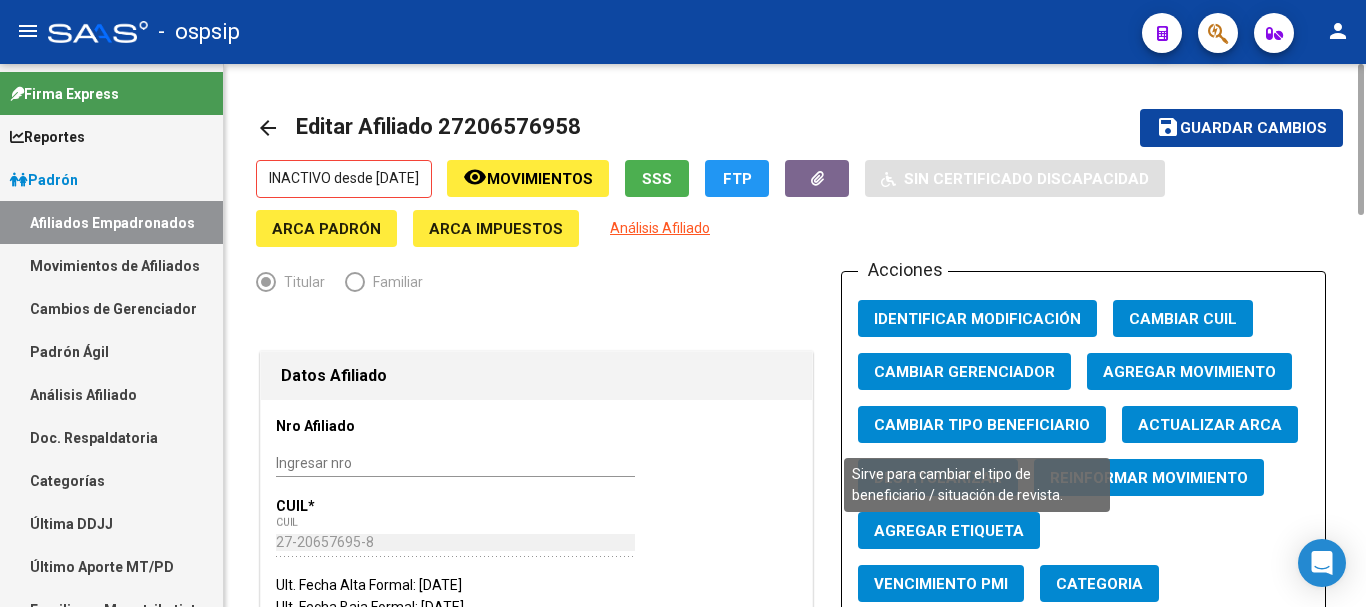 click on "Cambiar Tipo Beneficiario" 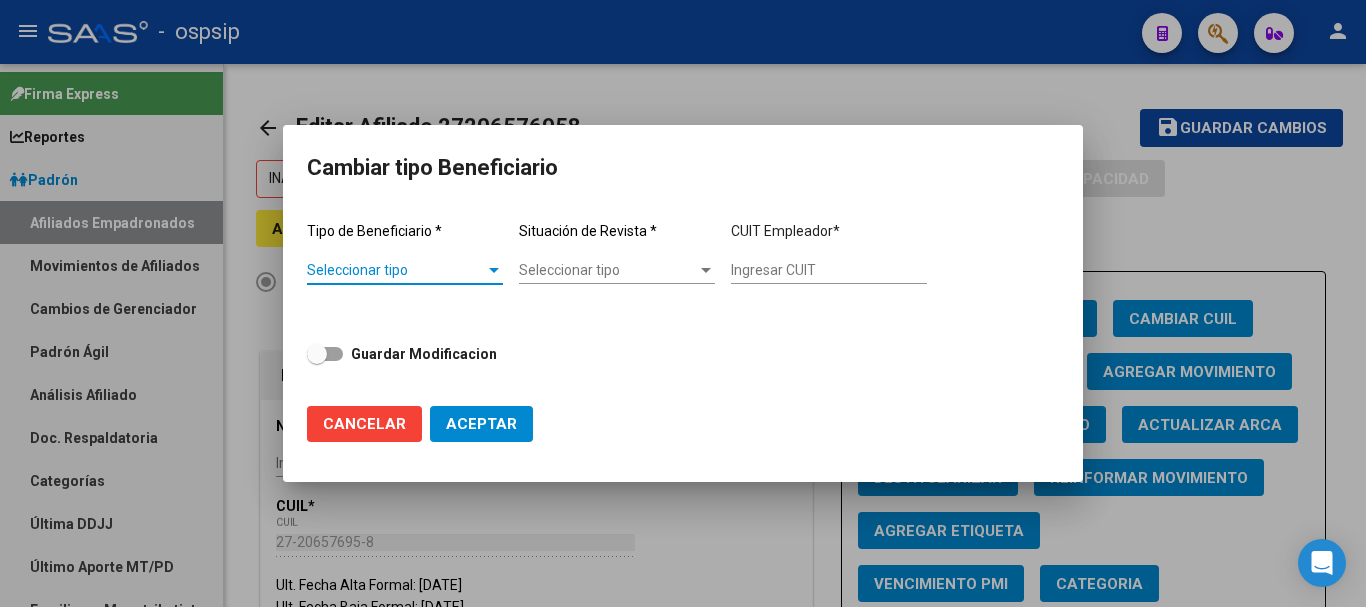 click at bounding box center (494, 270) 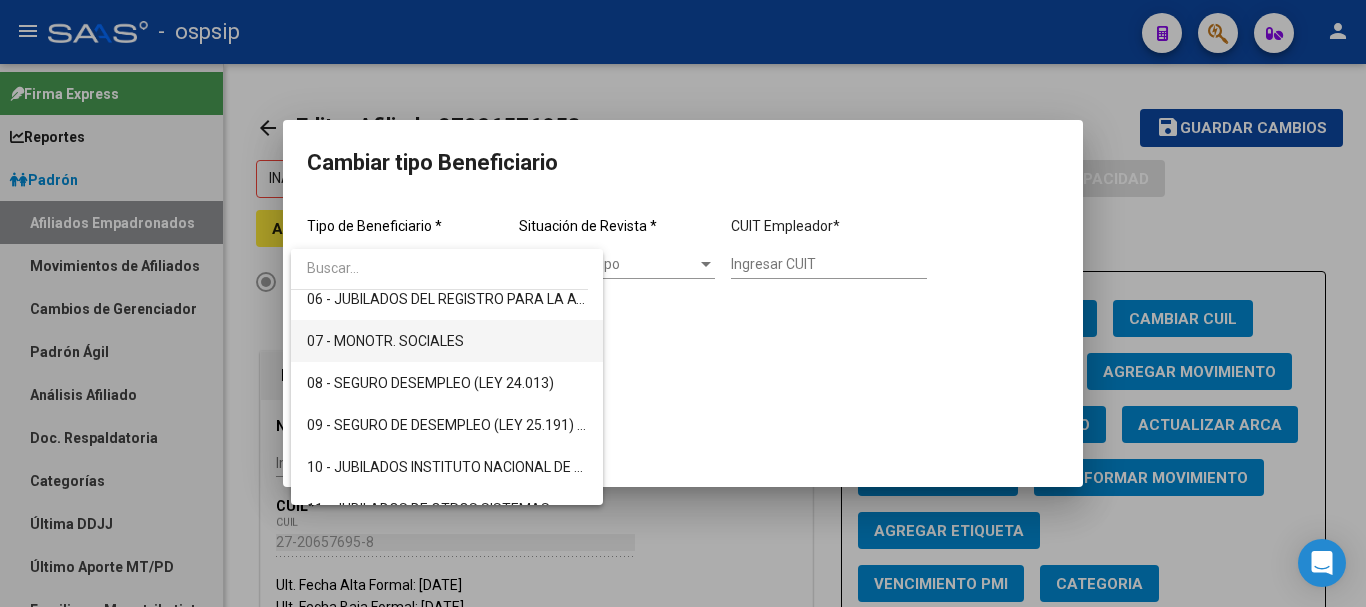 scroll, scrollTop: 232, scrollLeft: 0, axis: vertical 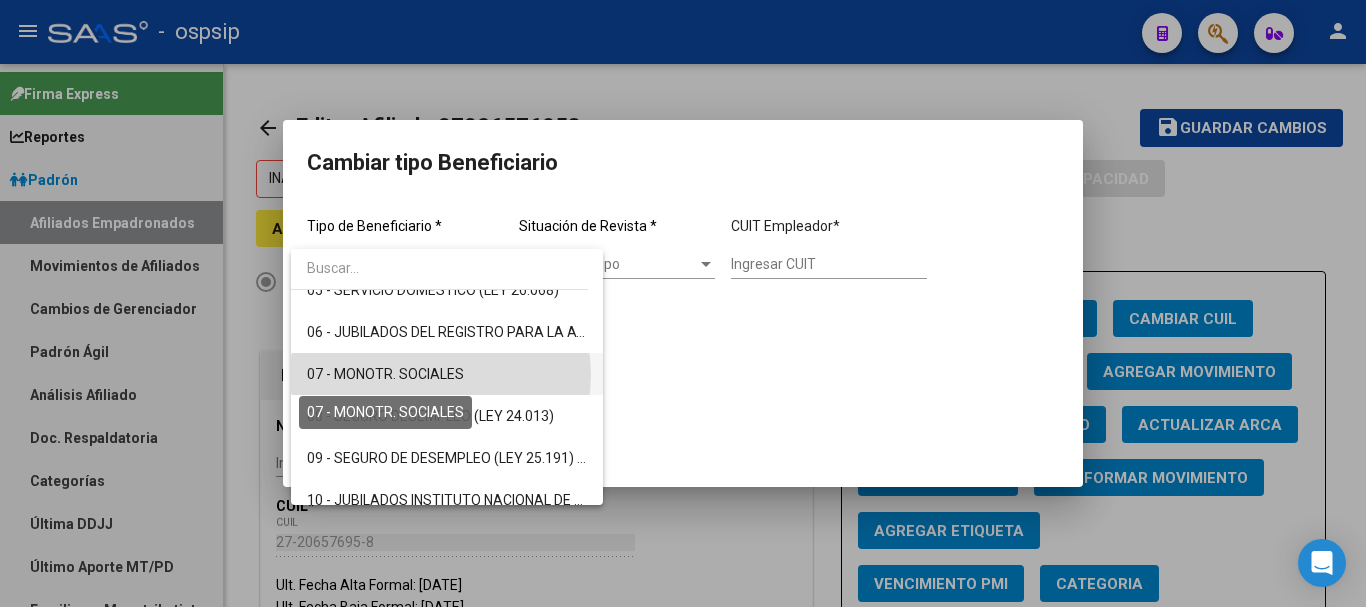 click on "07 - MONOTR. SOCIALES" at bounding box center [385, 374] 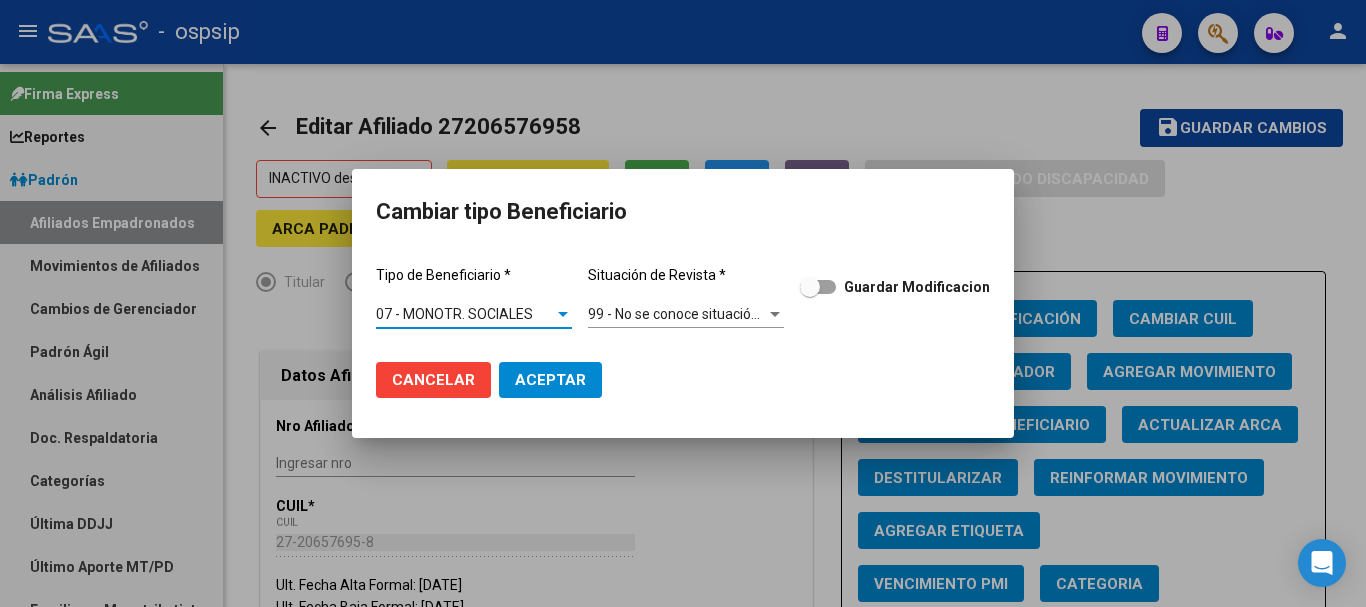 click on "99 - No se conoce situación de revista" at bounding box center [706, 314] 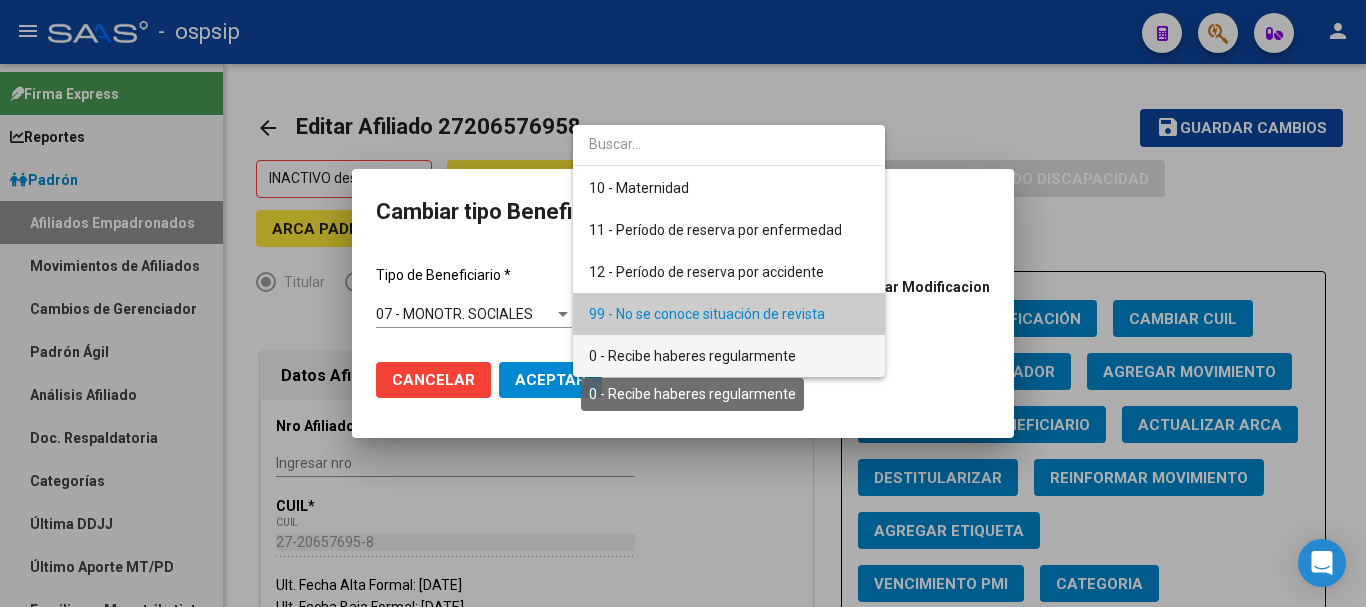 click on "0 - Recibe haberes regularmente" at bounding box center [692, 356] 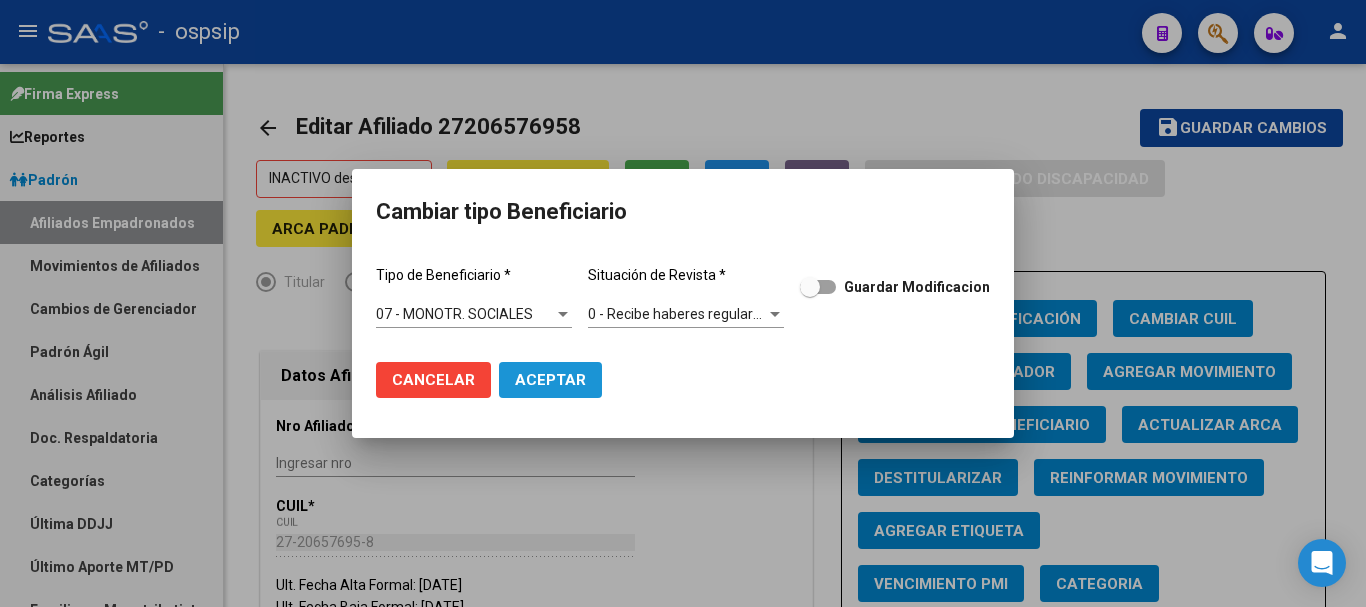 click on "Aceptar" 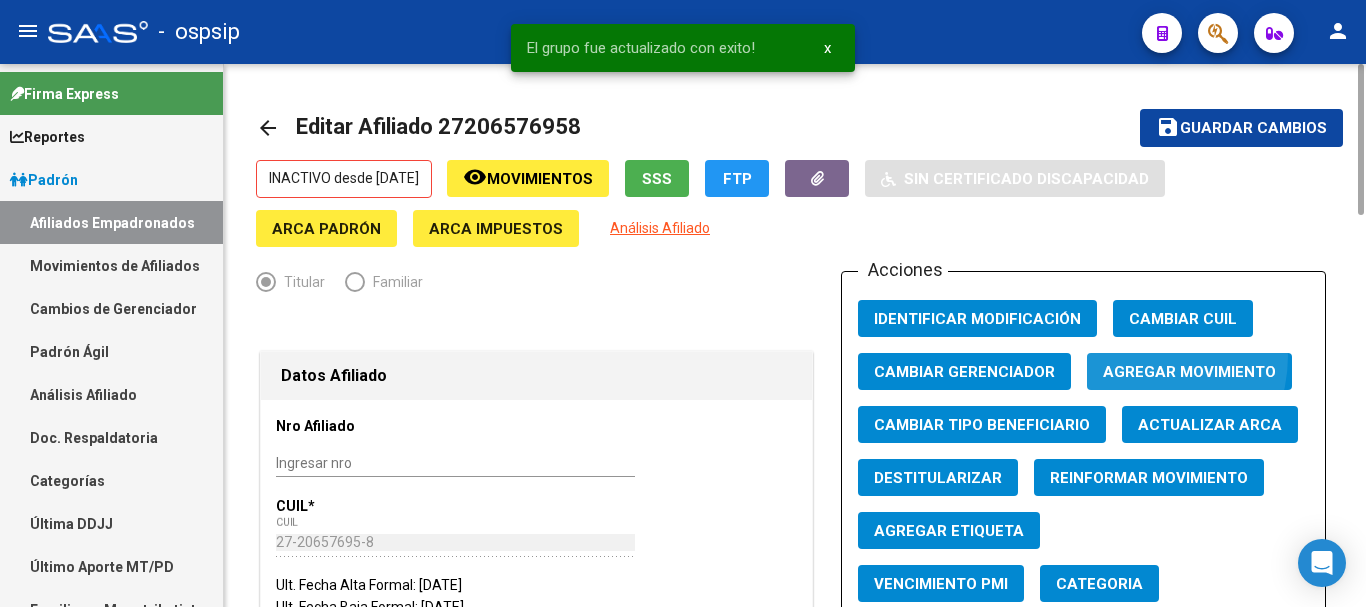 click on "Agregar Movimiento" 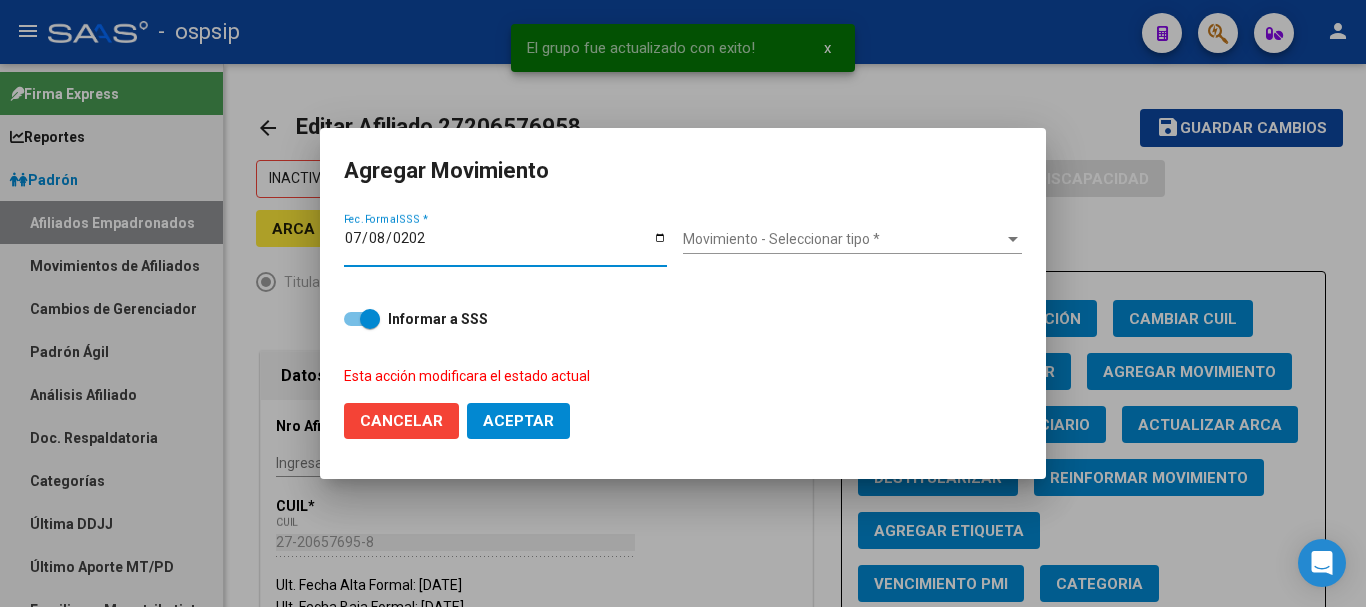 type on "[DATE]" 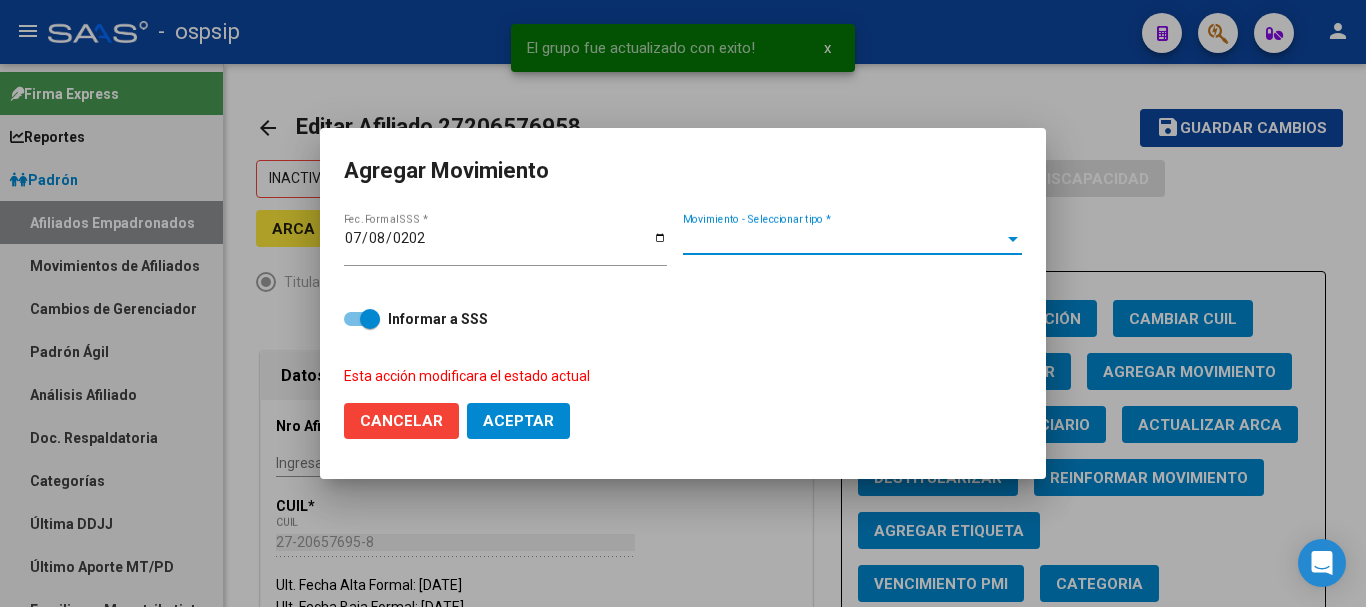click on "Movimiento - Seleccionar tipo *" at bounding box center (843, 239) 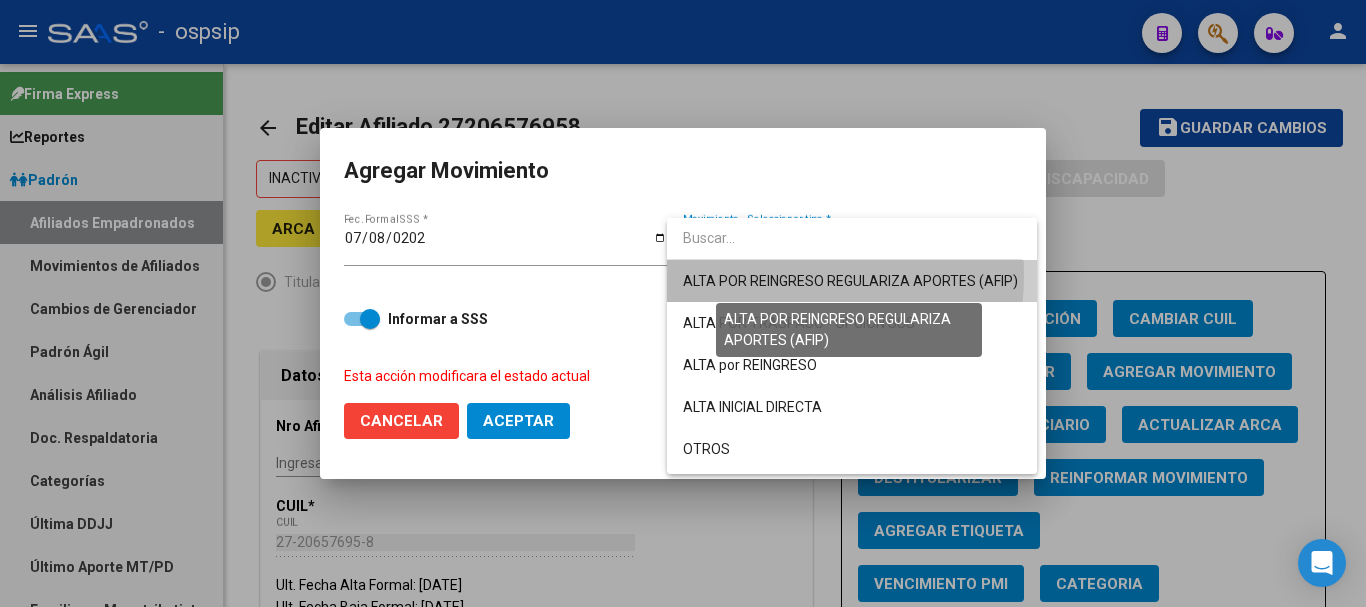 click on "ALTA POR REINGRESO REGULARIZA APORTES (AFIP)" at bounding box center [850, 281] 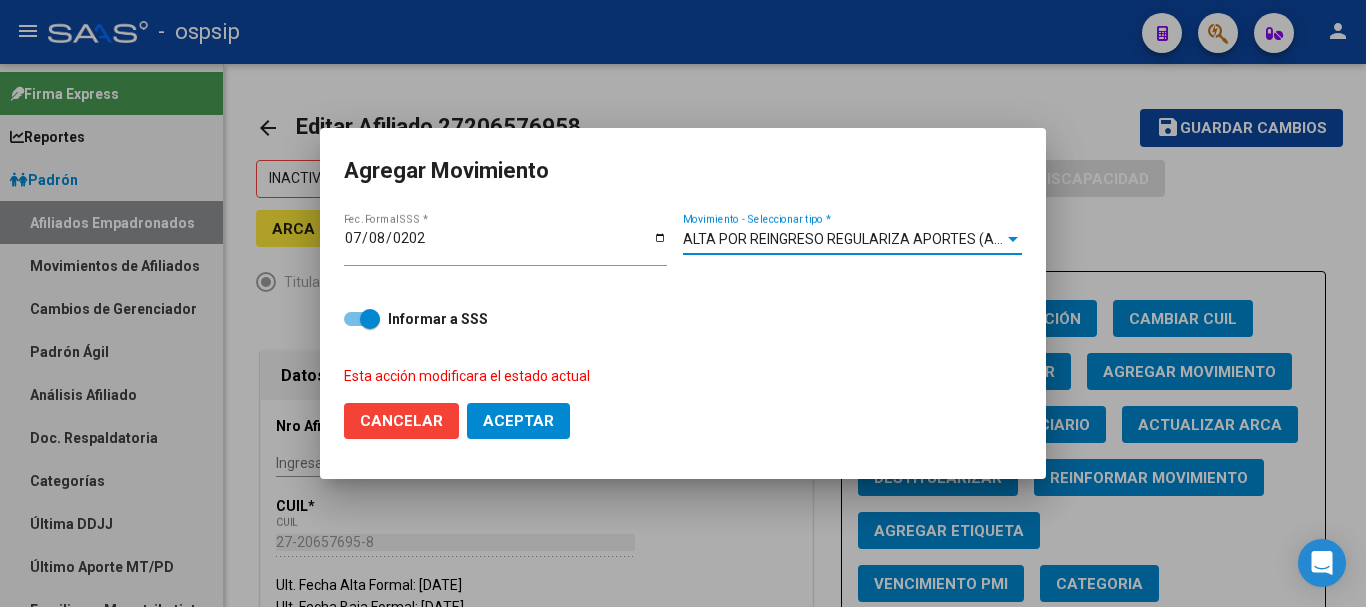 click on "Aceptar" 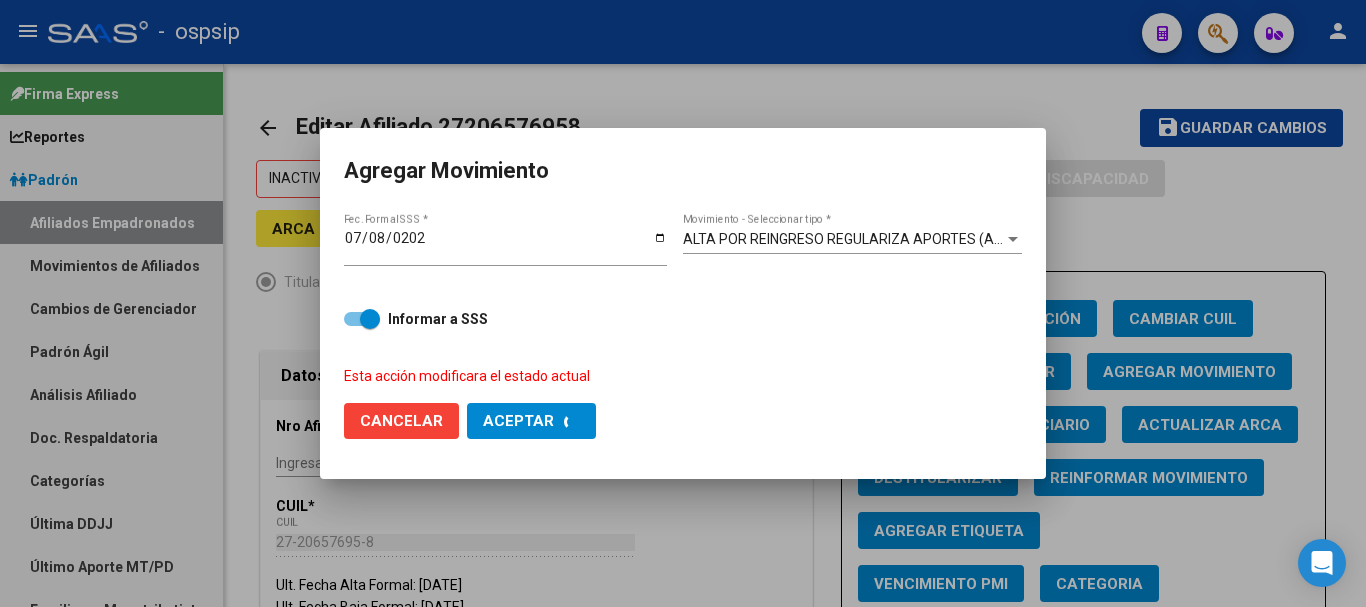 checkbox on "false" 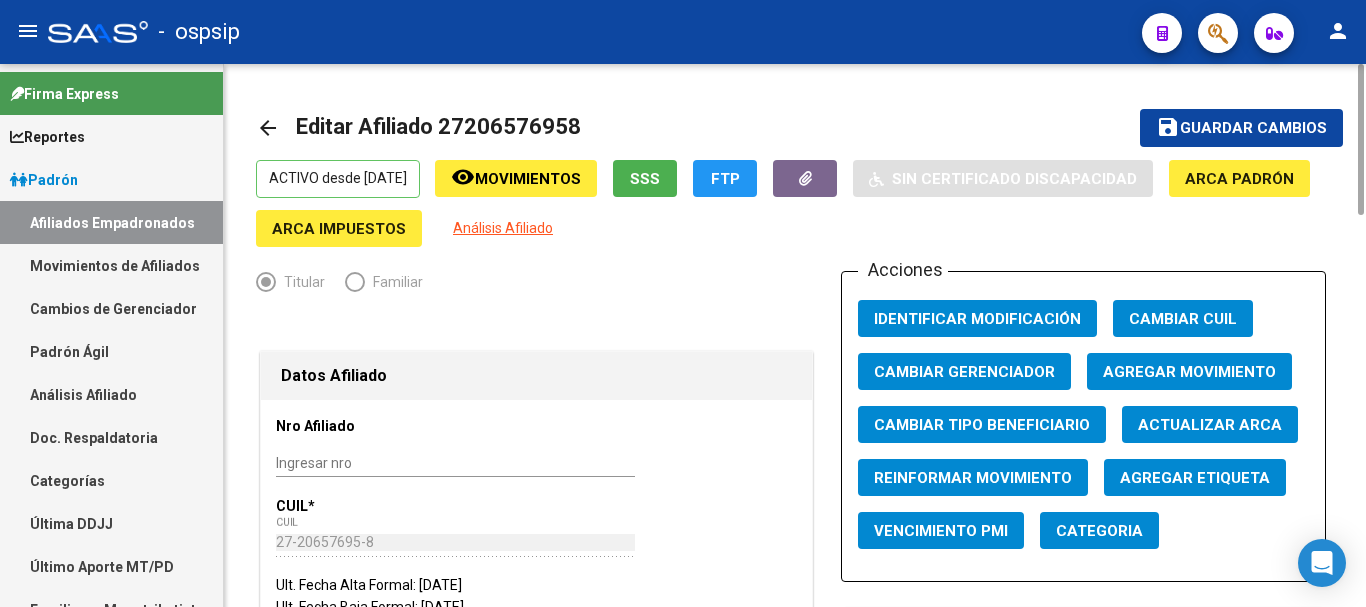 click on "Datos Afiliado Nro Afiliado    Ingresar nro  CUIL  *   27-20657695-8 CUIL  ARCA Padrón  Ult. Fecha Alta Formal: [DATE]  Ult. Fecha Baja Formal: [DATE]  Tipo de Documento * DOCUMENTO UNICO Seleccionar tipo Nro Documento  *   20657695 Ingresar nro  Apellido  *   [PERSON_NAME] Ingresar apellido  Nombre  *   [PERSON_NAME] nombre  Fecha de nacimiento  *   [DEMOGRAPHIC_DATA] Ingresar fecha   Parentesco * Titular Seleccionar parentesco  Estado Civil * [DEMOGRAPHIC_DATA] Seleccionar tipo  Sexo * Femenino Seleccionar sexo  Nacionalidad * [DEMOGRAPHIC_DATA] Seleccionar tipo  Discapacitado * No discapacitado Seleccionar tipo Vencimiento Certificado Estudio    Ingresar fecha   Tipo domicilio * Domicilio Completo Seleccionar tipo domicilio  Provincia * Misiones Seleccionar provincia Localidad  *   [US_STATE] Ingresar el nombre  Codigo Postal  *   3334 Ingresar el codigo  Calle  *   AV GRAL [GEOGRAPHIC_DATA][PERSON_NAME] calle  Numero  *   2445 Ingresar nro  Piso    0 Ingresar piso  Departamento    Ingresar depto  Teléfono celular    Ingresar tel" 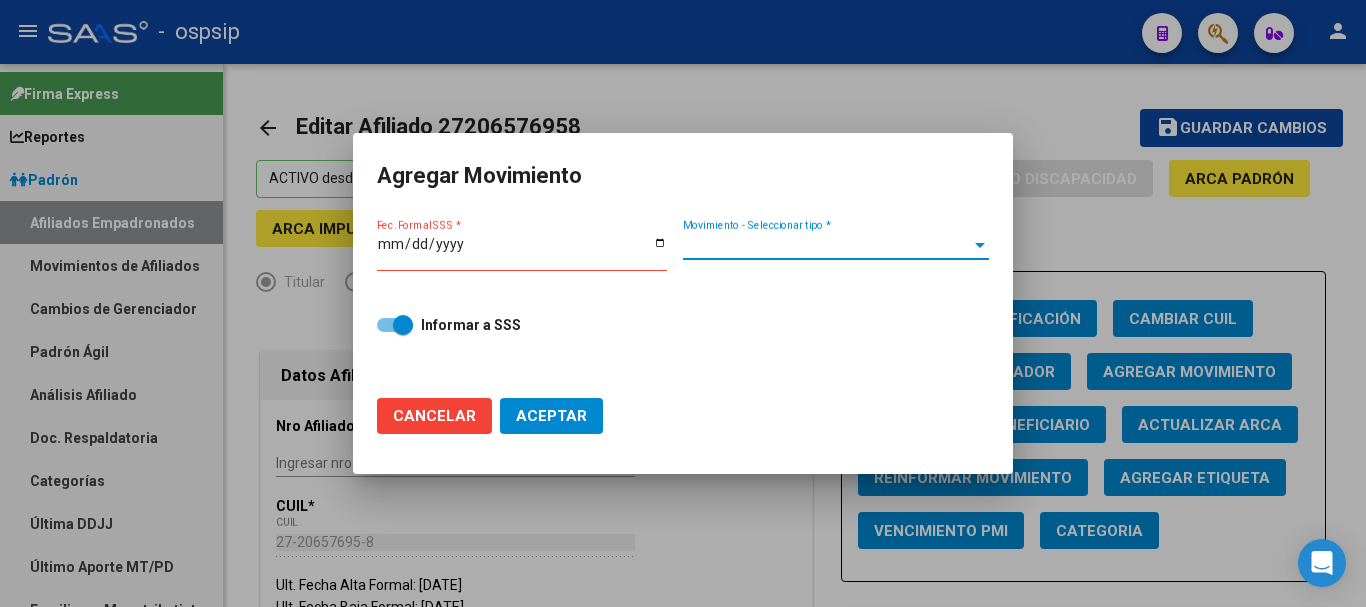 click on "Movimiento - Seleccionar tipo *" at bounding box center [827, 245] 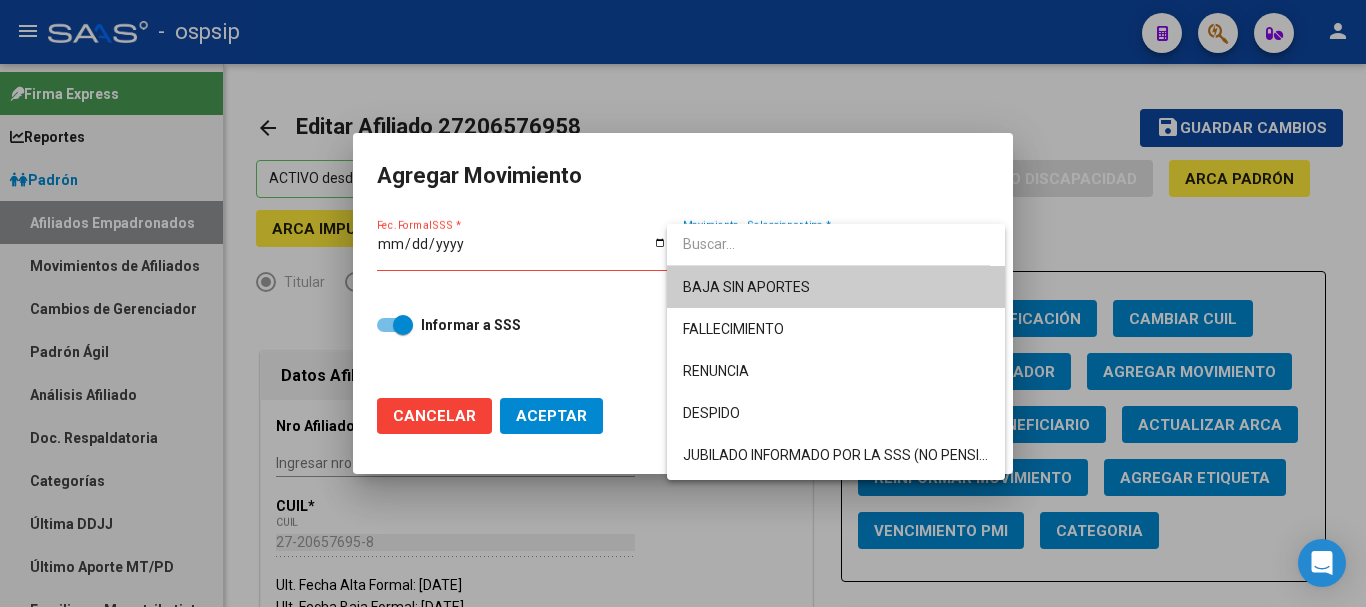 click at bounding box center (683, 303) 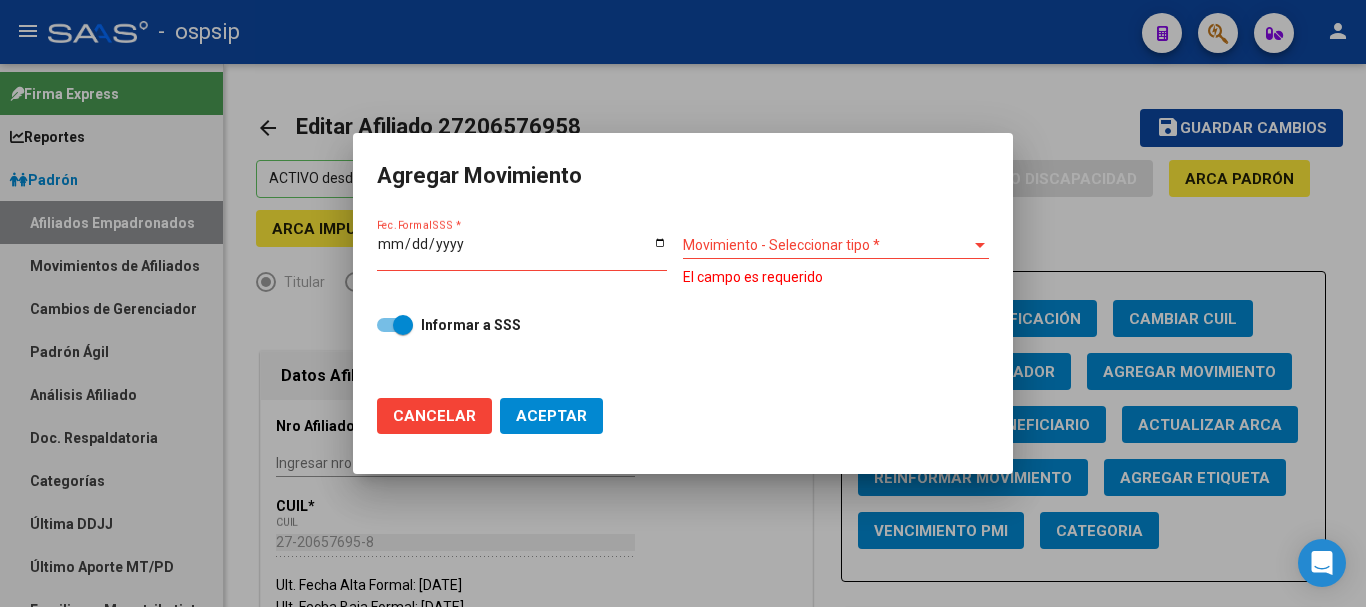 click at bounding box center (683, 303) 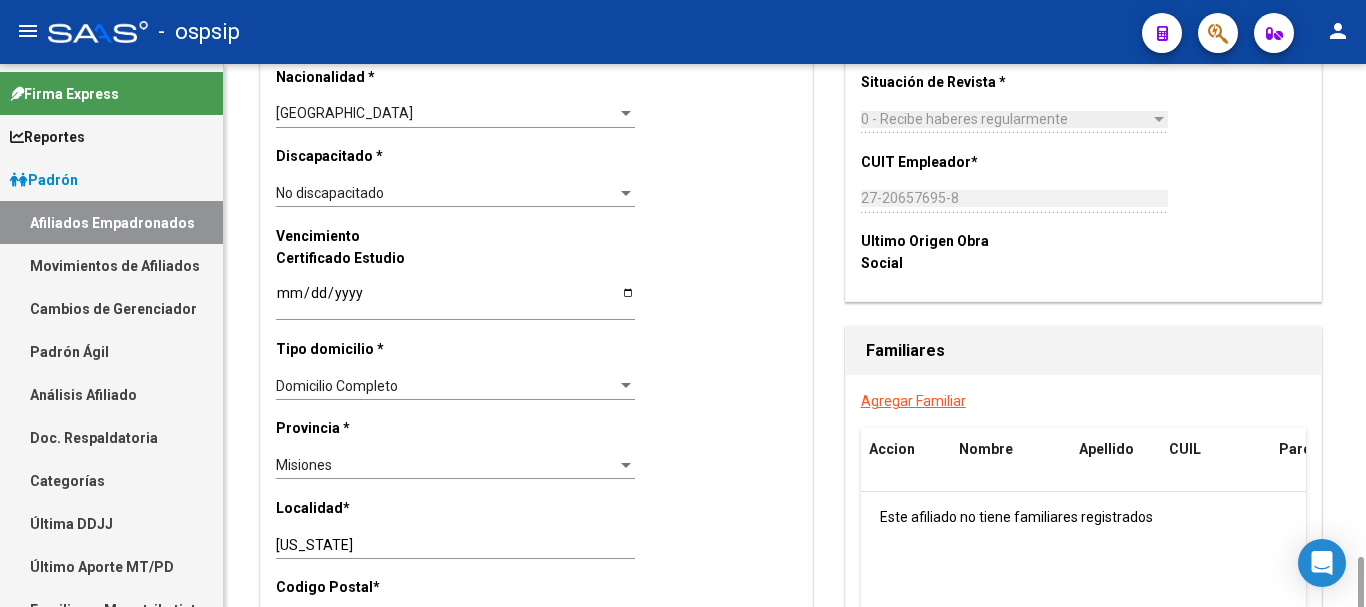 scroll, scrollTop: 1400, scrollLeft: 0, axis: vertical 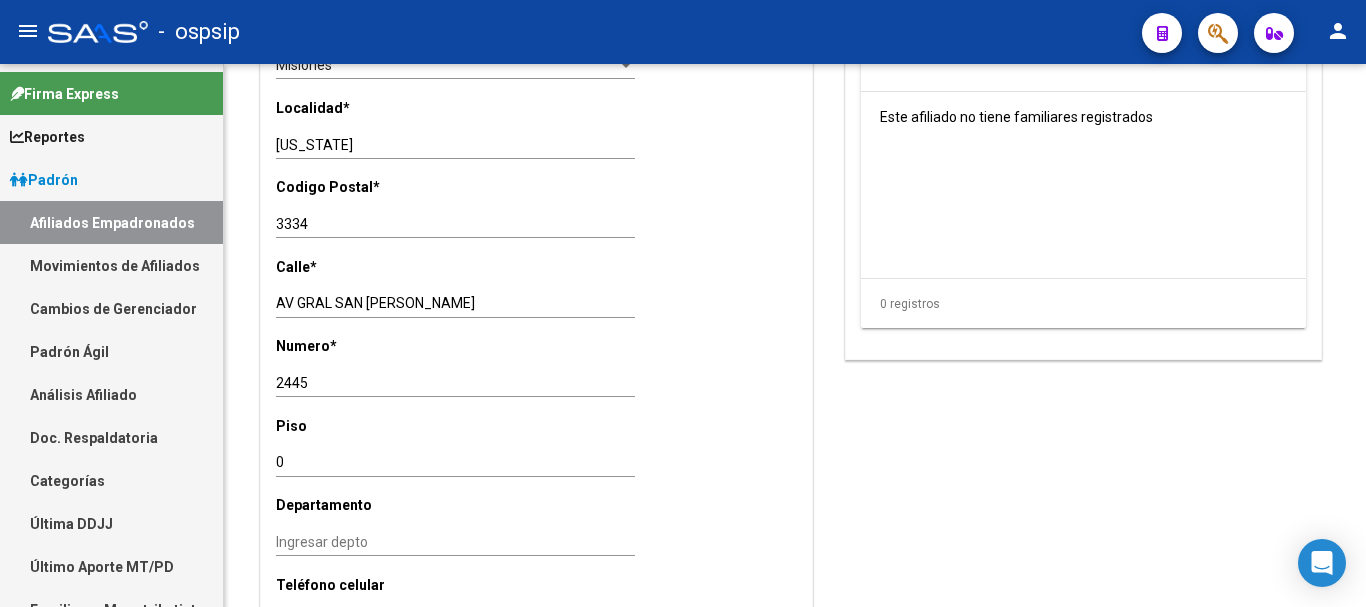 click 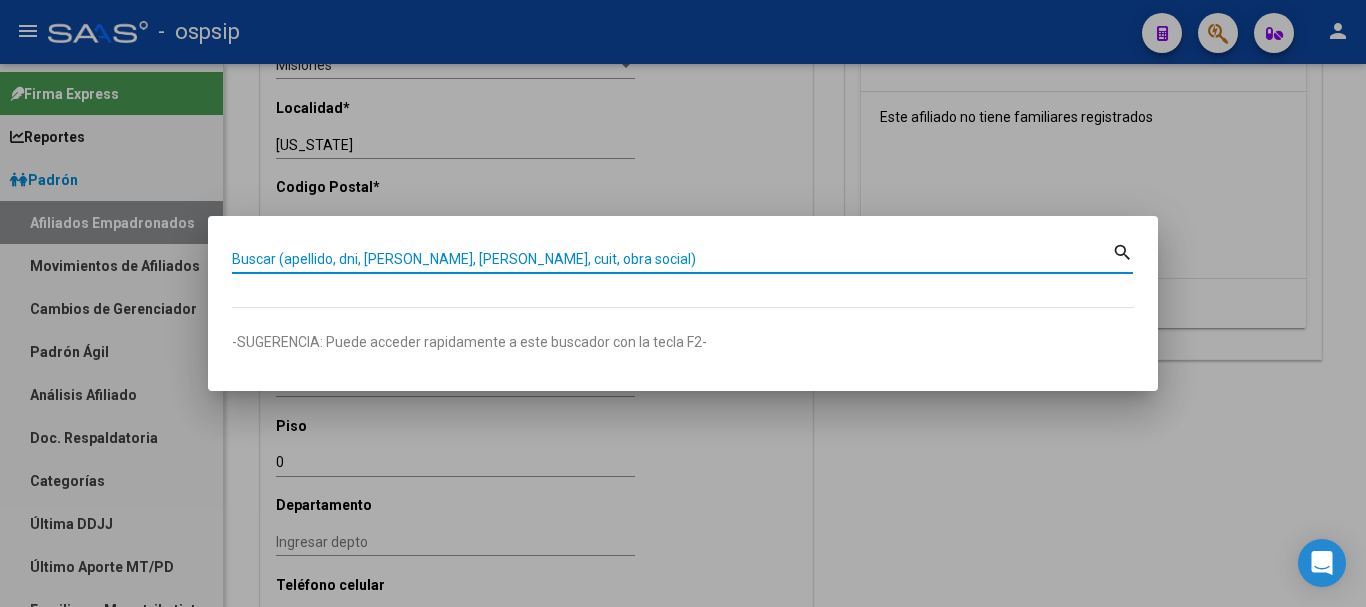 click on "Buscar (apellido, dni, [PERSON_NAME], [PERSON_NAME], cuit, obra social)" at bounding box center (672, 259) 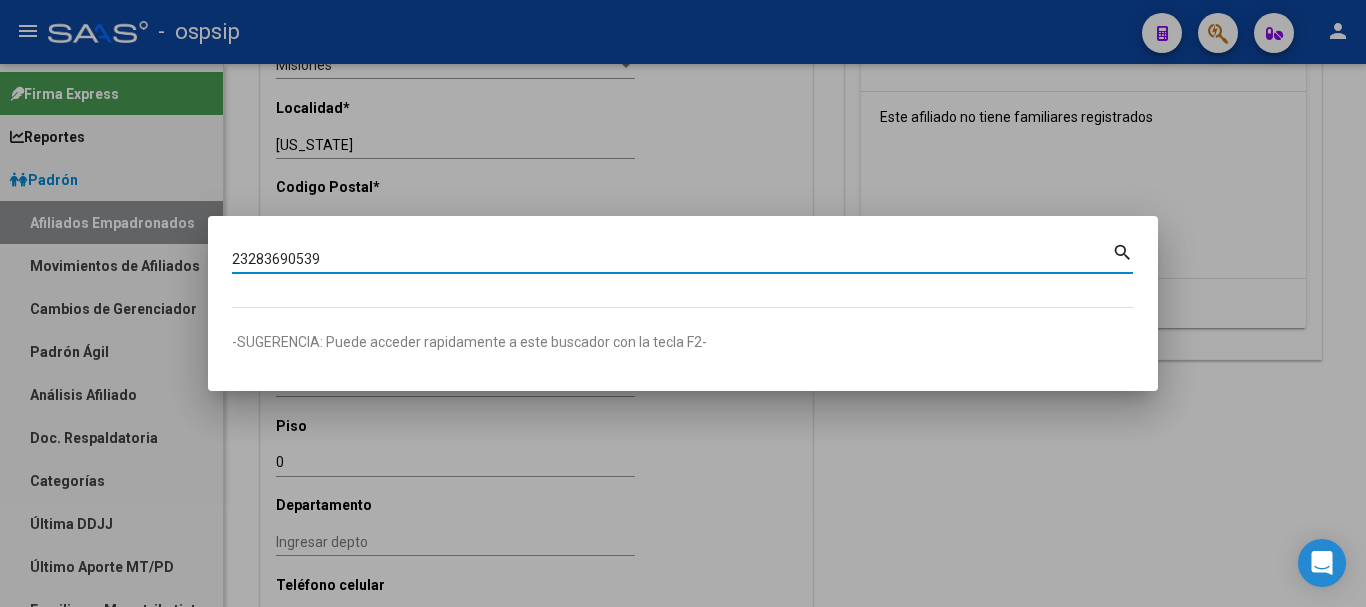 type on "23283690539" 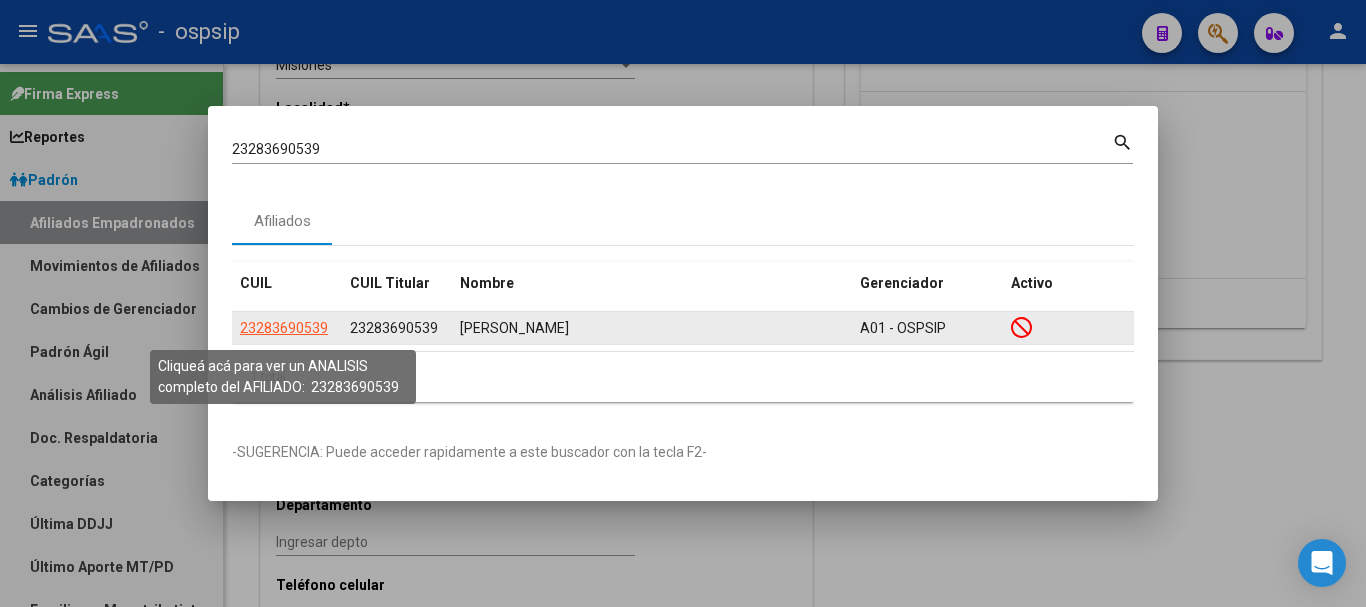 click on "23283690539" 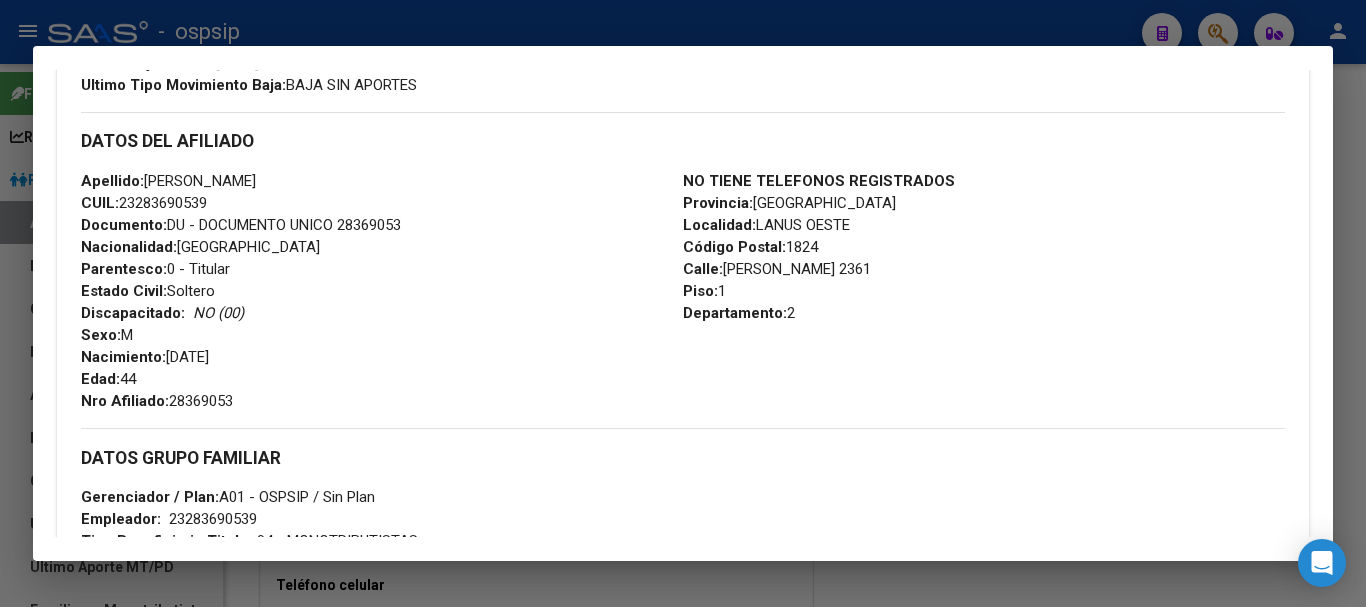 scroll, scrollTop: 400, scrollLeft: 0, axis: vertical 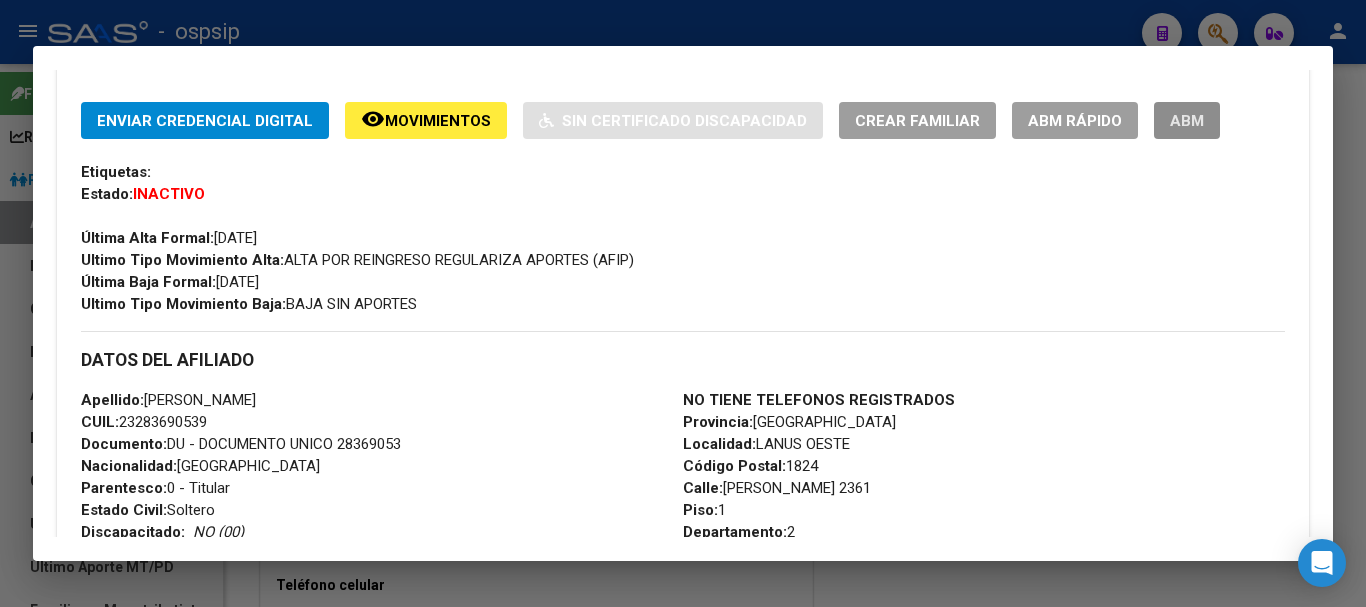 click on "ABM" at bounding box center (1187, 120) 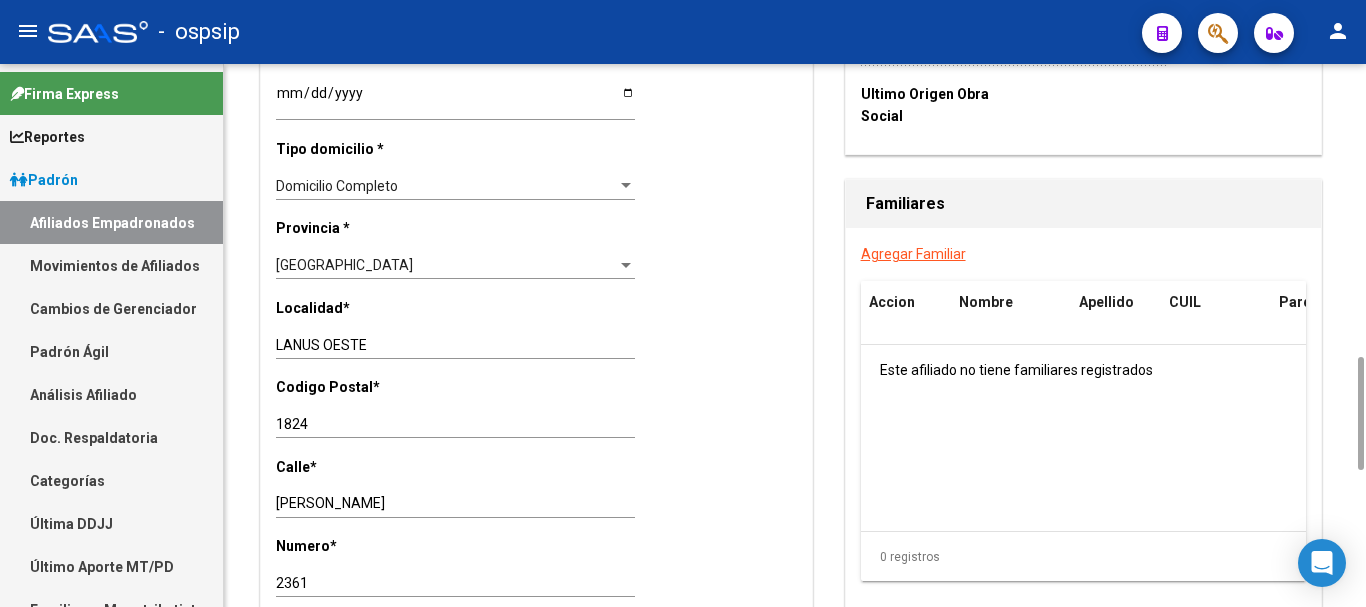 scroll, scrollTop: 2050, scrollLeft: 0, axis: vertical 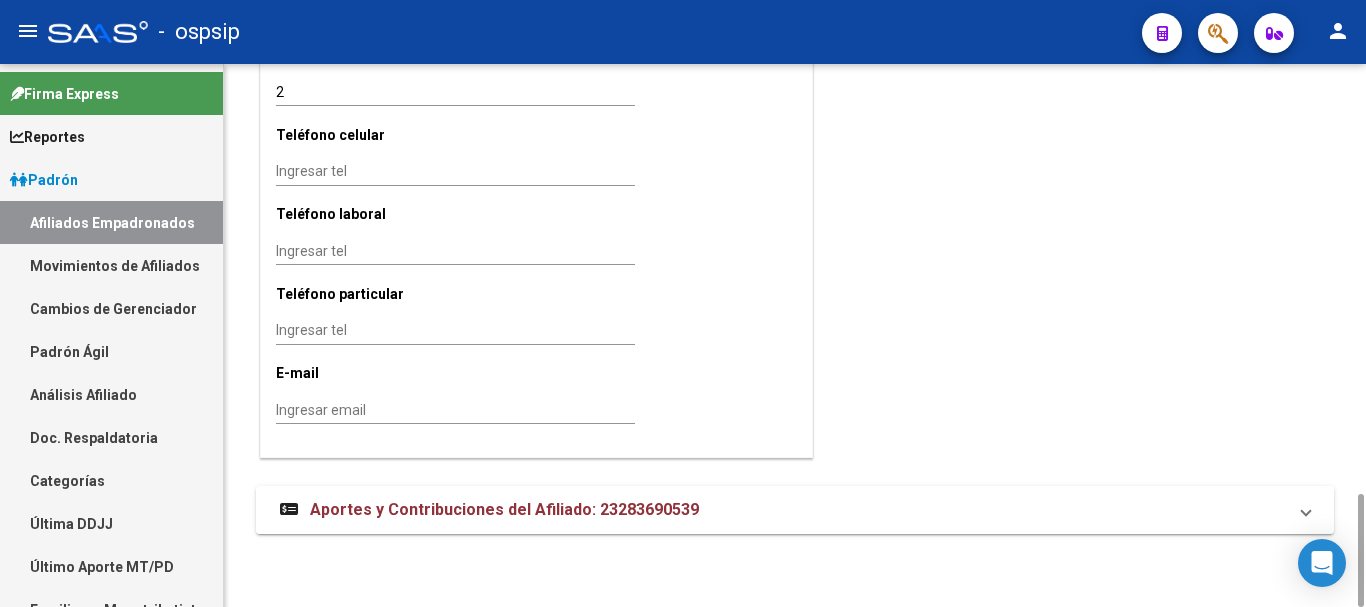 click on "Aportes y Contribuciones del Afiliado: 23283690539" at bounding box center [504, 509] 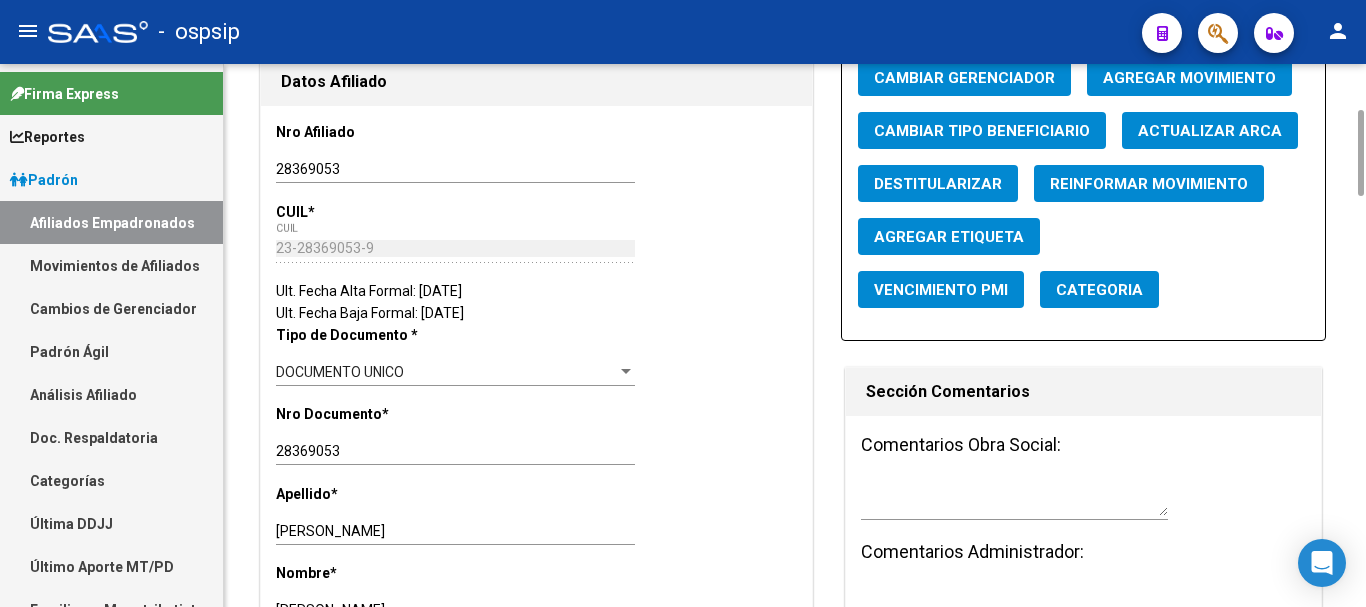 scroll, scrollTop: 0, scrollLeft: 0, axis: both 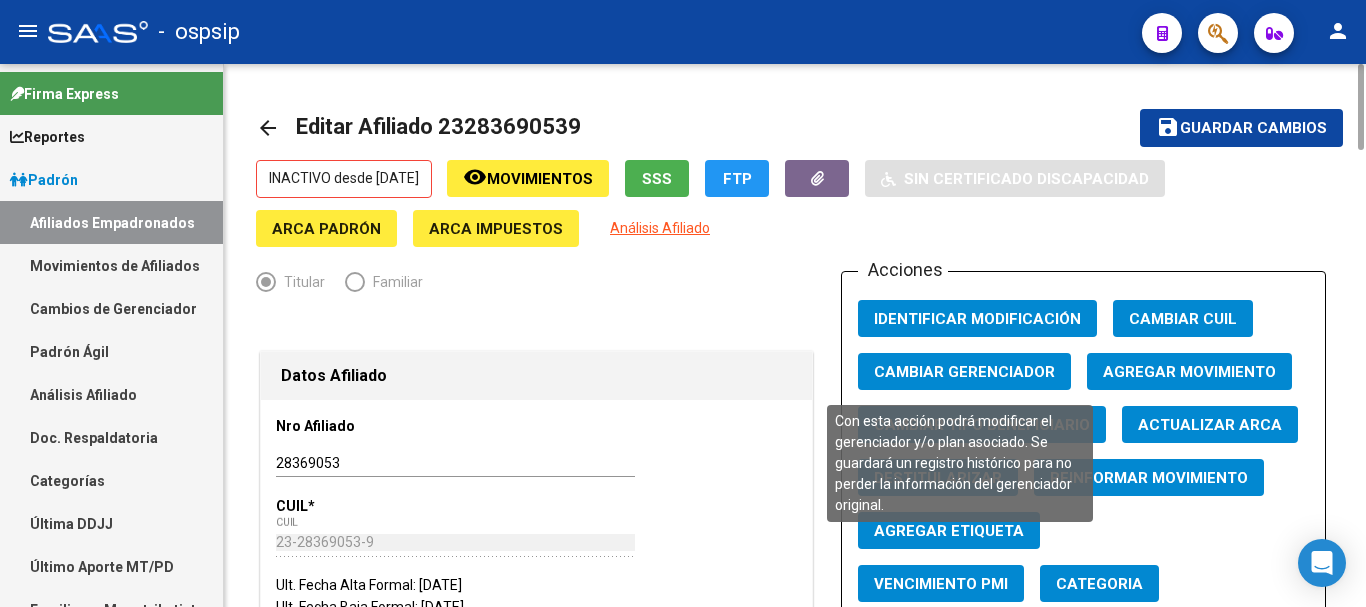 click on "Cambiar Gerenciador" 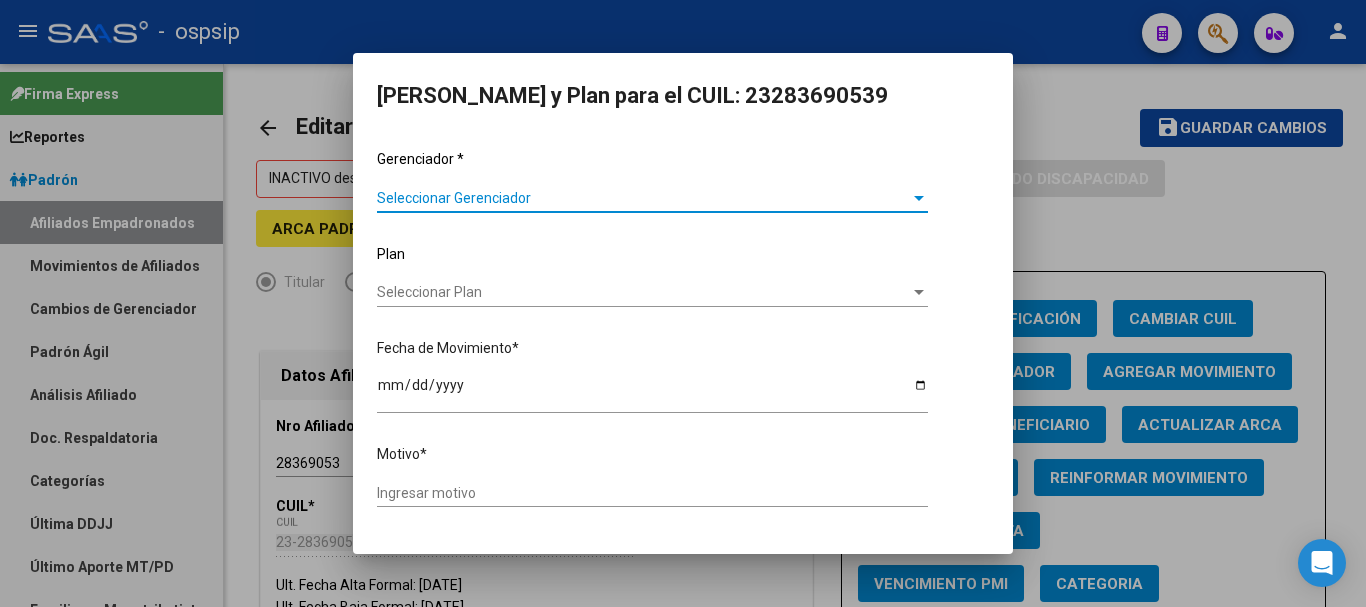 type 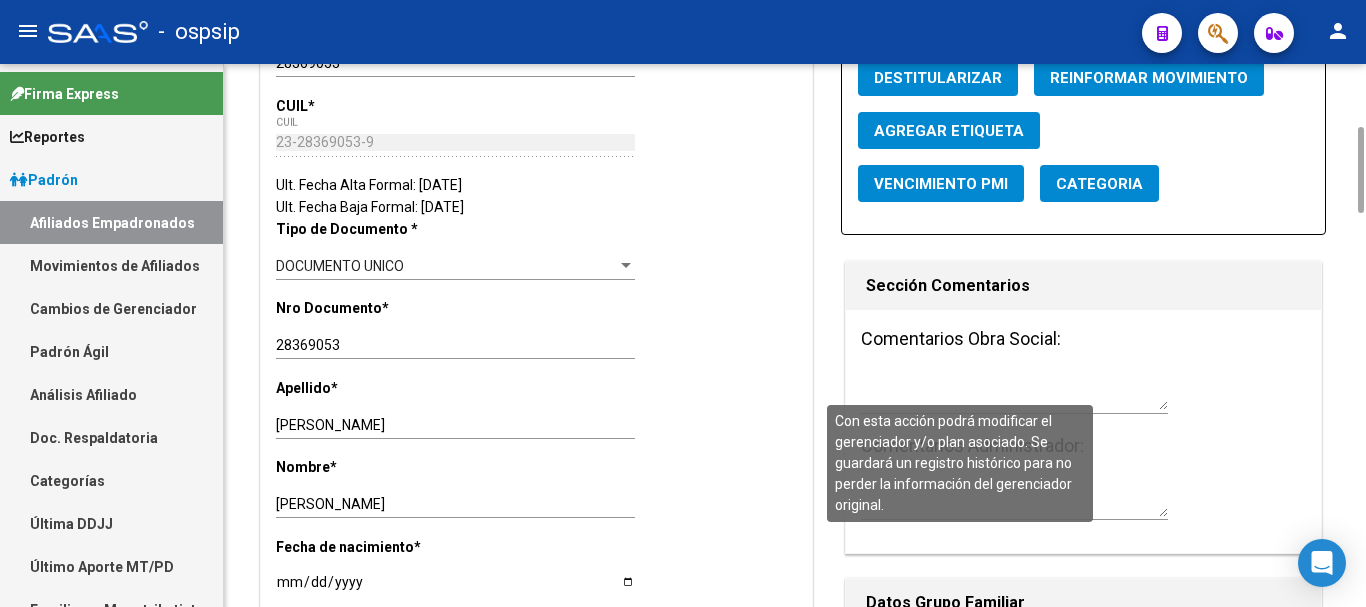 scroll, scrollTop: 0, scrollLeft: 0, axis: both 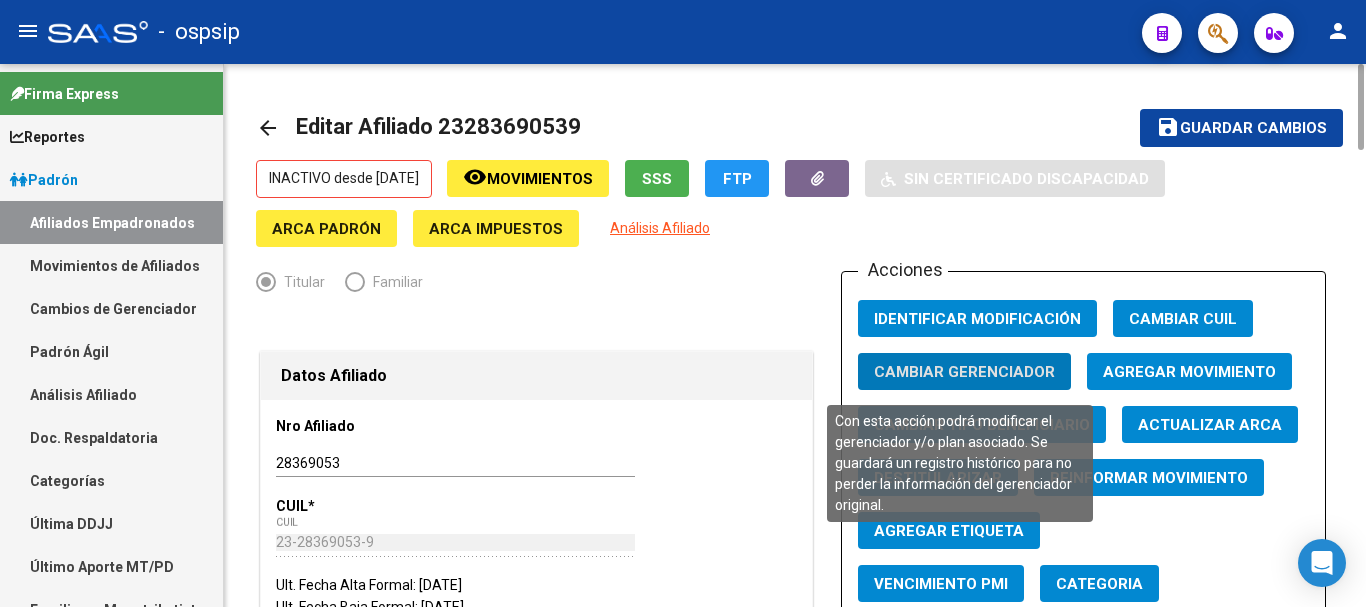 click on "Agregar Movimiento" 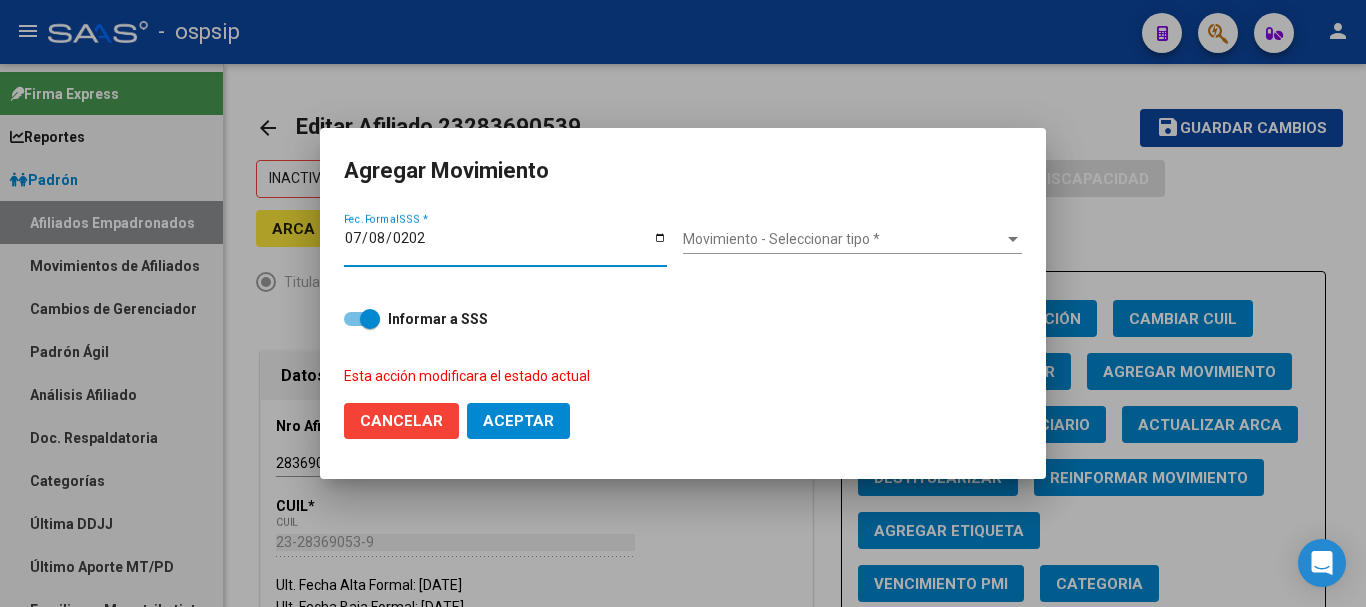 type on "[DATE]" 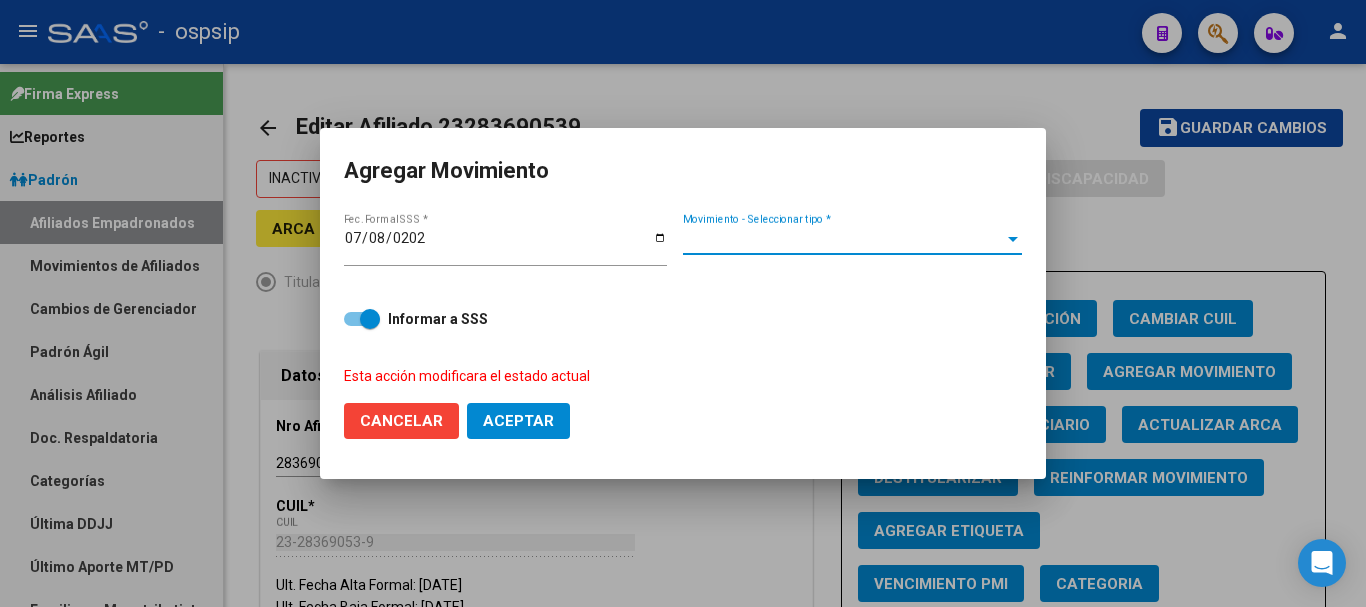 click on "Movimiento - Seleccionar tipo *" at bounding box center (843, 239) 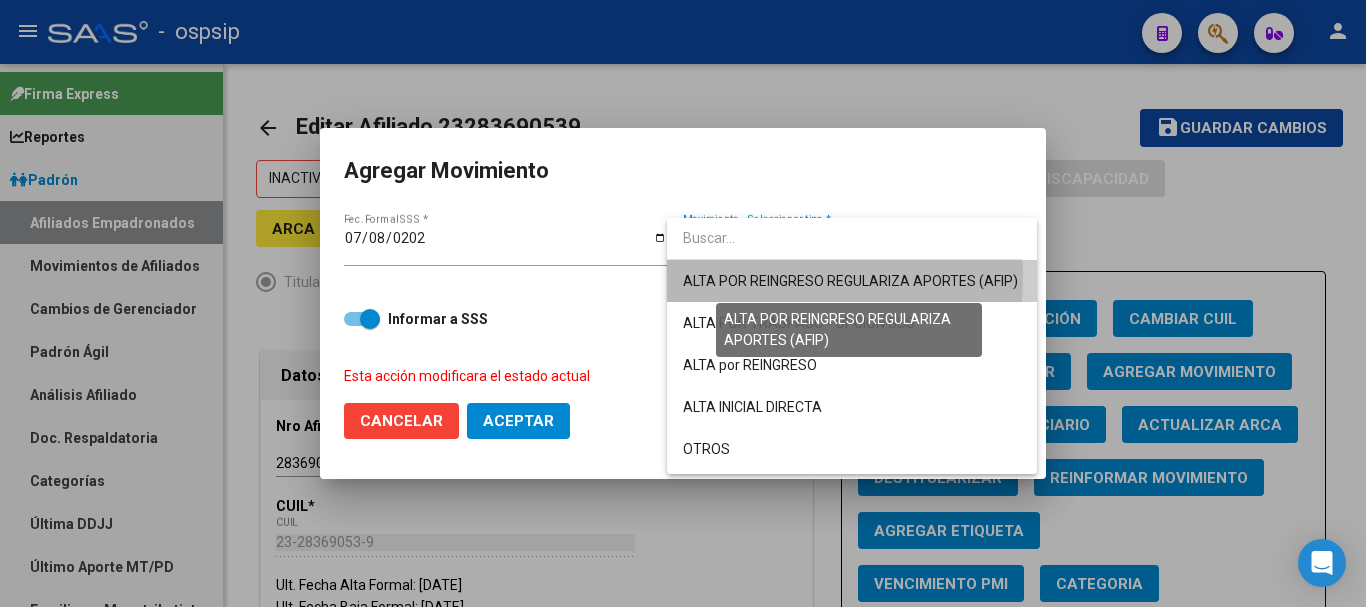click on "ALTA POR REINGRESO REGULARIZA APORTES (AFIP)" at bounding box center (850, 281) 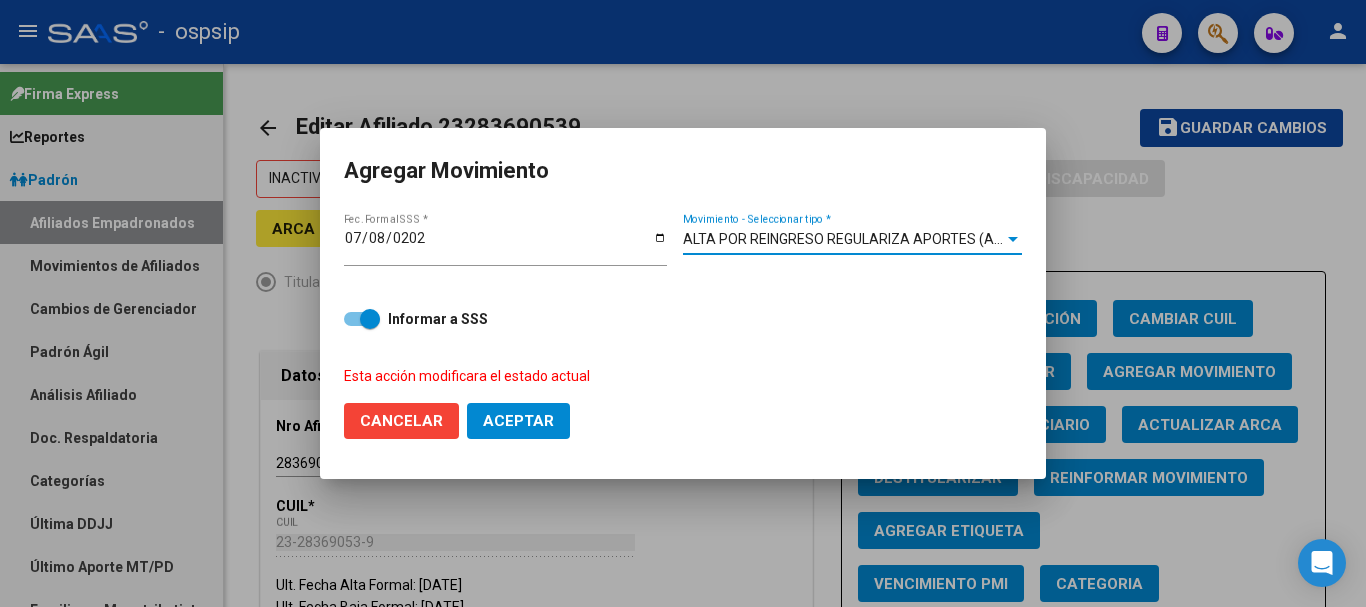 click on "Aceptar" 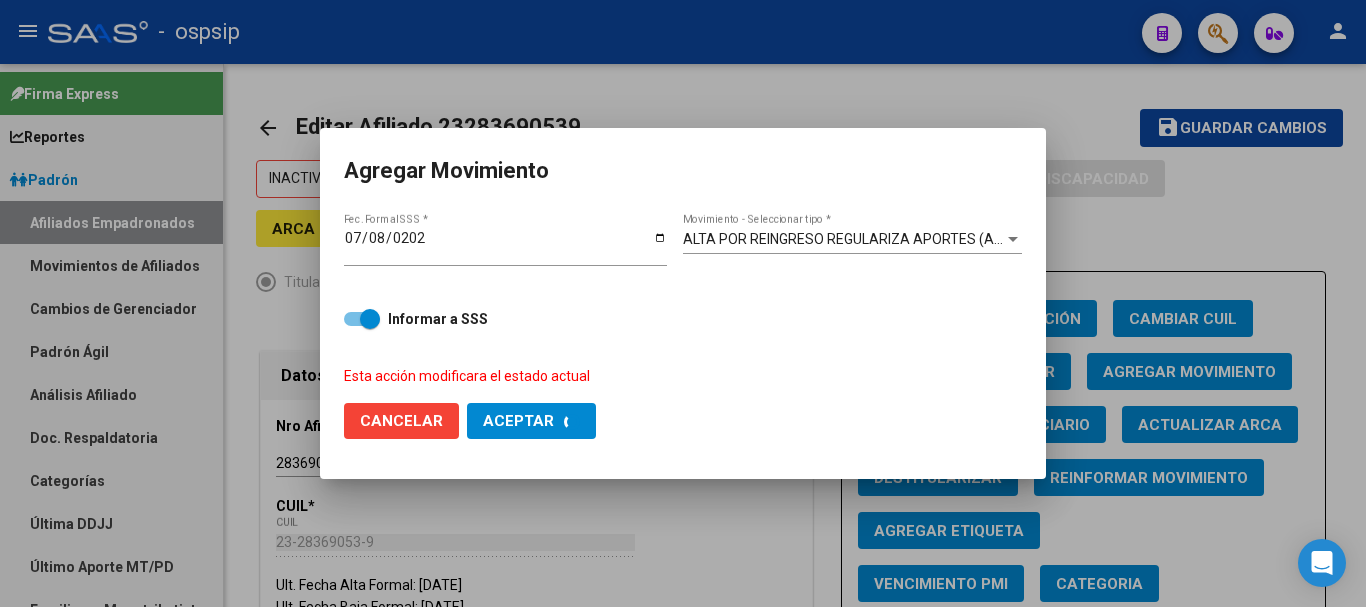 checkbox on "false" 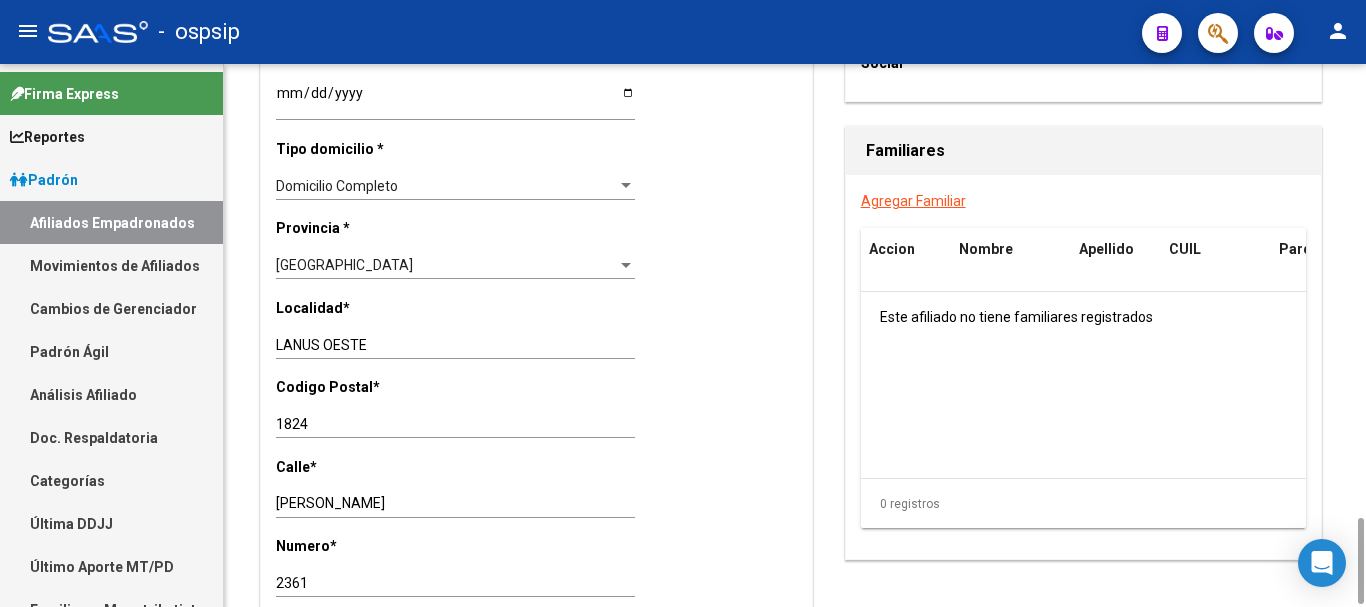 scroll, scrollTop: 1600, scrollLeft: 0, axis: vertical 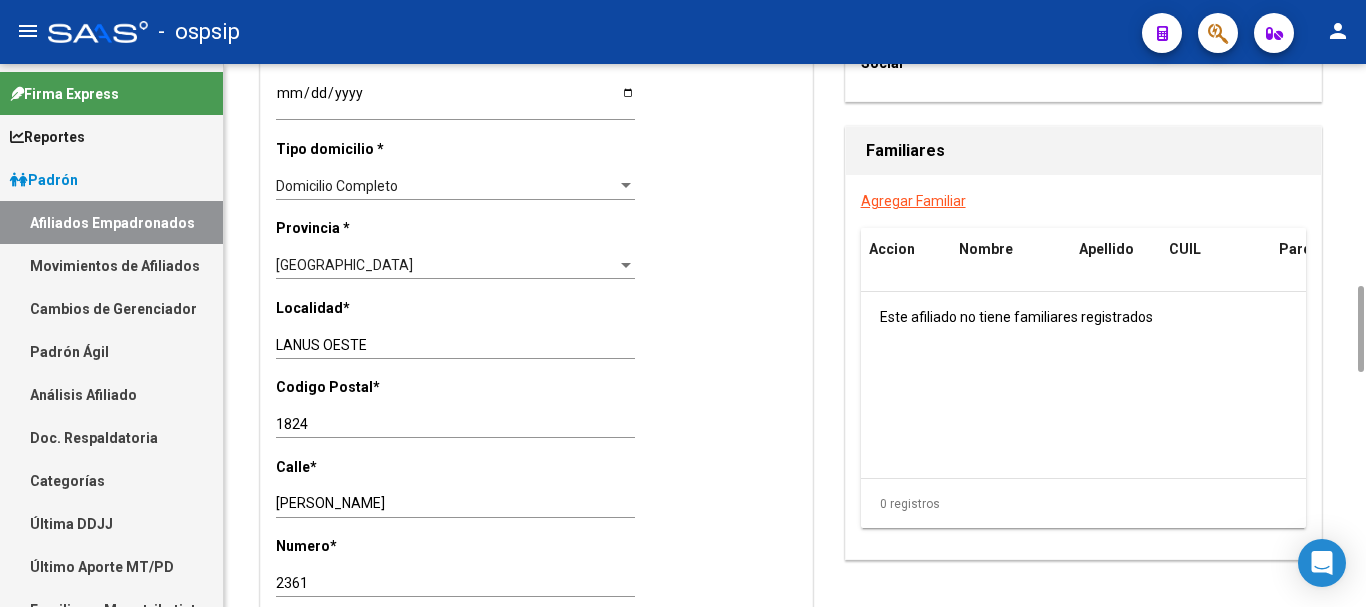 click 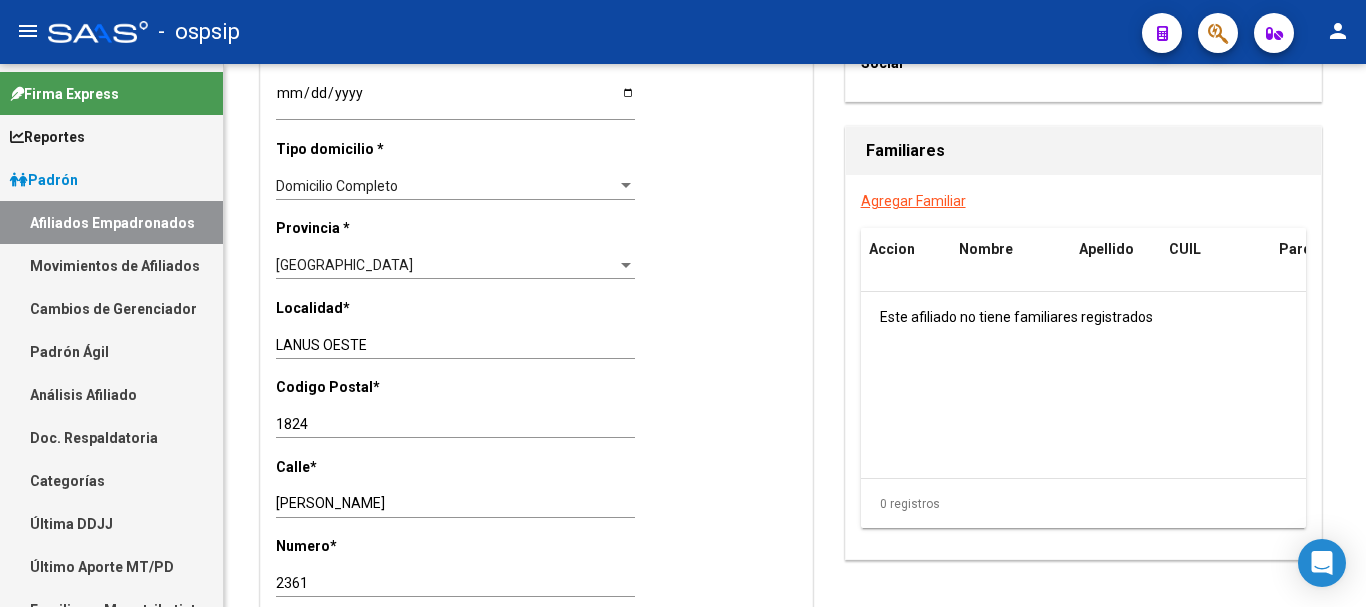 click 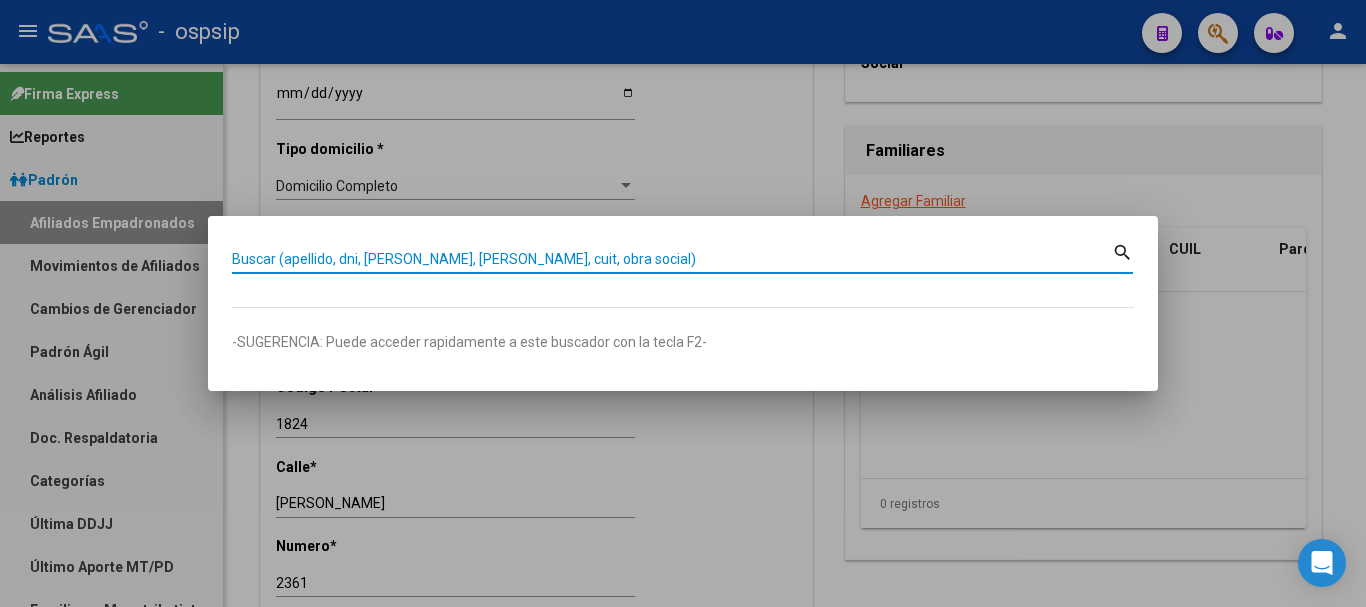 click on "Buscar (apellido, dni, [PERSON_NAME], [PERSON_NAME], cuit, obra social)" at bounding box center [672, 259] 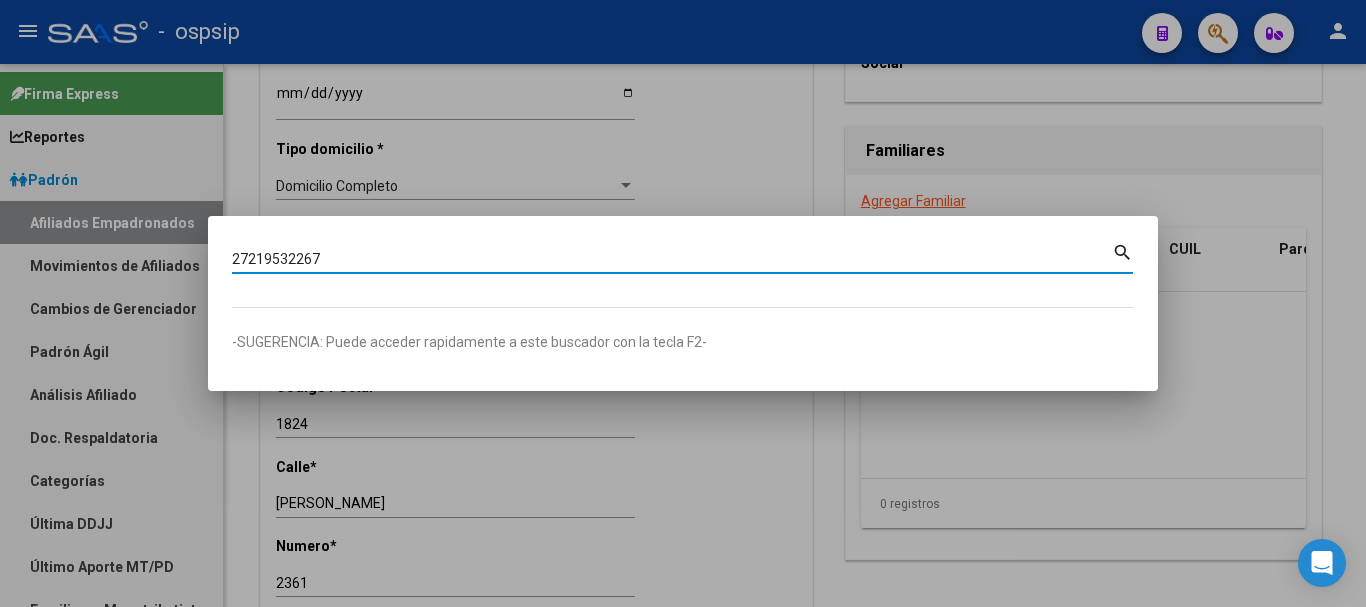 type on "27219532267" 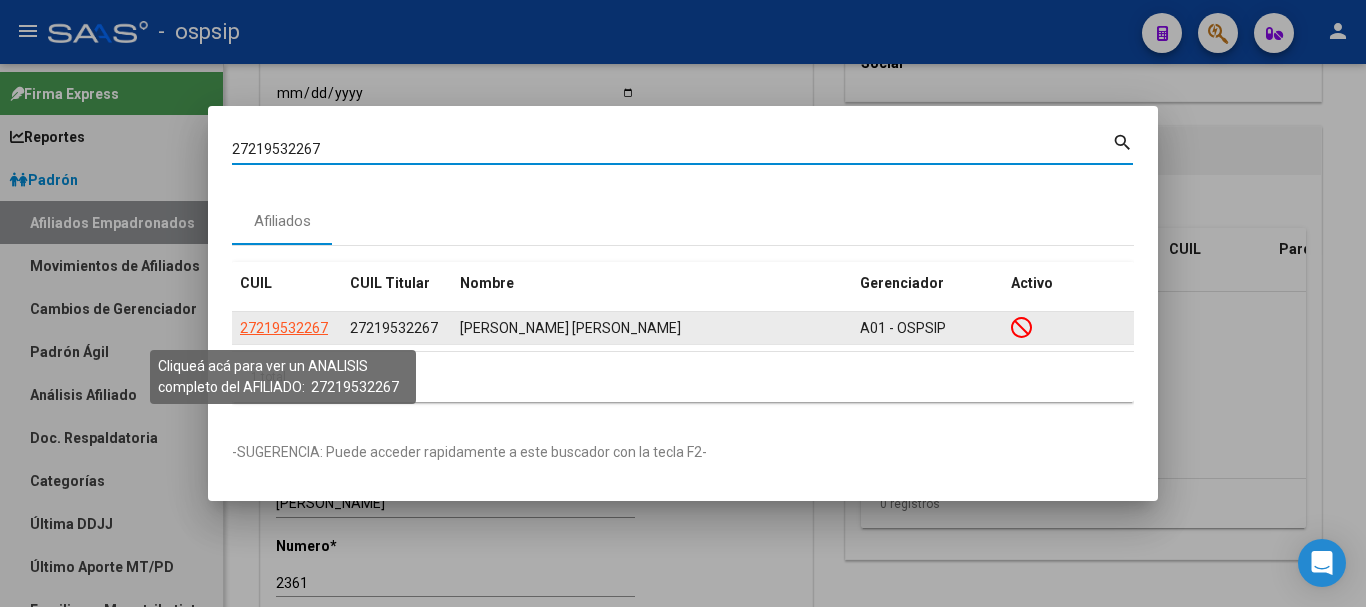 click on "27219532267" 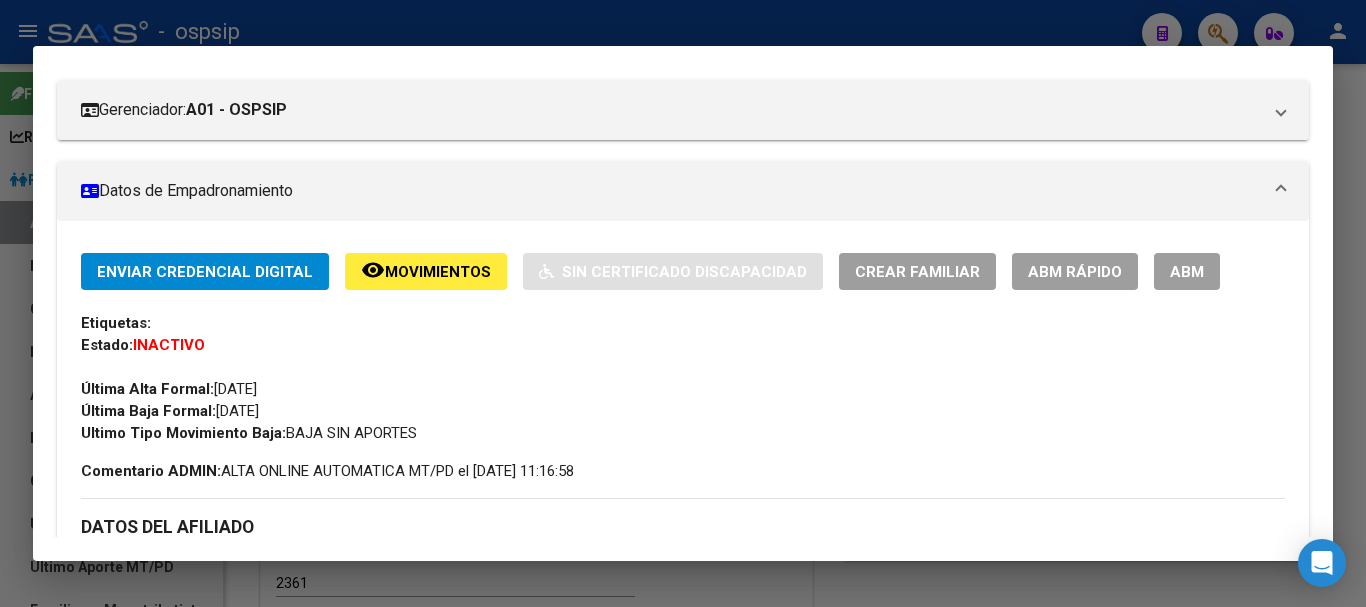 scroll, scrollTop: 300, scrollLeft: 0, axis: vertical 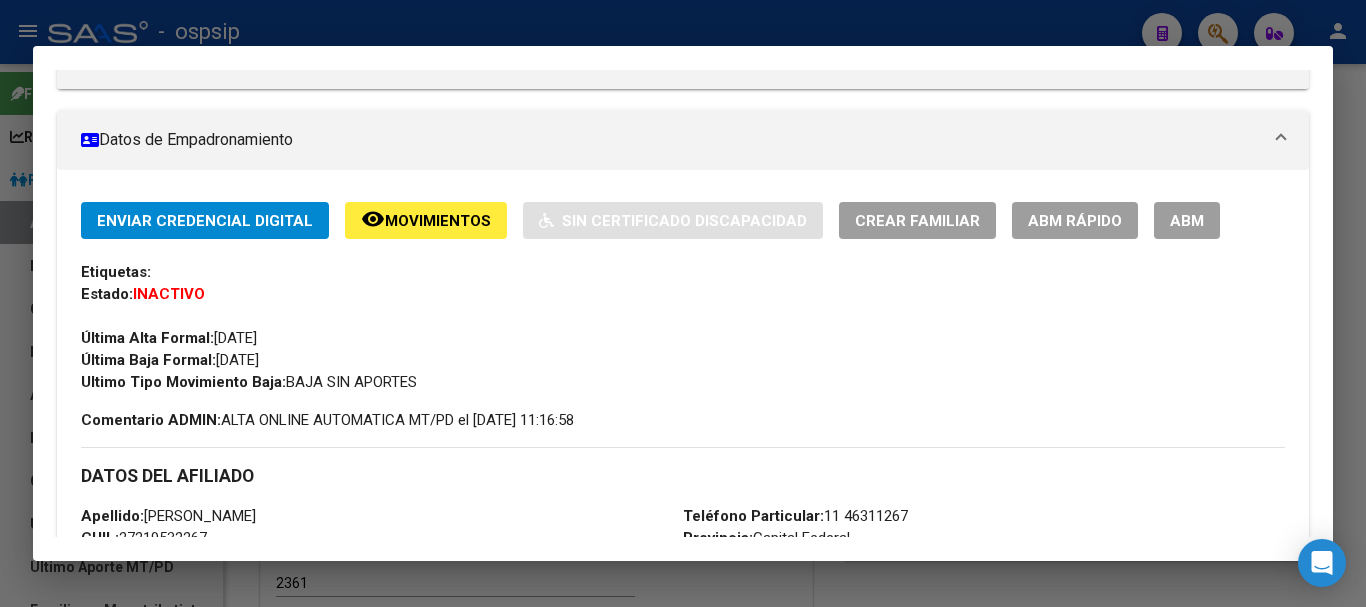 click on "ABM" at bounding box center (1187, 221) 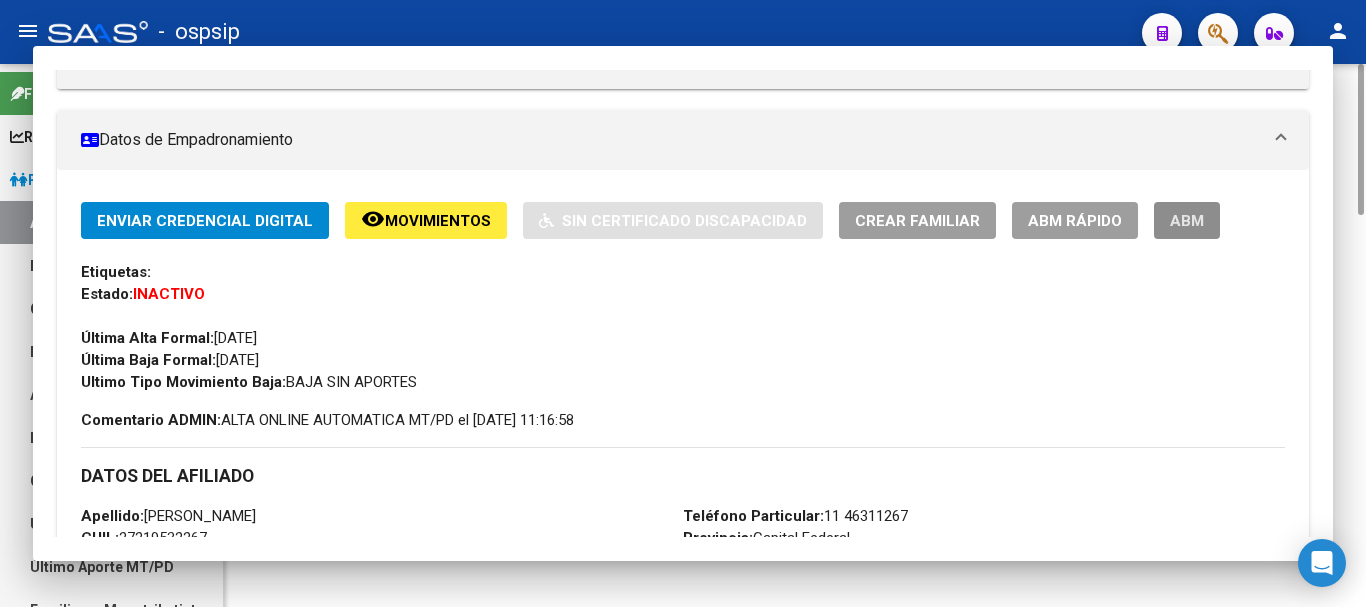 scroll, scrollTop: 0, scrollLeft: 0, axis: both 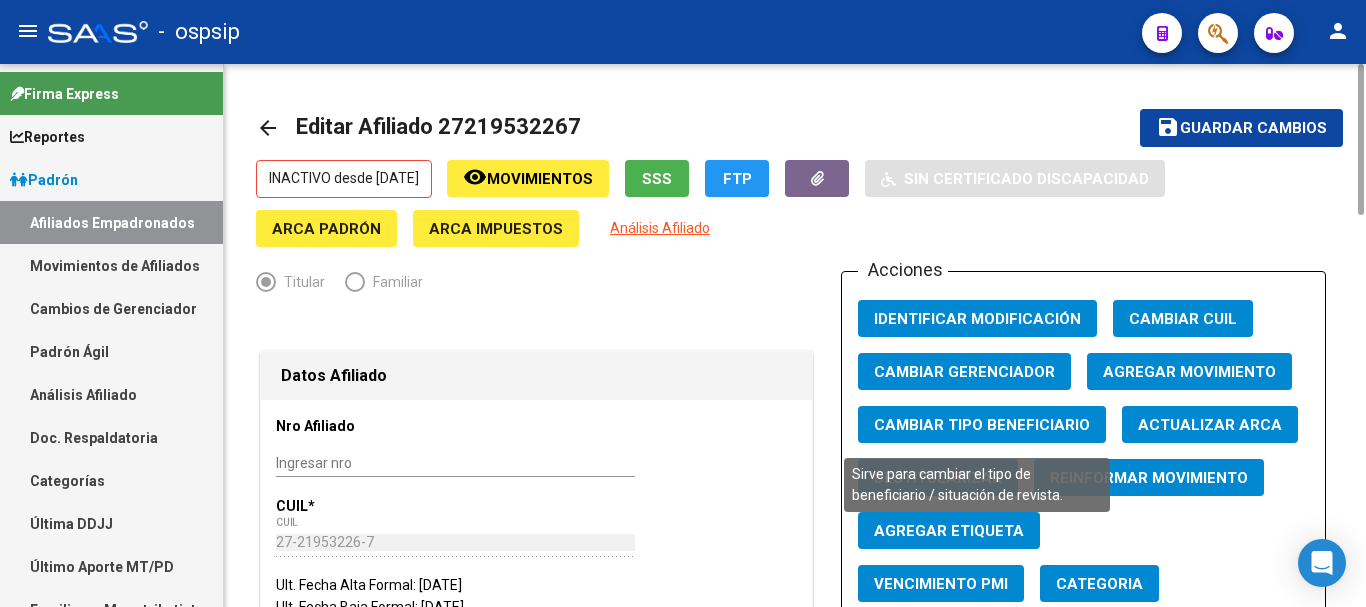 click on "Cambiar Tipo Beneficiario" 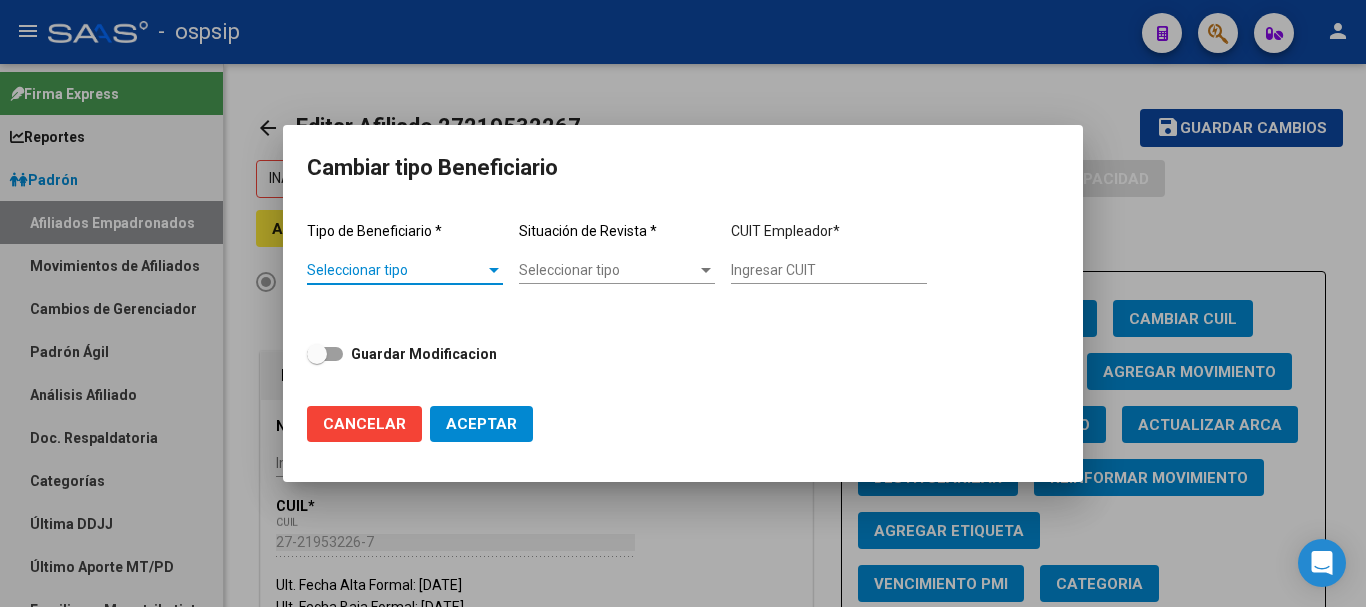 click on "Seleccionar tipo" at bounding box center (396, 270) 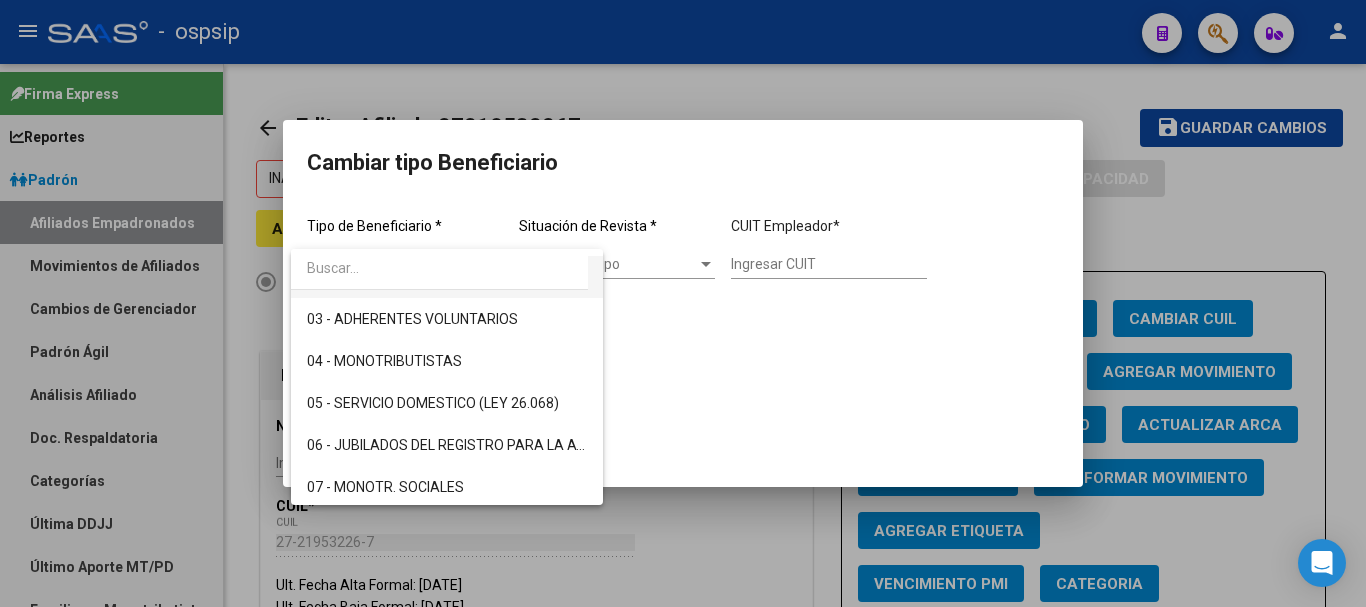 scroll, scrollTop: 300, scrollLeft: 0, axis: vertical 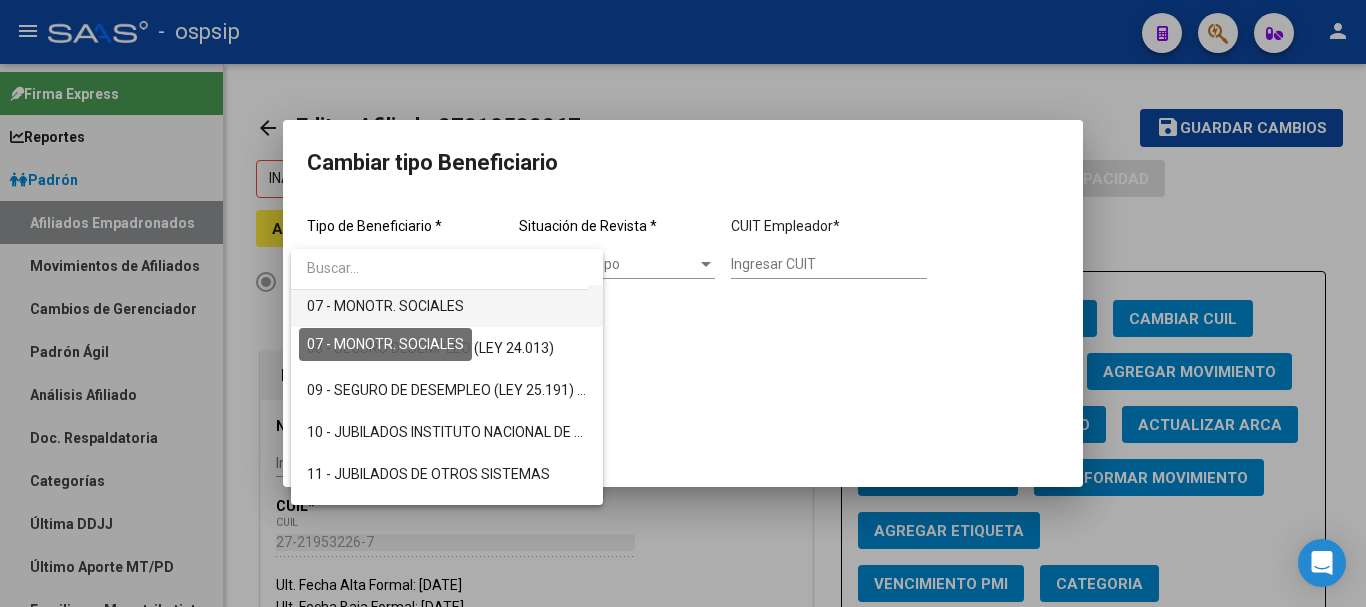 click on "07 - MONOTR. SOCIALES" at bounding box center (385, 306) 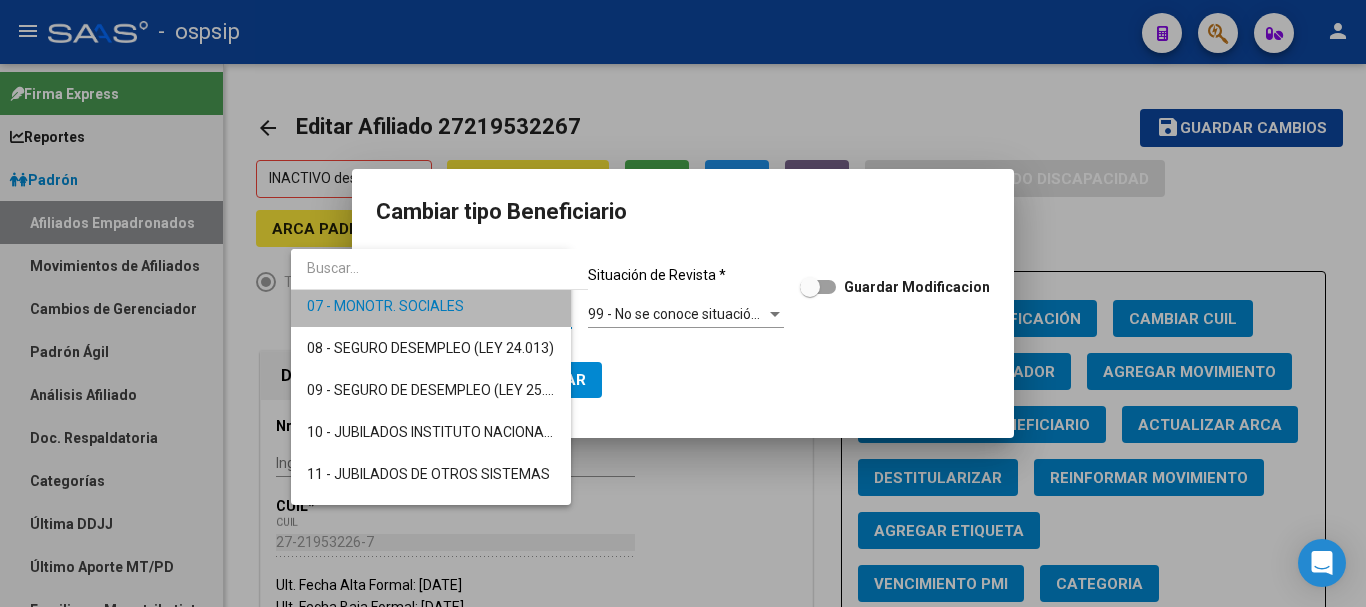 scroll, scrollTop: 294, scrollLeft: 0, axis: vertical 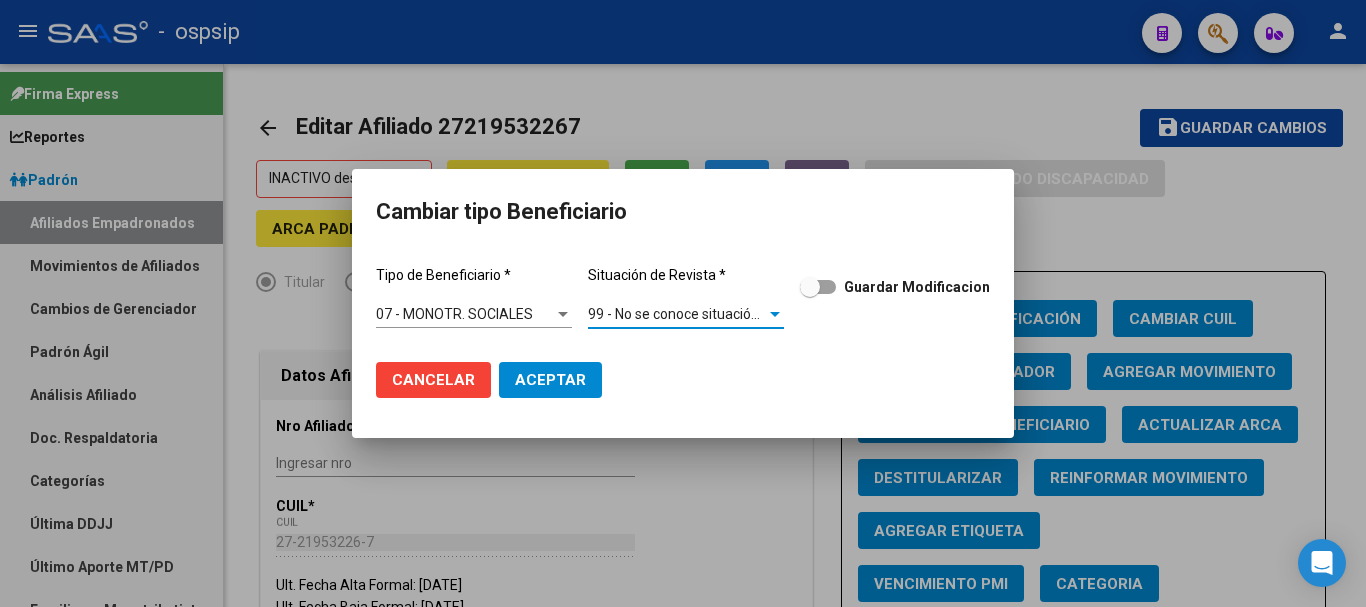 click on "99 - No se conoce situación de revista" at bounding box center [706, 314] 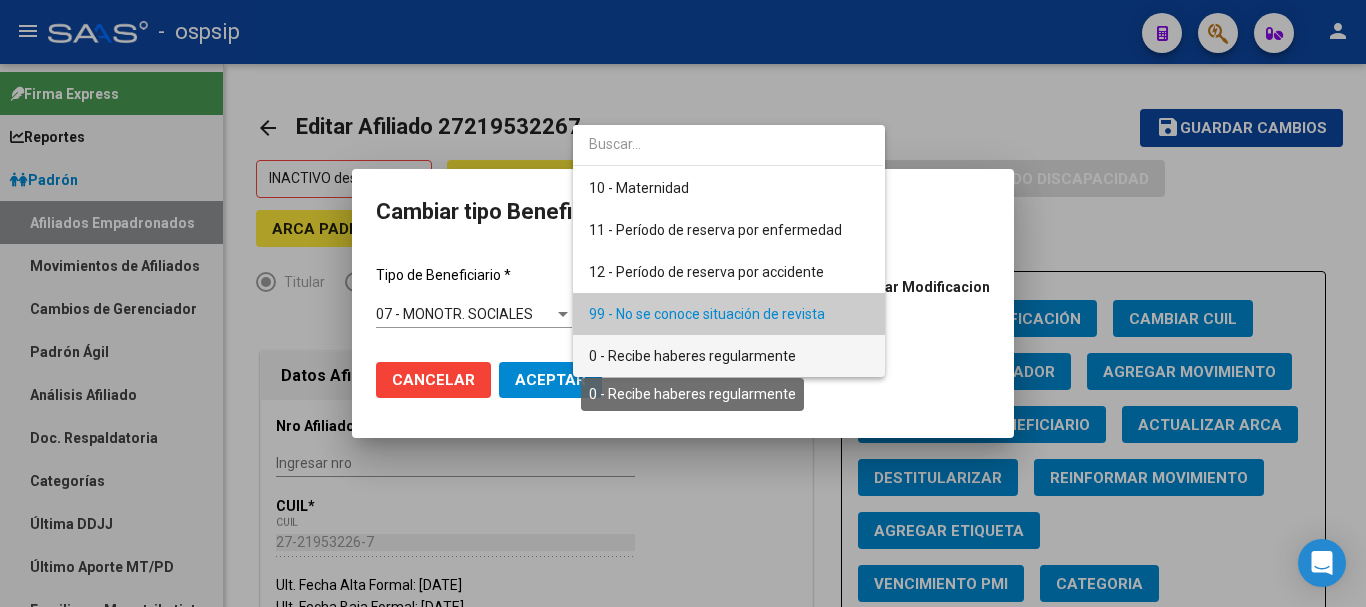 click on "0 - Recibe haberes regularmente" at bounding box center (692, 356) 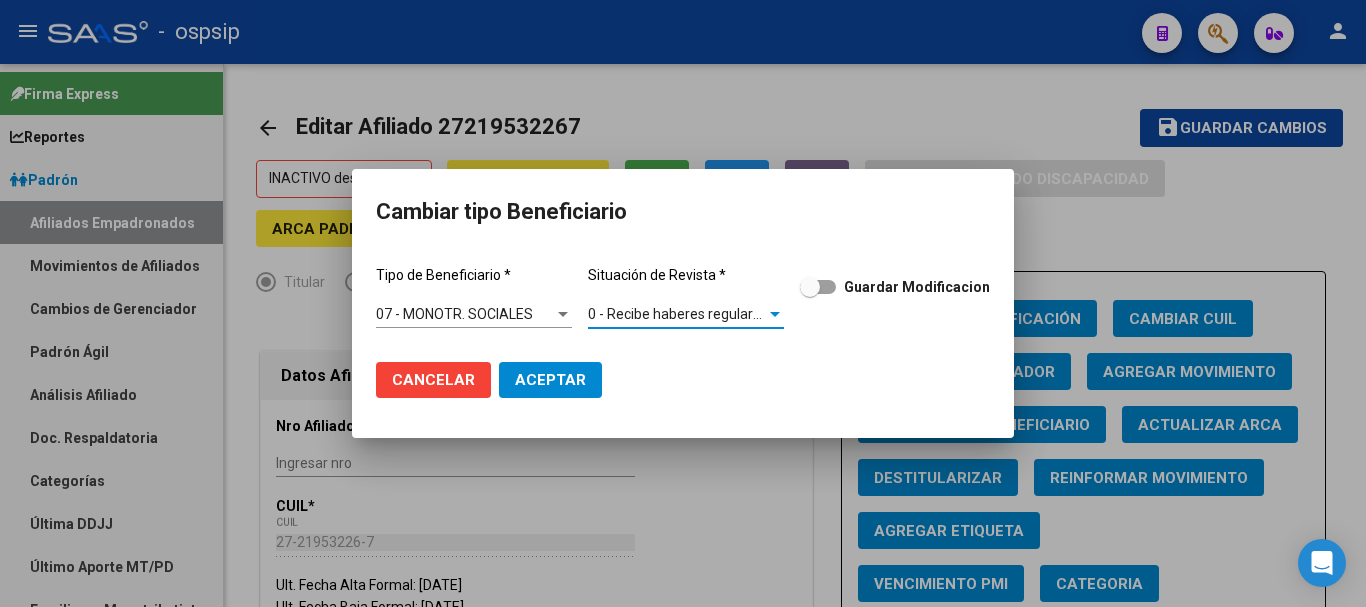 click on "Aceptar" 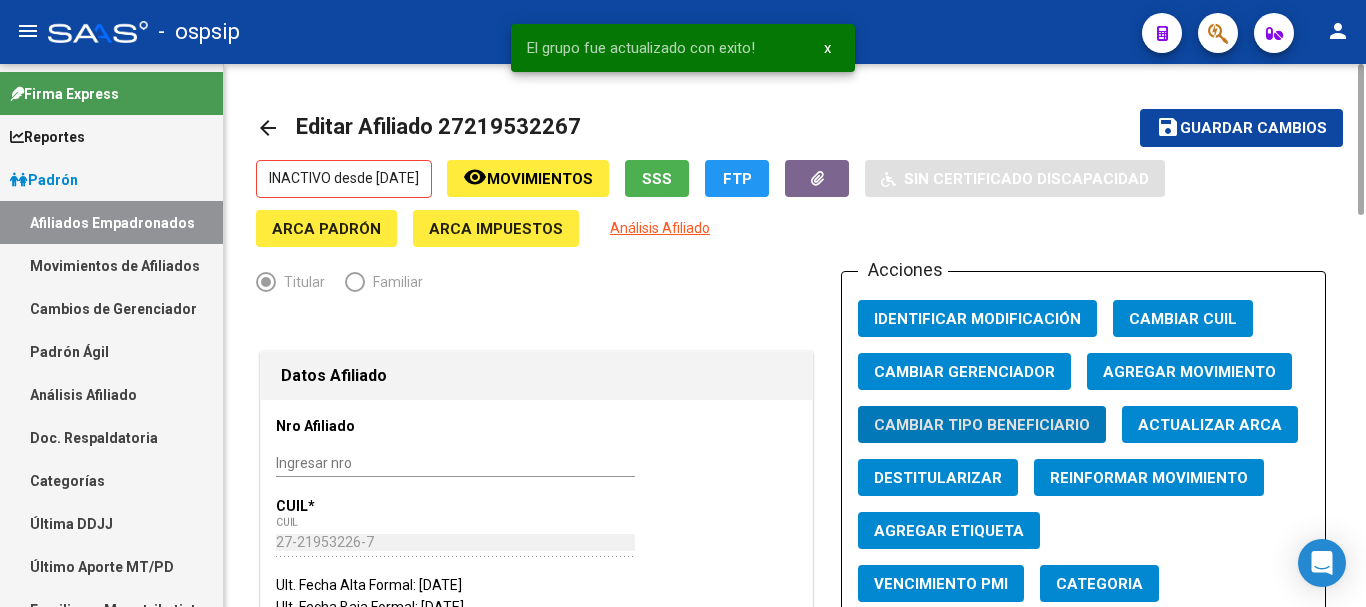click on "Agregar Movimiento" 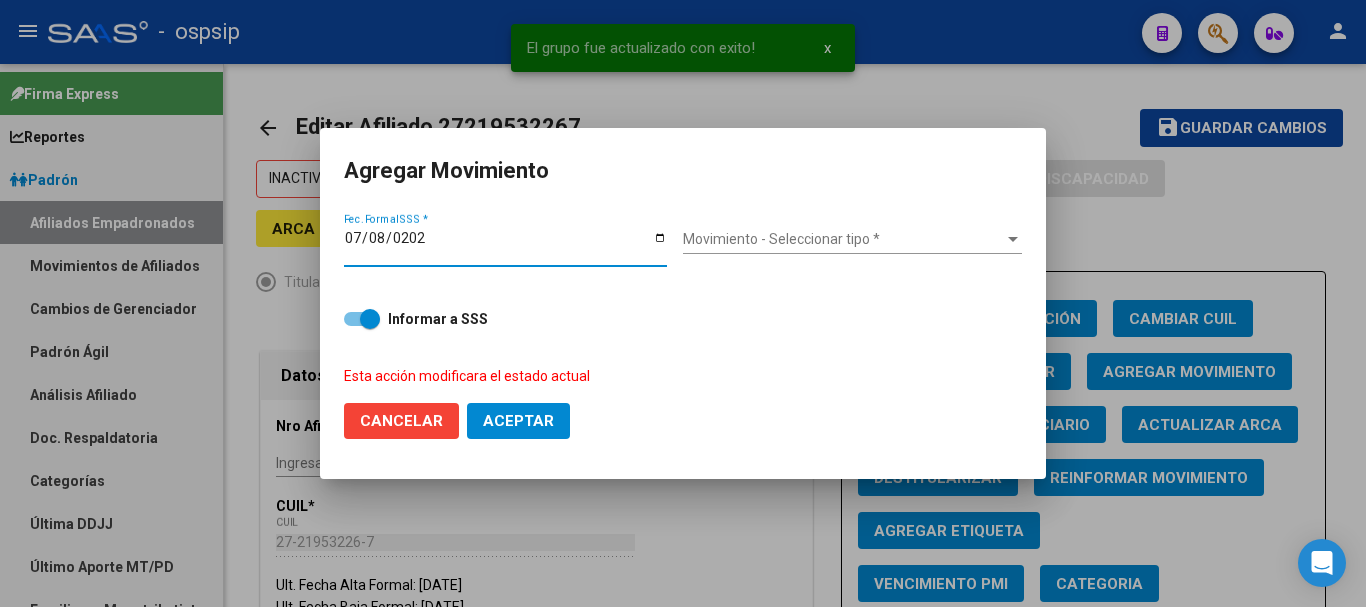 type on "[DATE]" 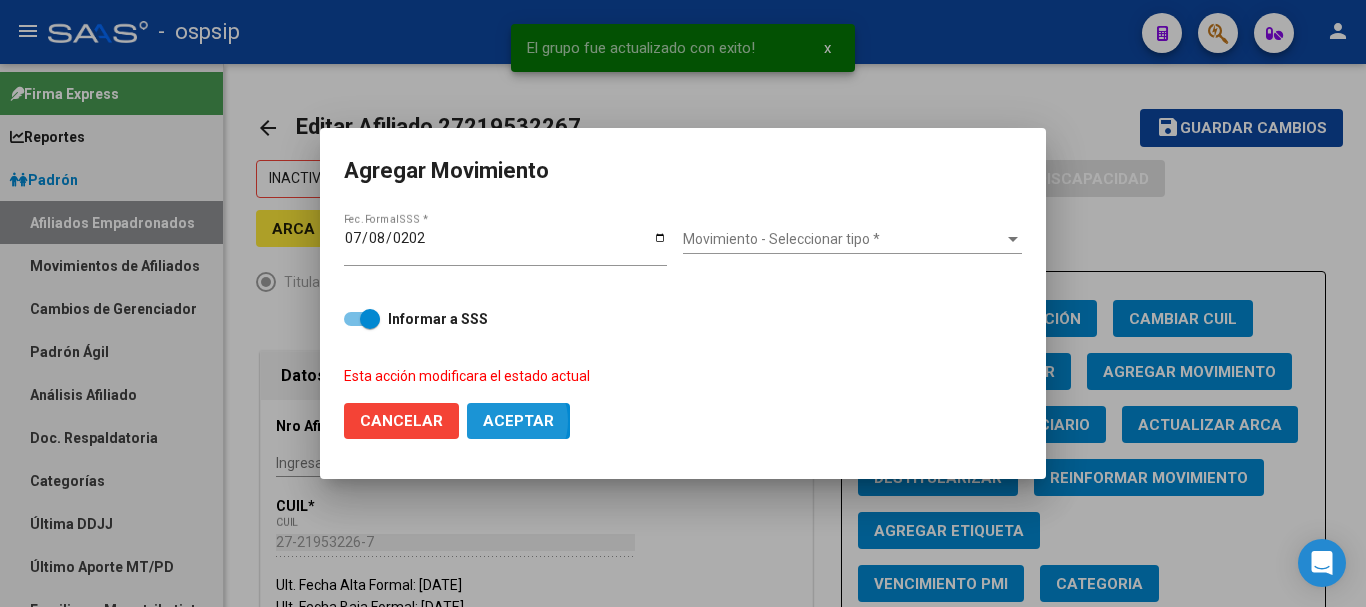 click on "Aceptar" 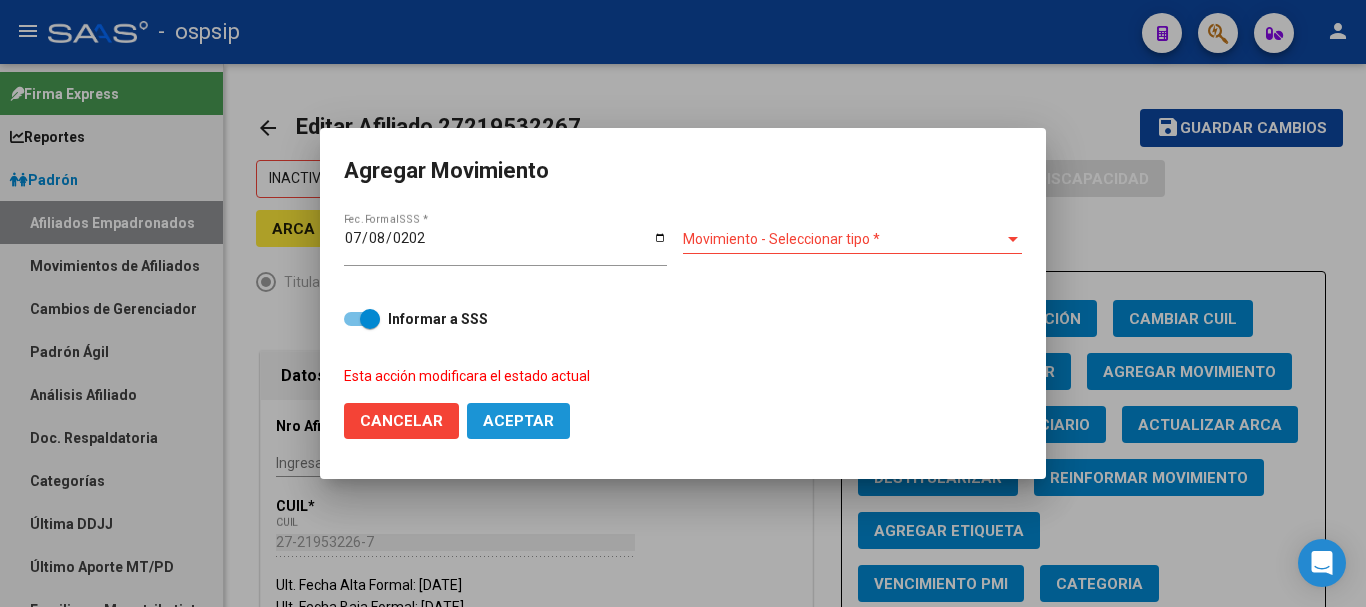 click on "Aceptar" 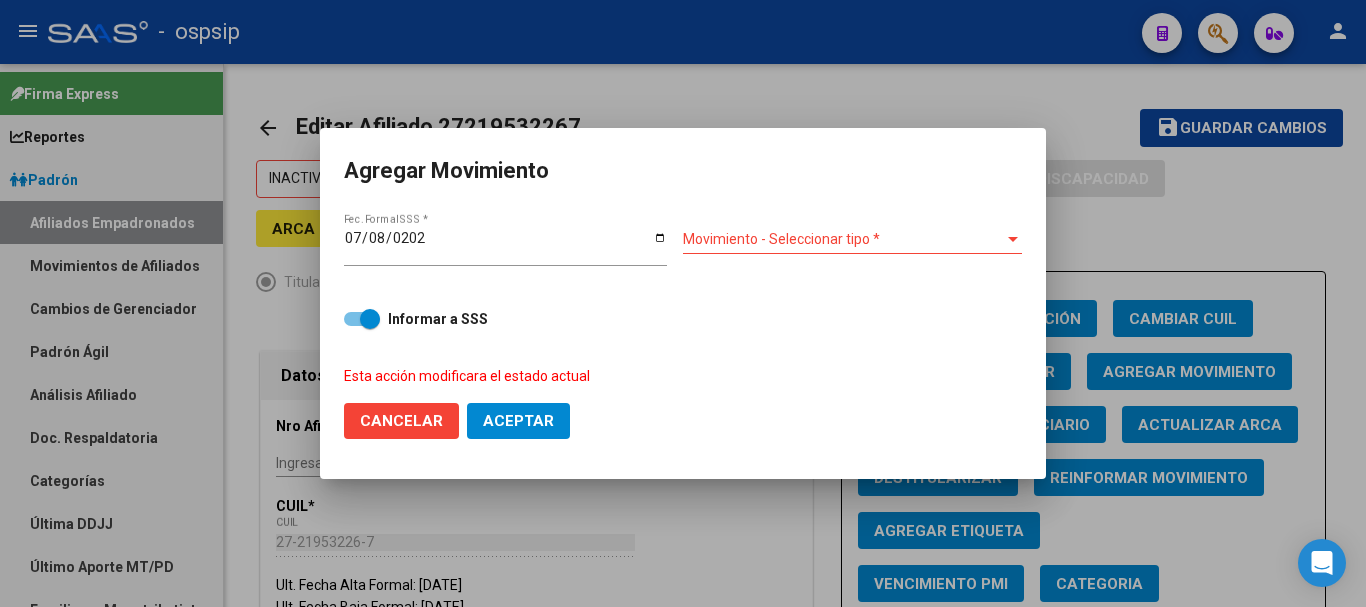click on "Movimiento - Seleccionar tipo * Movimiento - Seleccionar tipo *" at bounding box center [852, 246] 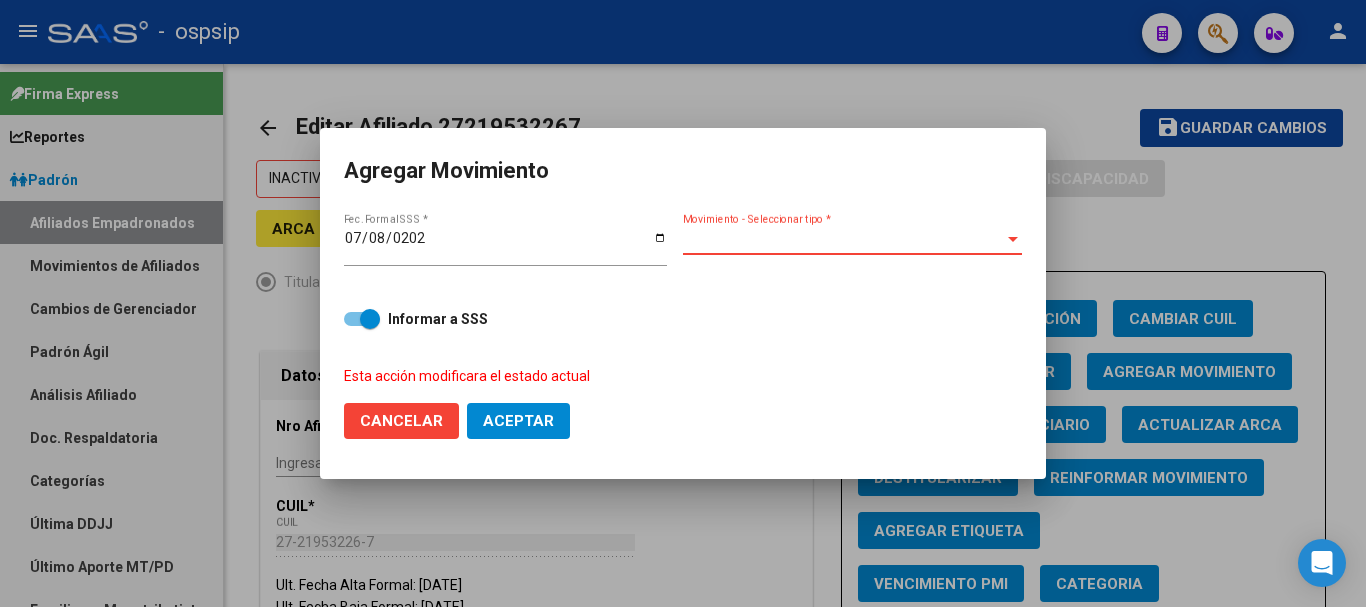 click on "Movimiento - Seleccionar tipo *" at bounding box center [843, 239] 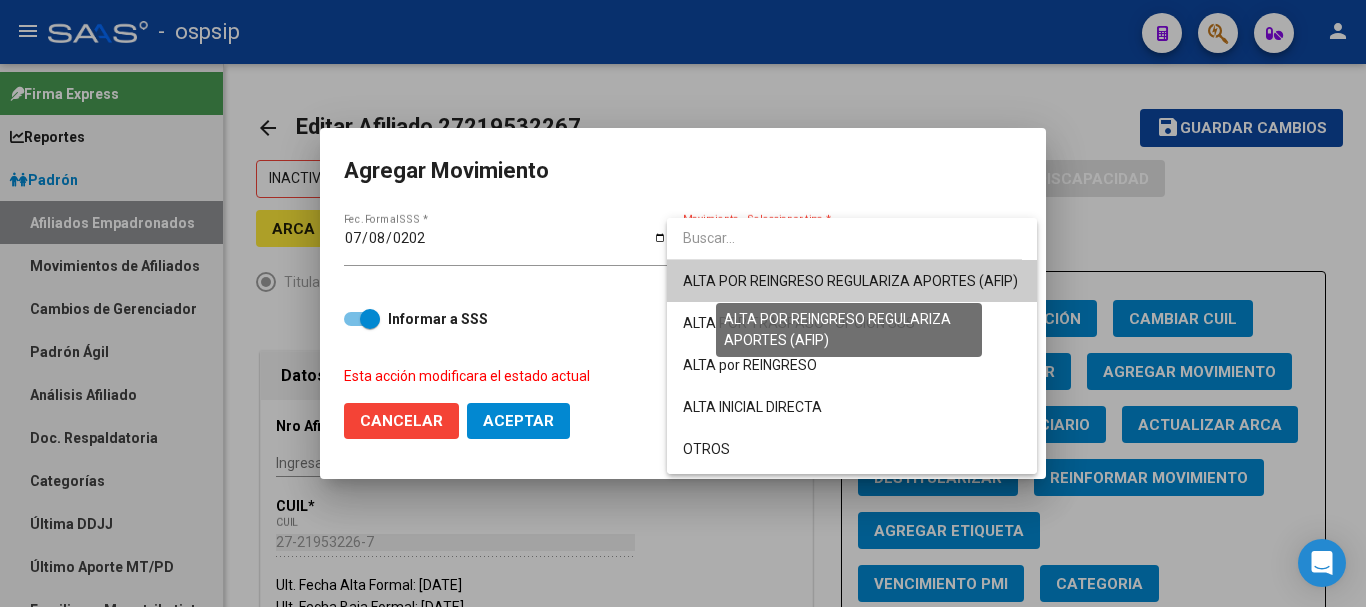 click on "ALTA POR REINGRESO REGULARIZA APORTES (AFIP)" at bounding box center (850, 281) 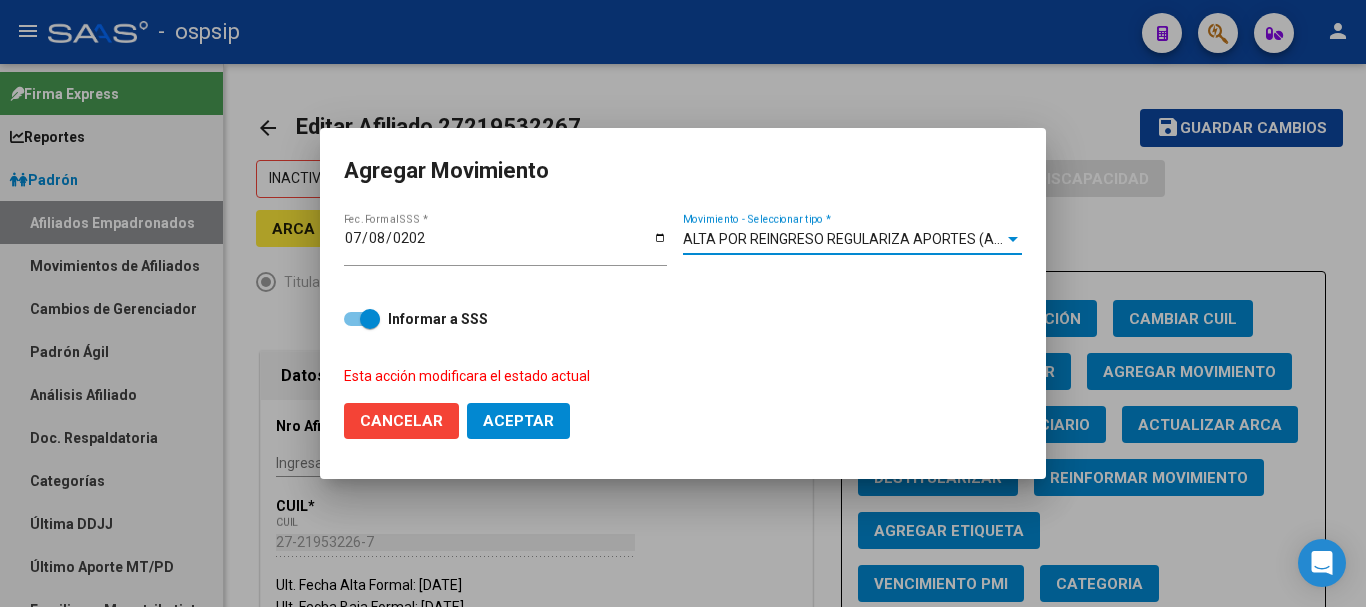 click on "Aceptar" 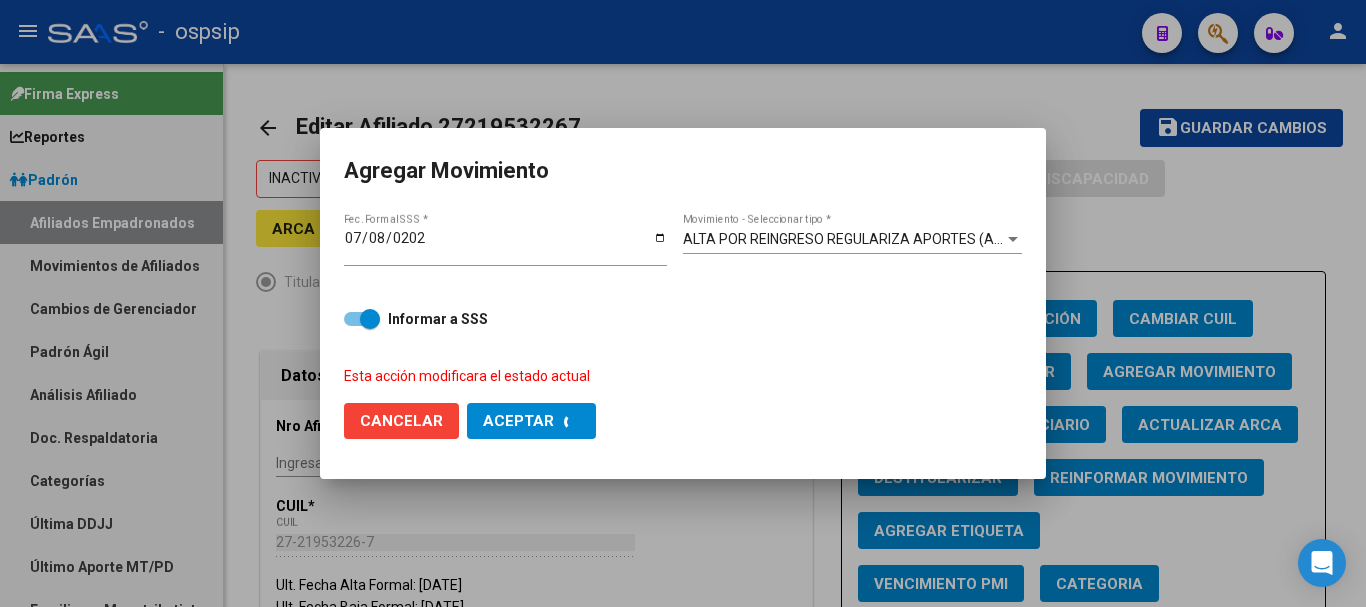 checkbox on "false" 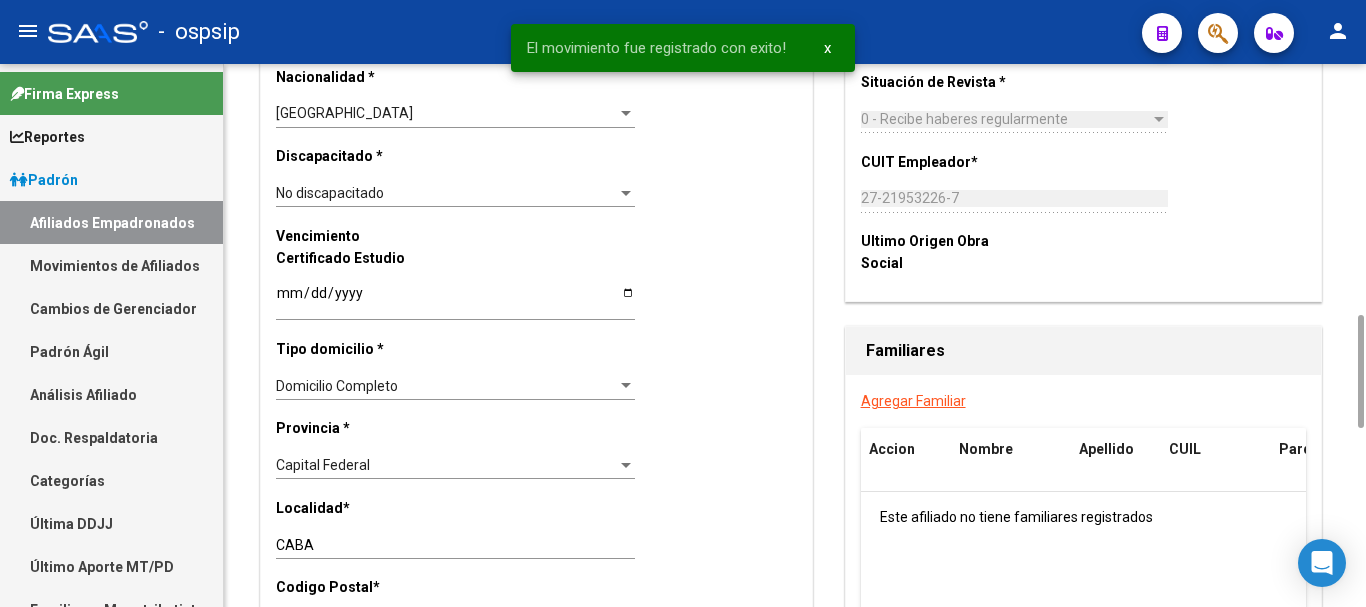 scroll, scrollTop: 1400, scrollLeft: 0, axis: vertical 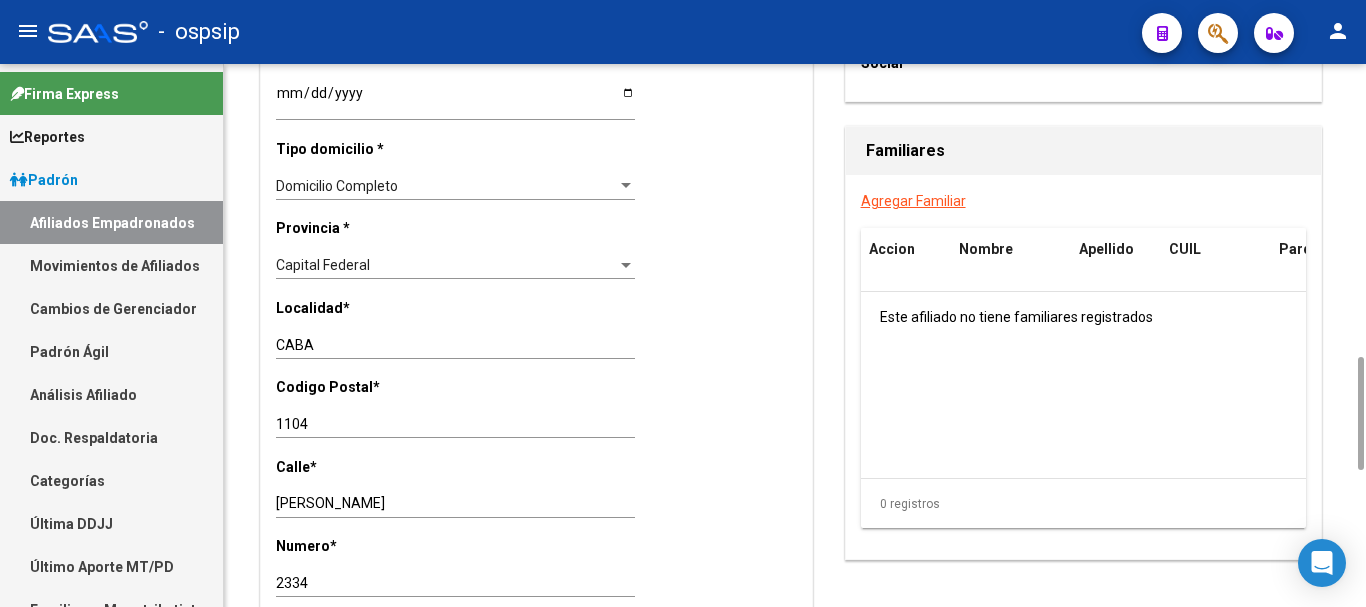type 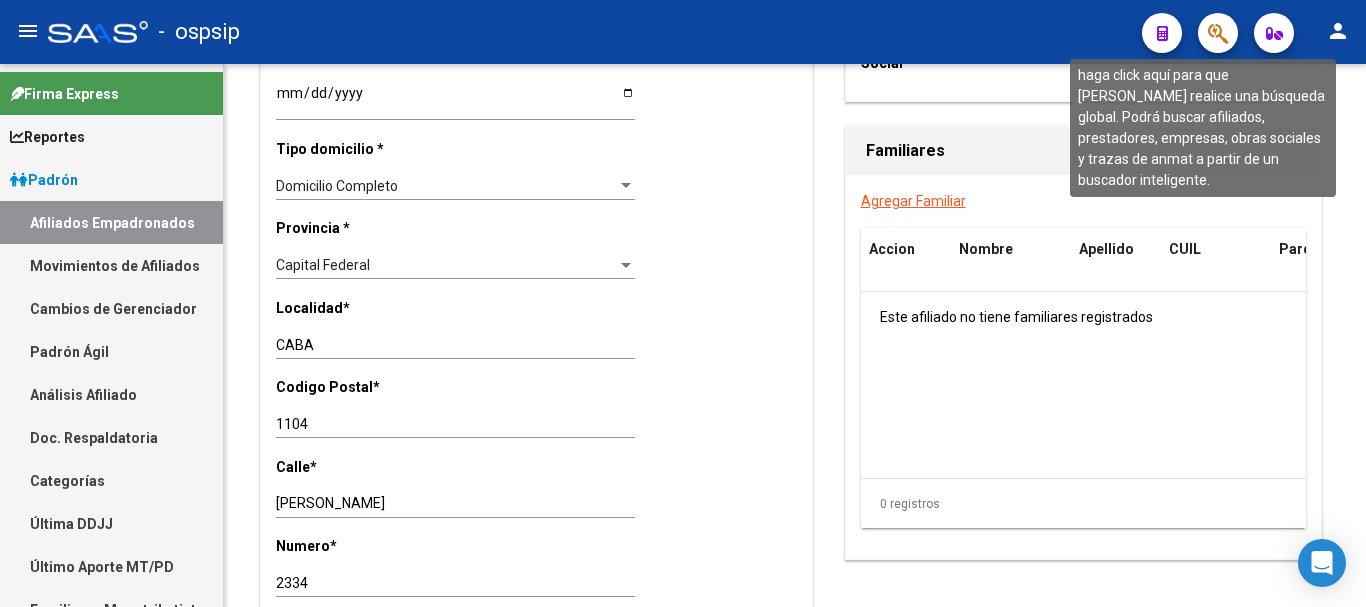 click 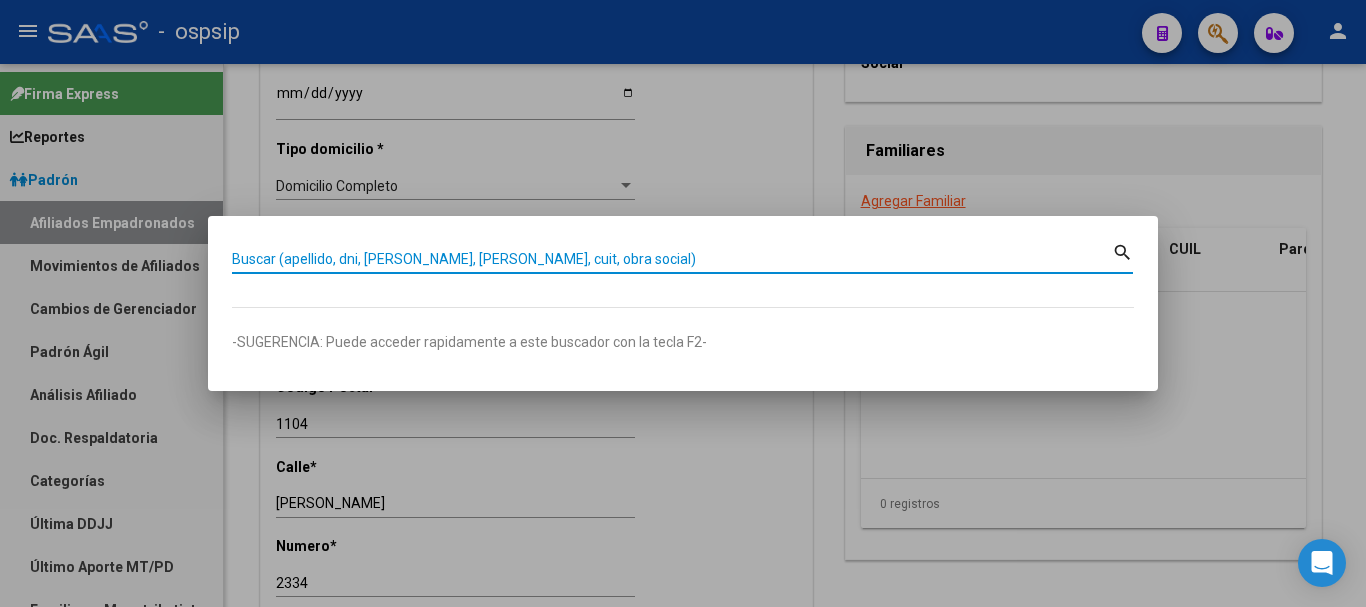 click on "Buscar (apellido, dni, [PERSON_NAME], [PERSON_NAME], cuit, obra social)" at bounding box center (672, 259) 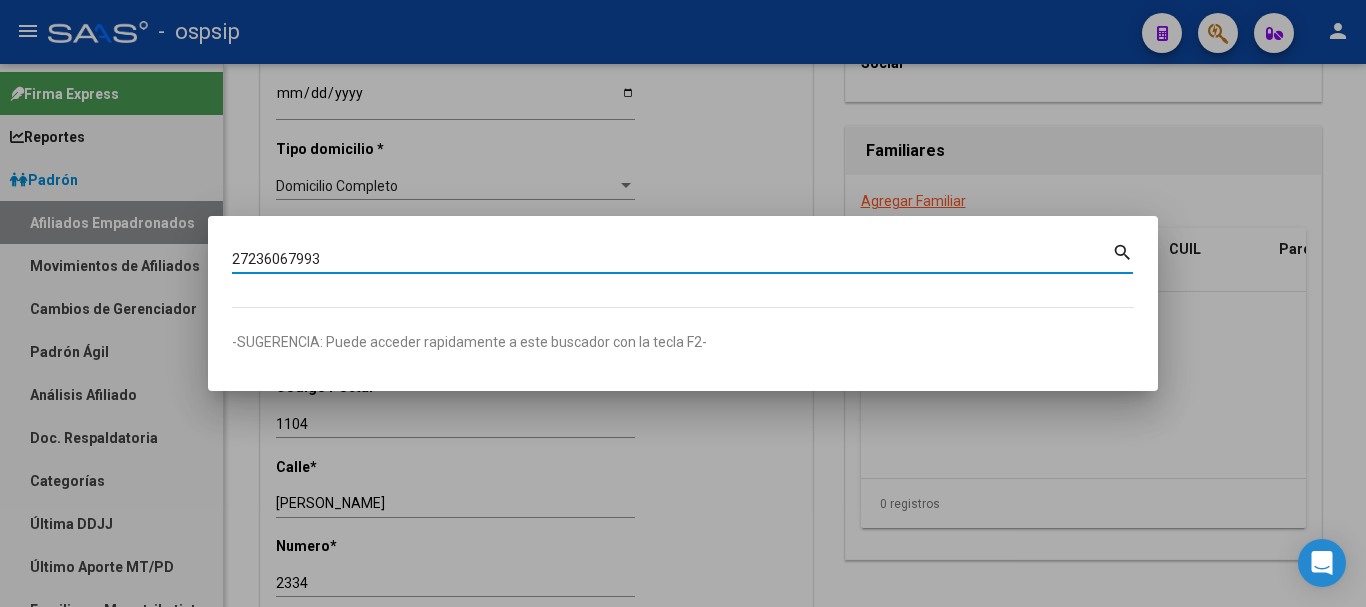 type on "27236067993" 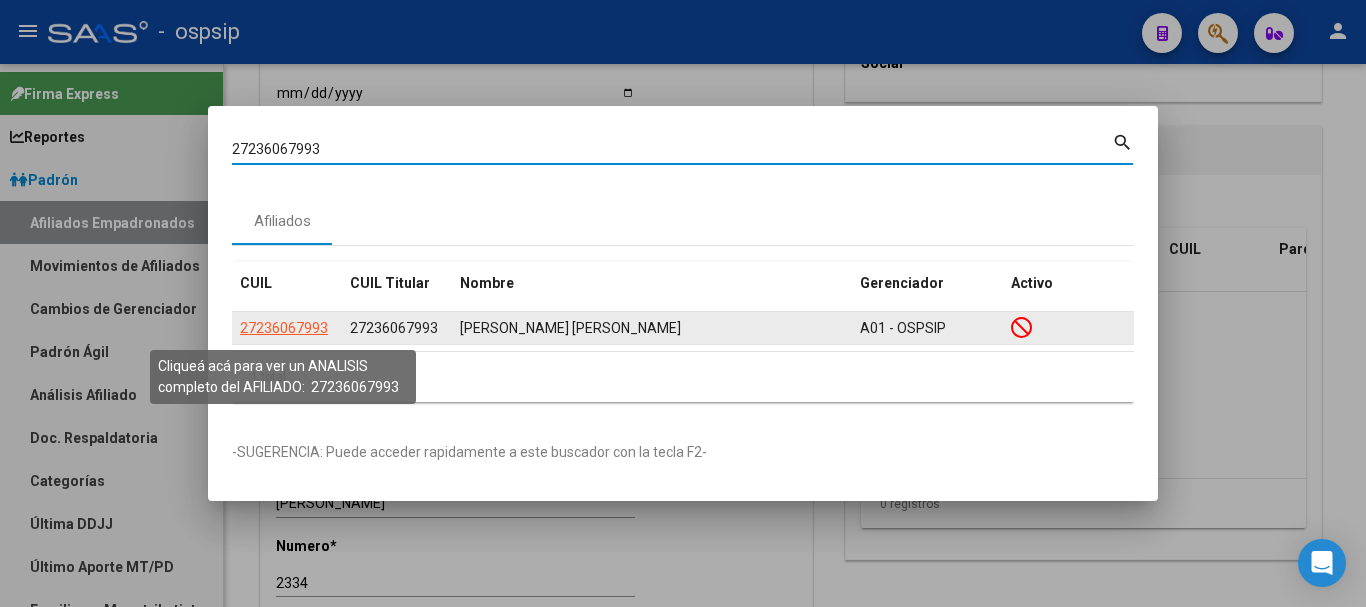 click on "27236067993" 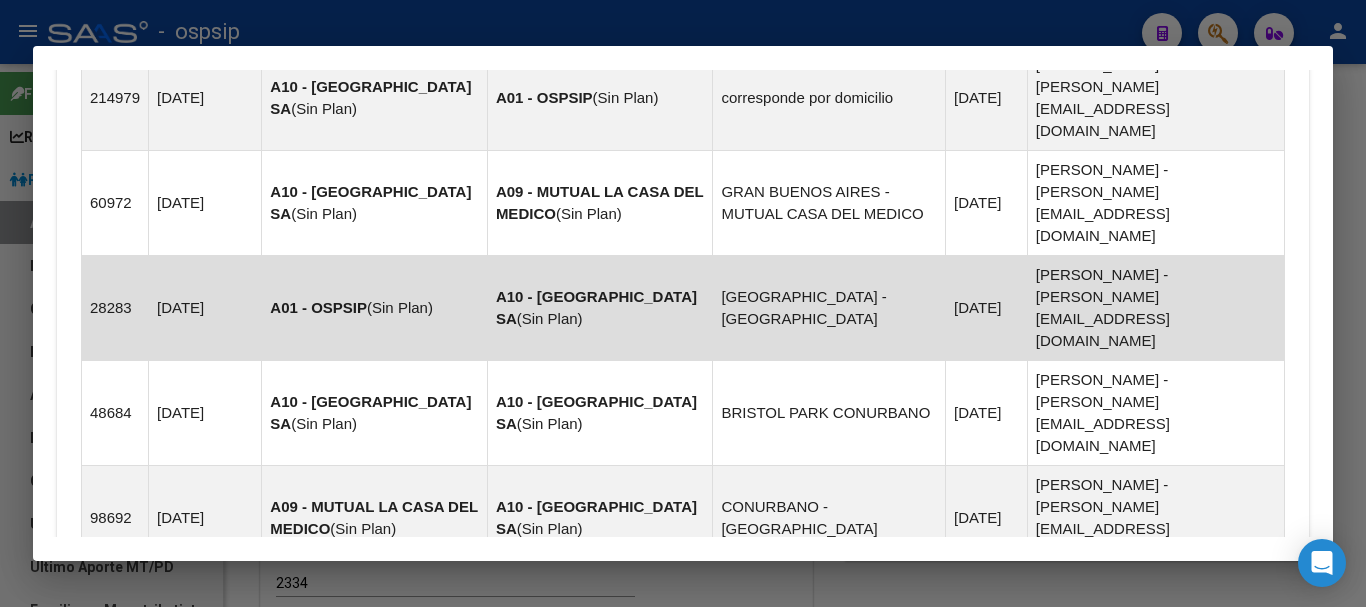 scroll, scrollTop: 1559, scrollLeft: 0, axis: vertical 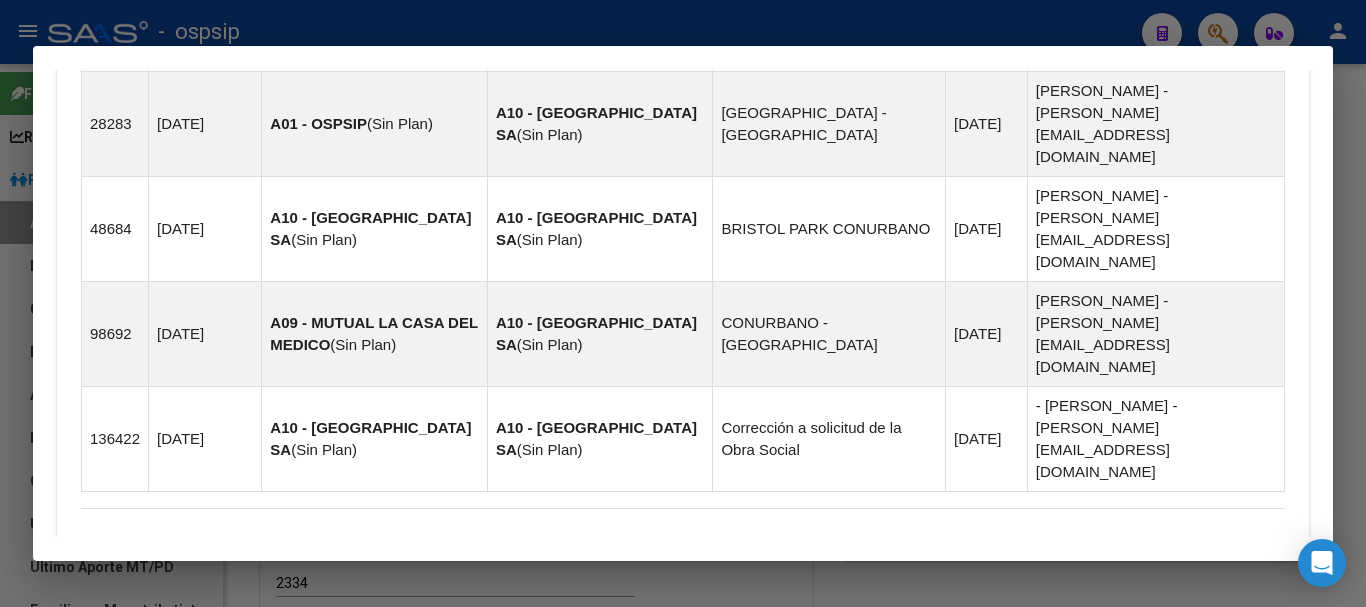 click on "Aportes y Contribuciones del Afiliado: 27236067993" at bounding box center (305, 734) 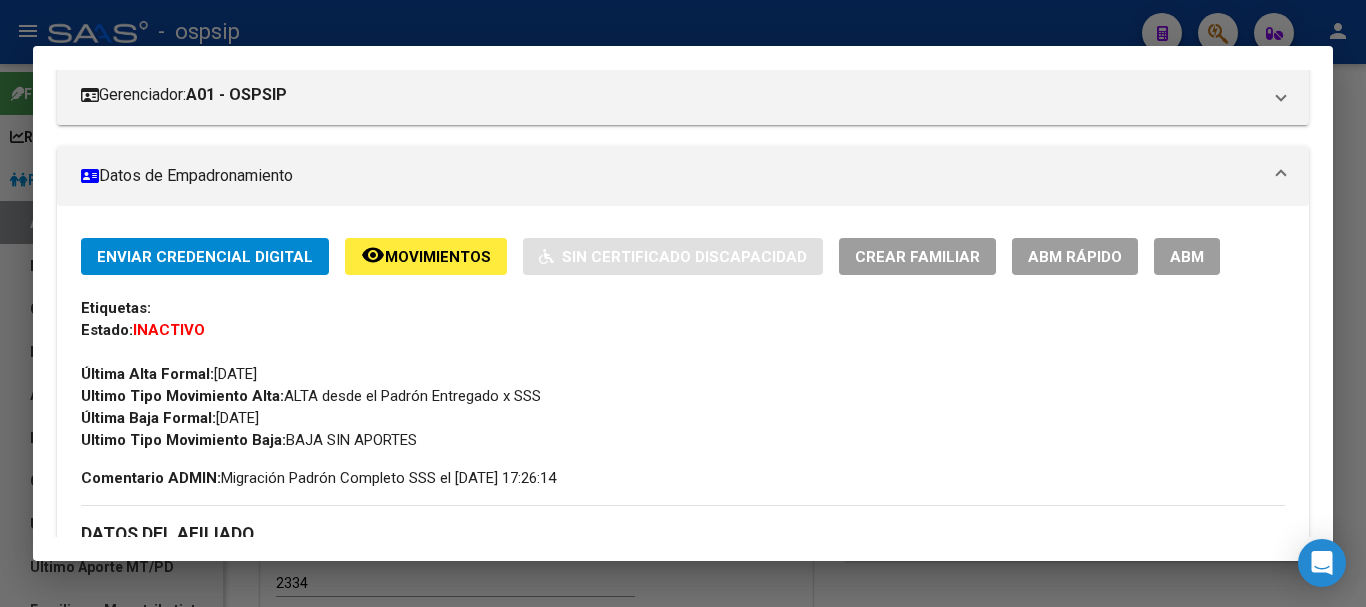 scroll, scrollTop: 0, scrollLeft: 0, axis: both 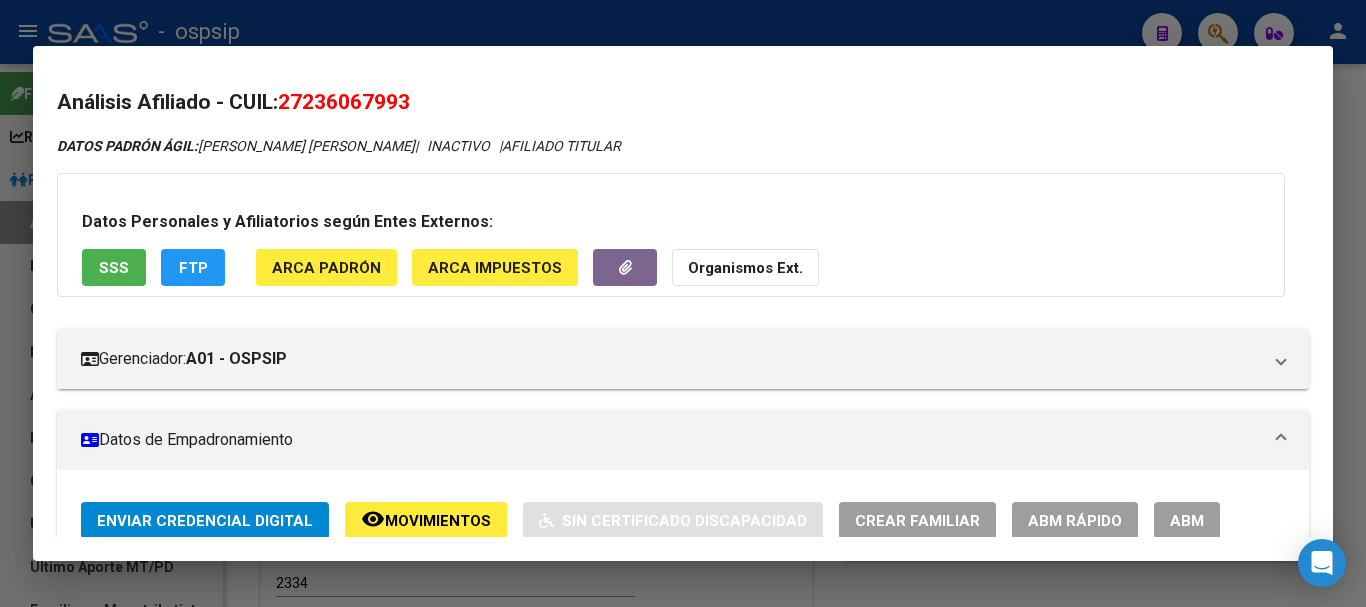 click on "ABM" at bounding box center [1187, 521] 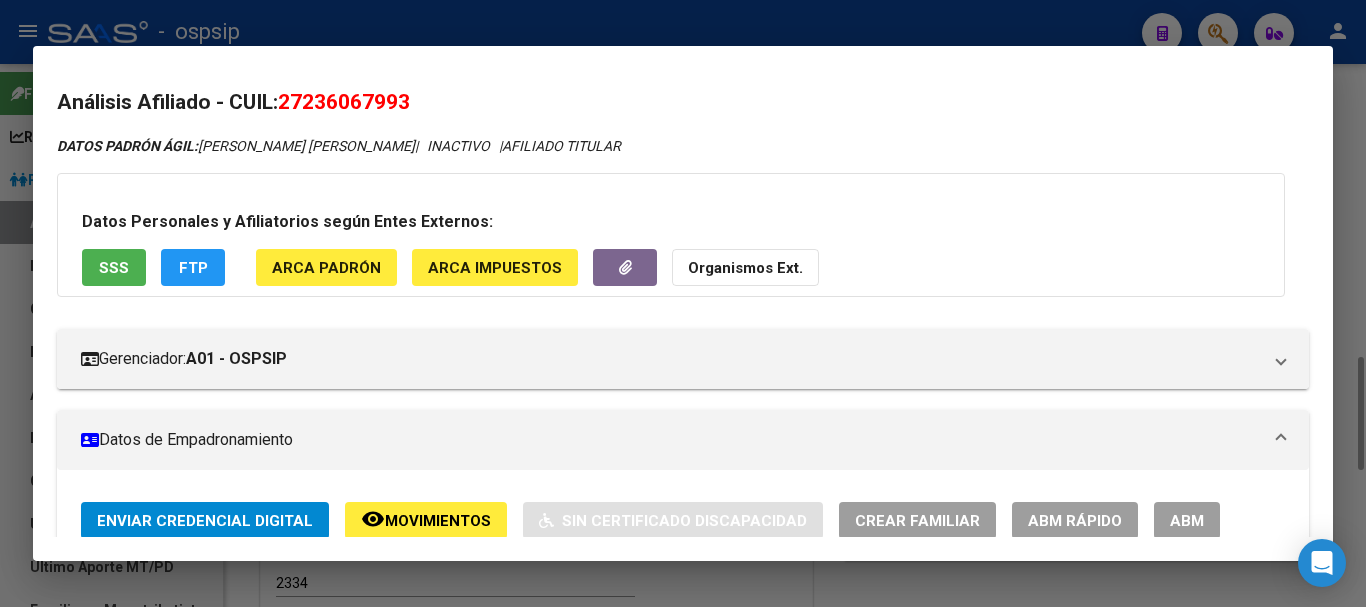 scroll, scrollTop: 0, scrollLeft: 0, axis: both 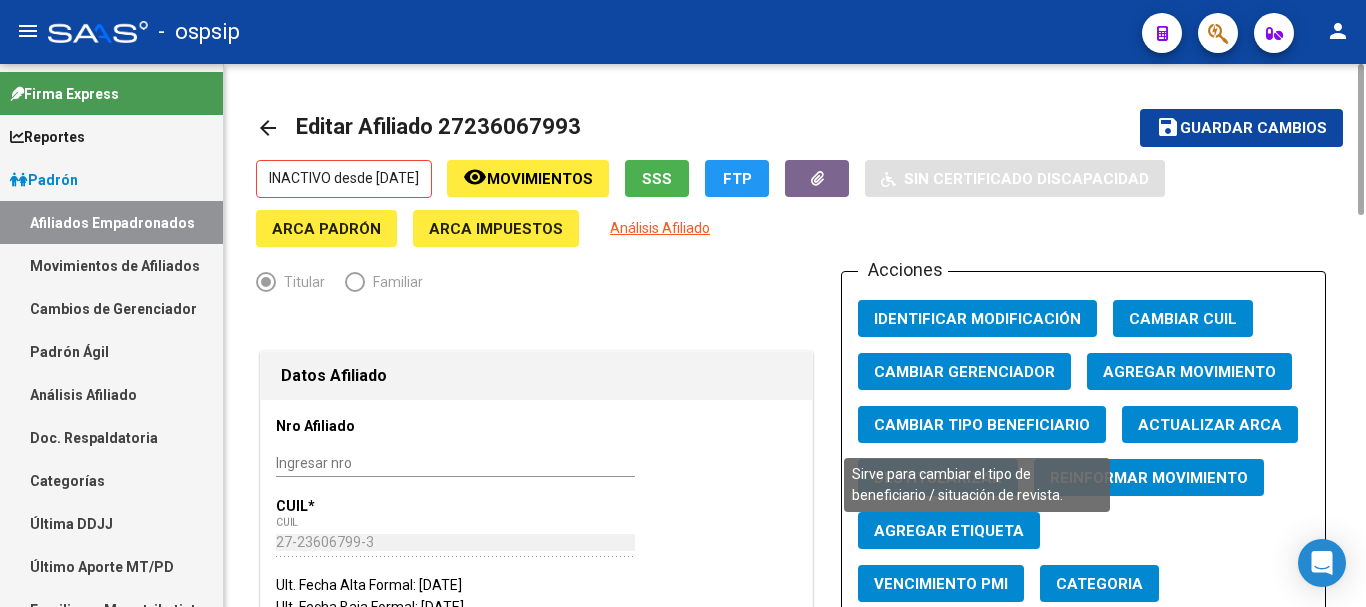 click on "Cambiar Tipo Beneficiario" 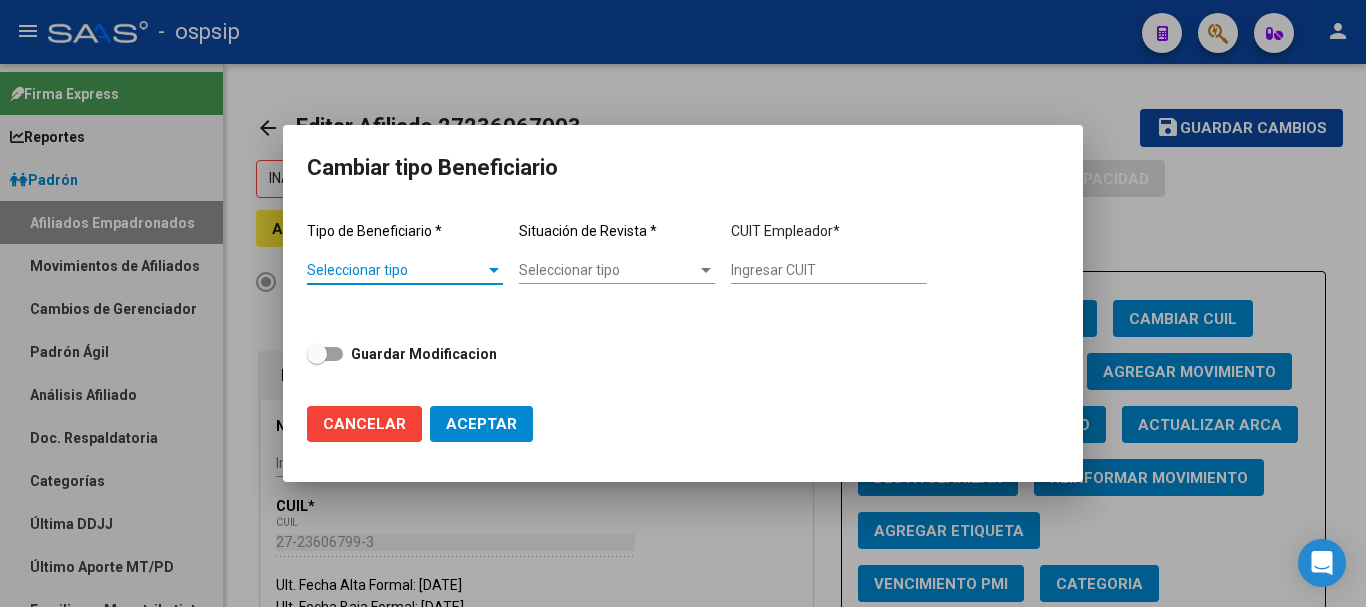 click on "Seleccionar tipo" at bounding box center [396, 270] 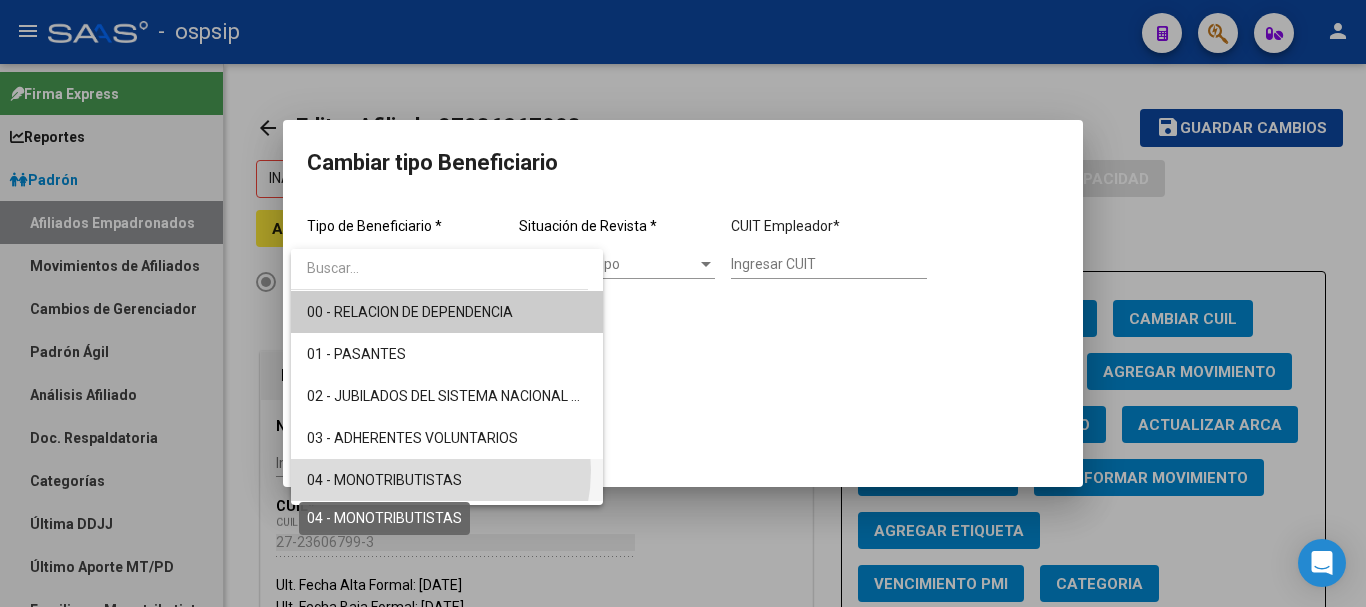 click on "04 - MONOTRIBUTISTAS" at bounding box center [384, 480] 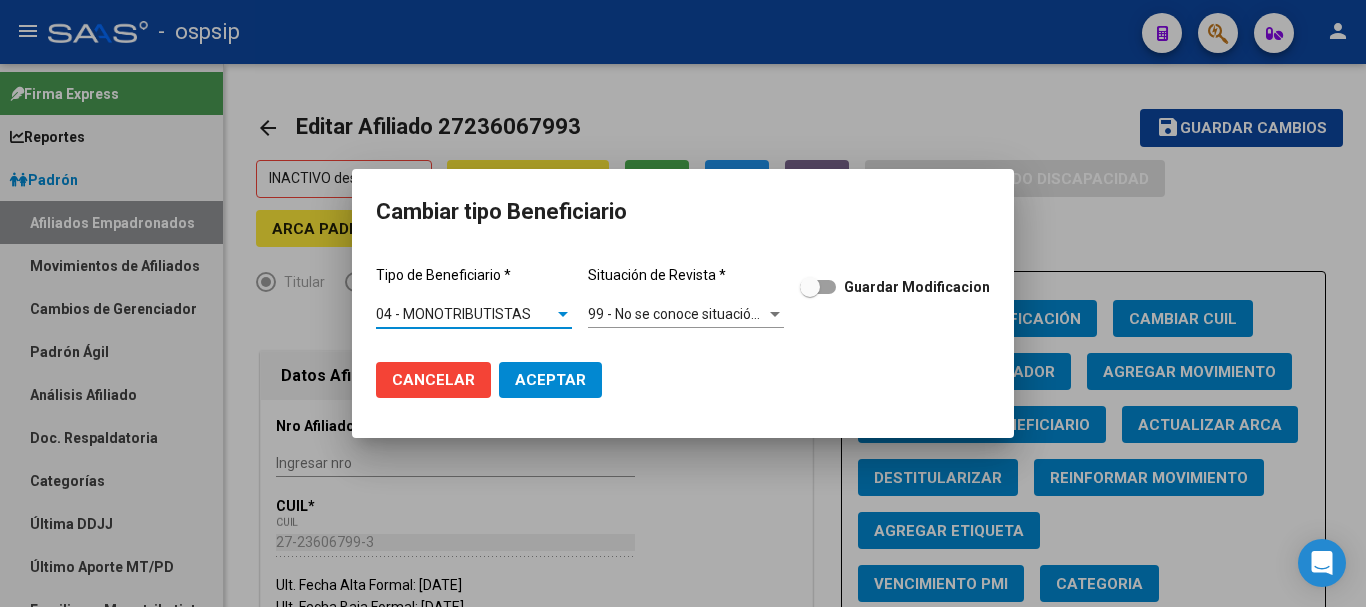 click on "99 - No se conoce situación de revista" at bounding box center (706, 314) 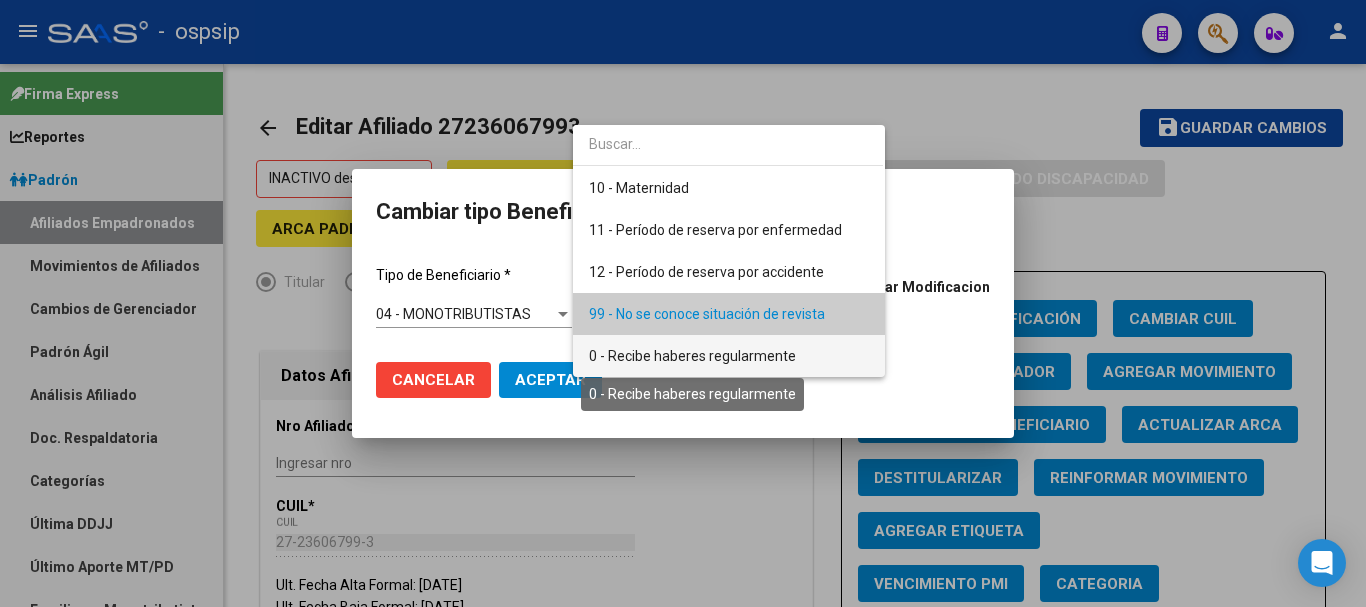 click on "0 - Recibe haberes regularmente" at bounding box center [692, 356] 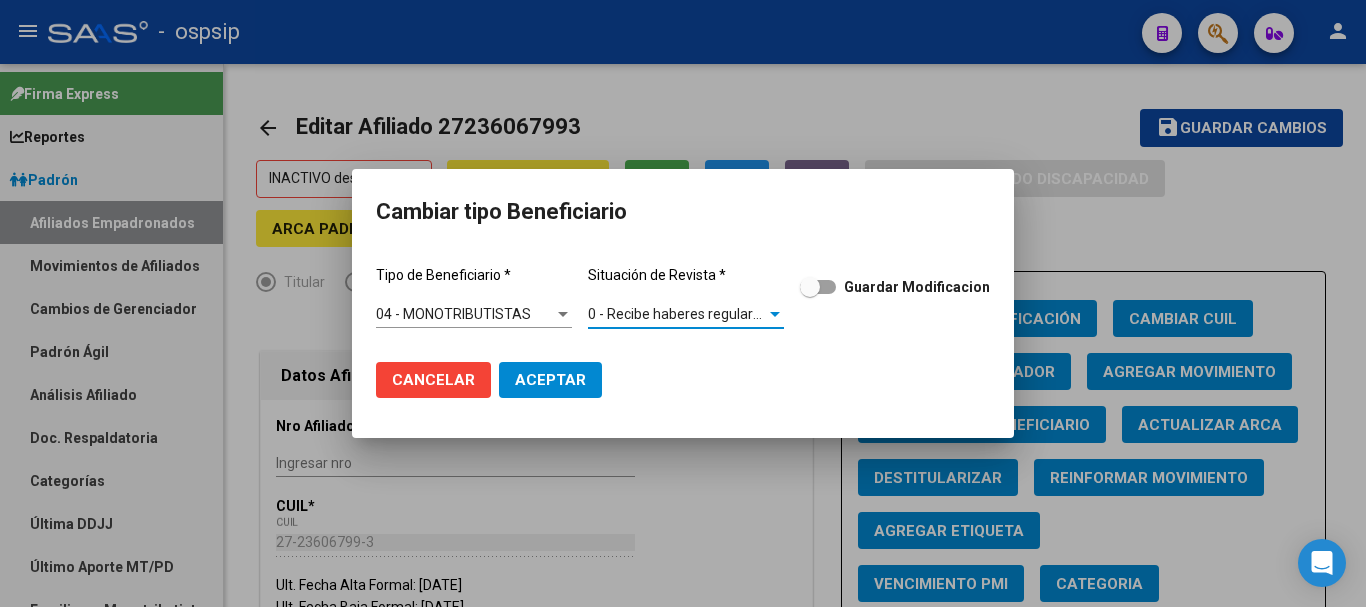 click on "Aceptar" 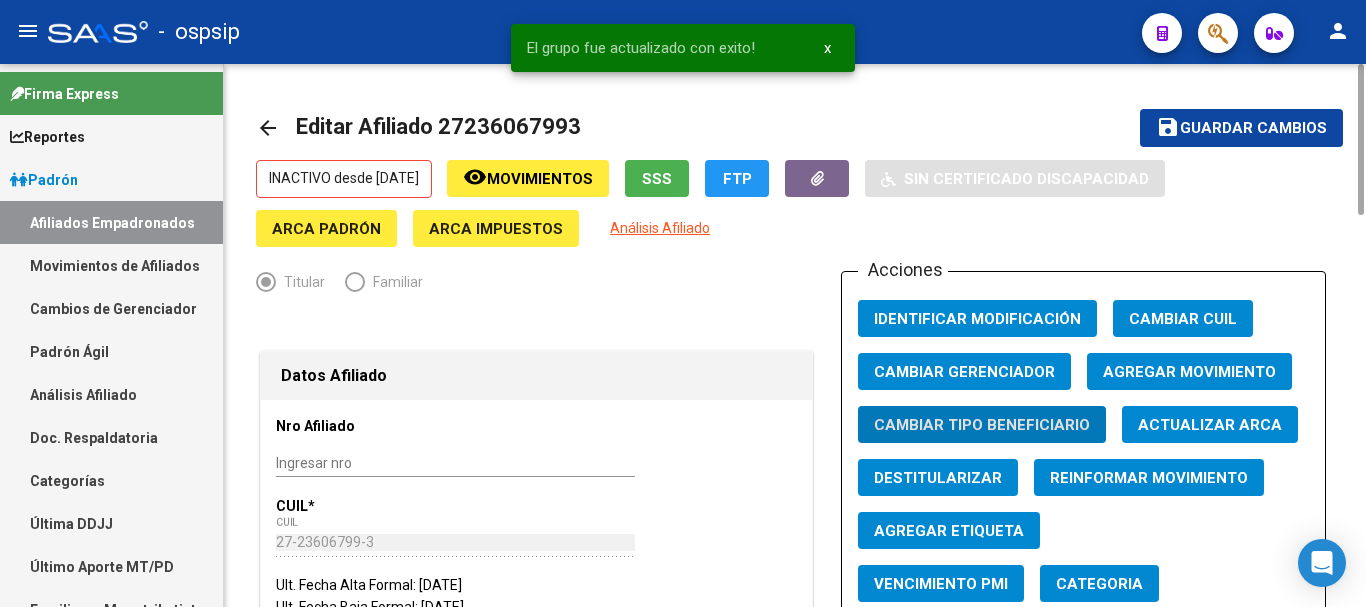 click on "Agregar Movimiento" 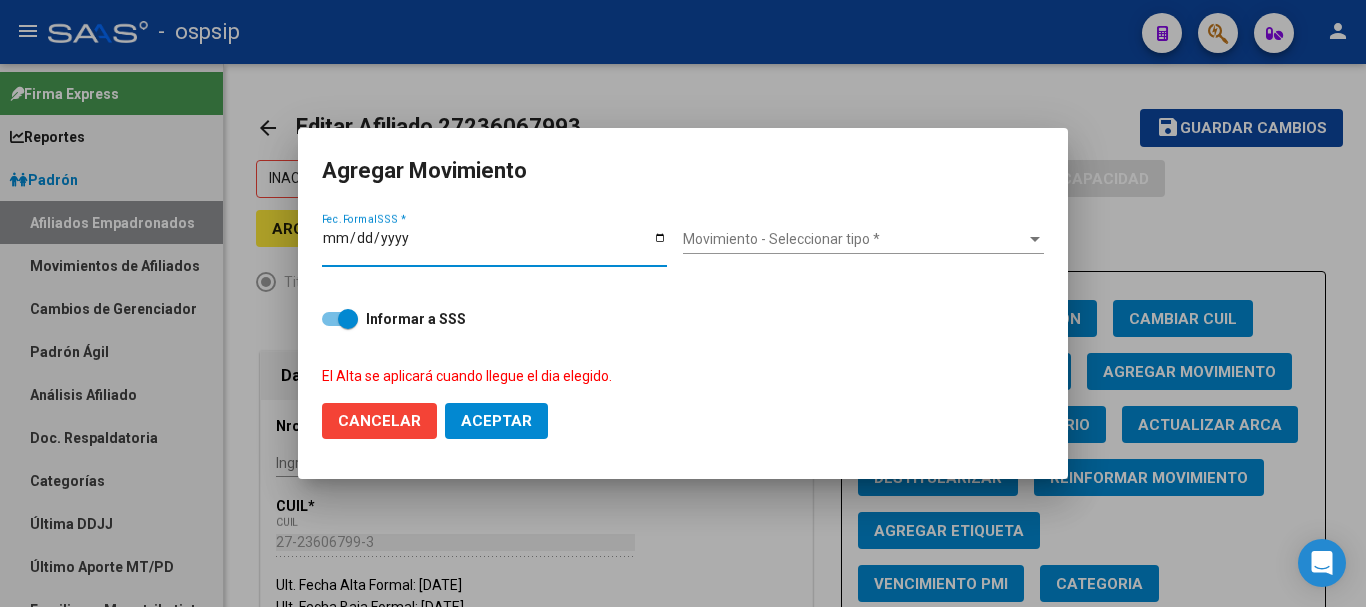click on "Movimiento - Seleccionar tipo * Movimiento - Seleccionar tipo *" at bounding box center (863, 240) 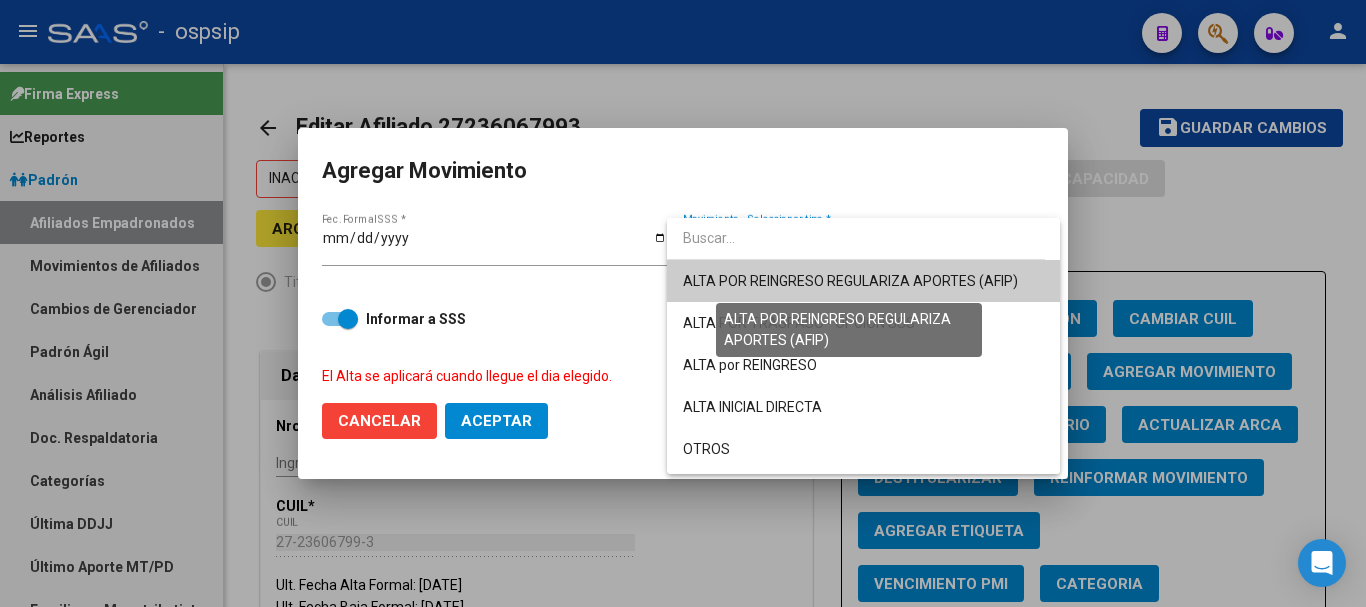 click on "ALTA POR REINGRESO REGULARIZA APORTES (AFIP)" at bounding box center [850, 281] 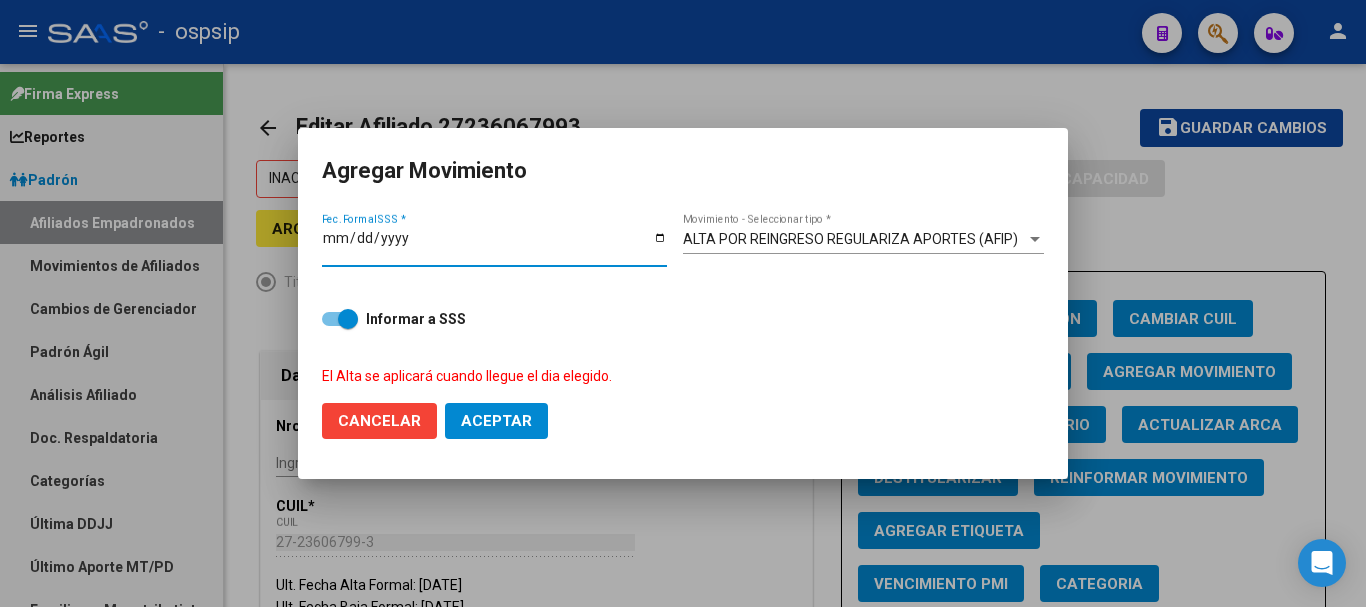 click on "[DATE]" at bounding box center [494, 245] 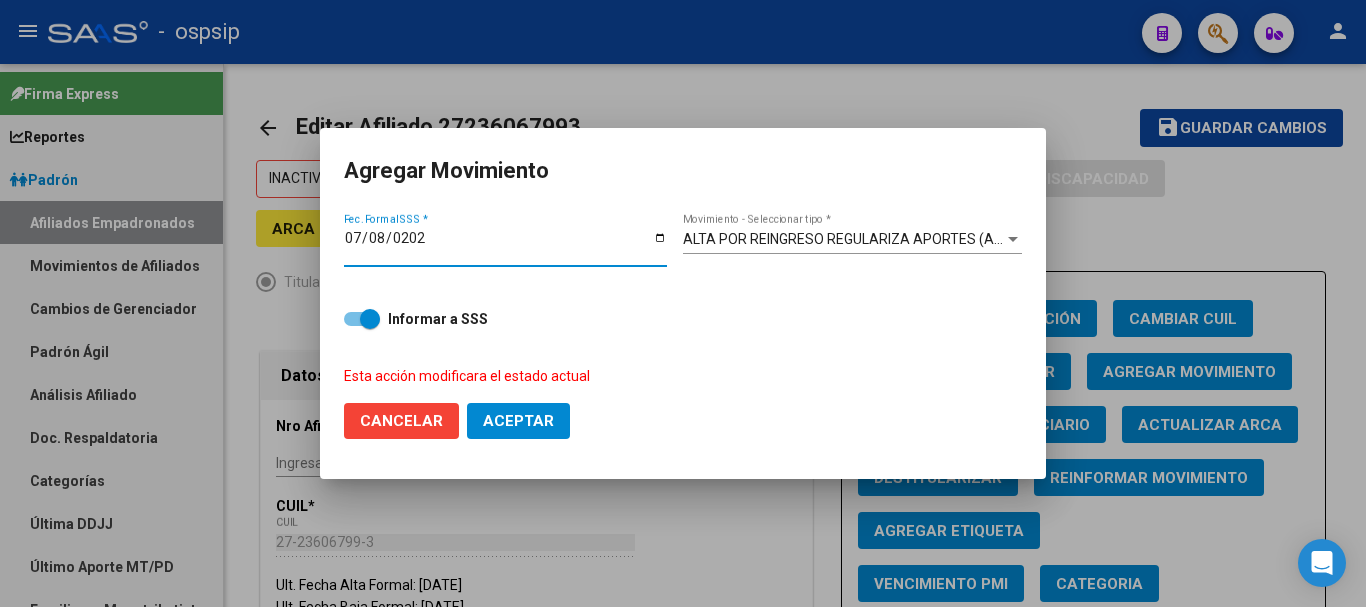 type on "[DATE]" 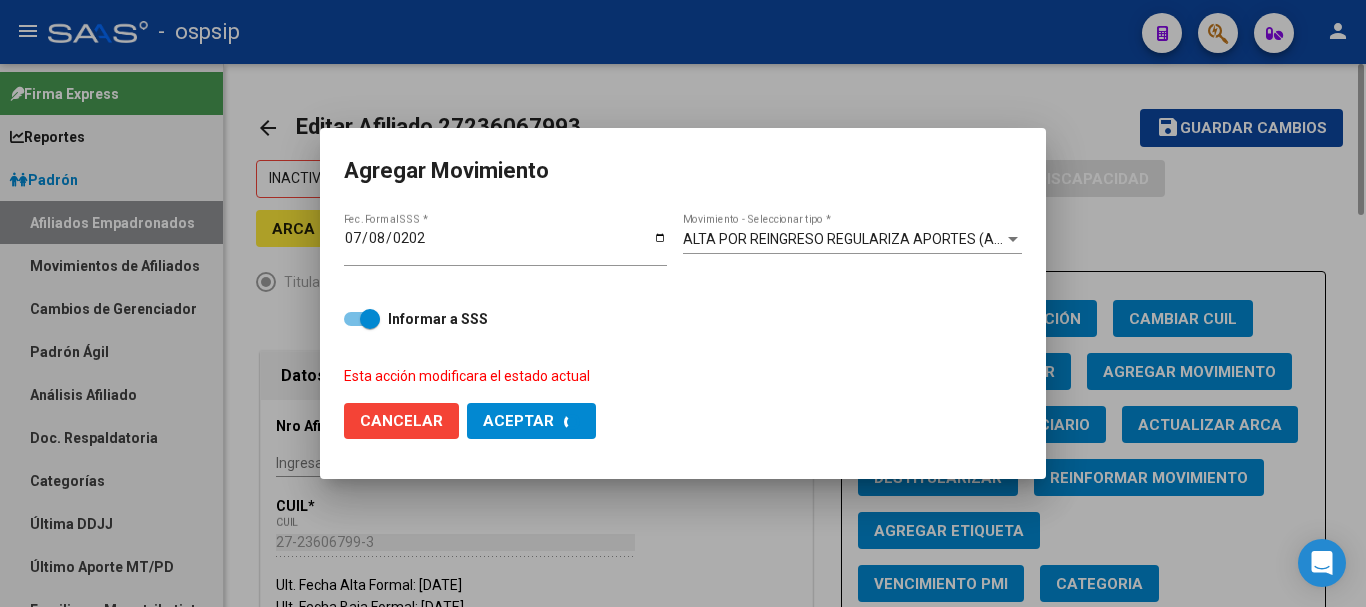 checkbox on "false" 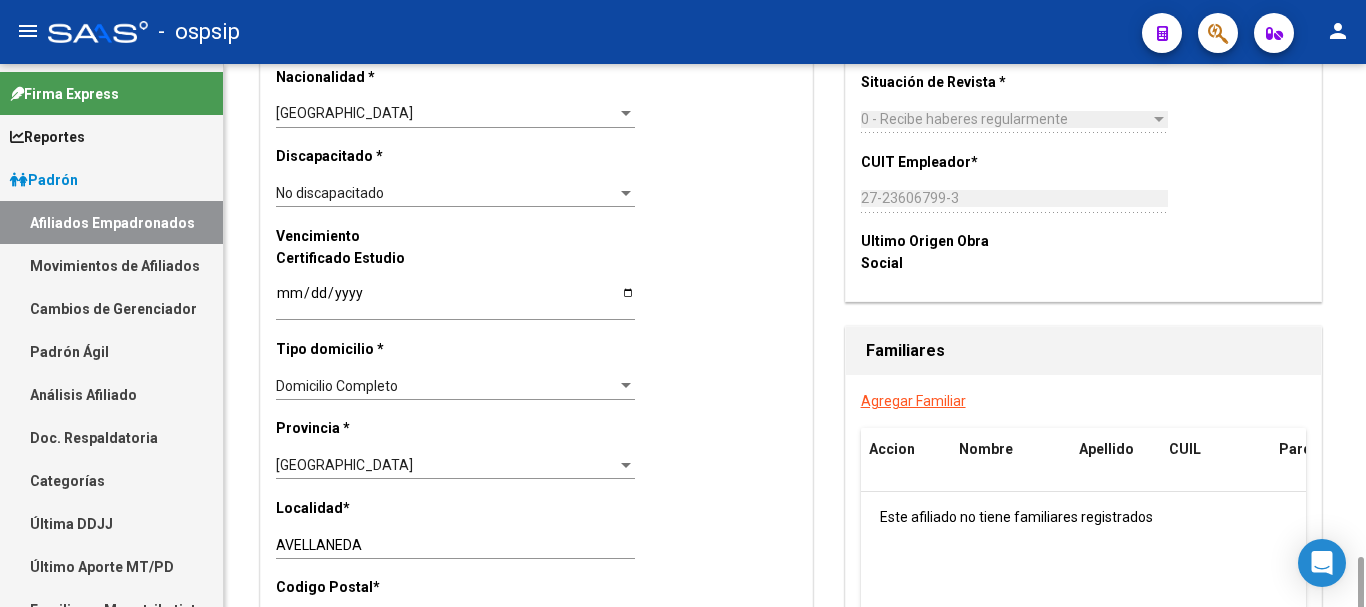 scroll, scrollTop: 1400, scrollLeft: 0, axis: vertical 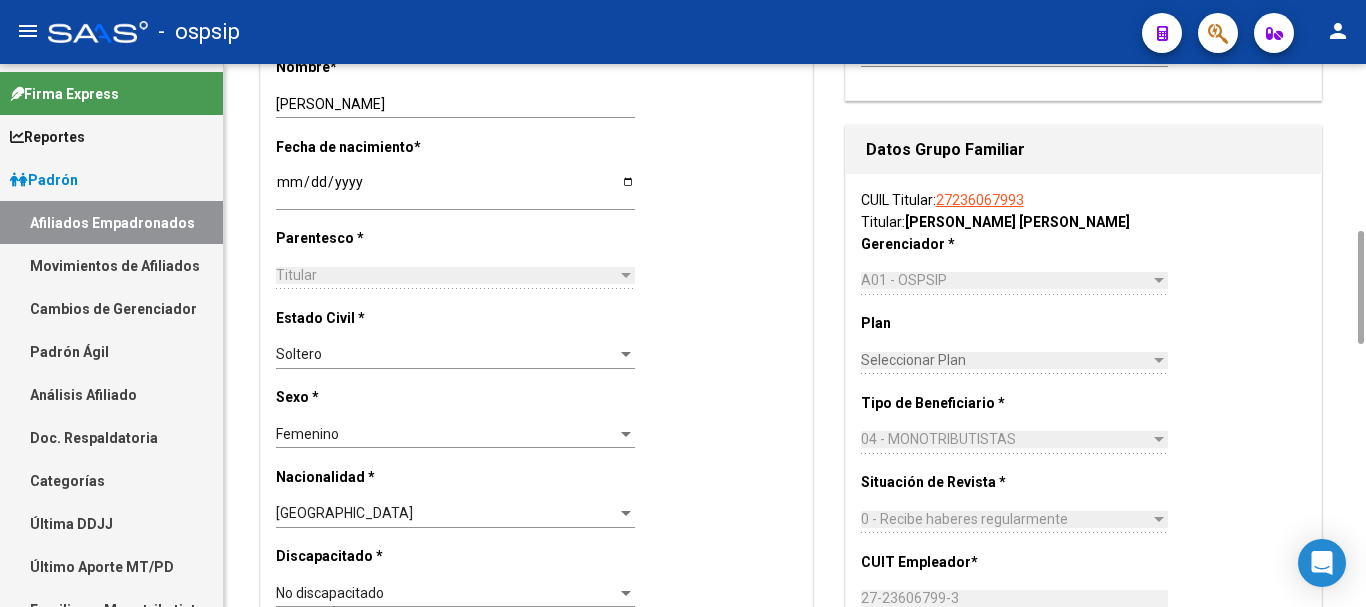 click 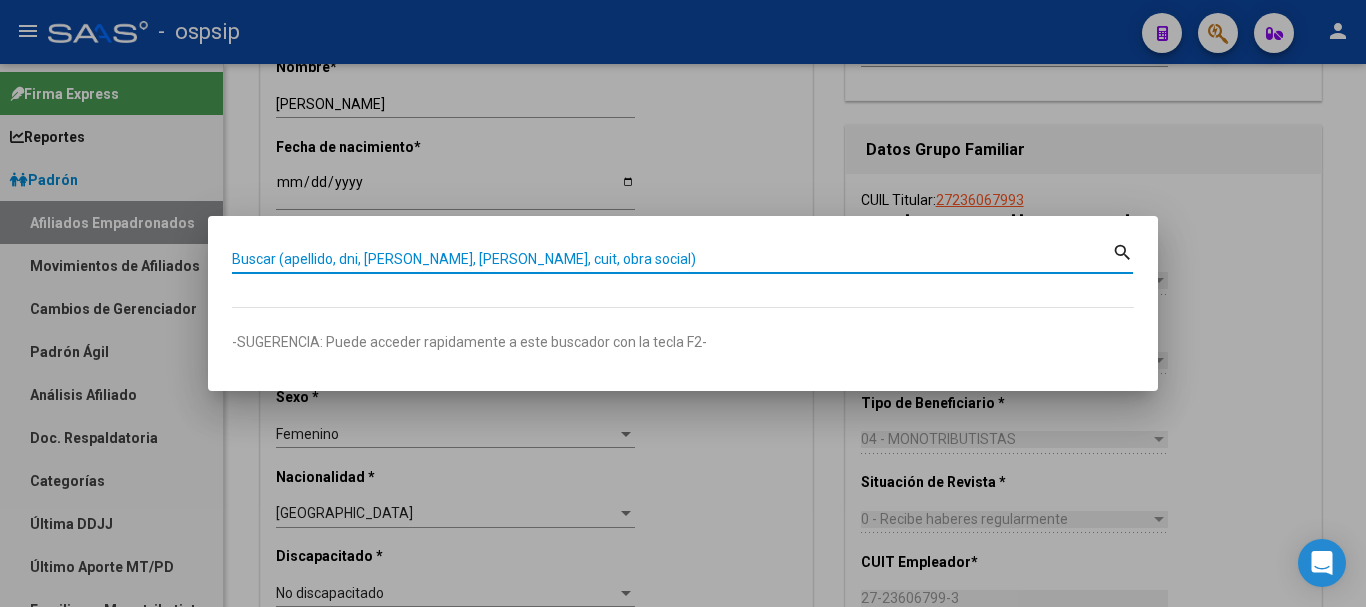 click on "Buscar (apellido, dni, [PERSON_NAME], [PERSON_NAME], cuit, obra social)" at bounding box center [672, 259] 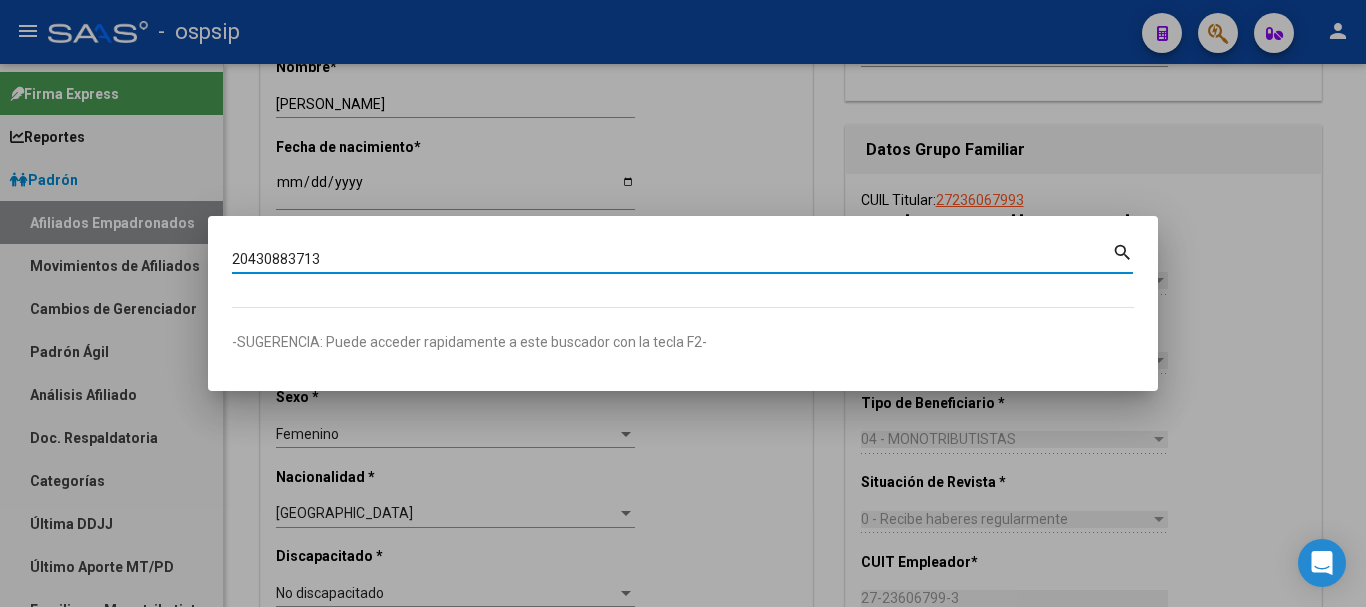 type on "20430883713" 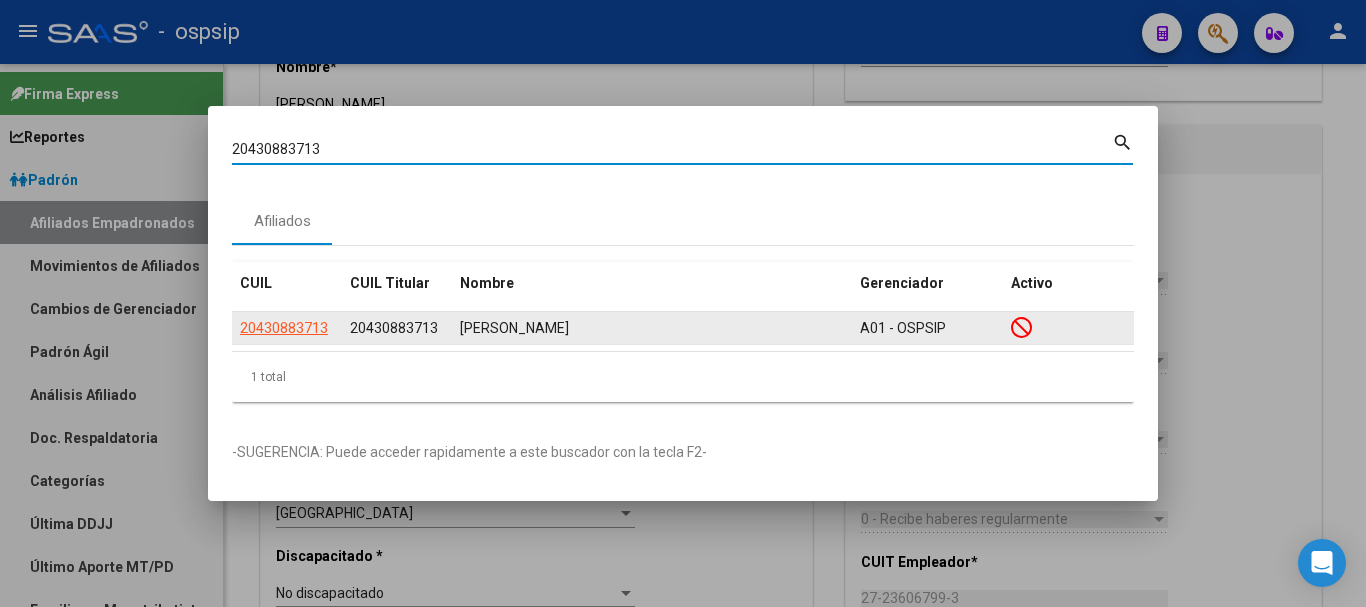 click on "20430883713" 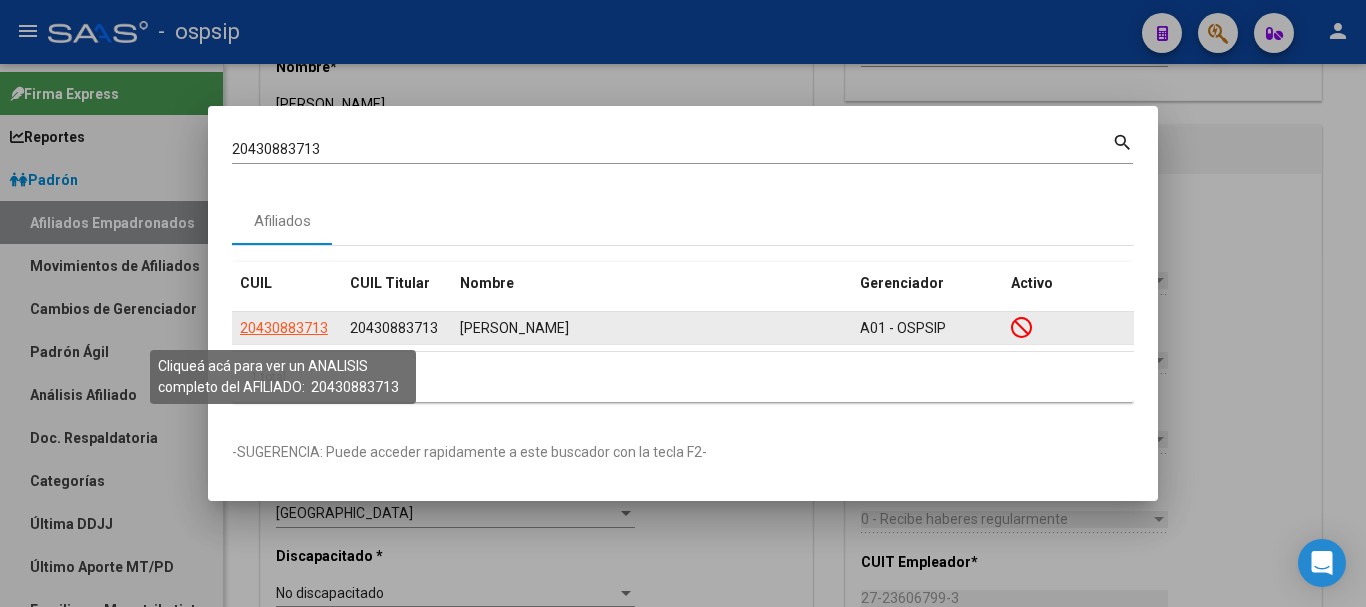 click on "20430883713" 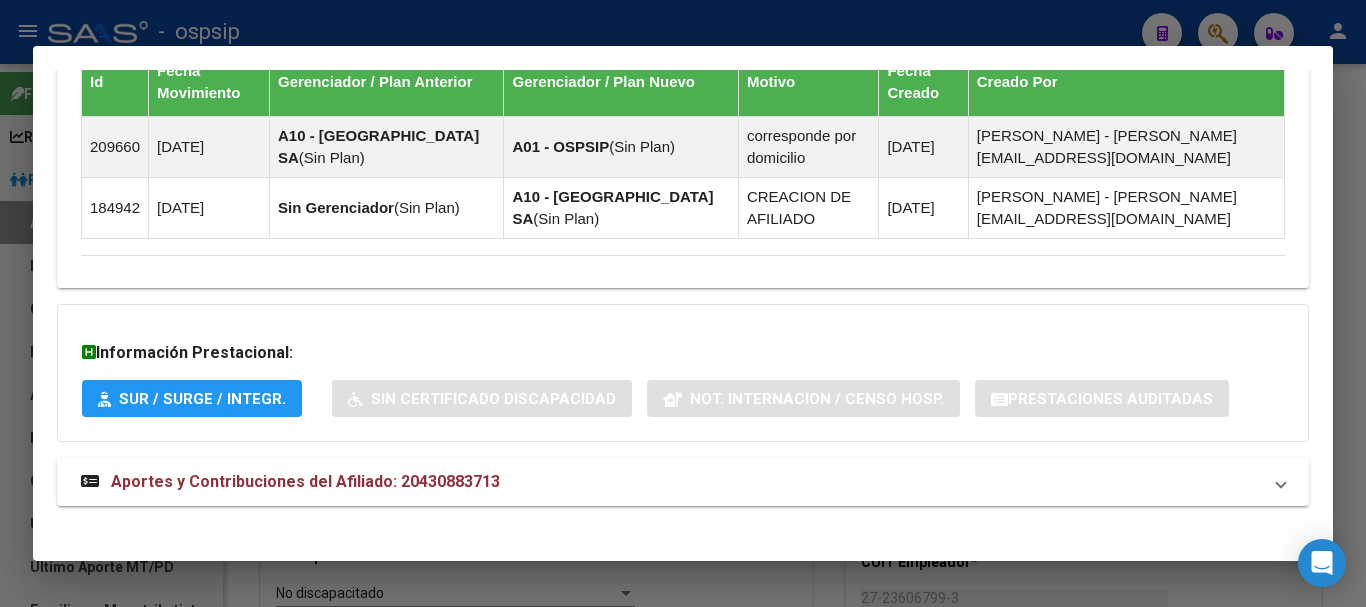 scroll, scrollTop: 1277, scrollLeft: 0, axis: vertical 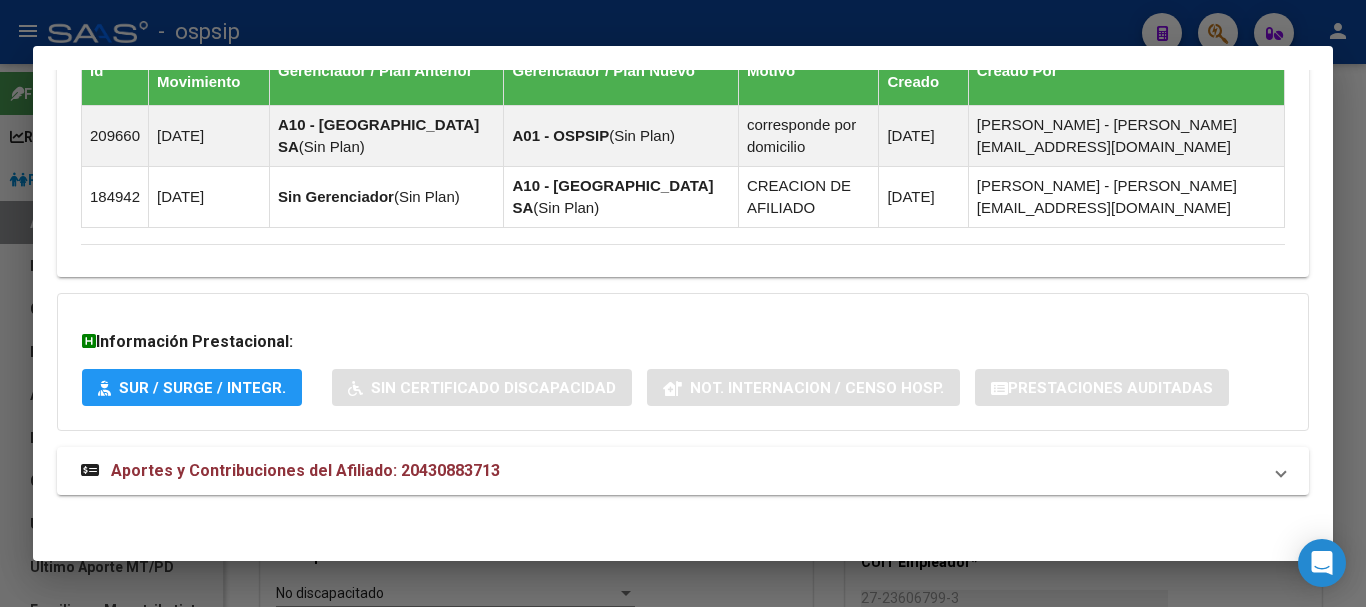 drag, startPoint x: 239, startPoint y: 472, endPoint x: 485, endPoint y: 433, distance: 249.07228 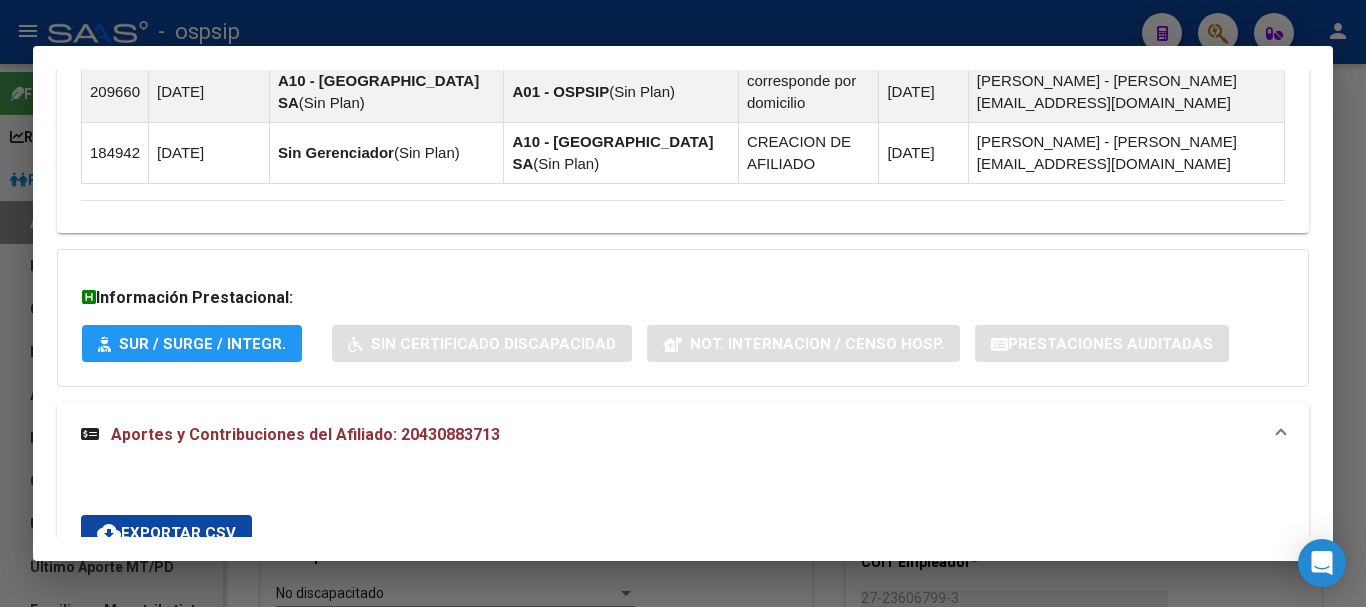 scroll, scrollTop: 1294, scrollLeft: 0, axis: vertical 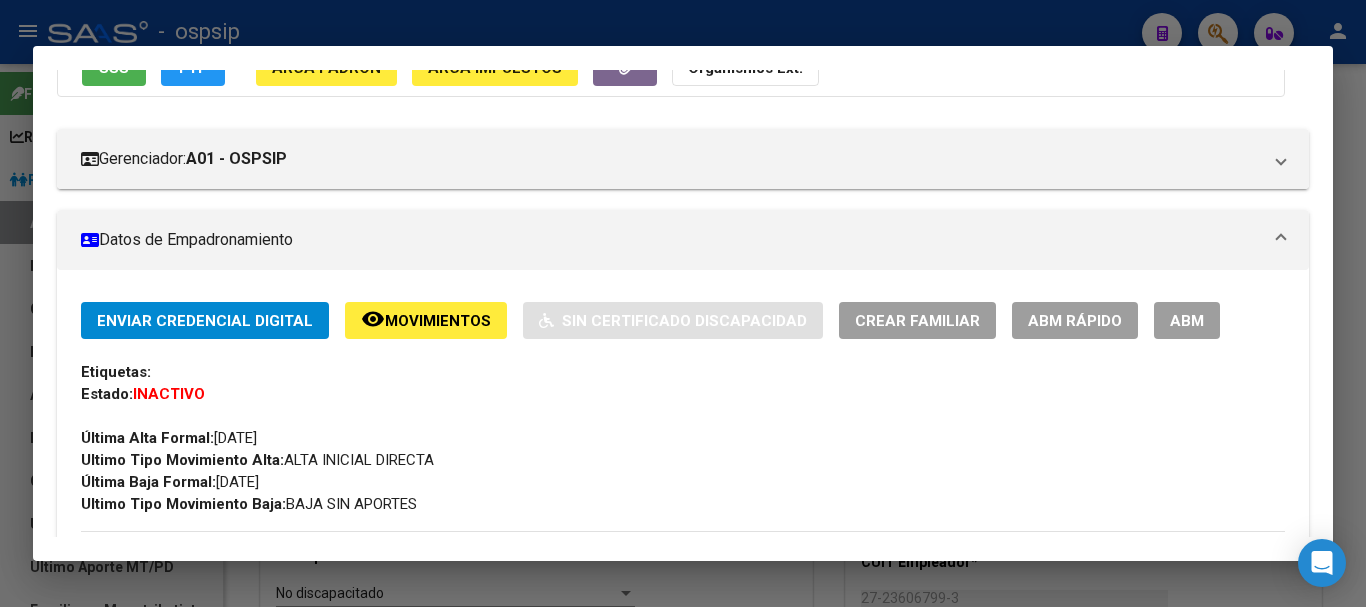 click on "ABM" at bounding box center [1187, 321] 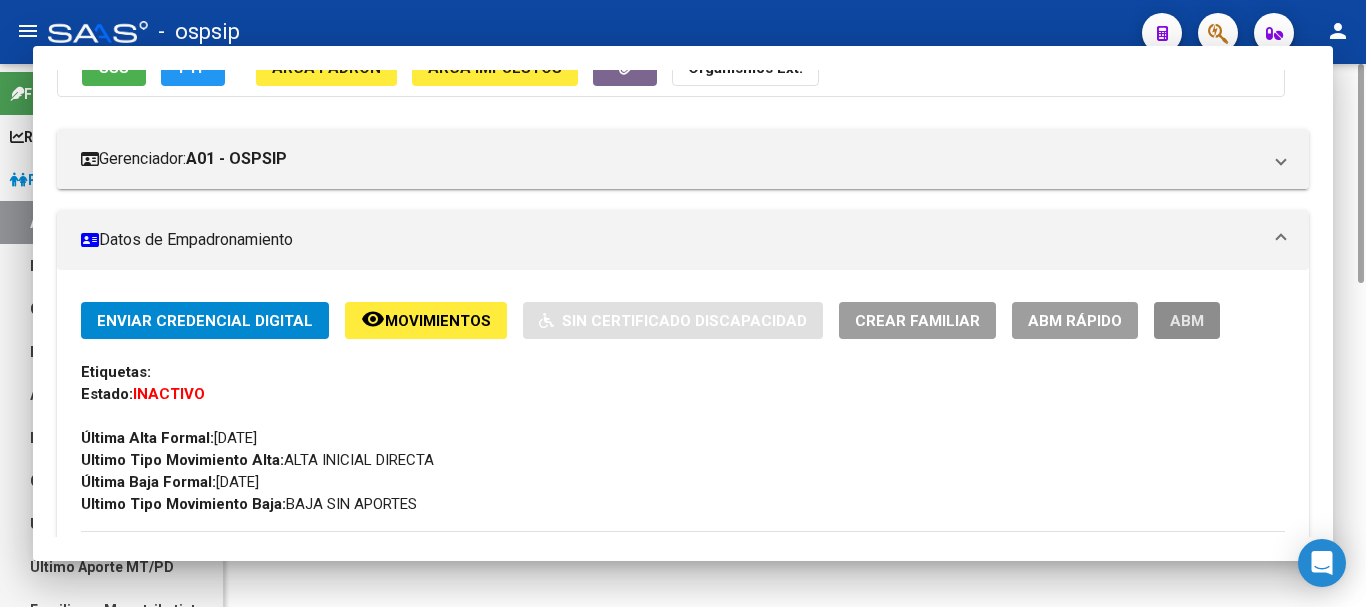 scroll, scrollTop: 0, scrollLeft: 0, axis: both 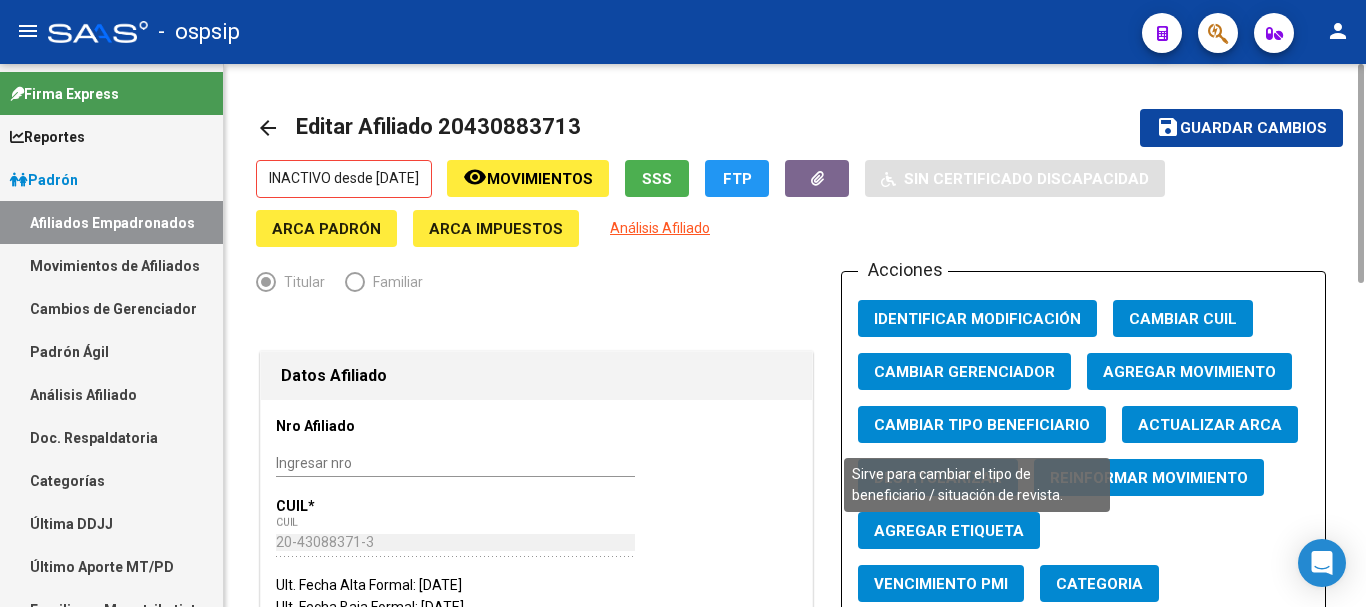 click on "Cambiar Tipo Beneficiario" 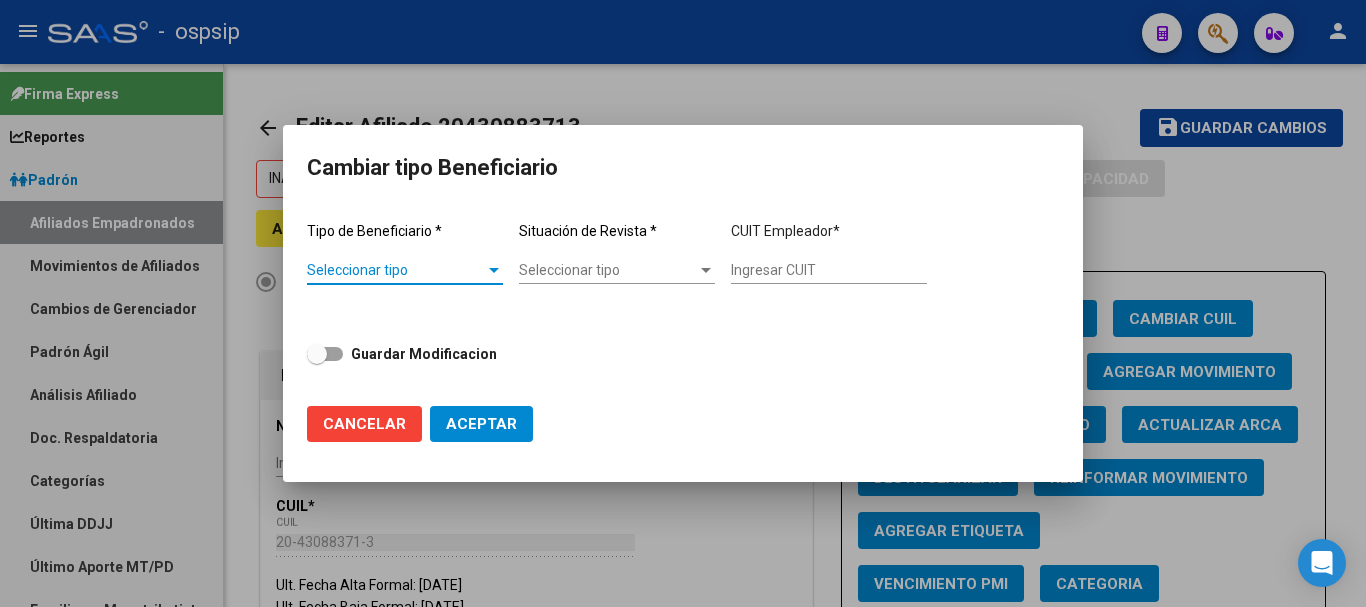 click on "Seleccionar tipo" at bounding box center (396, 270) 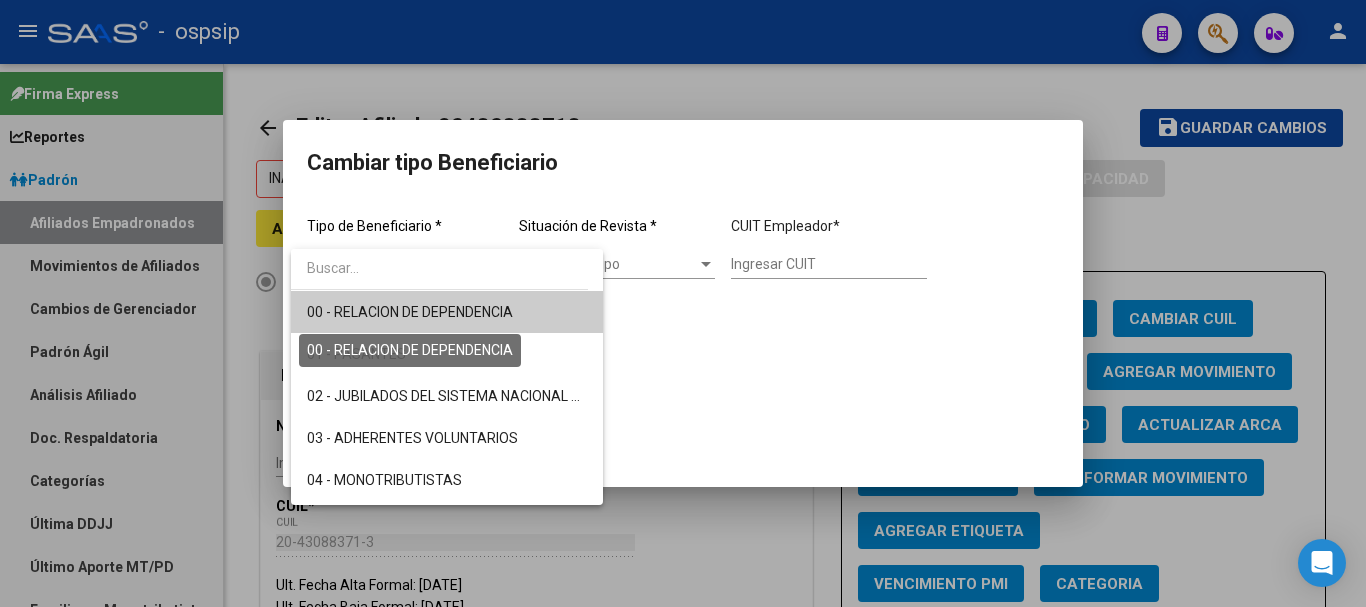 click on "00 - RELACION DE DEPENDENCIA" at bounding box center [410, 312] 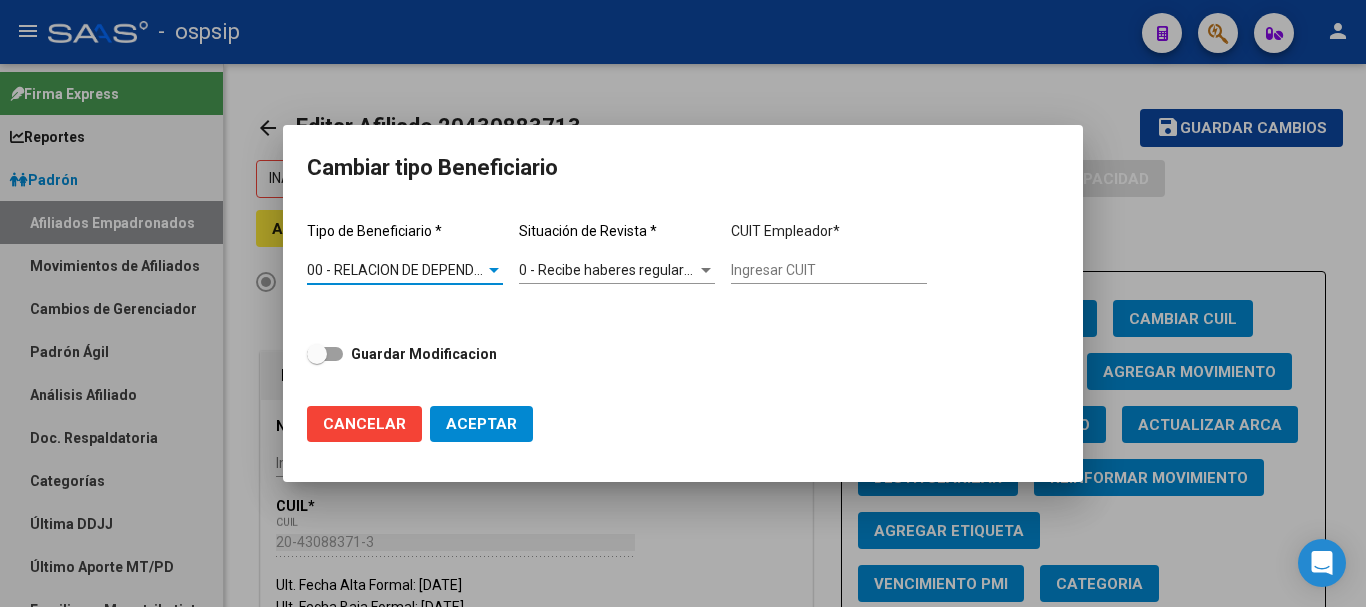 type on "30-64169073-9" 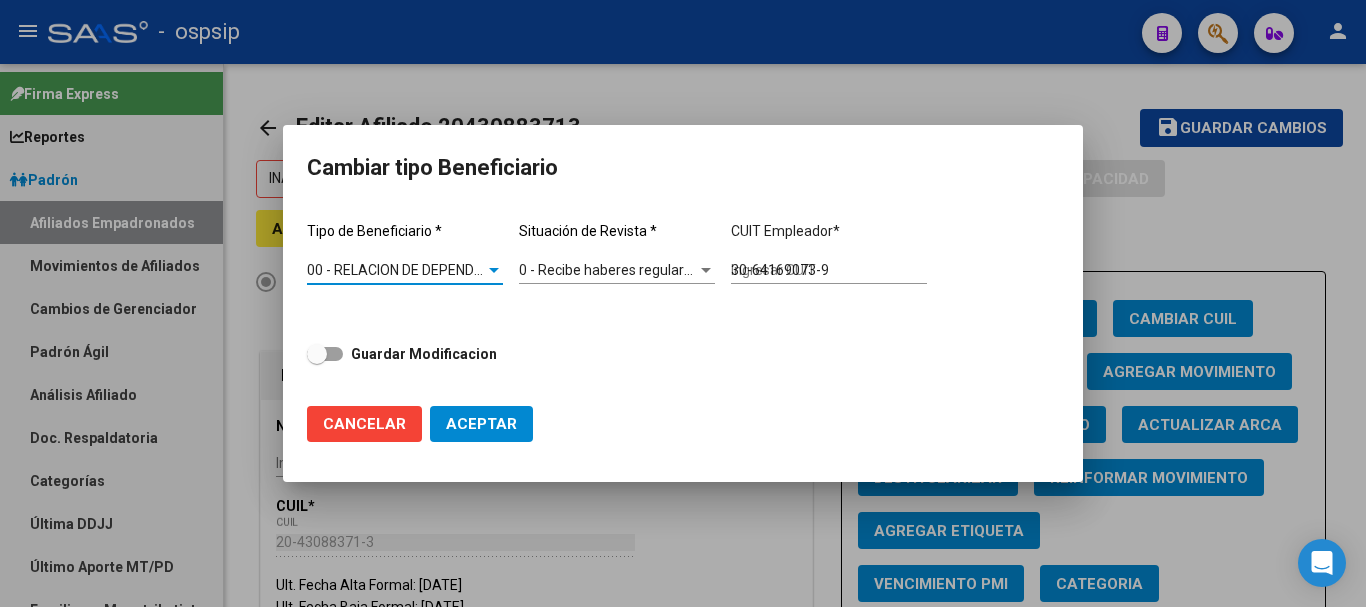 click on "0 - Recibe haberes regularmente" at bounding box center (622, 270) 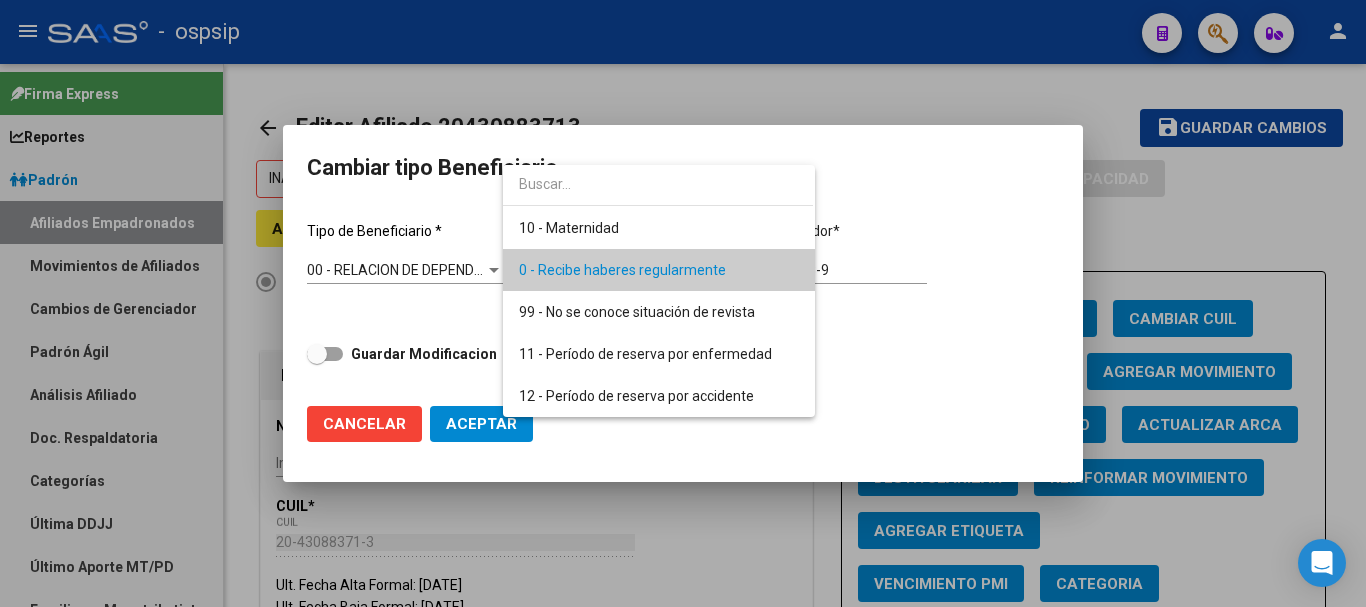 click on "0 - Recibe haberes regularmente" at bounding box center [659, 270] 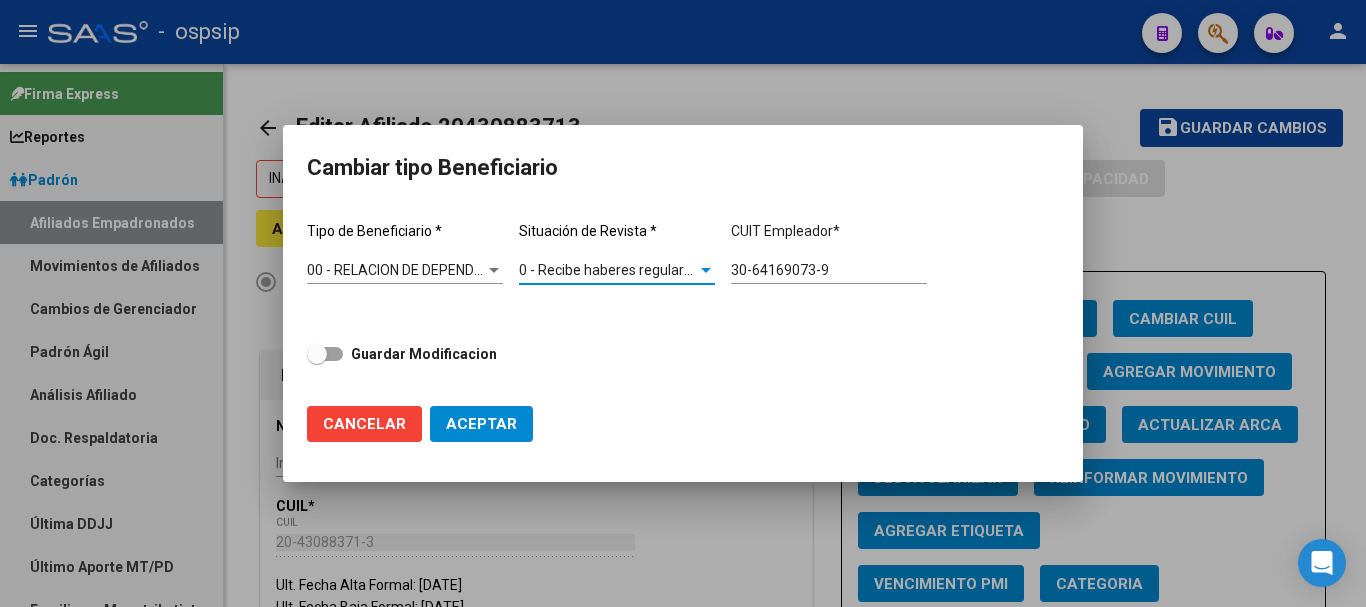 click on "Aceptar" 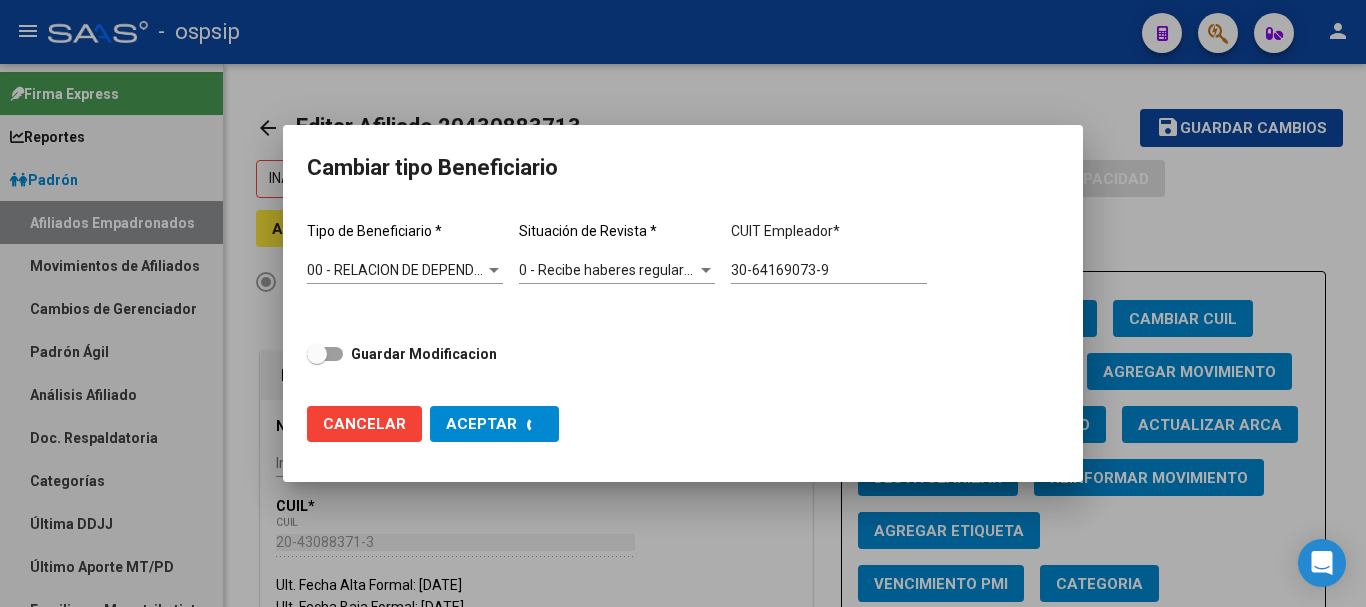 type on "30-64169073-9" 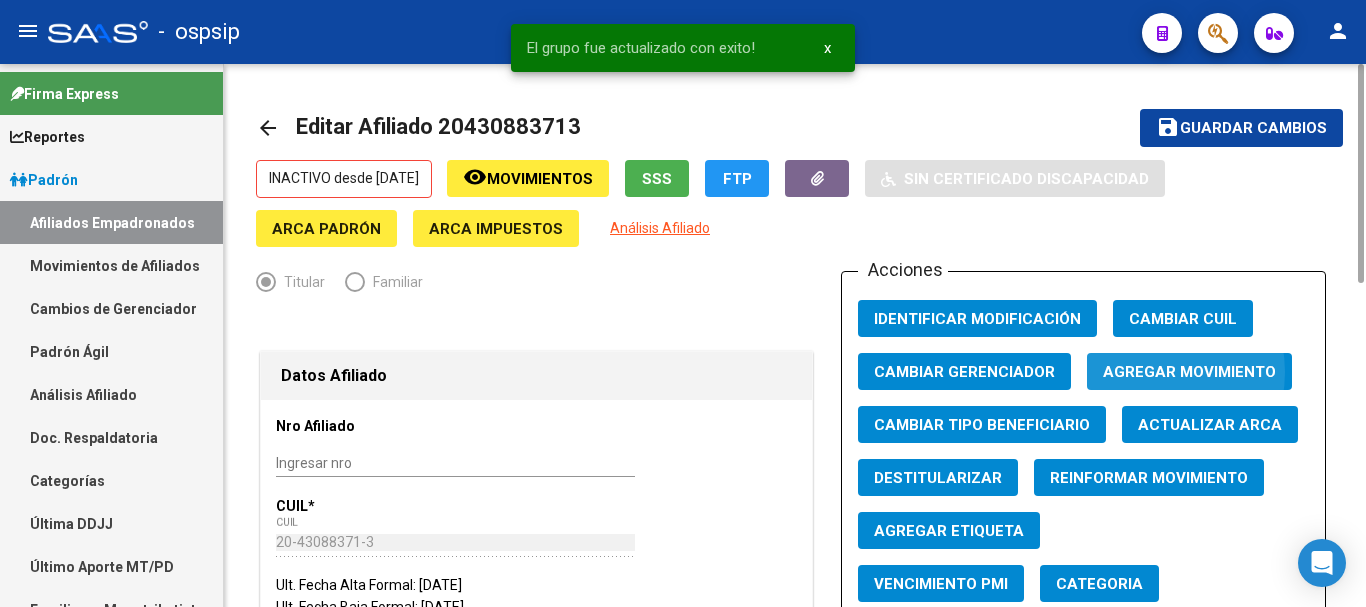 click on "Agregar Movimiento" 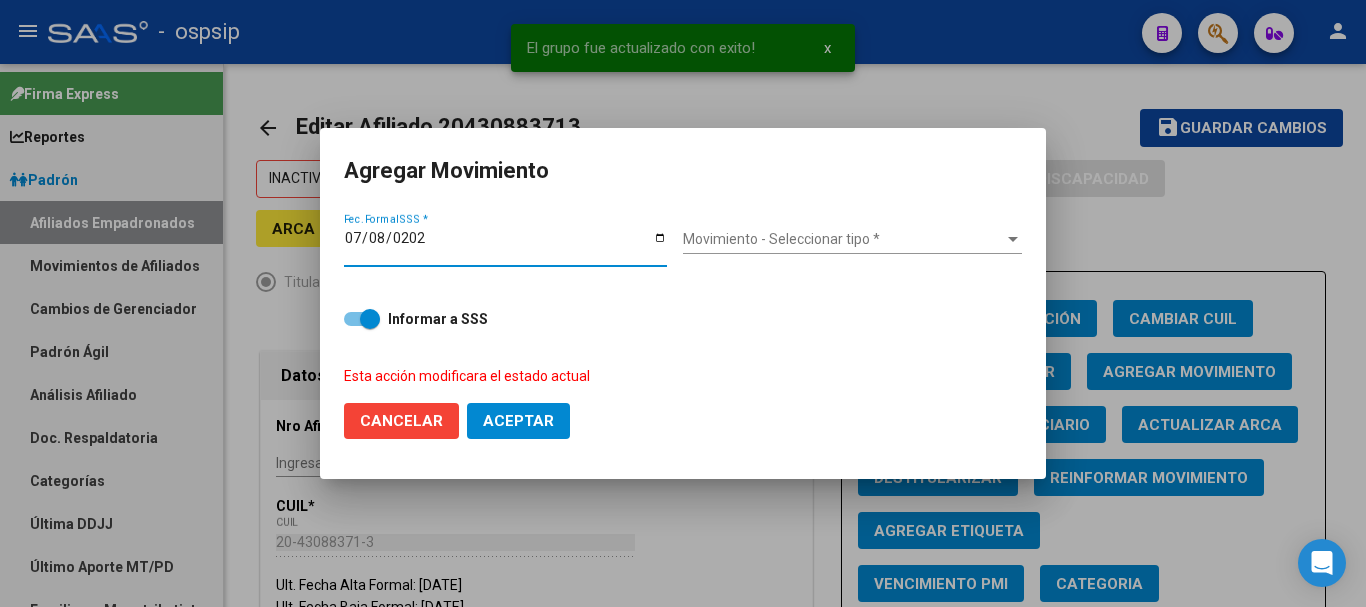 type on "[DATE]" 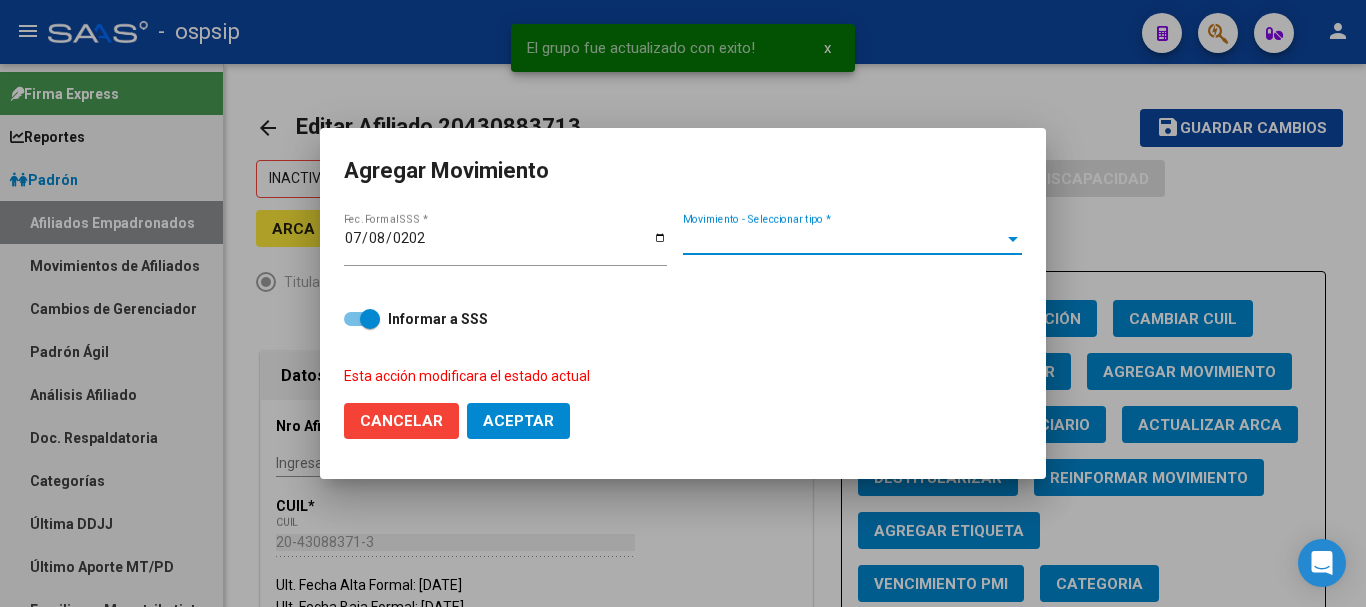 click on "Movimiento - Seleccionar tipo *" at bounding box center [843, 239] 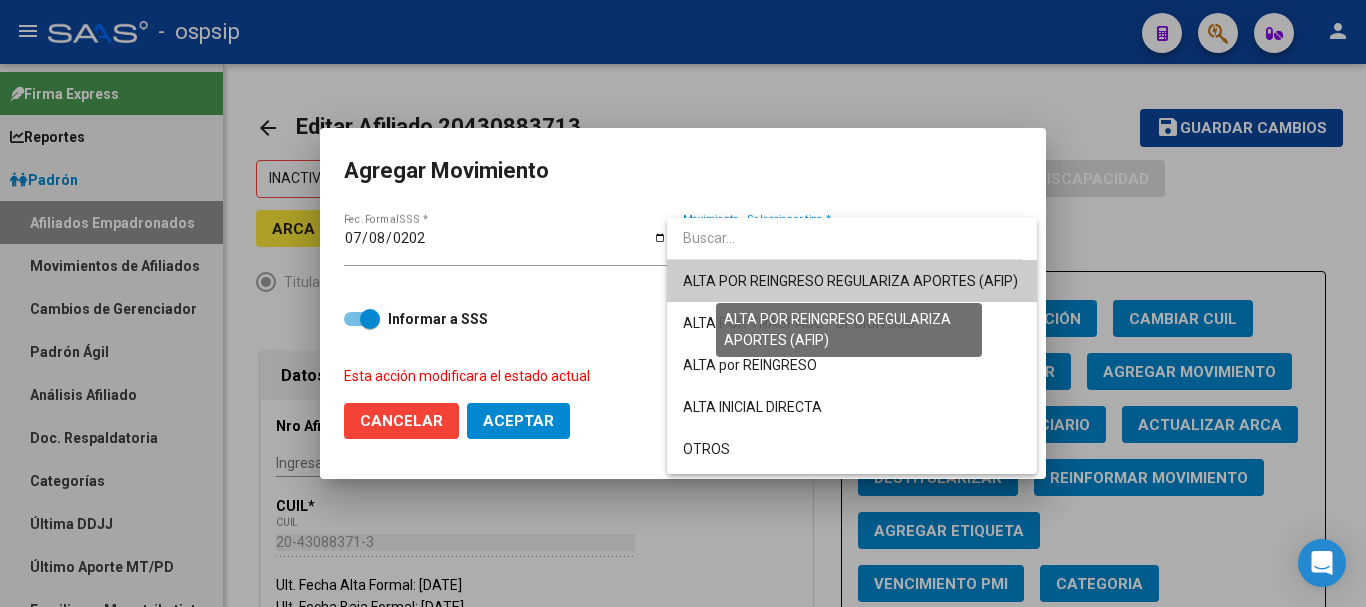 click on "ALTA POR REINGRESO REGULARIZA APORTES (AFIP)" at bounding box center (850, 281) 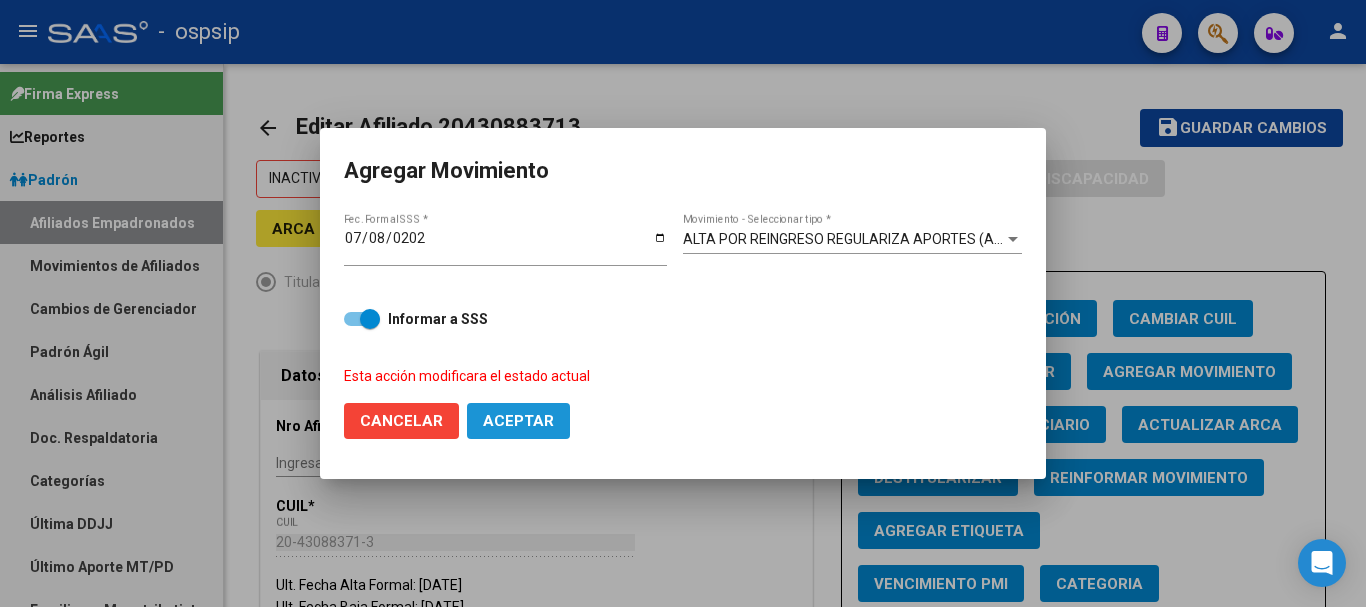 click on "Aceptar" 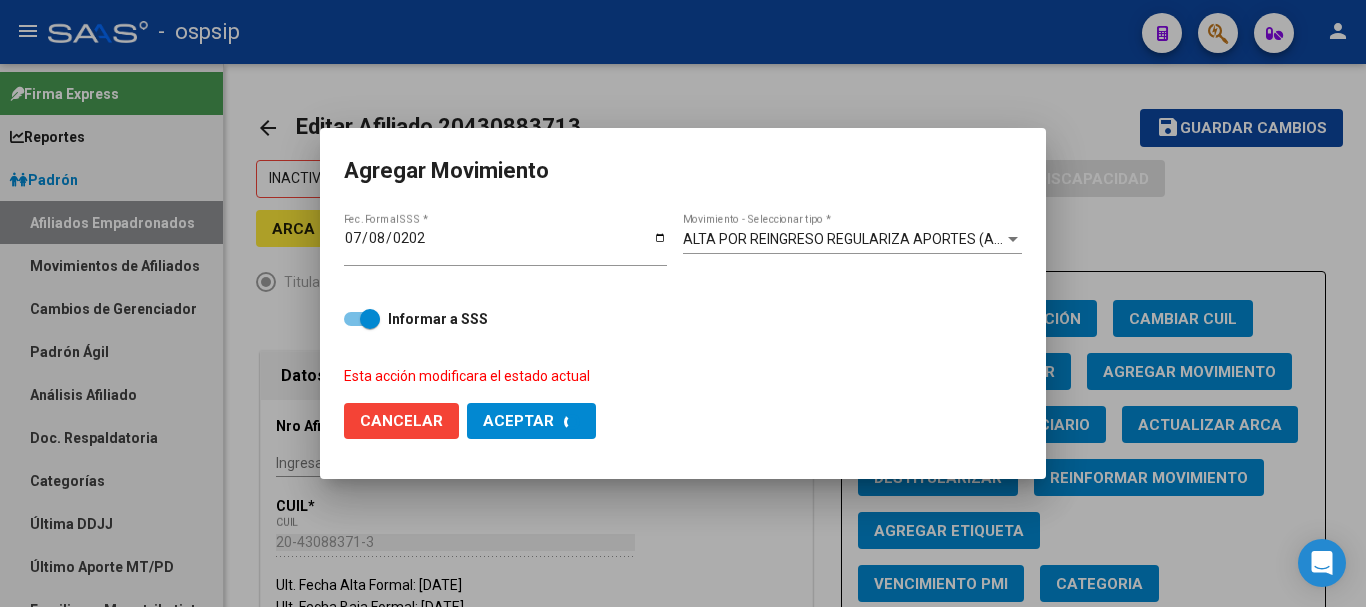 checkbox on "false" 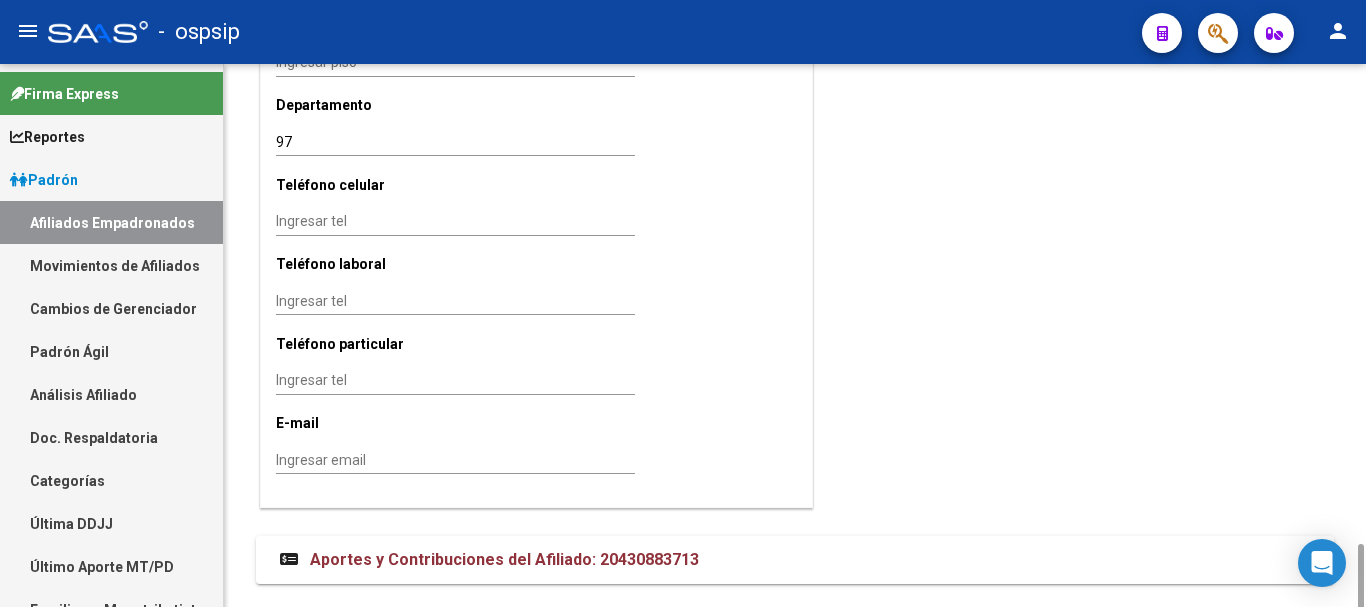 scroll, scrollTop: 2050, scrollLeft: 0, axis: vertical 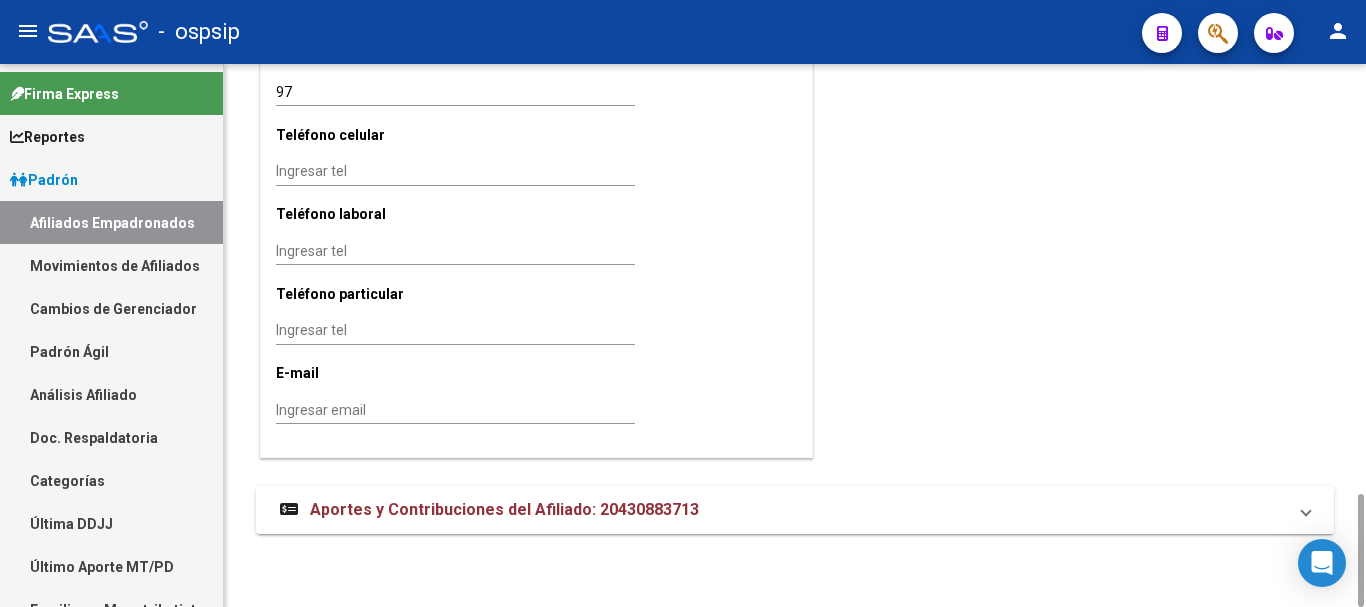 click on "Aportes y Contribuciones del Afiliado: 20430883713" at bounding box center (504, 509) 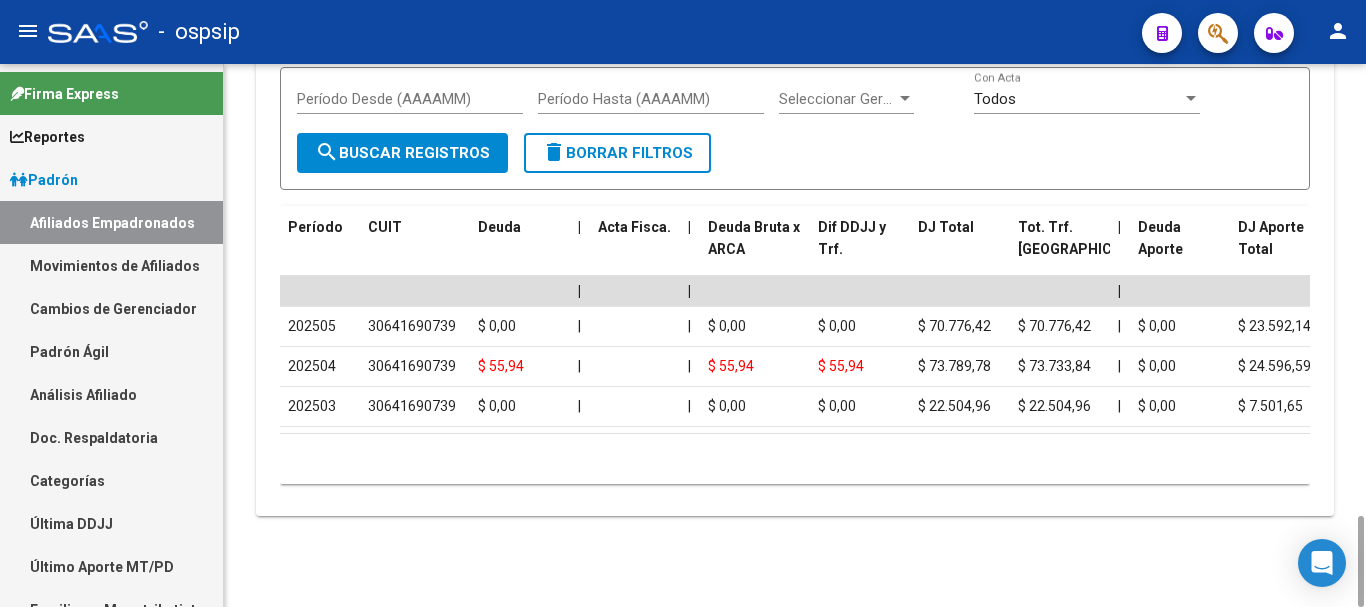 scroll, scrollTop: 2282, scrollLeft: 0, axis: vertical 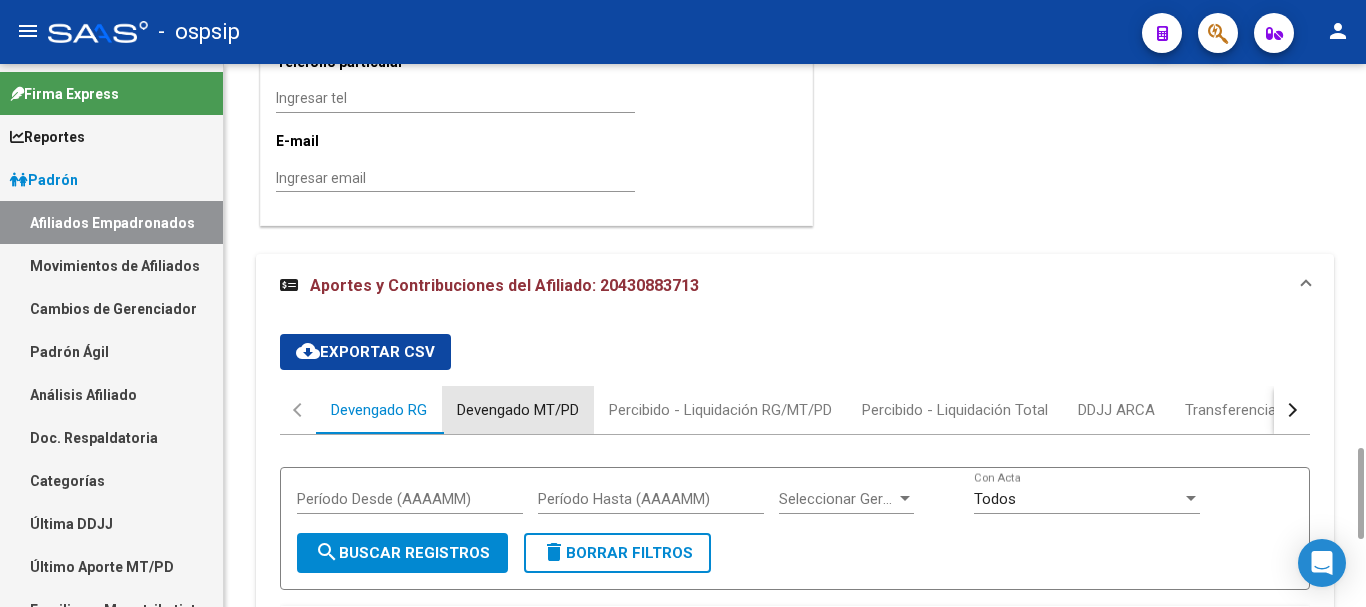 click on "Devengado MT/PD" at bounding box center [518, 410] 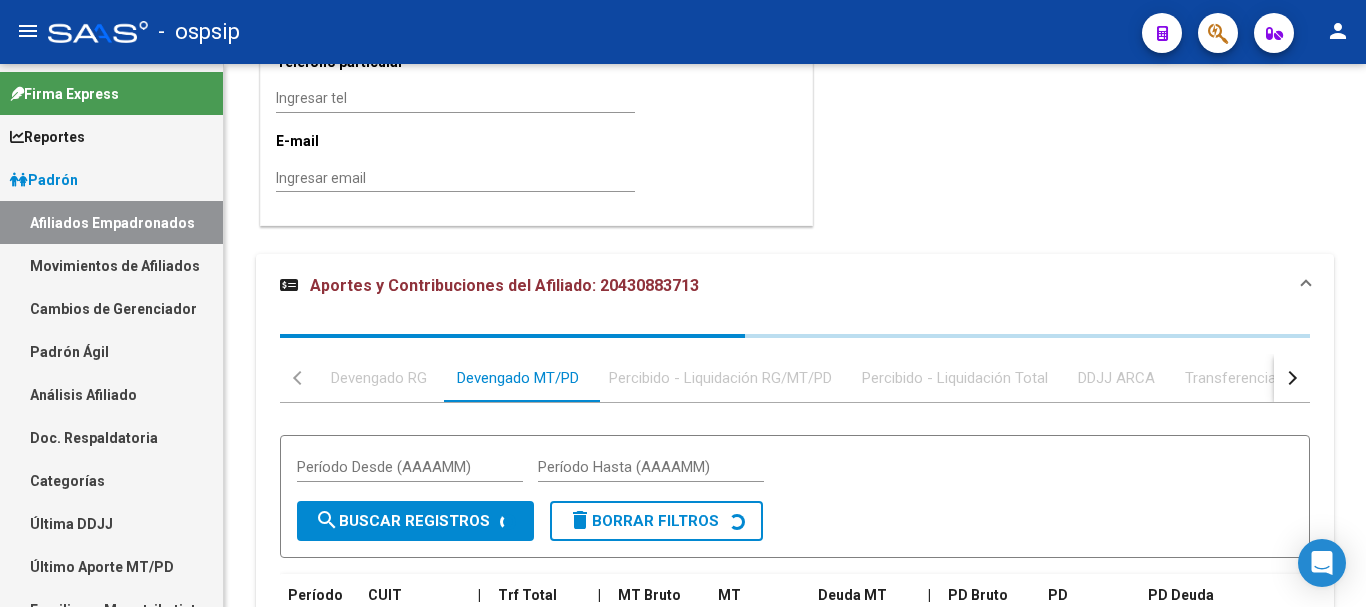 scroll, scrollTop: 2494, scrollLeft: 0, axis: vertical 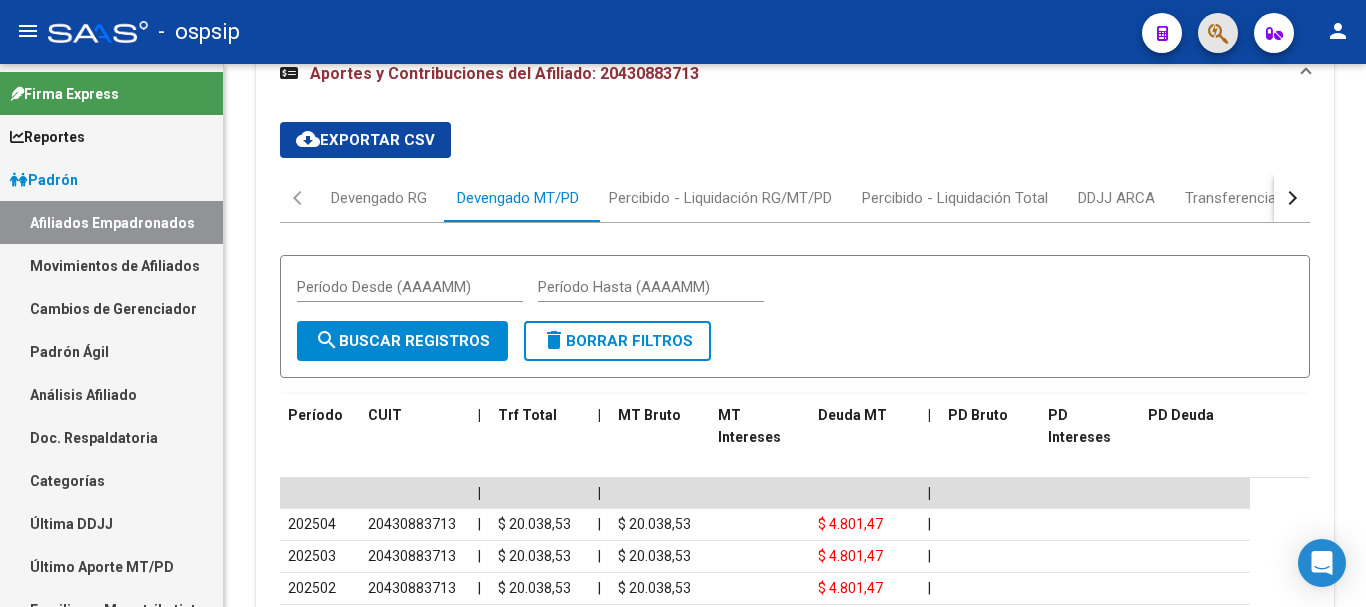 click 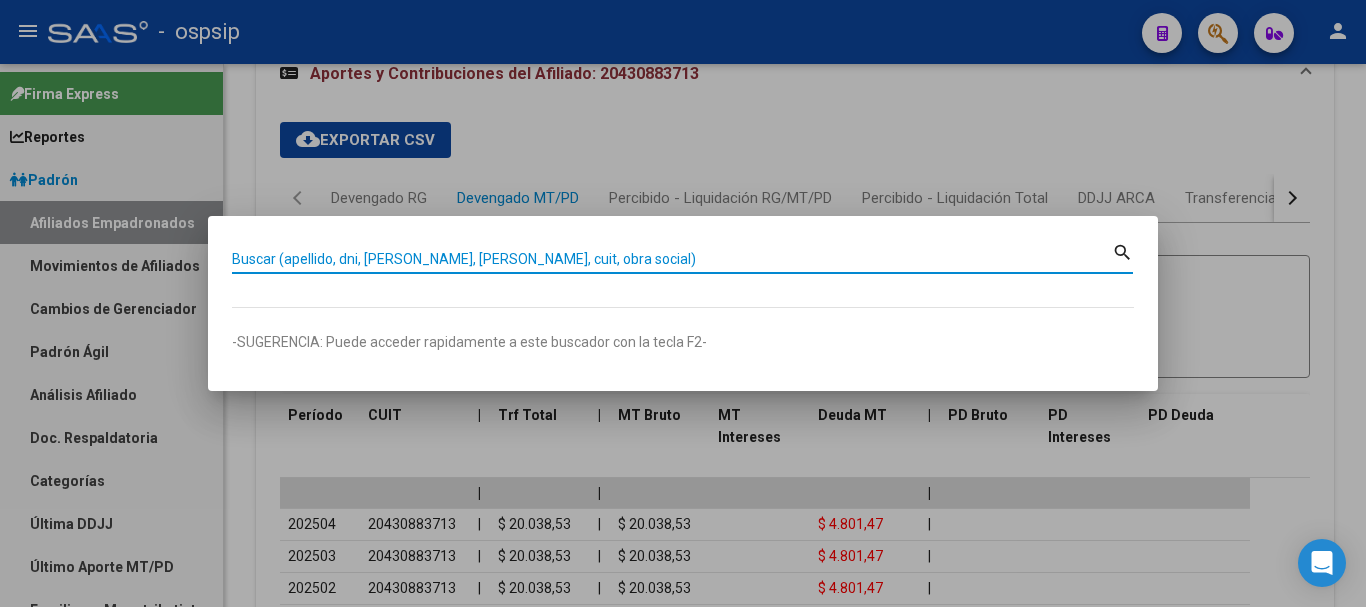 click on "Buscar (apellido, dni, [PERSON_NAME], [PERSON_NAME], cuit, obra social)" at bounding box center (672, 259) 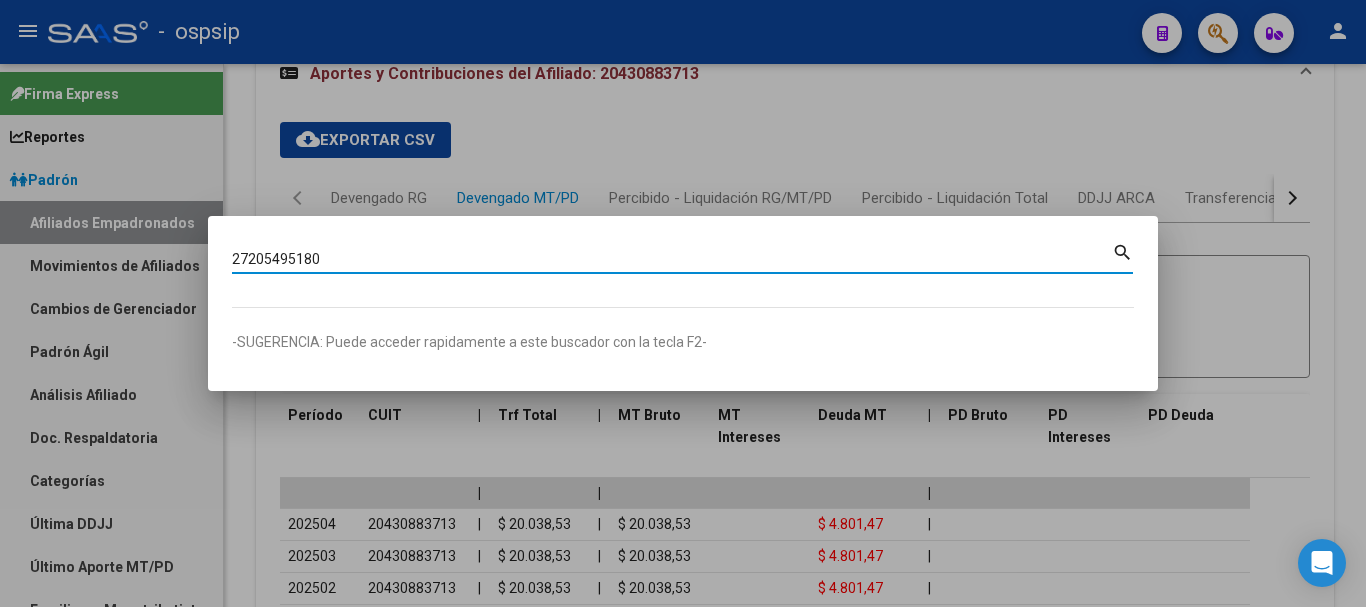 type on "27205495180" 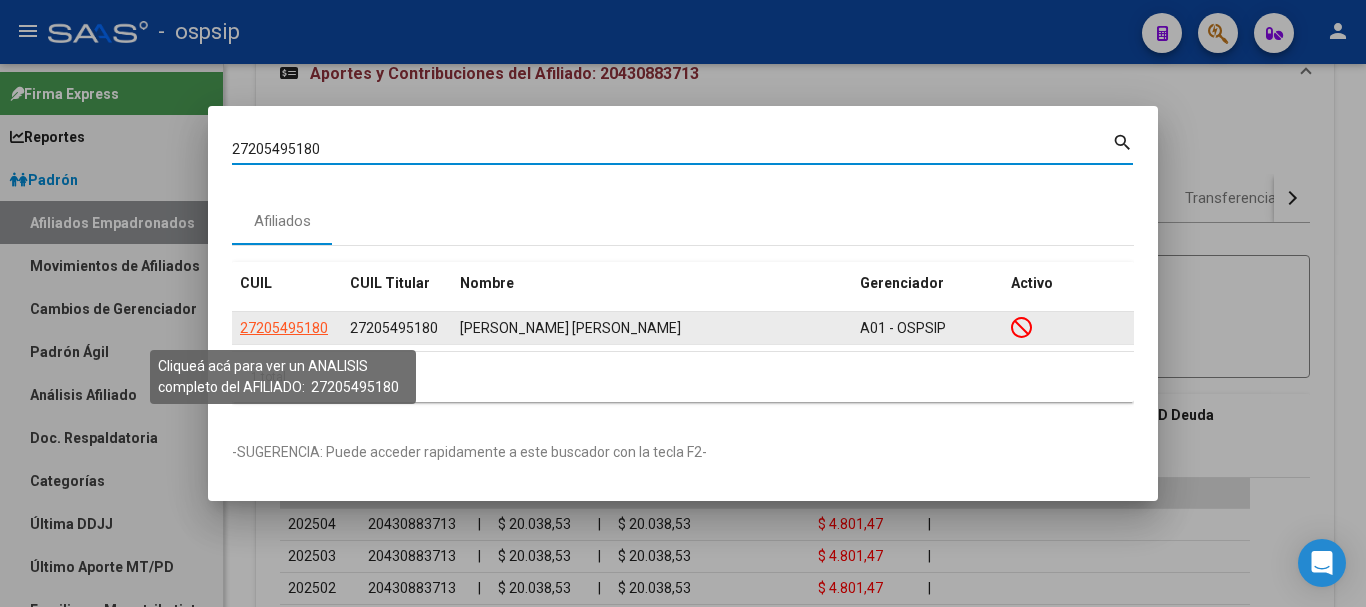 click on "27205495180" 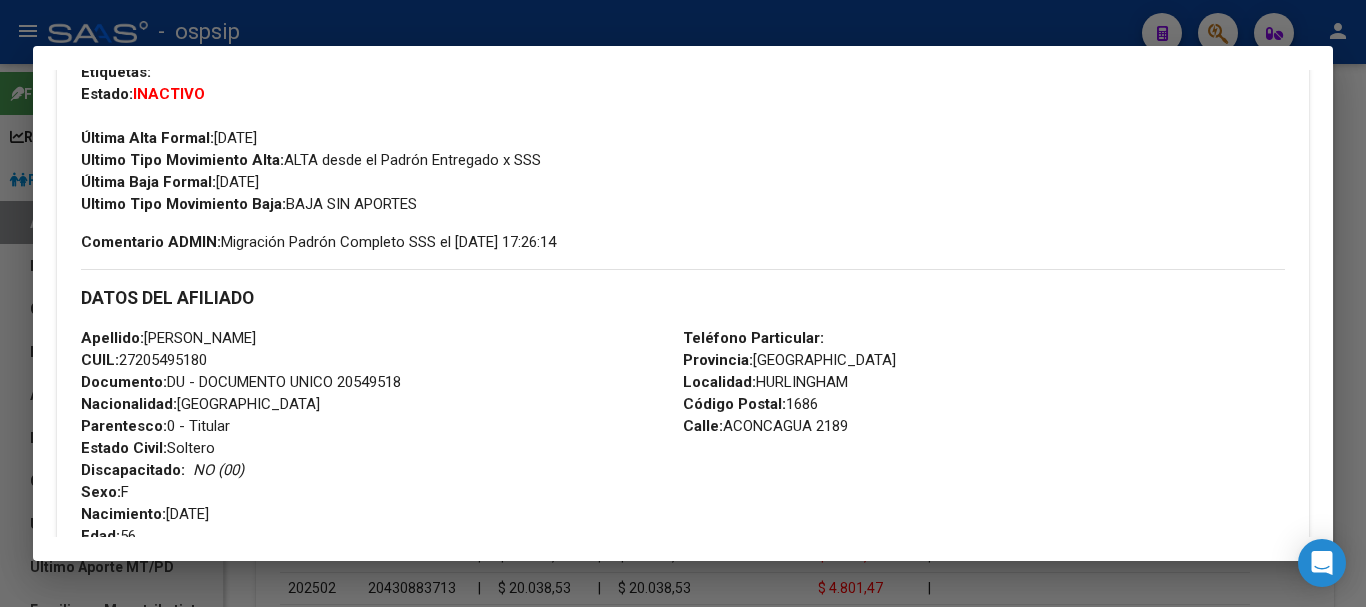 scroll, scrollTop: 100, scrollLeft: 0, axis: vertical 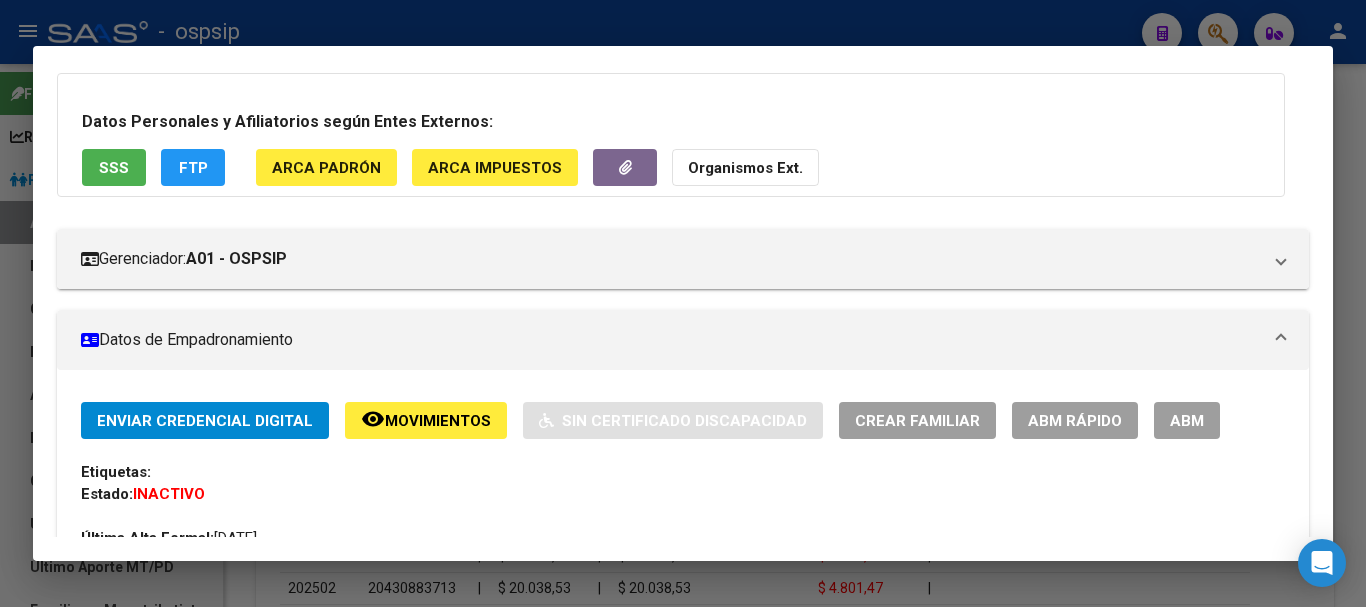 click on "ABM" at bounding box center [1187, 421] 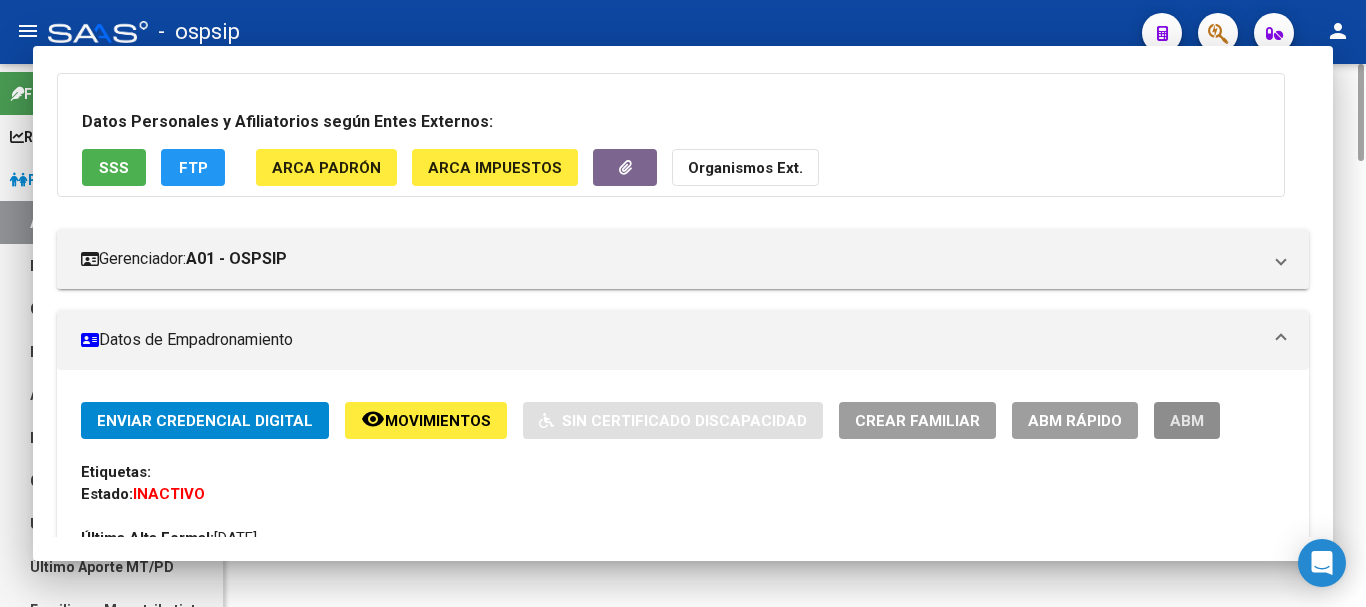 scroll, scrollTop: 0, scrollLeft: 0, axis: both 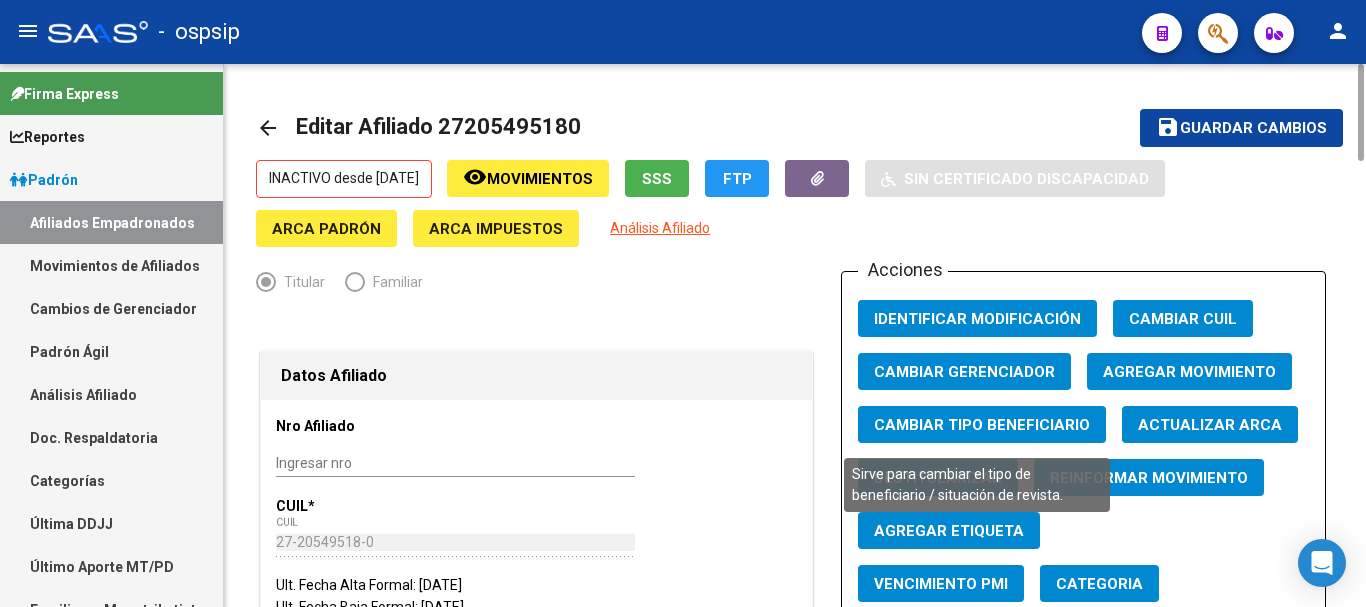 click on "Cambiar Tipo Beneficiario" 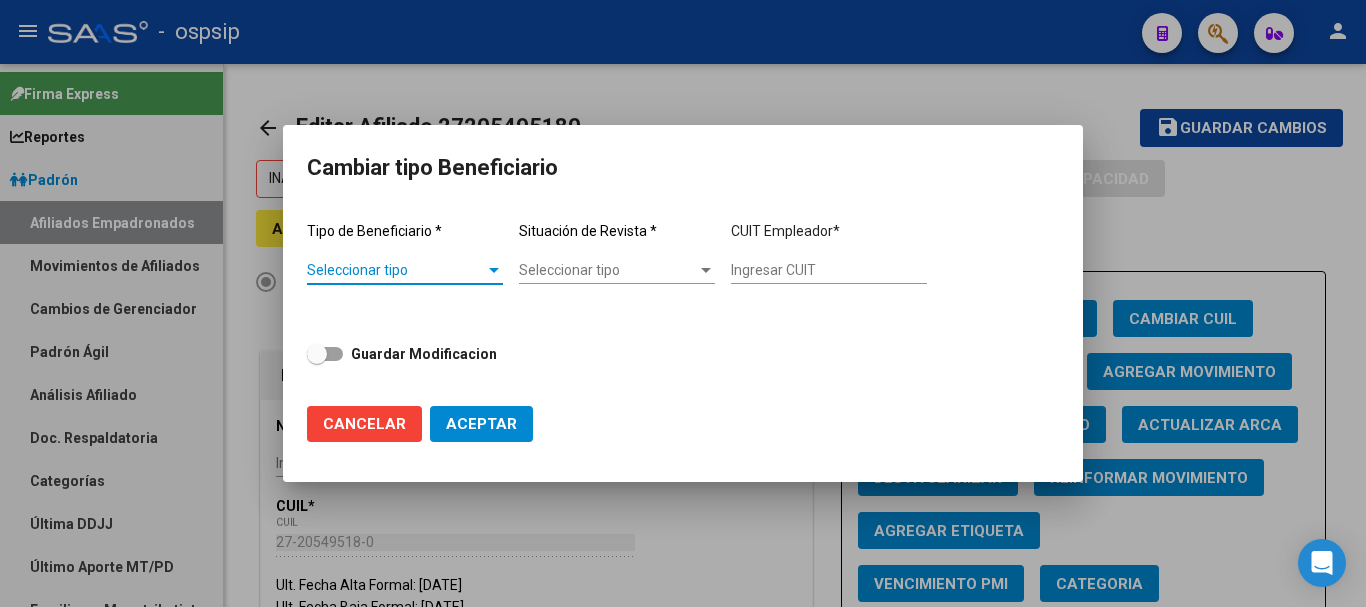 click on "Seleccionar tipo" at bounding box center (396, 270) 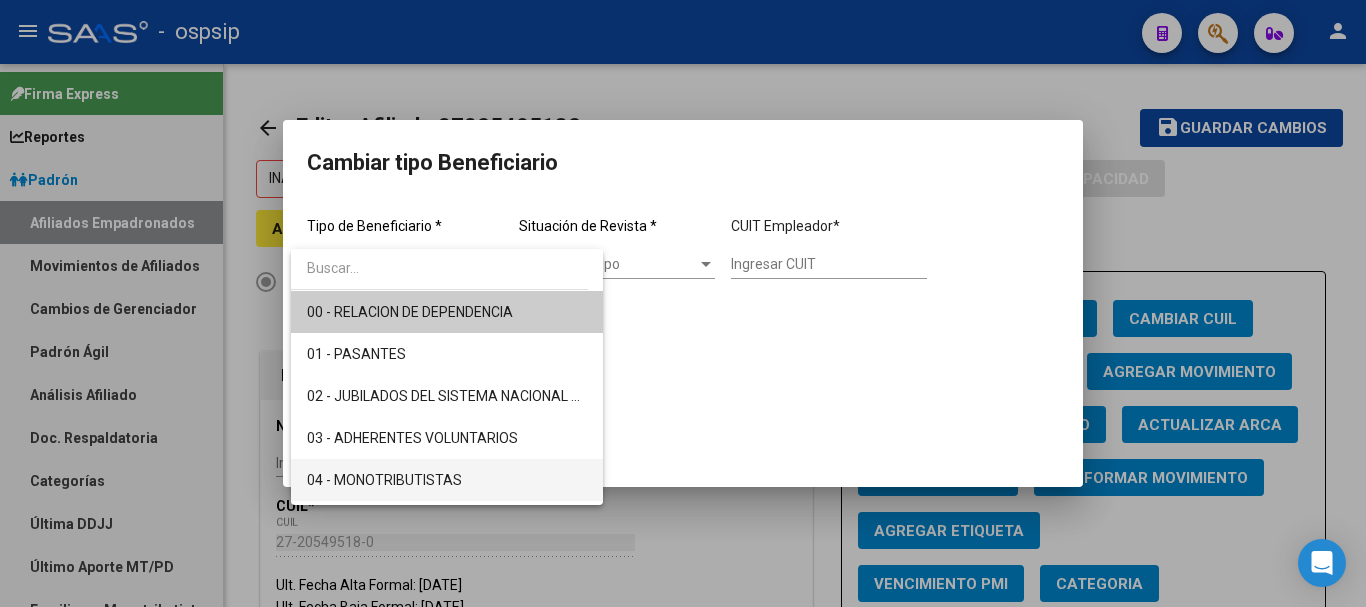 click on "04 - MONOTRIBUTISTAS" at bounding box center (384, 480) 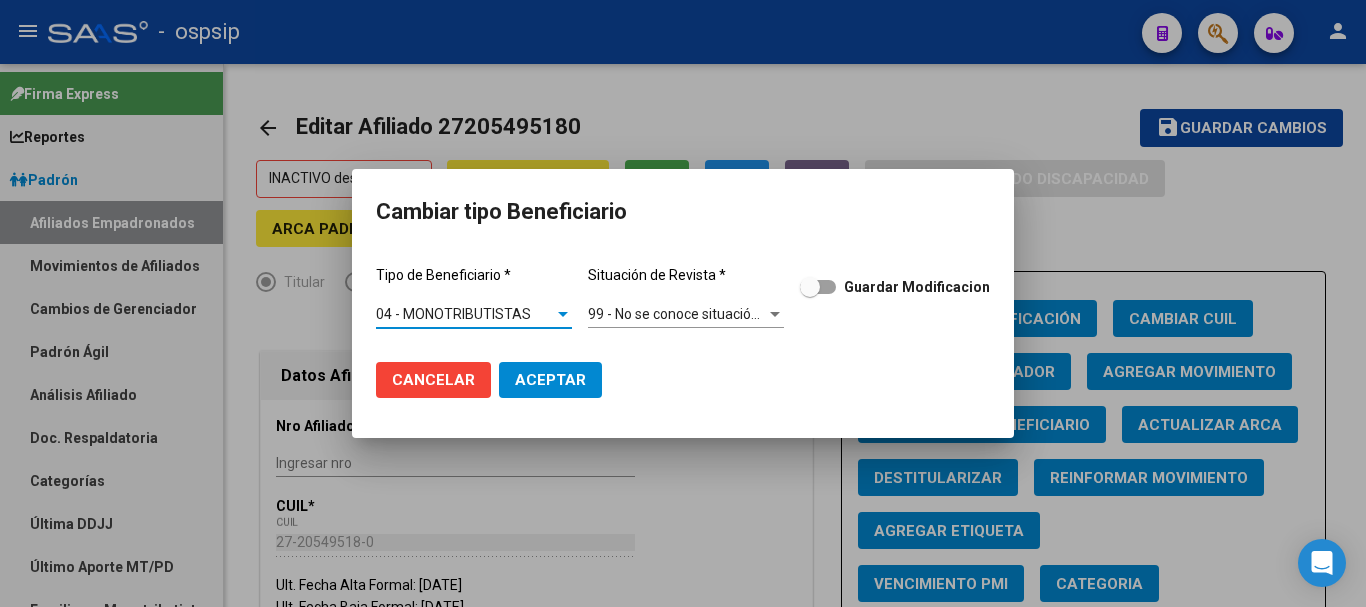 click on "99 - No se conoce situación de revista" at bounding box center [706, 314] 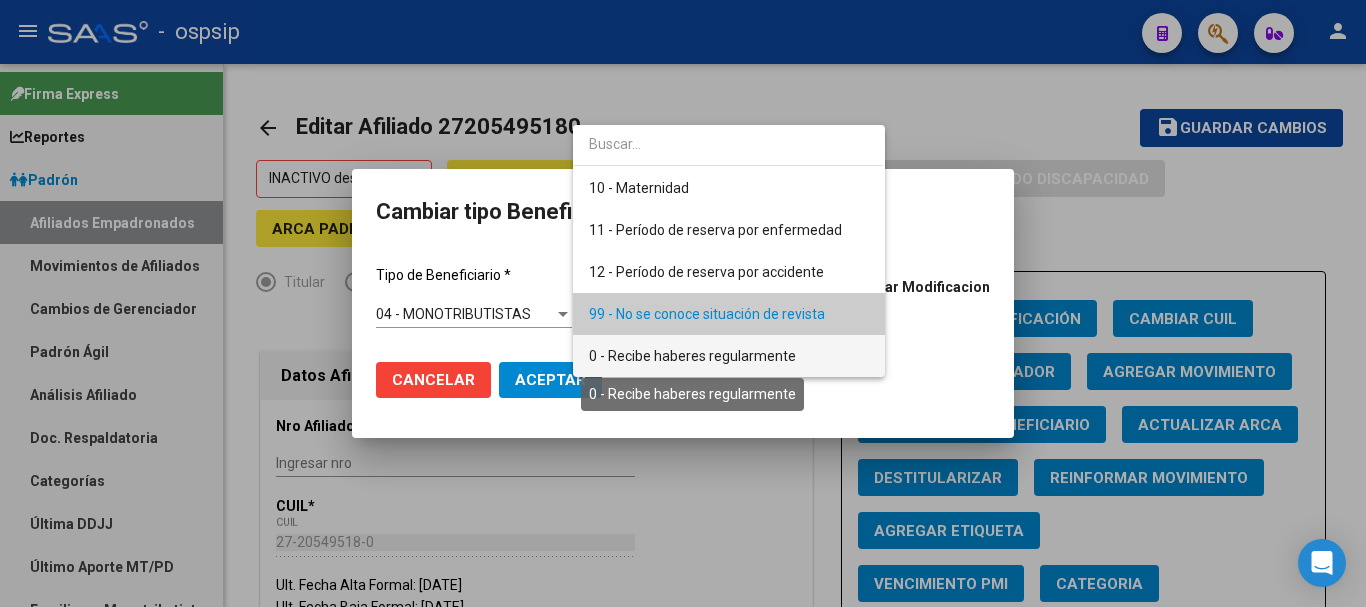 click on "0 - Recibe haberes regularmente" at bounding box center (692, 356) 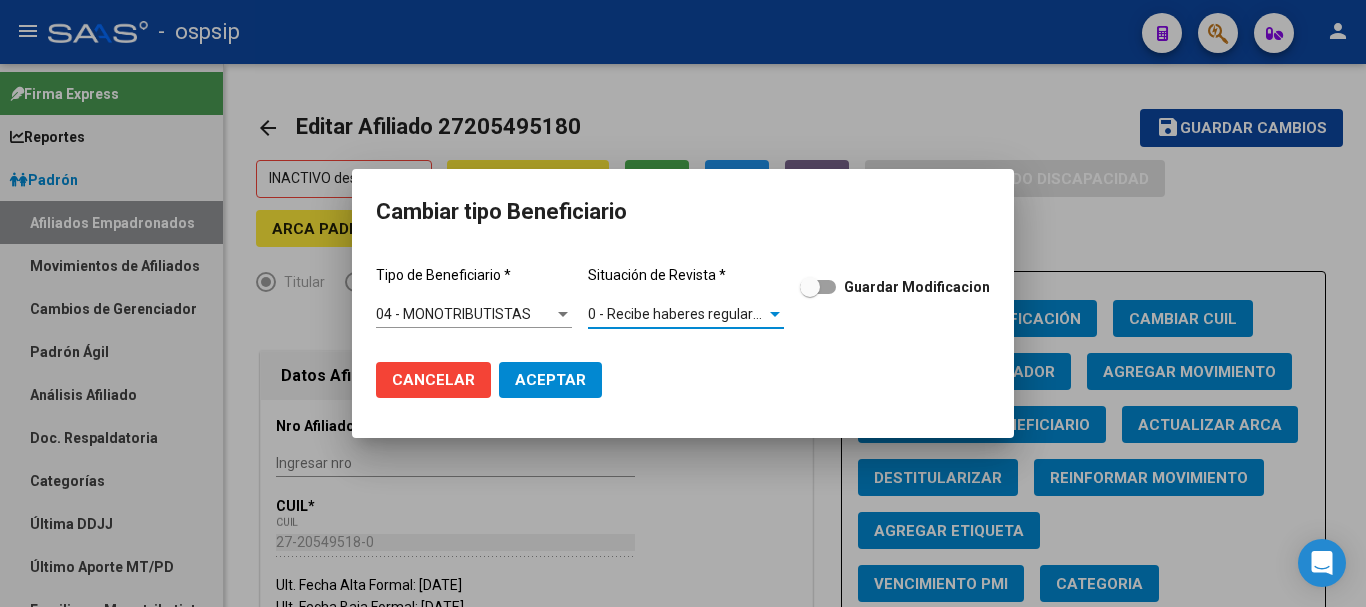 click on "Aceptar" 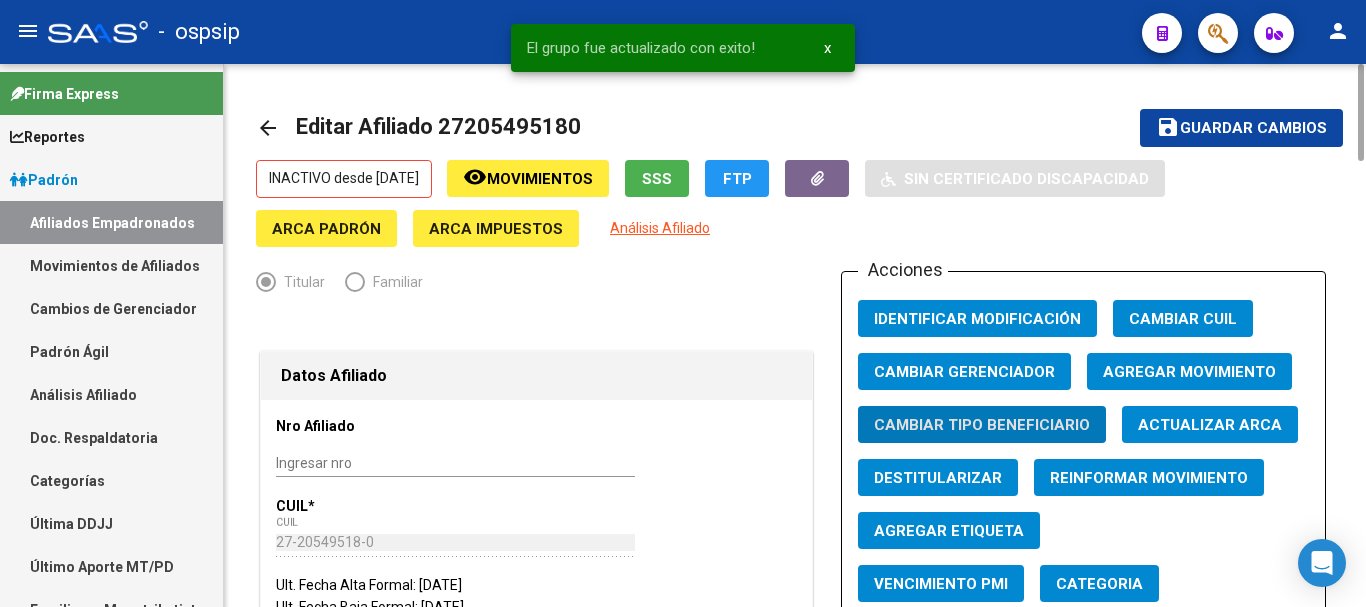 click on "Agregar Movimiento" 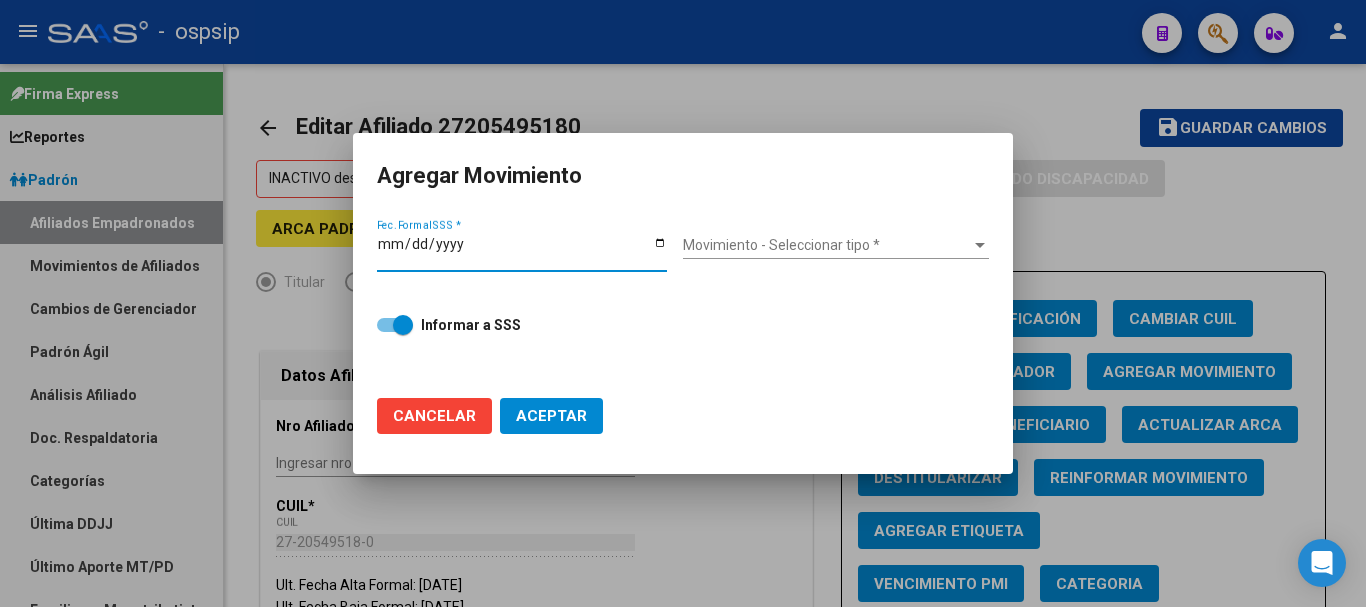 click on "Fec. Formal SSS *" at bounding box center (522, 251) 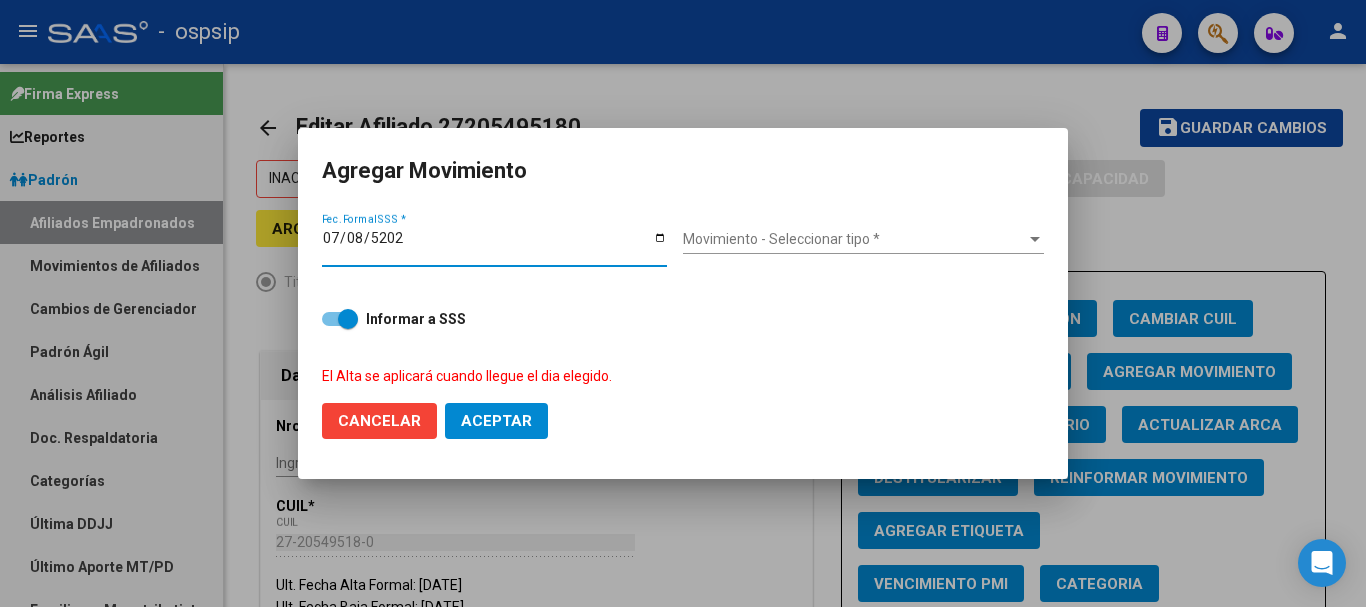 type on "[DATE]" 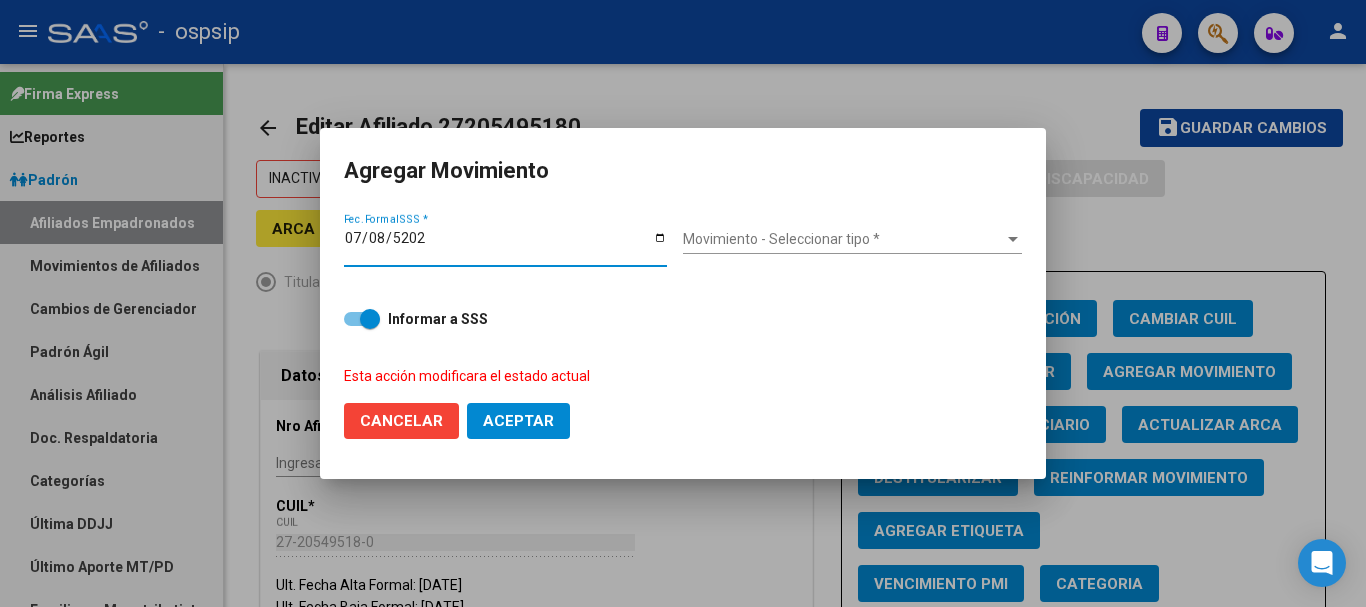 click on "Movimiento - Seleccionar tipo *" at bounding box center [843, 239] 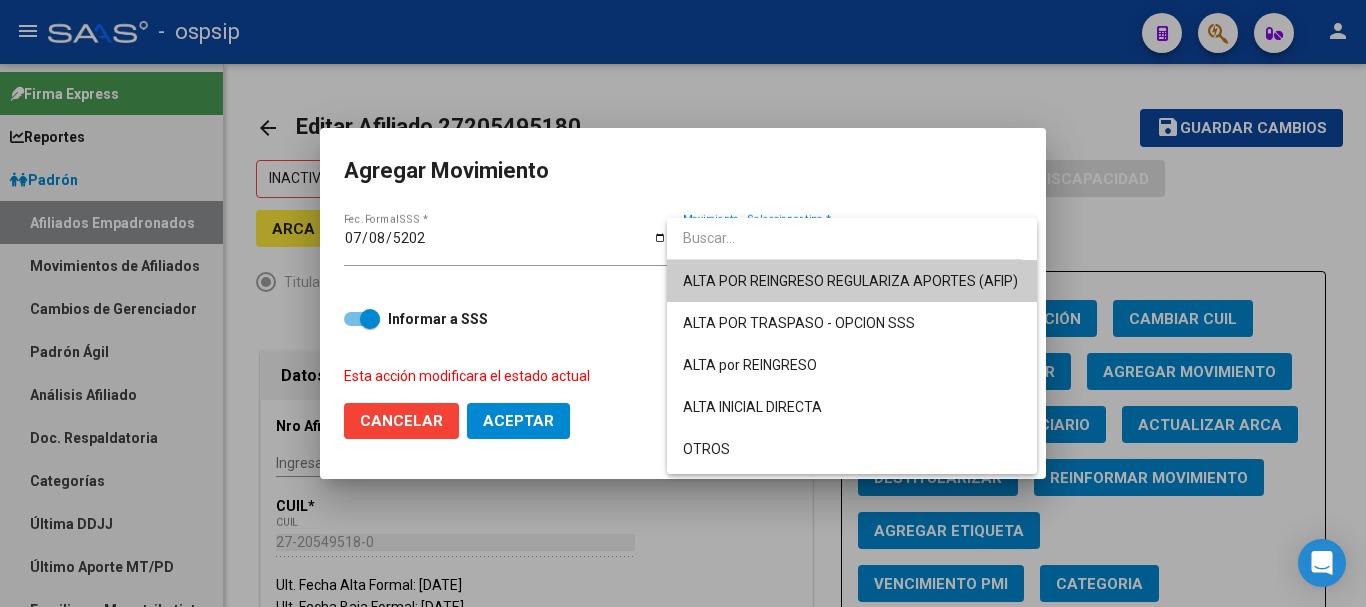 drag, startPoint x: 808, startPoint y: 267, endPoint x: 791, endPoint y: 270, distance: 17.262676 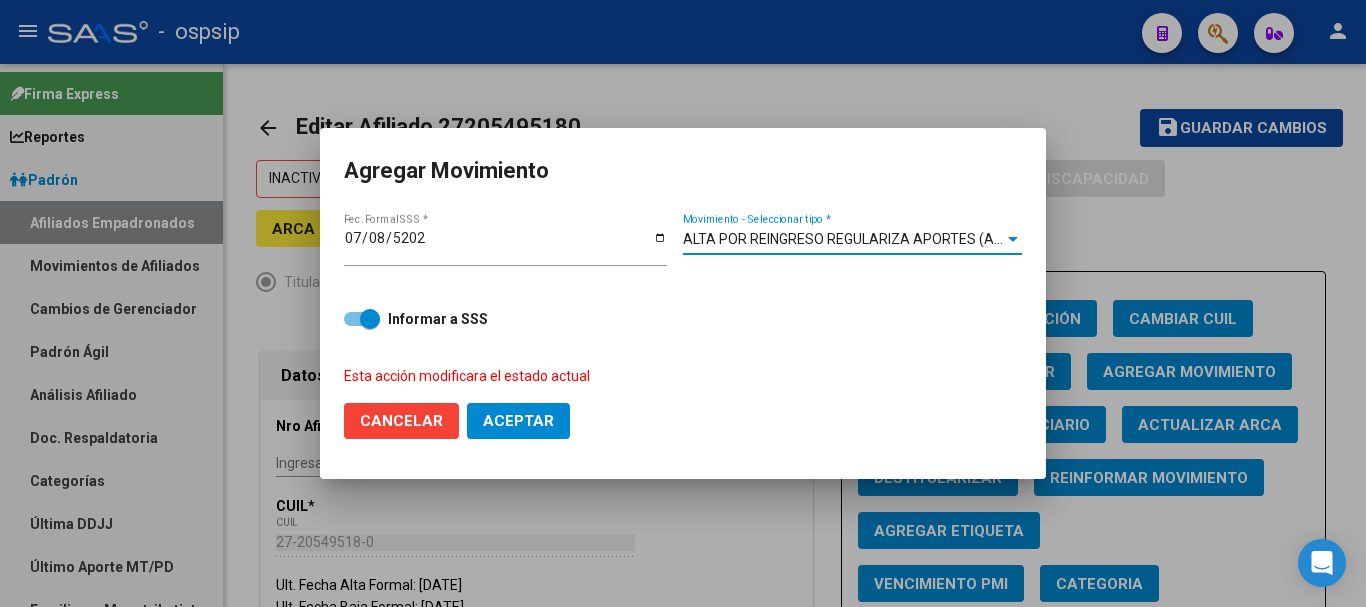 click on "Aceptar" 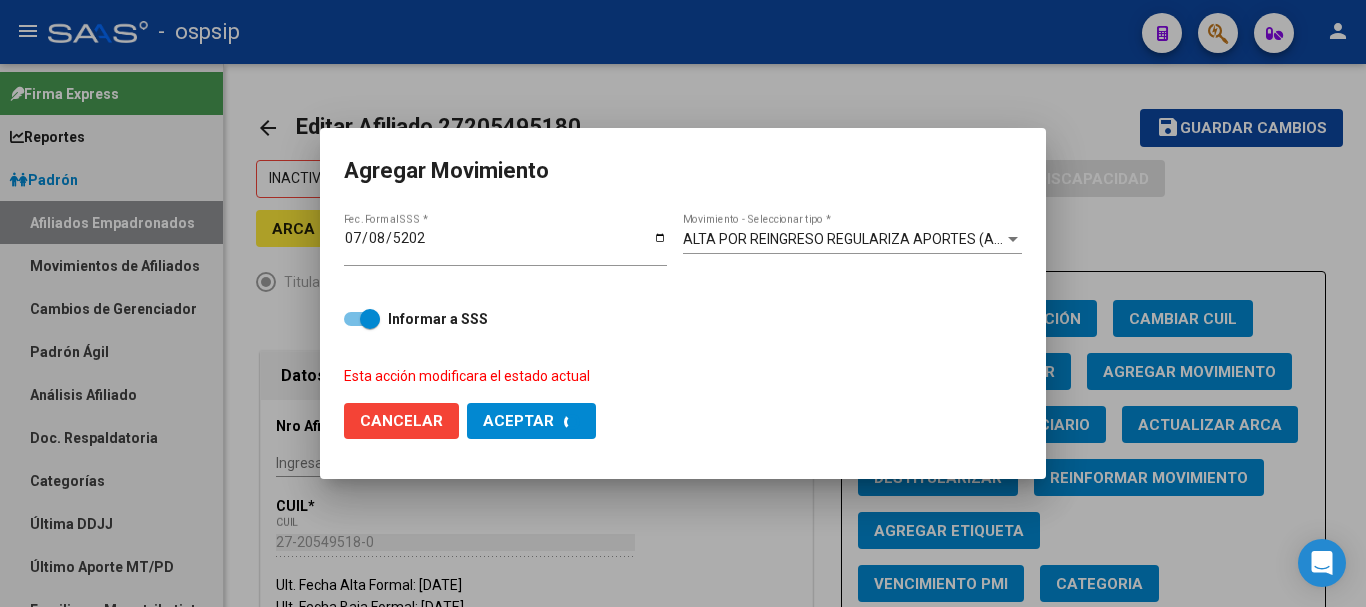 checkbox on "false" 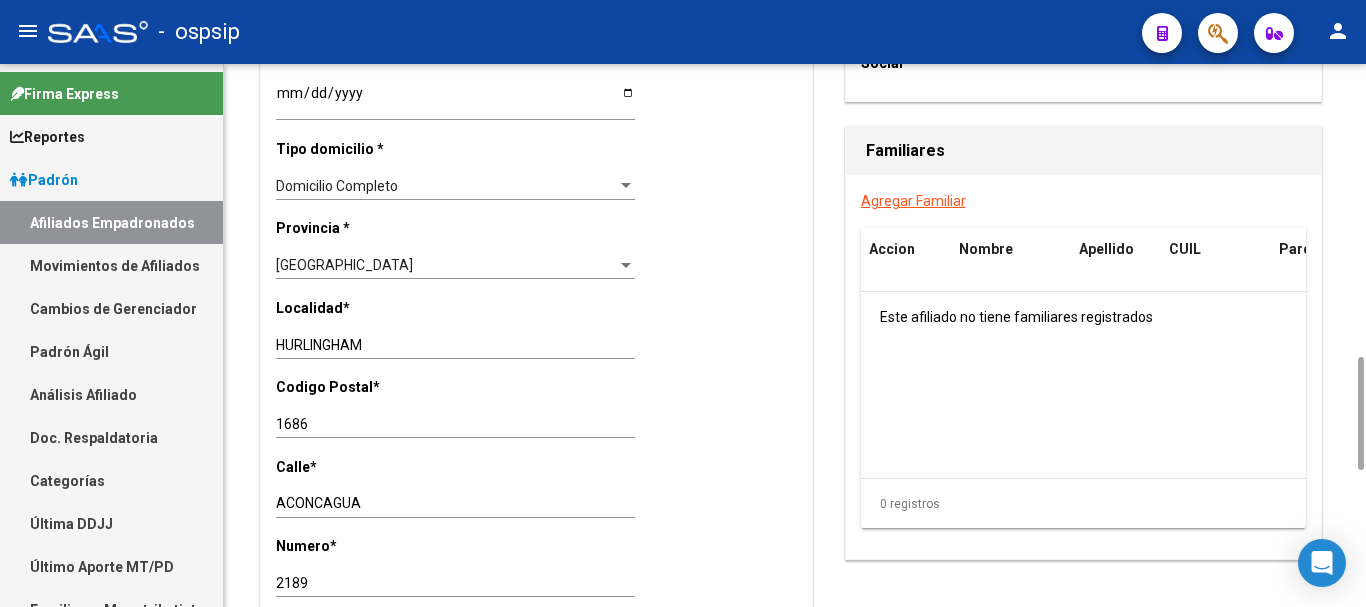scroll, scrollTop: 1600, scrollLeft: 0, axis: vertical 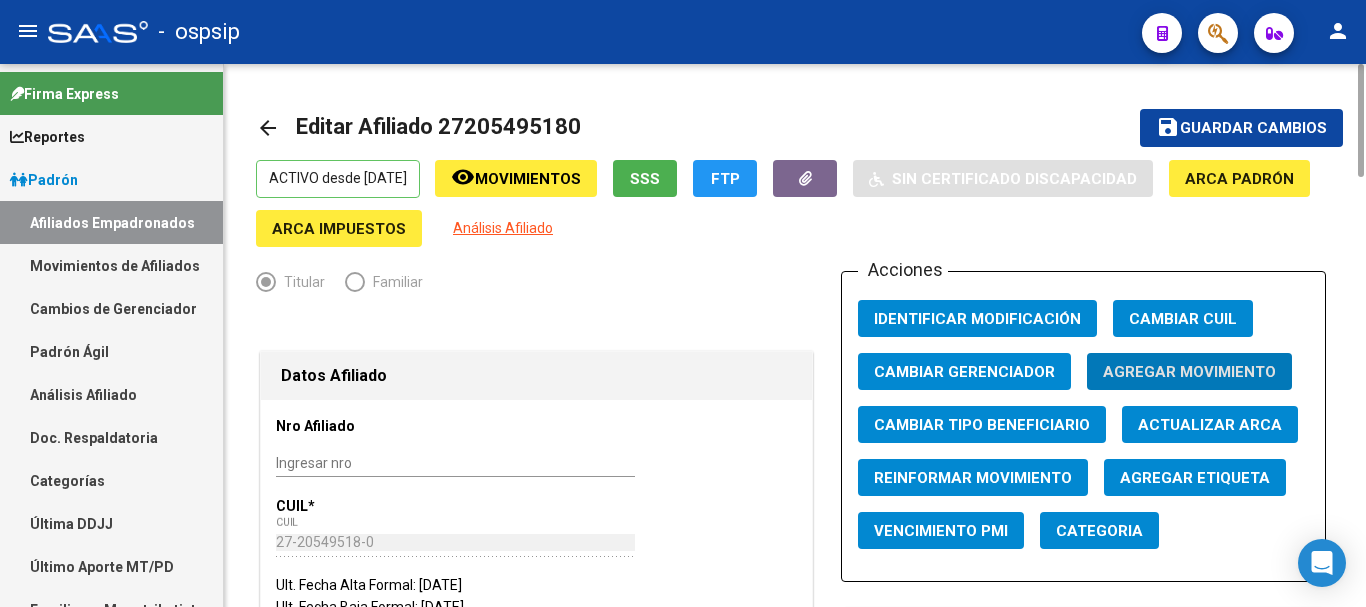 click on "Agregar Movimiento" 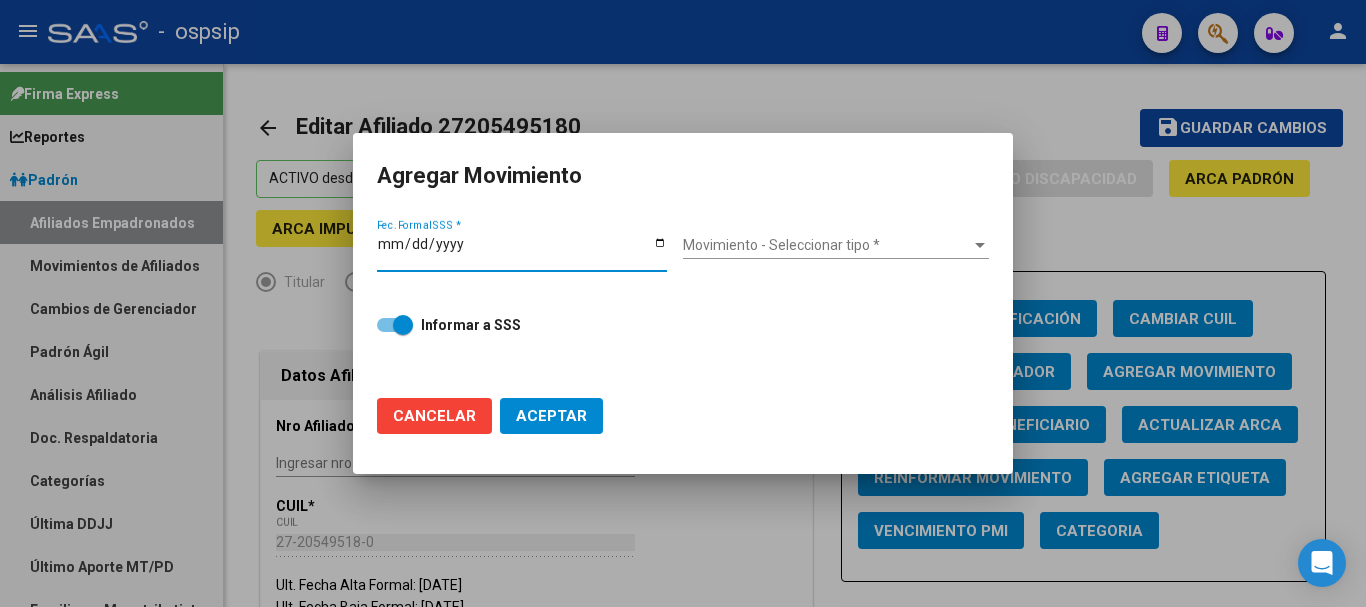 click on "Movimiento - Seleccionar tipo * Movimiento - Seleccionar tipo *" at bounding box center [836, 251] 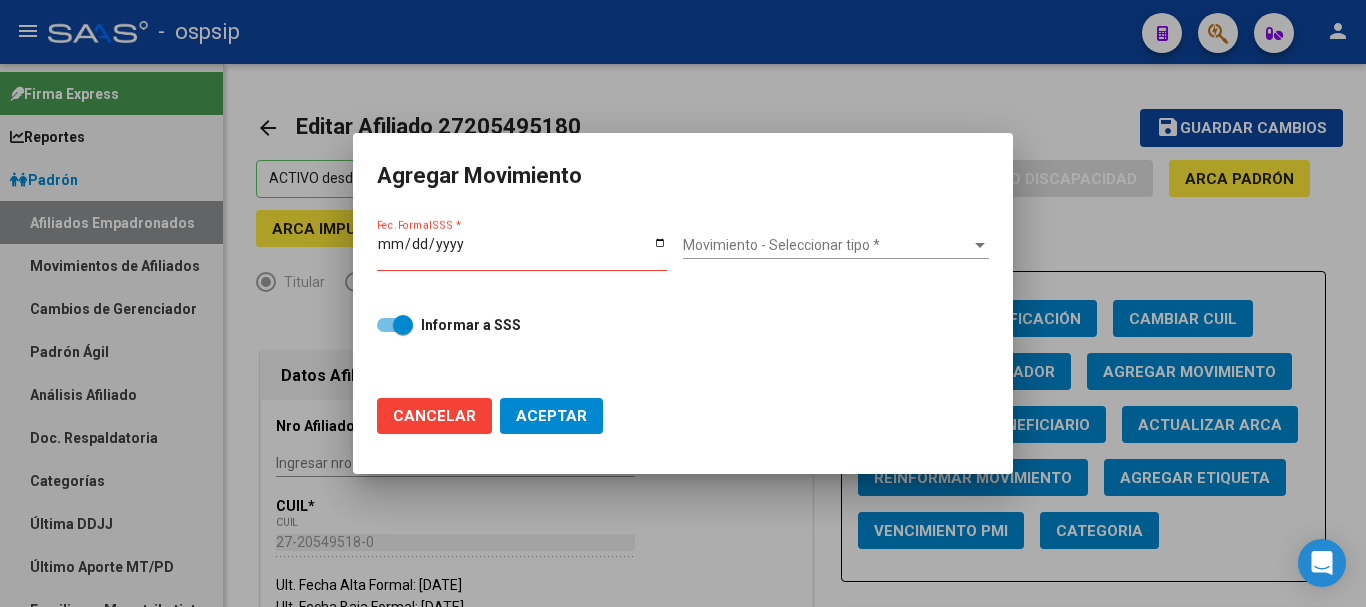 click on "Movimiento - Seleccionar tipo *" at bounding box center [827, 245] 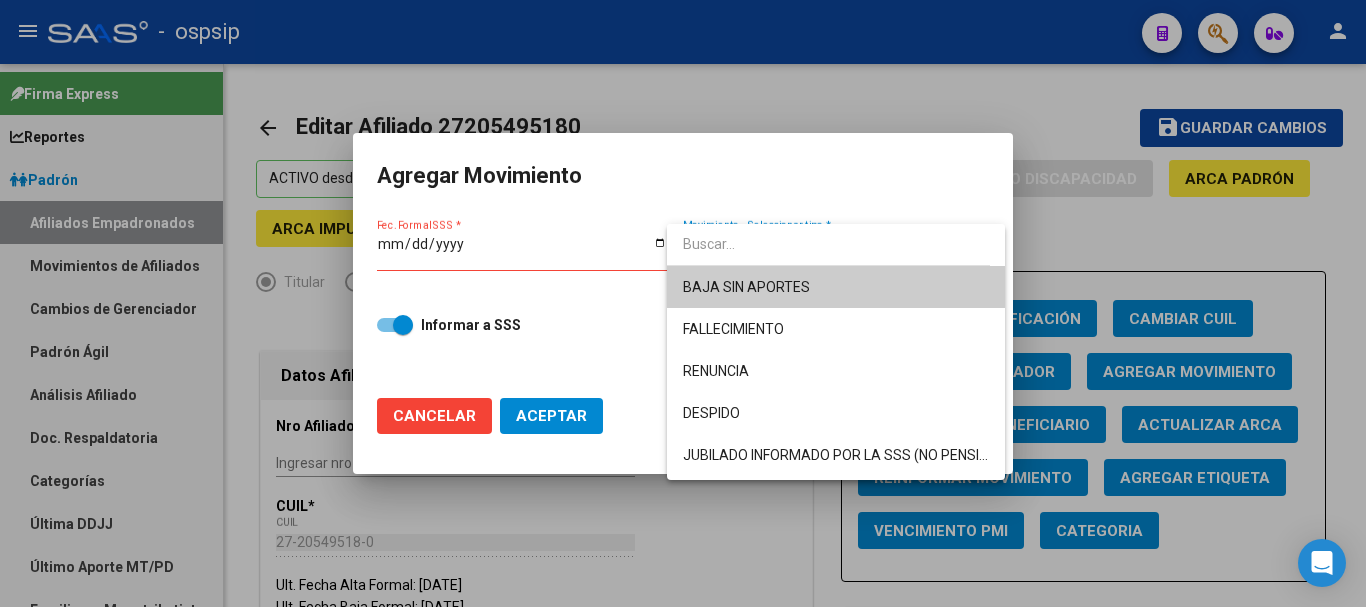 click at bounding box center [683, 303] 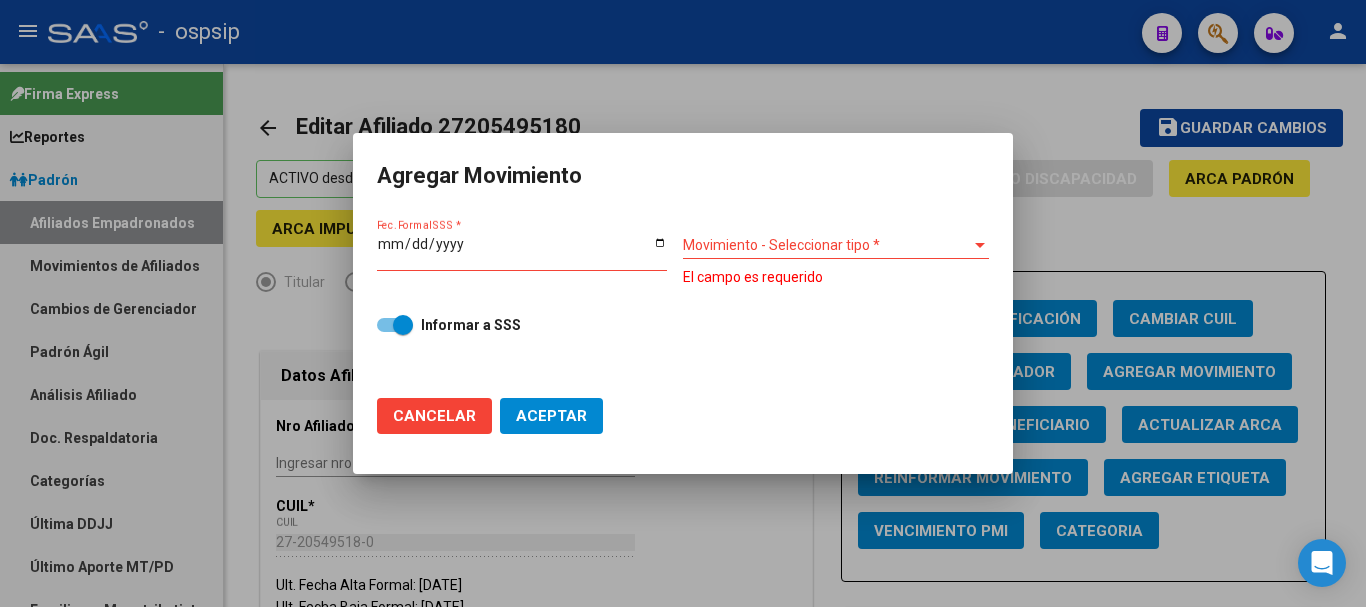click at bounding box center [683, 303] 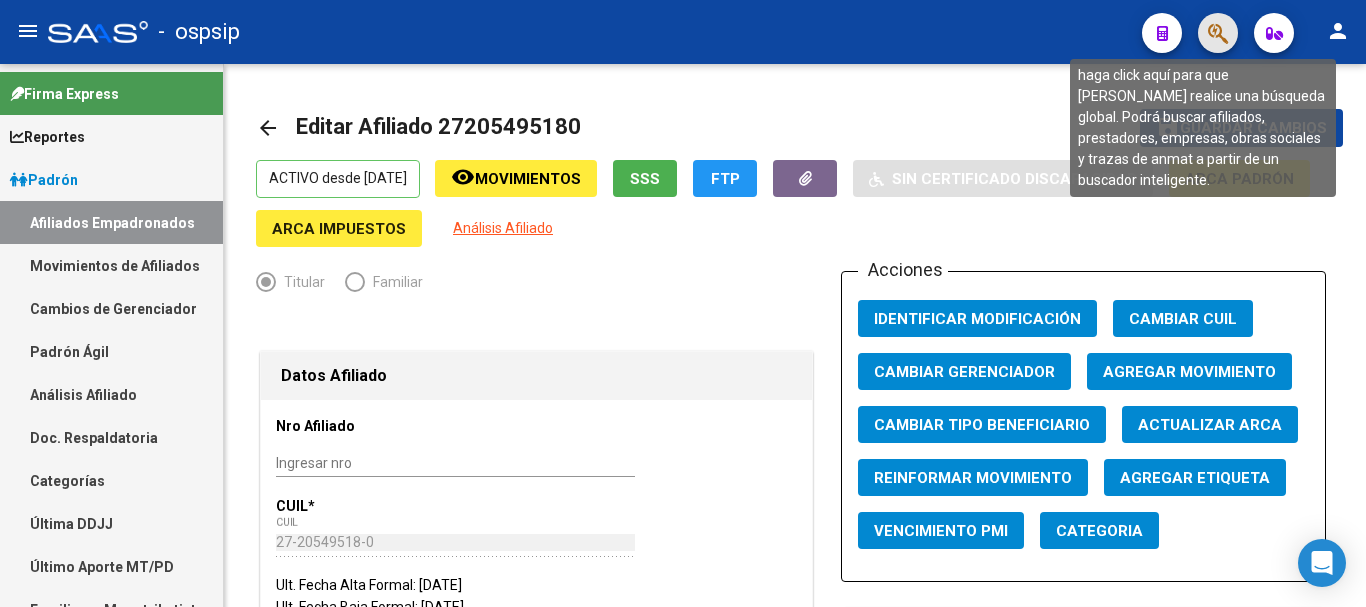 click 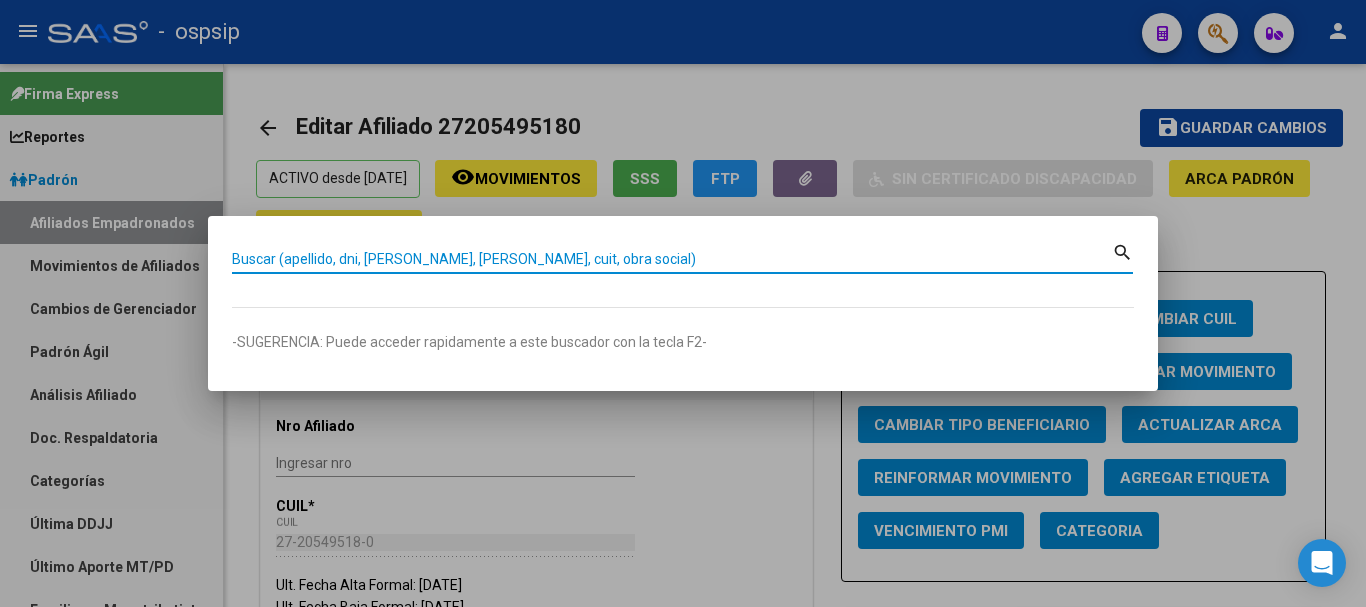 click on "Buscar (apellido, dni, [PERSON_NAME], [PERSON_NAME], cuit, obra social)" at bounding box center (672, 259) 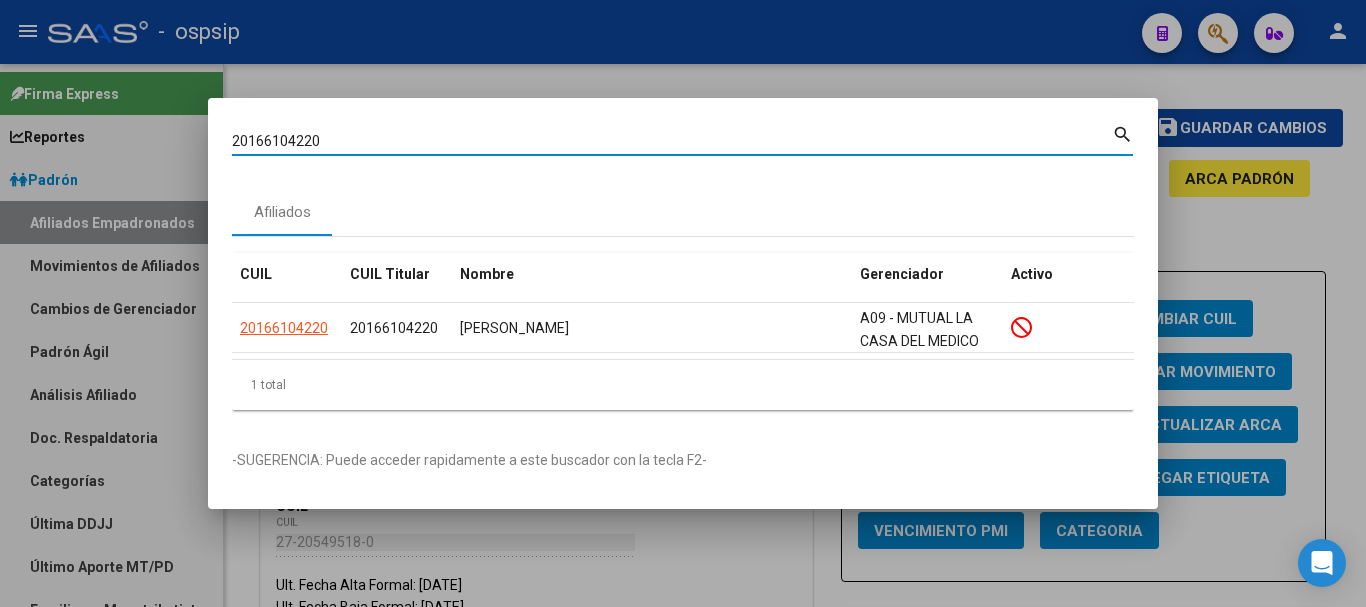 click on "20166104220" at bounding box center [672, 141] 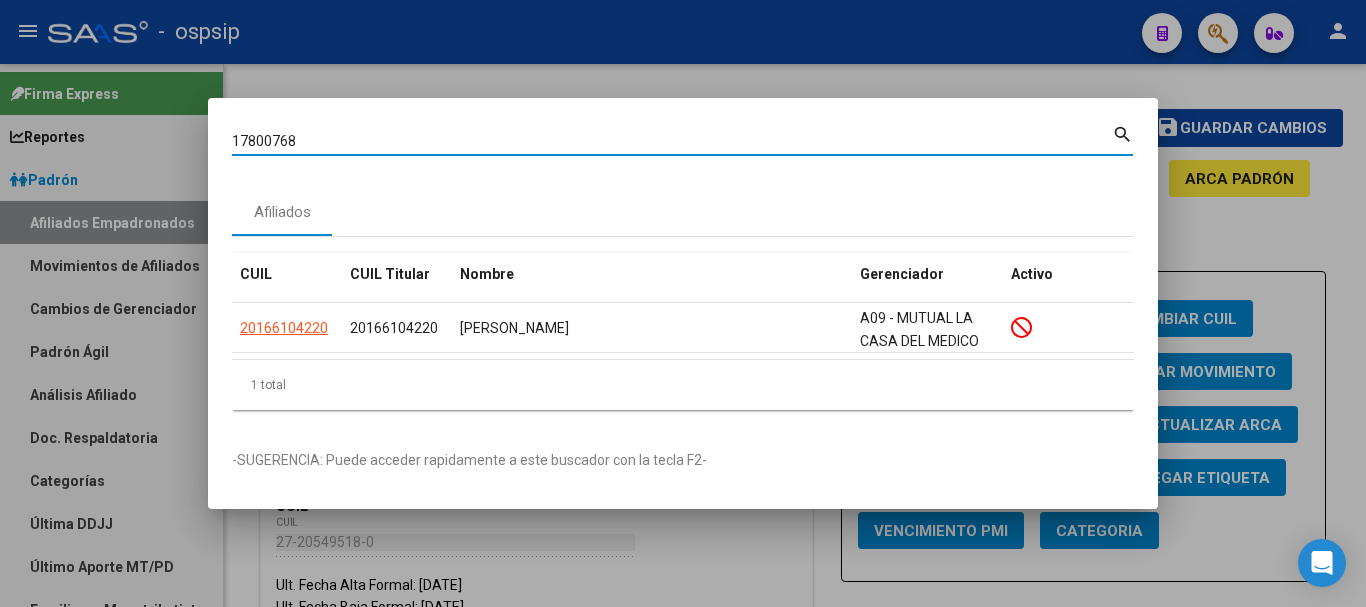 type on "17800768" 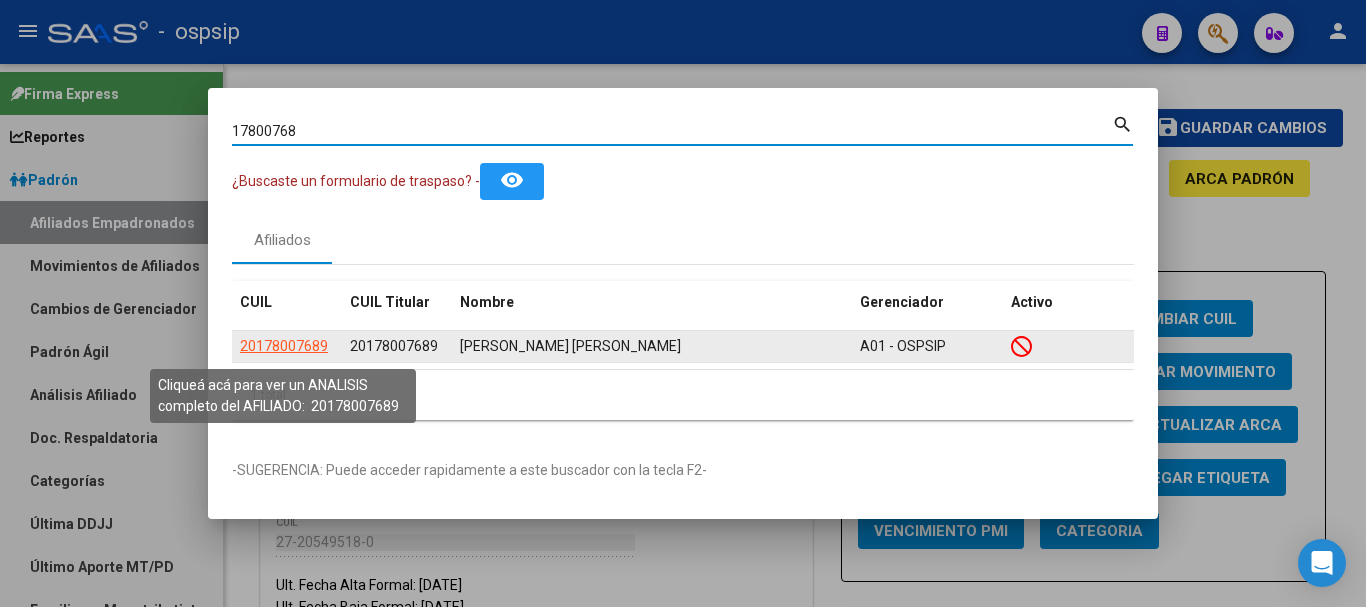 click on "20178007689" 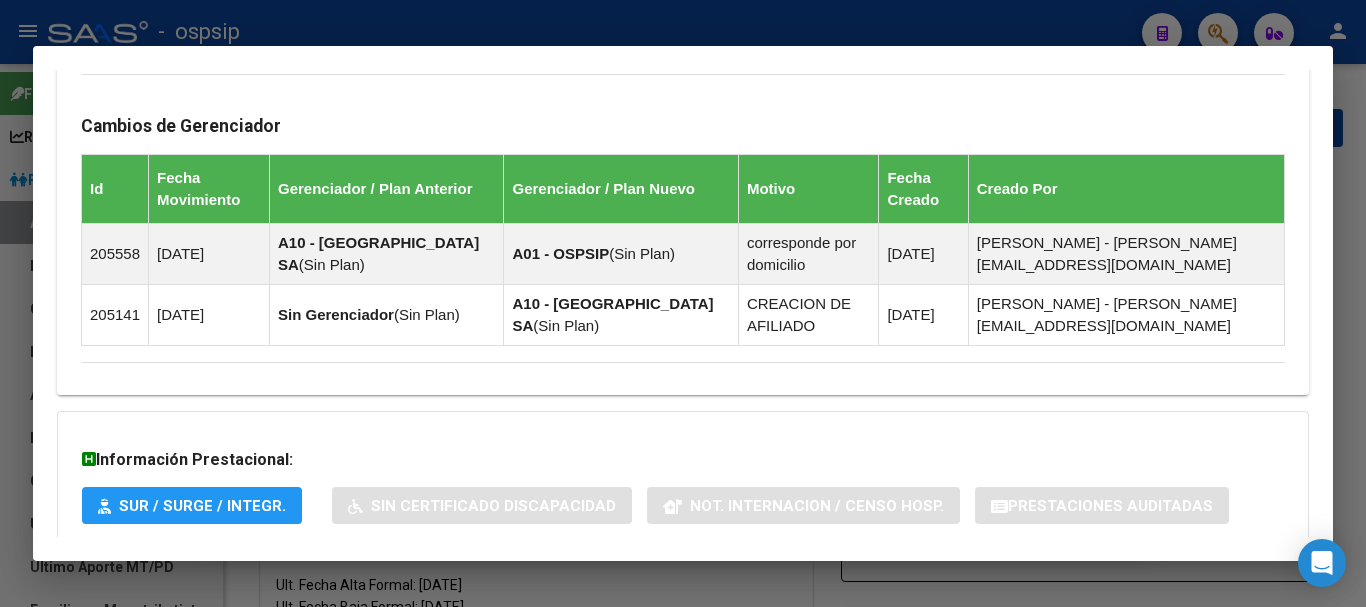 scroll, scrollTop: 1277, scrollLeft: 0, axis: vertical 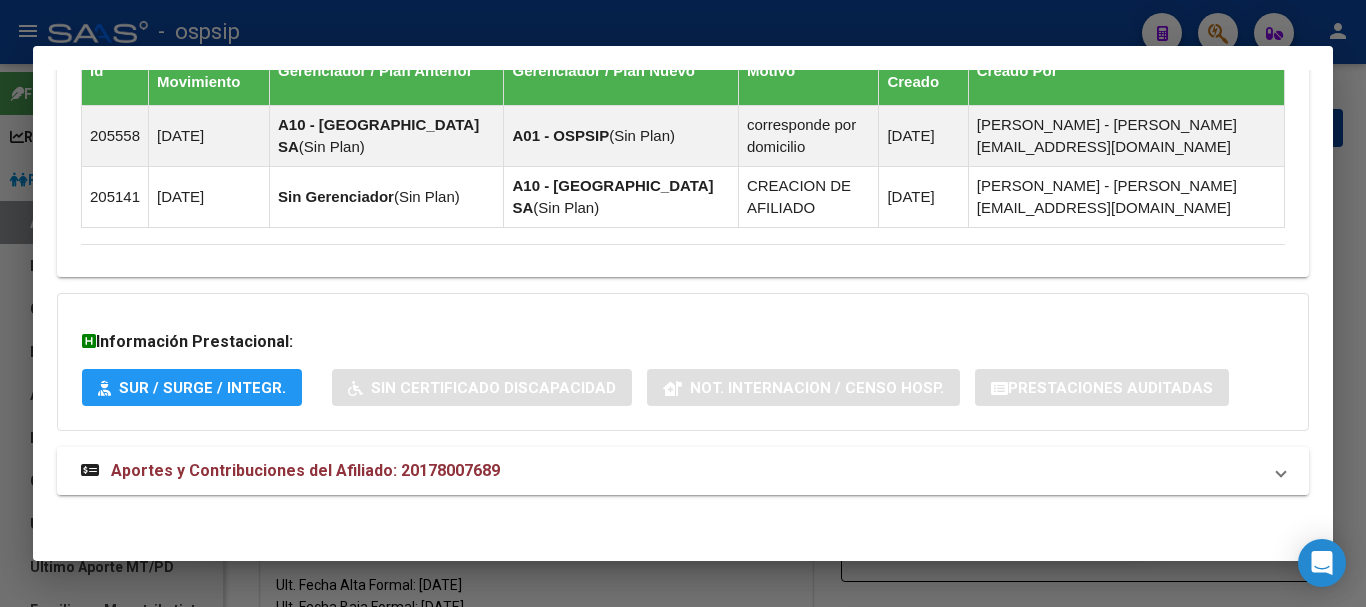 click on "Aportes y Contribuciones del Afiliado: 20178007689" at bounding box center (305, 470) 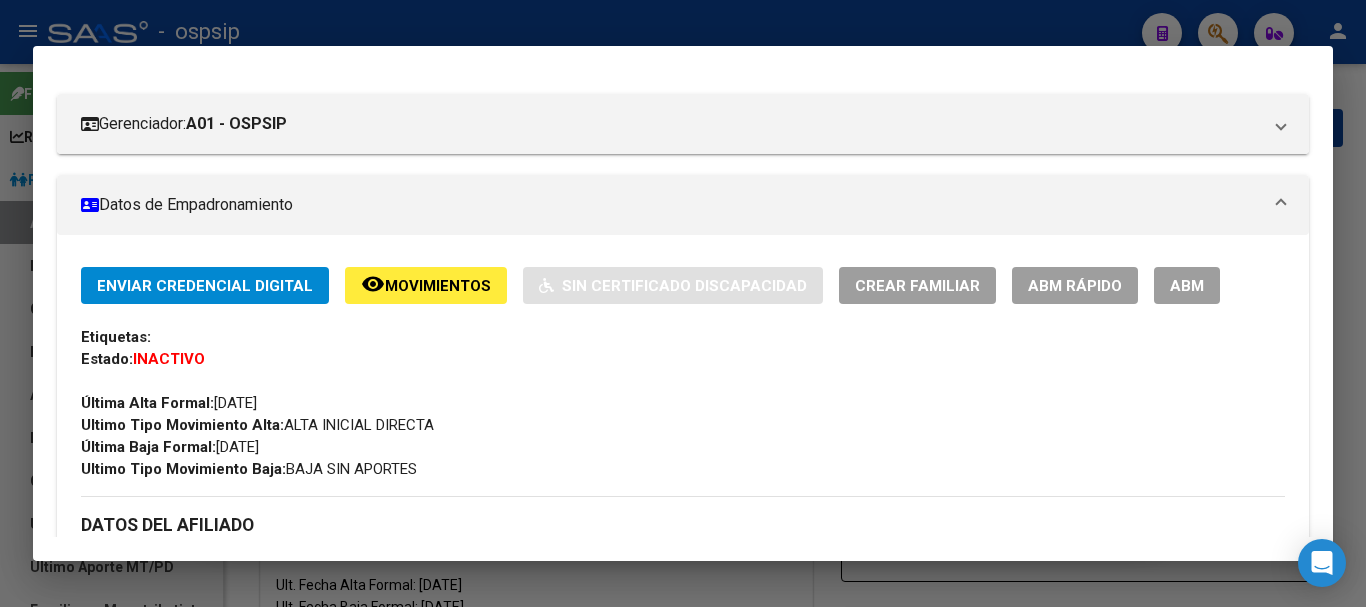 scroll, scrollTop: 177, scrollLeft: 0, axis: vertical 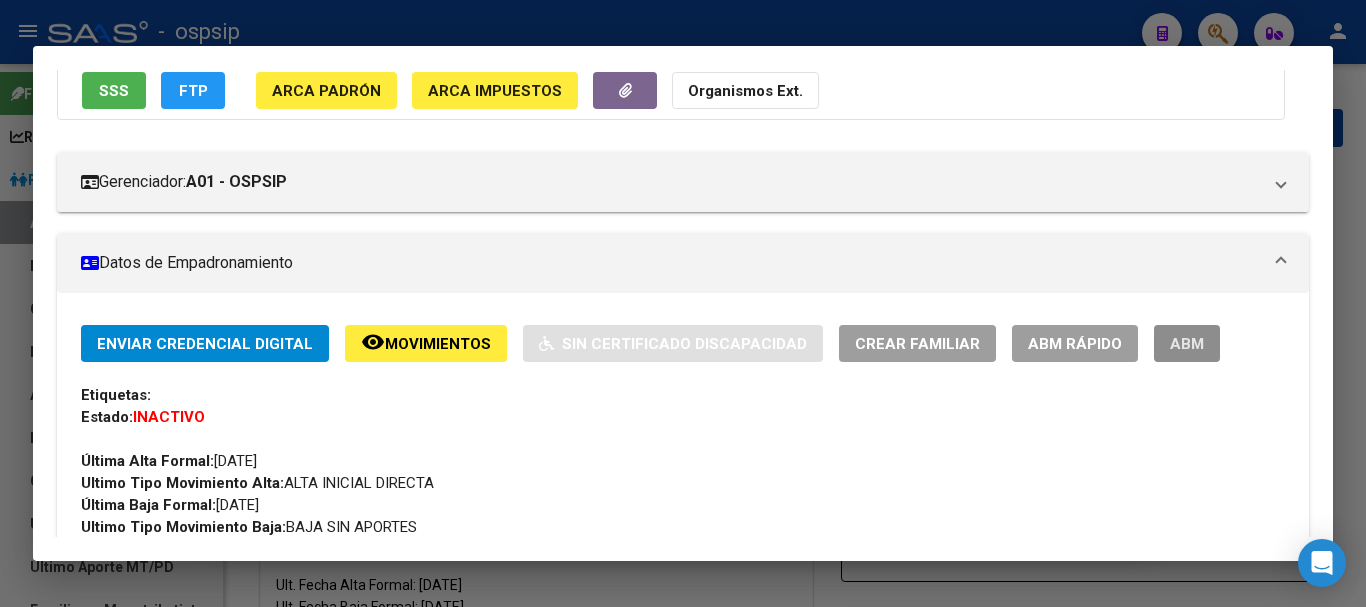 click on "ABM" at bounding box center [1187, 343] 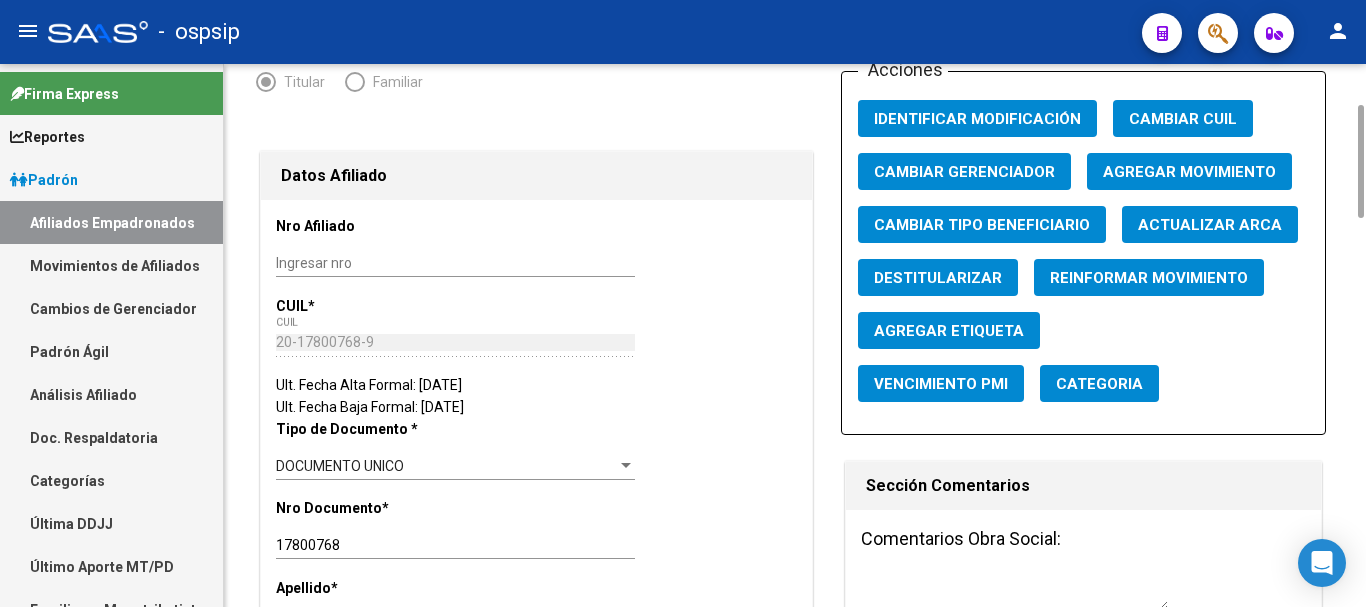 scroll, scrollTop: 0, scrollLeft: 0, axis: both 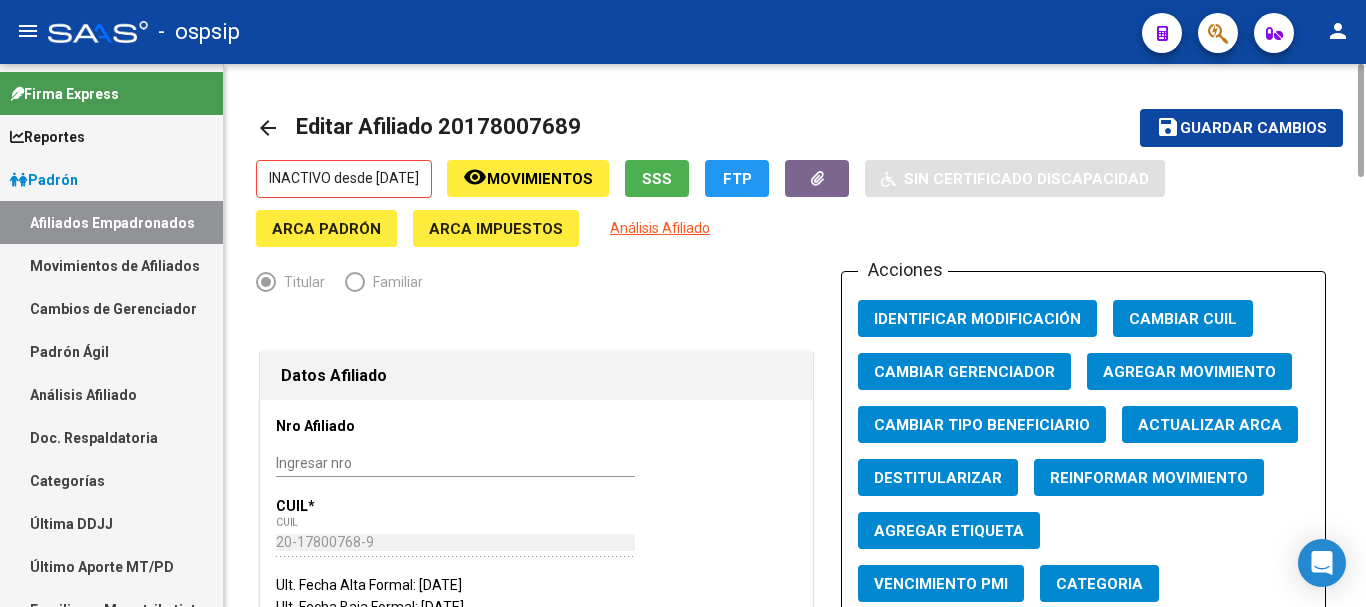 click on "Agregar Movimiento" 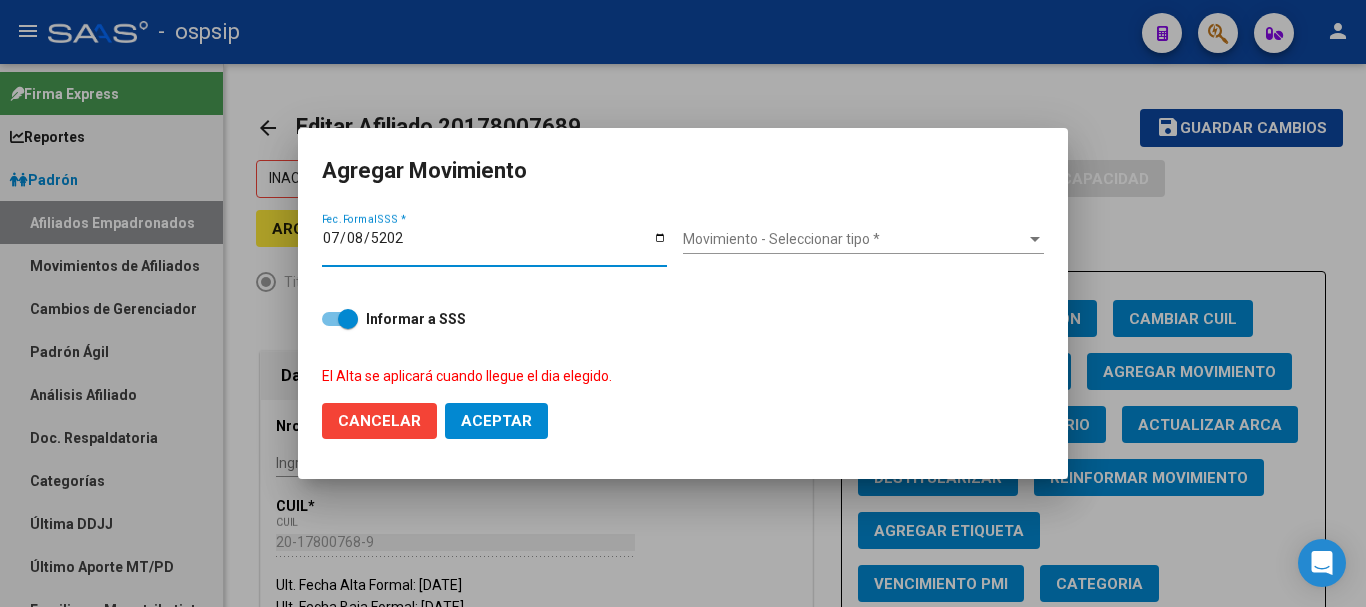 type on "[DATE]" 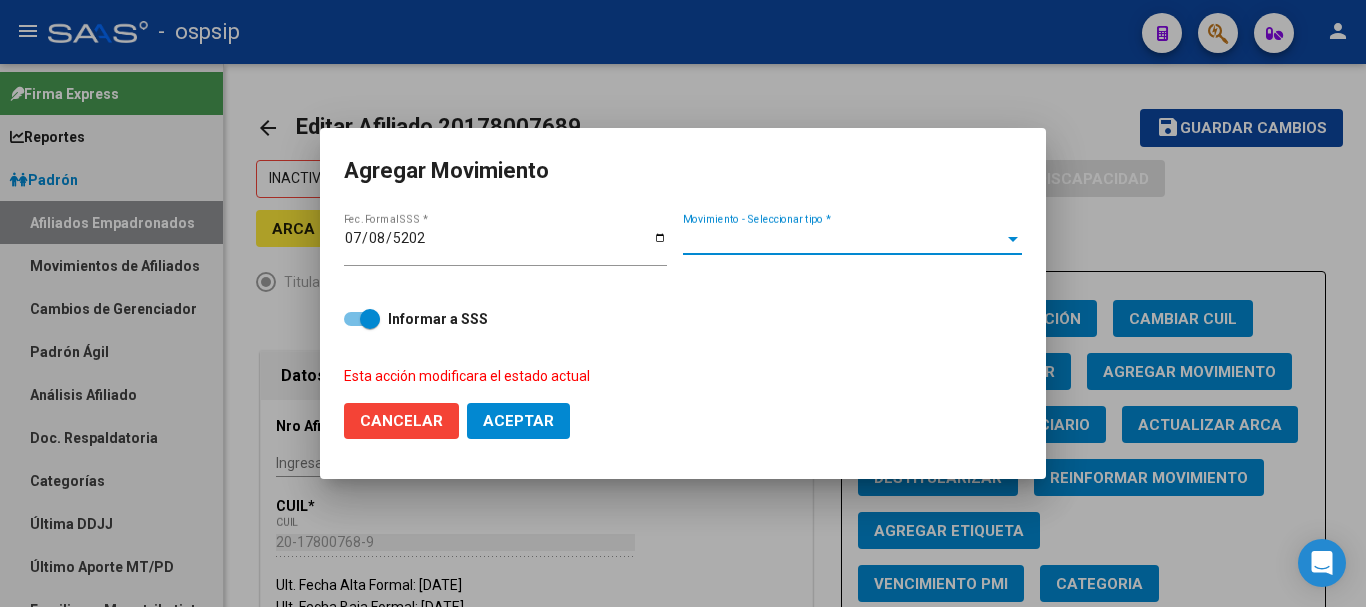 click on "Movimiento - Seleccionar tipo *" at bounding box center [843, 239] 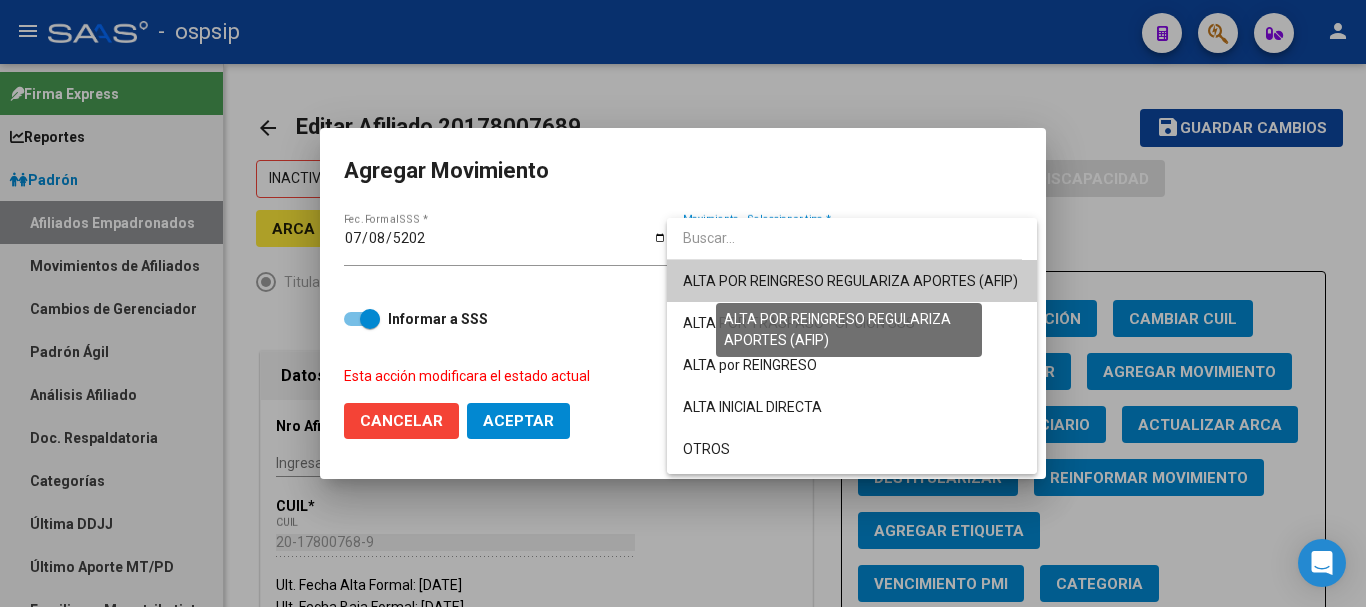 click on "ALTA POR REINGRESO REGULARIZA APORTES (AFIP)" at bounding box center (850, 281) 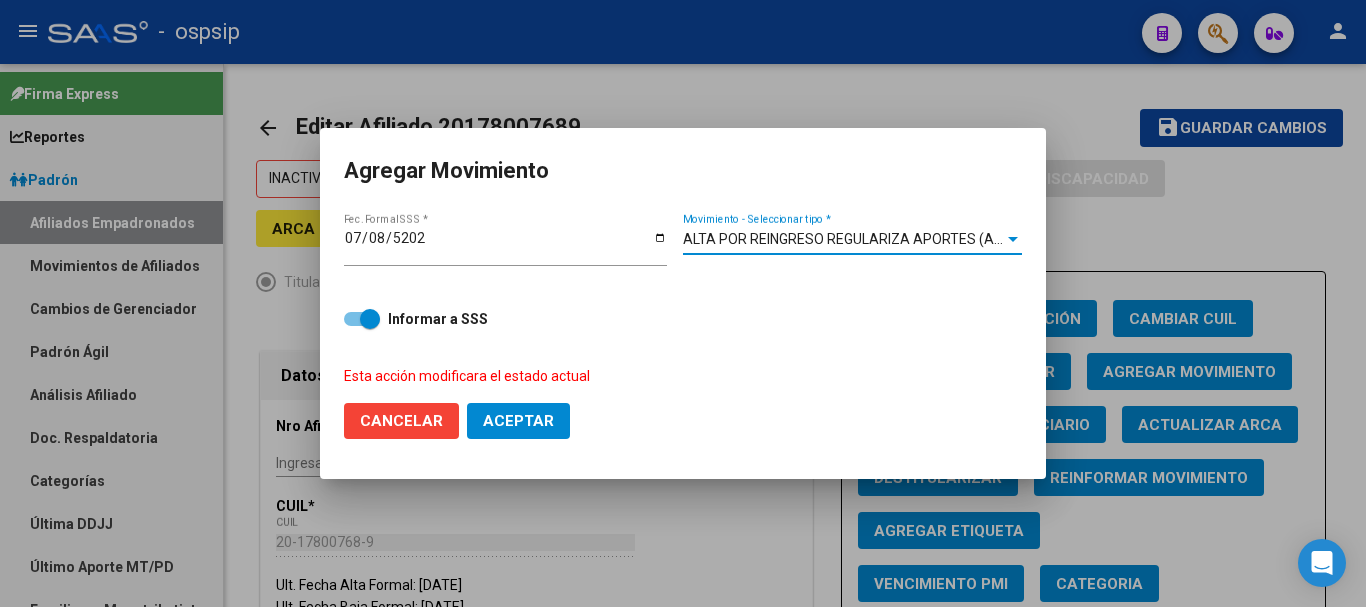click on "Aceptar" 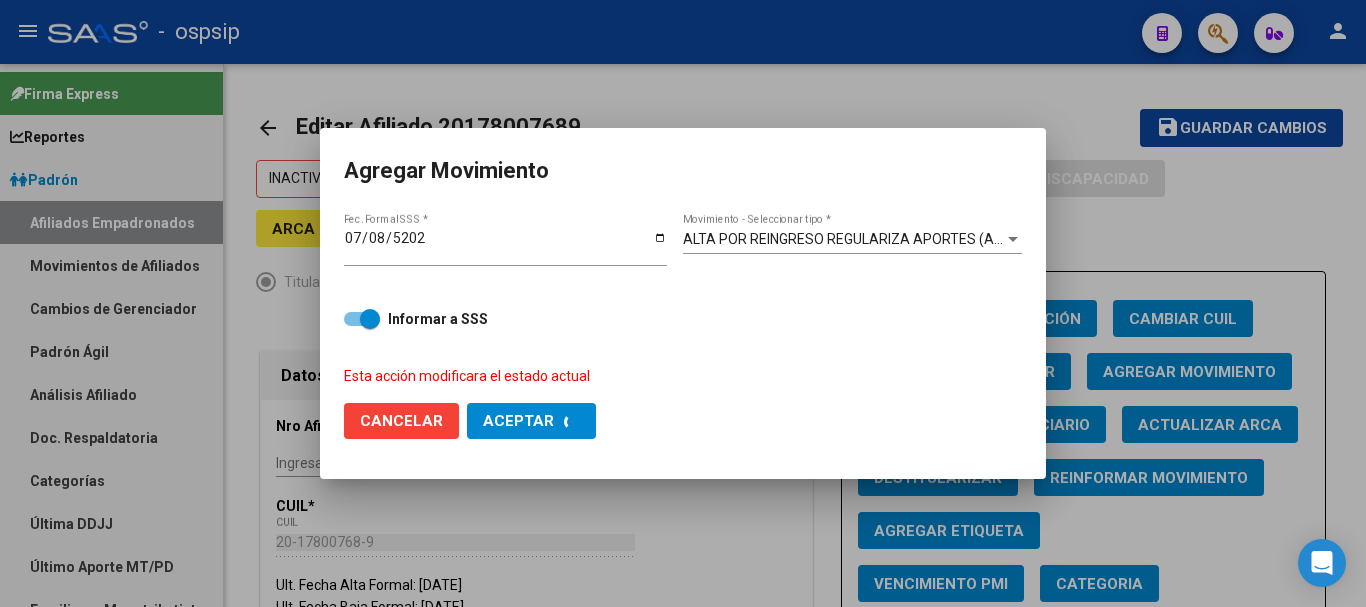 checkbox on "false" 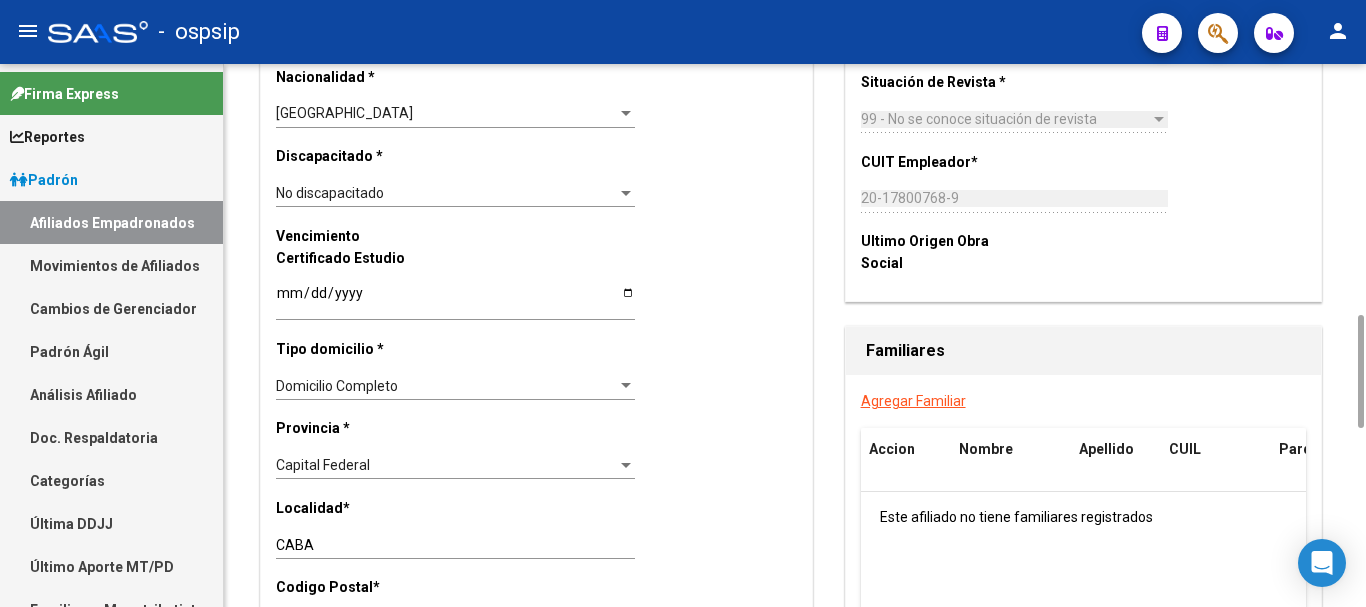 scroll, scrollTop: 1400, scrollLeft: 0, axis: vertical 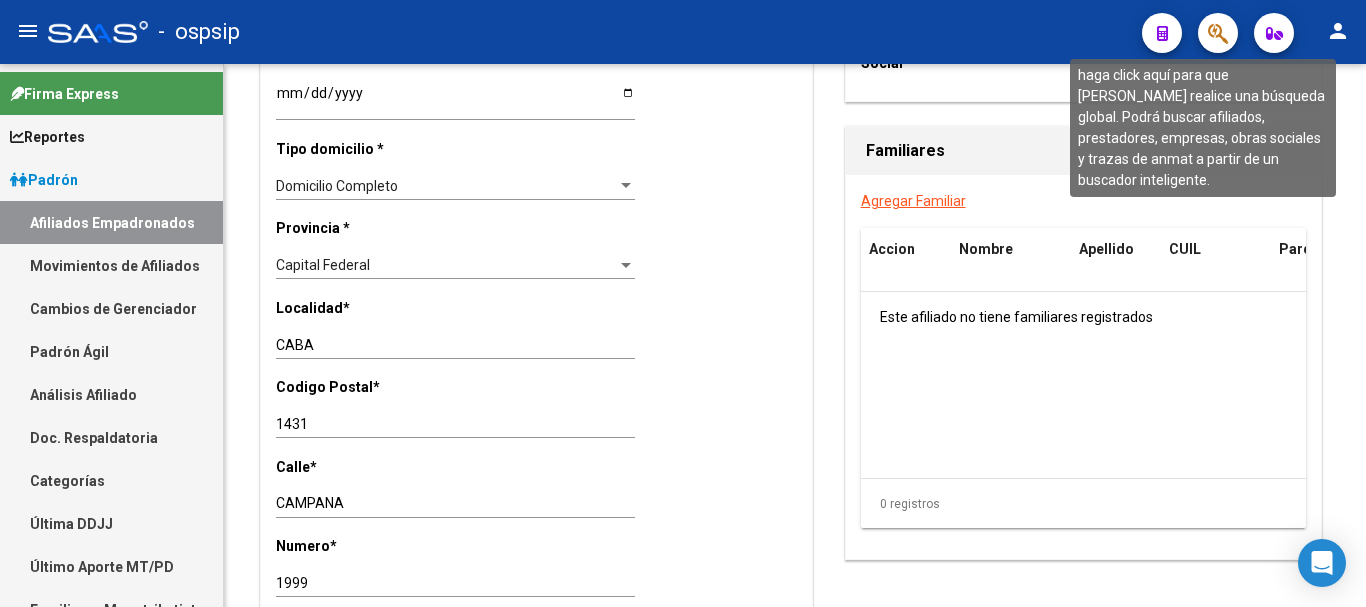 click 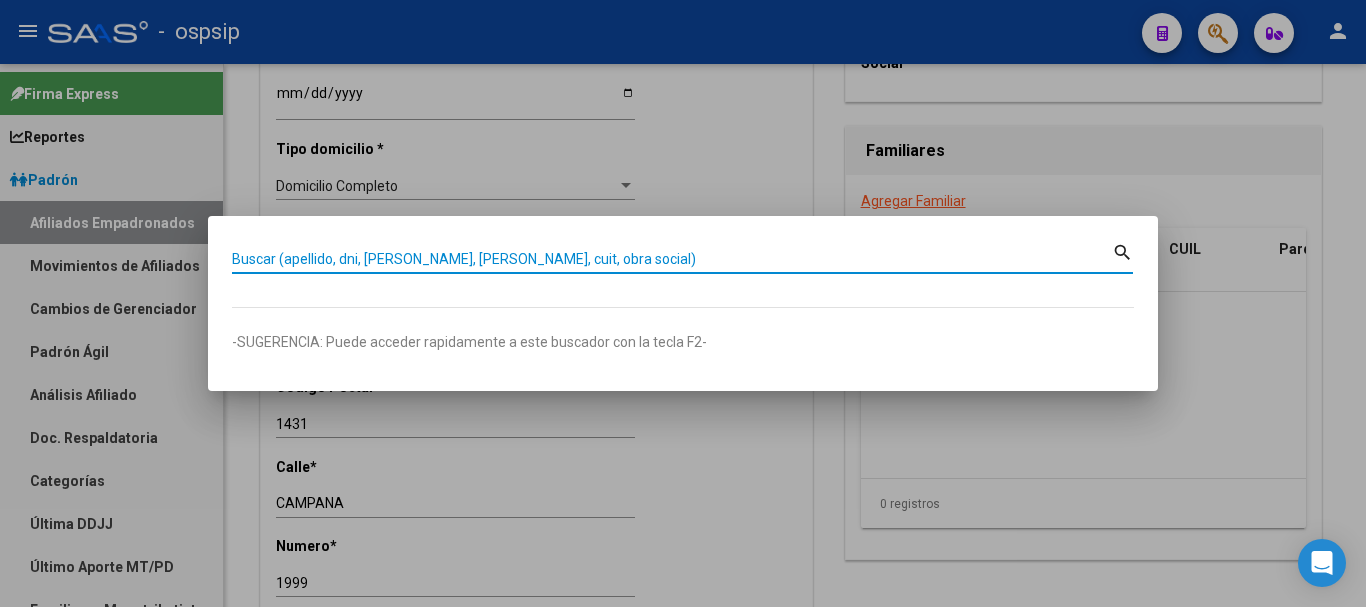 paste on "20256387310" 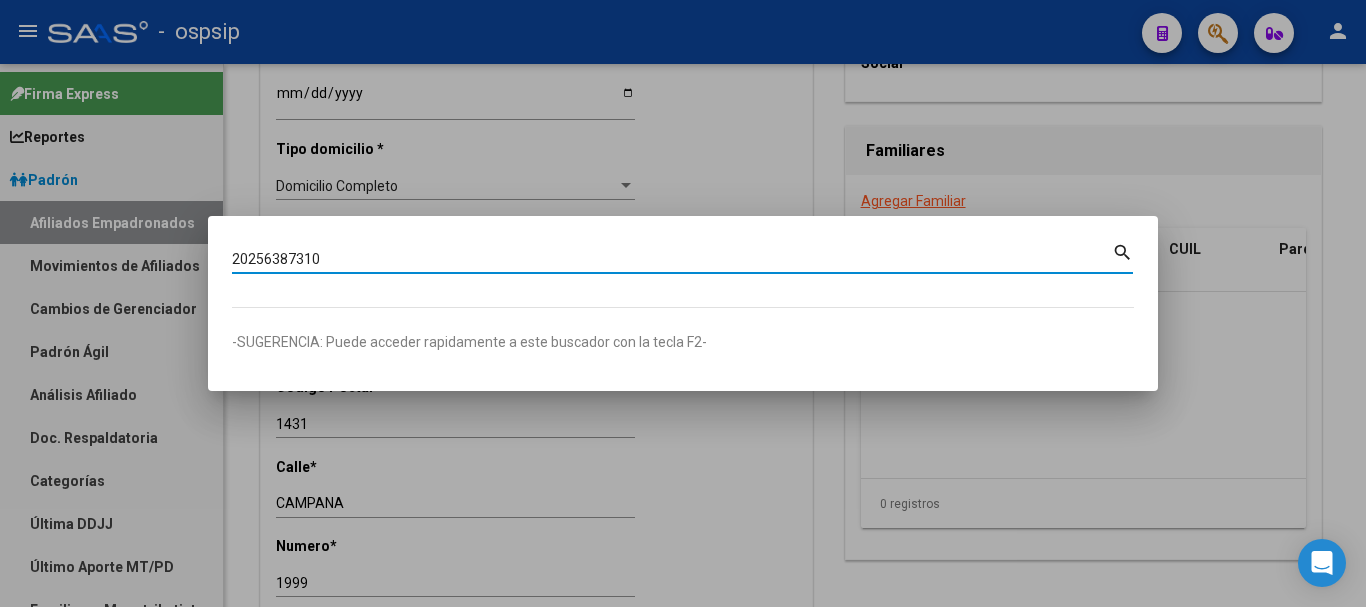 type on "20256387310" 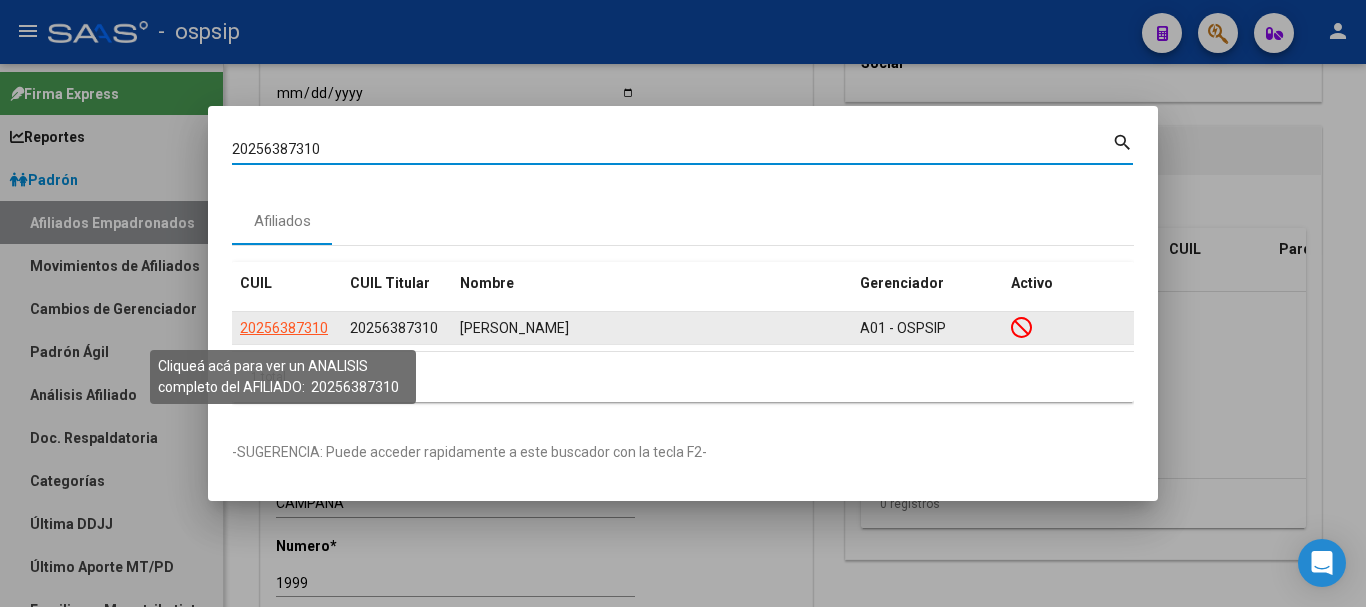 click on "20256387310" 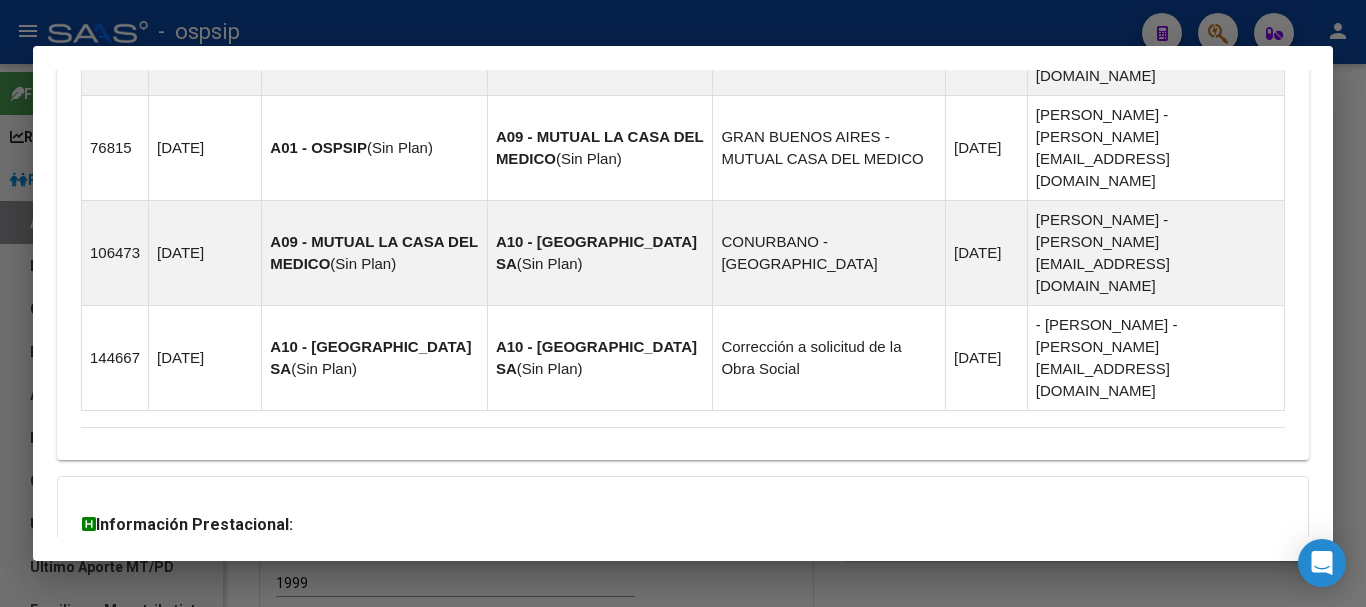 scroll, scrollTop: 1437, scrollLeft: 0, axis: vertical 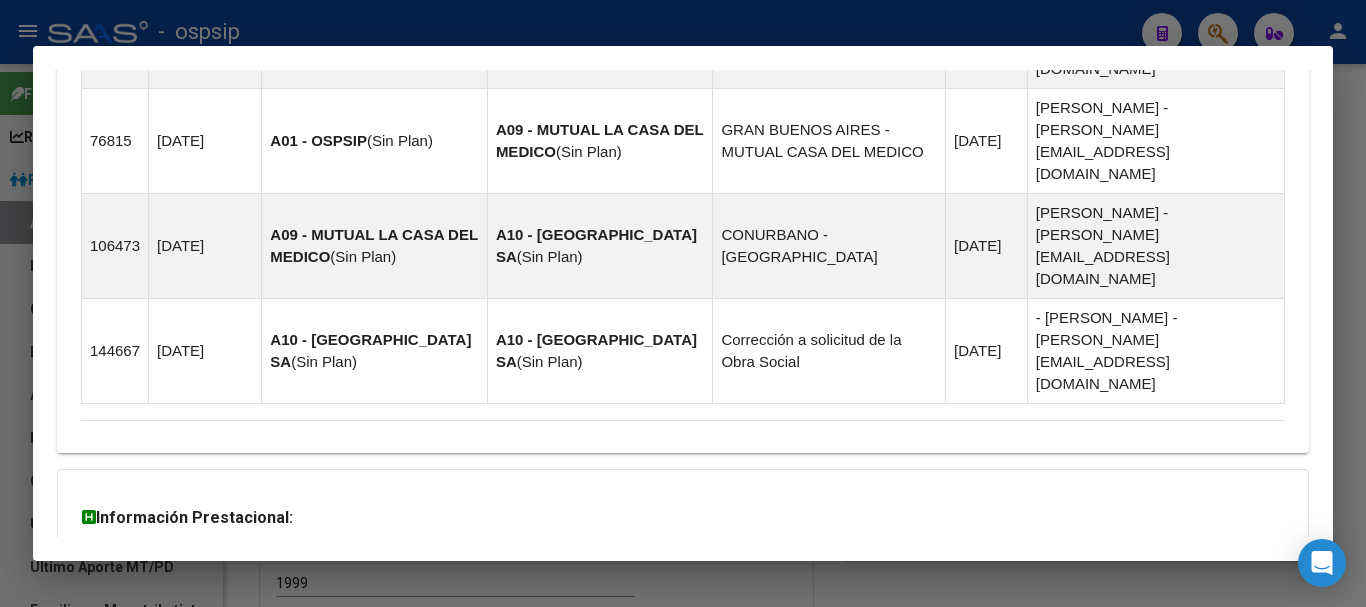 click on "Aportes y Contribuciones del Afiliado: 20256387310" at bounding box center [305, 646] 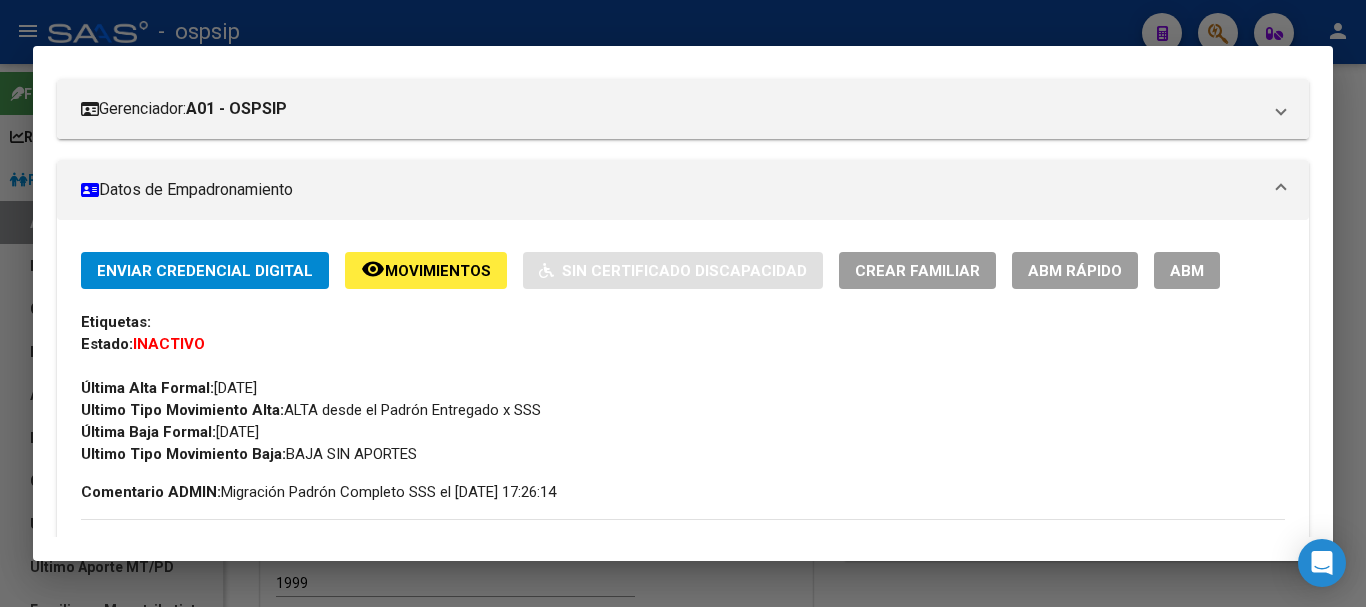 scroll, scrollTop: 237, scrollLeft: 0, axis: vertical 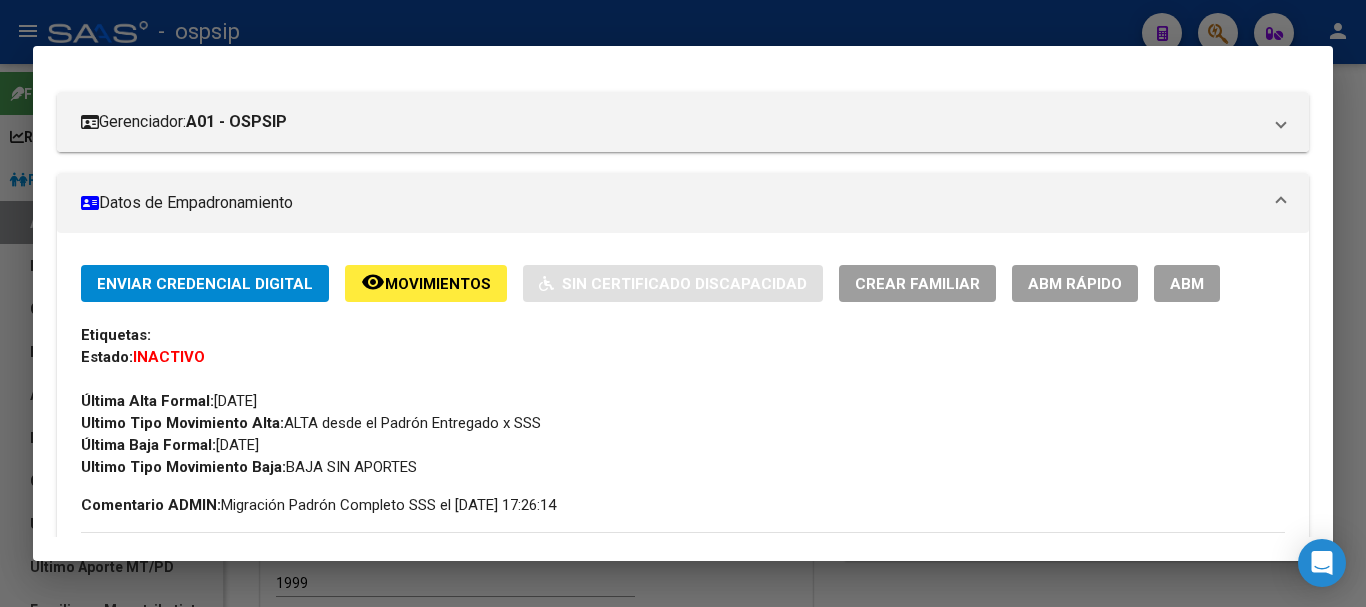 click on "ABM" at bounding box center (1187, 284) 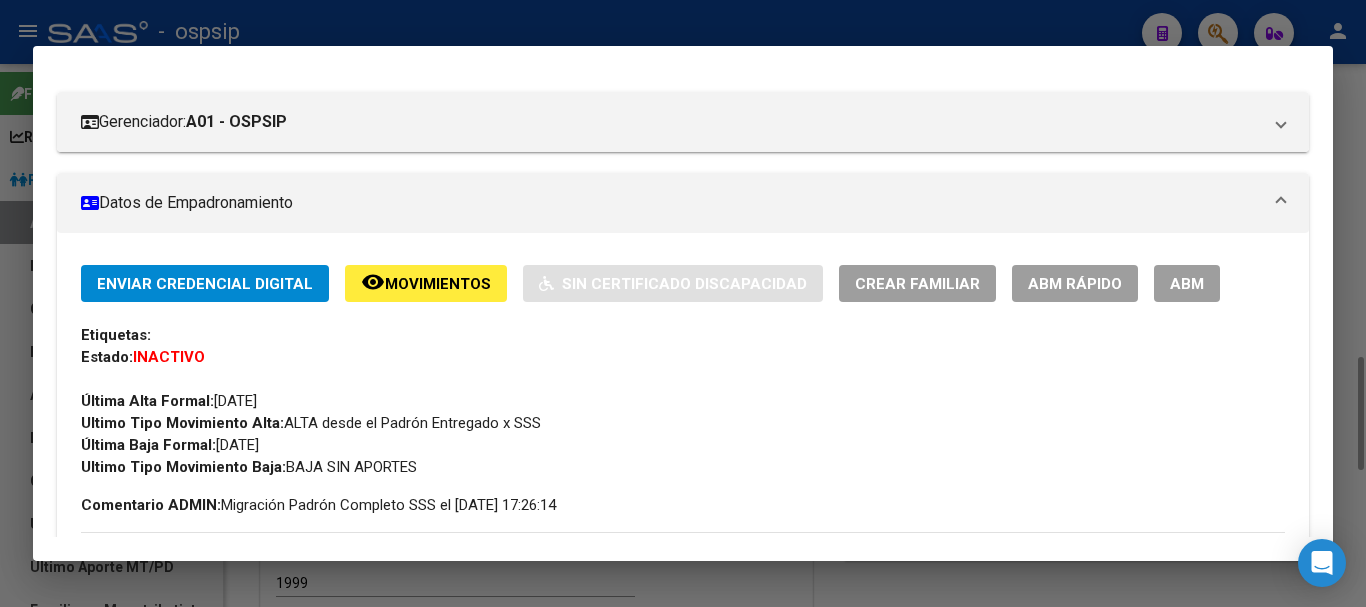 scroll, scrollTop: 0, scrollLeft: 0, axis: both 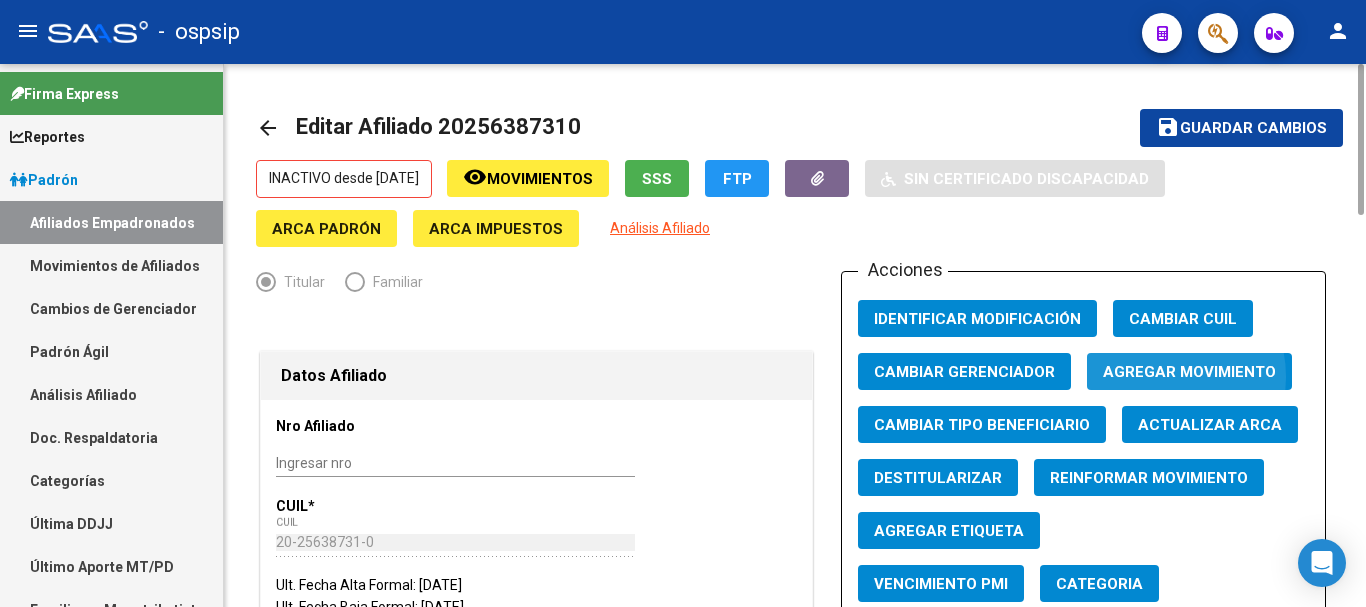 click on "Agregar Movimiento" 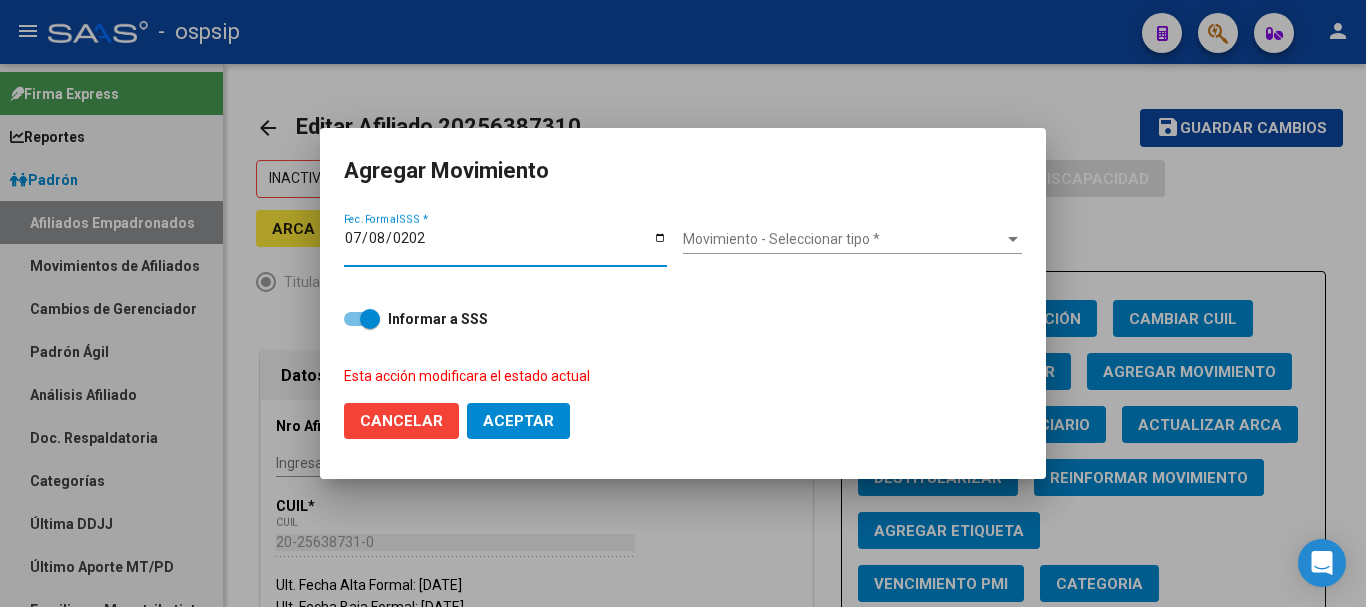 type on "[DATE]" 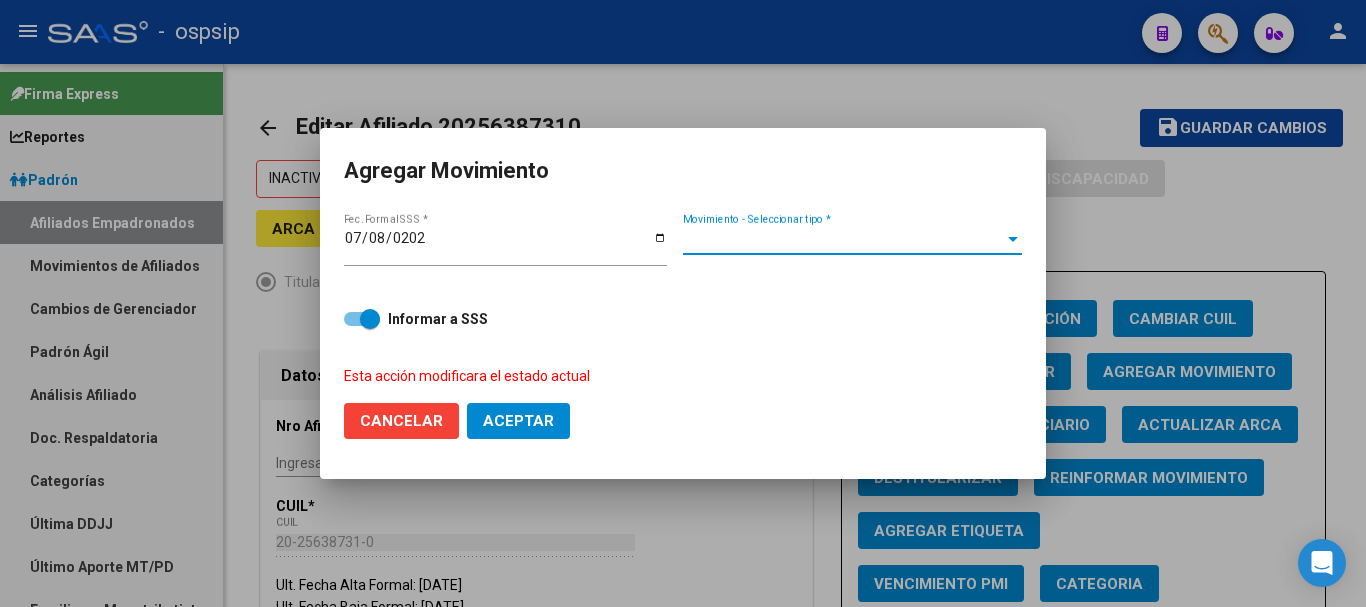 click on "Movimiento - Seleccionar tipo *" at bounding box center [843, 239] 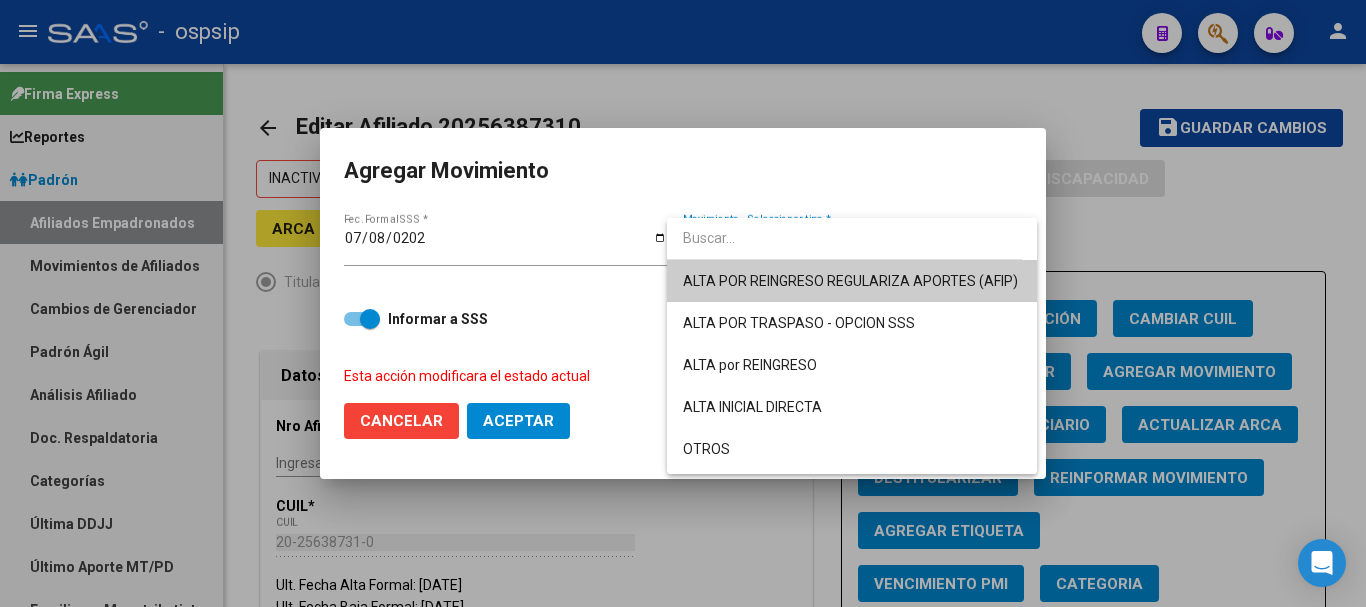 click on "ALTA POR REINGRESO REGULARIZA APORTES (AFIP)" at bounding box center [850, 281] 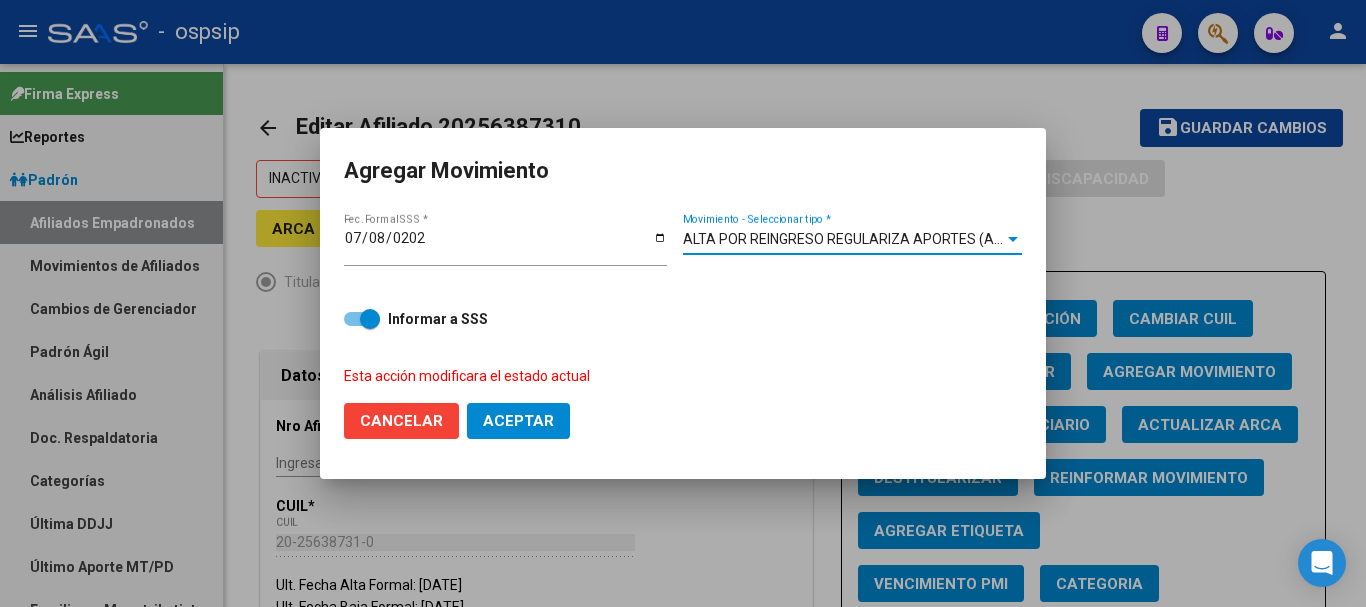 click on "Aceptar" 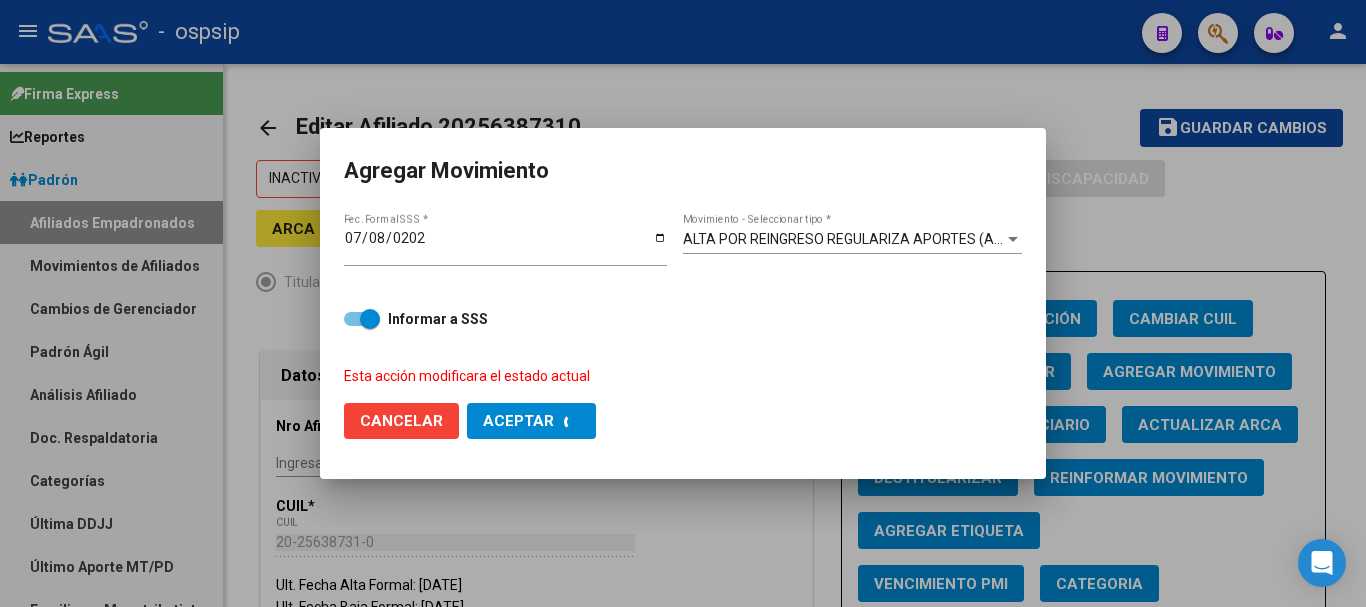 checkbox on "false" 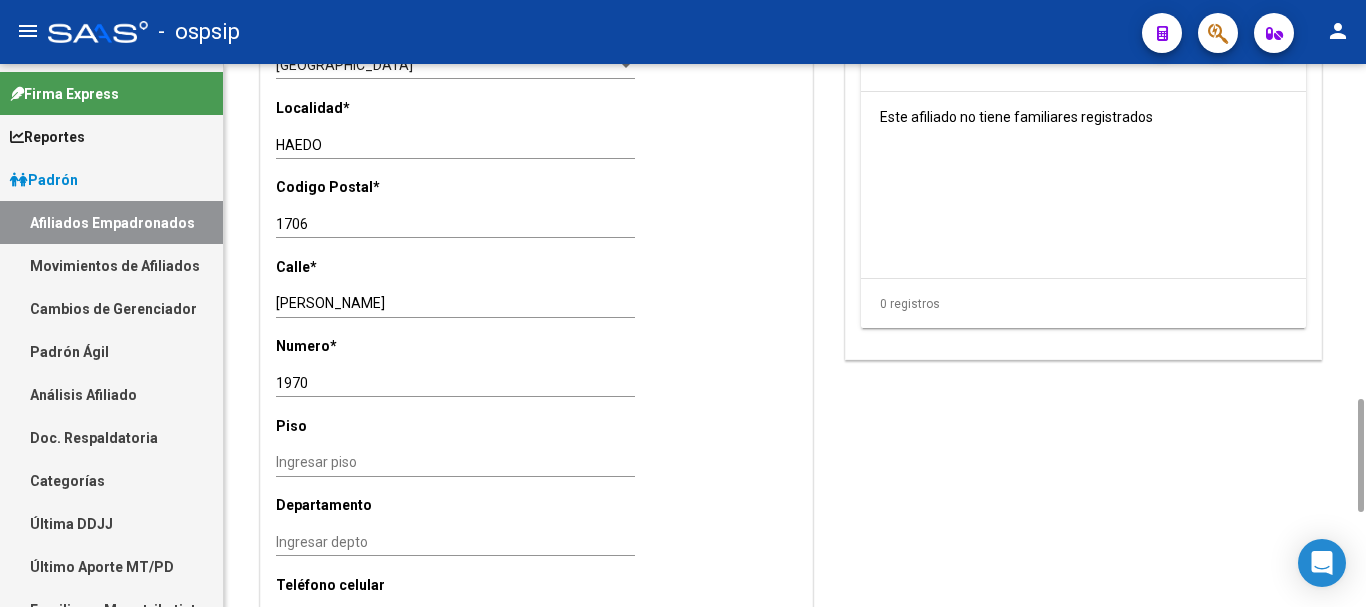 scroll, scrollTop: 1400, scrollLeft: 0, axis: vertical 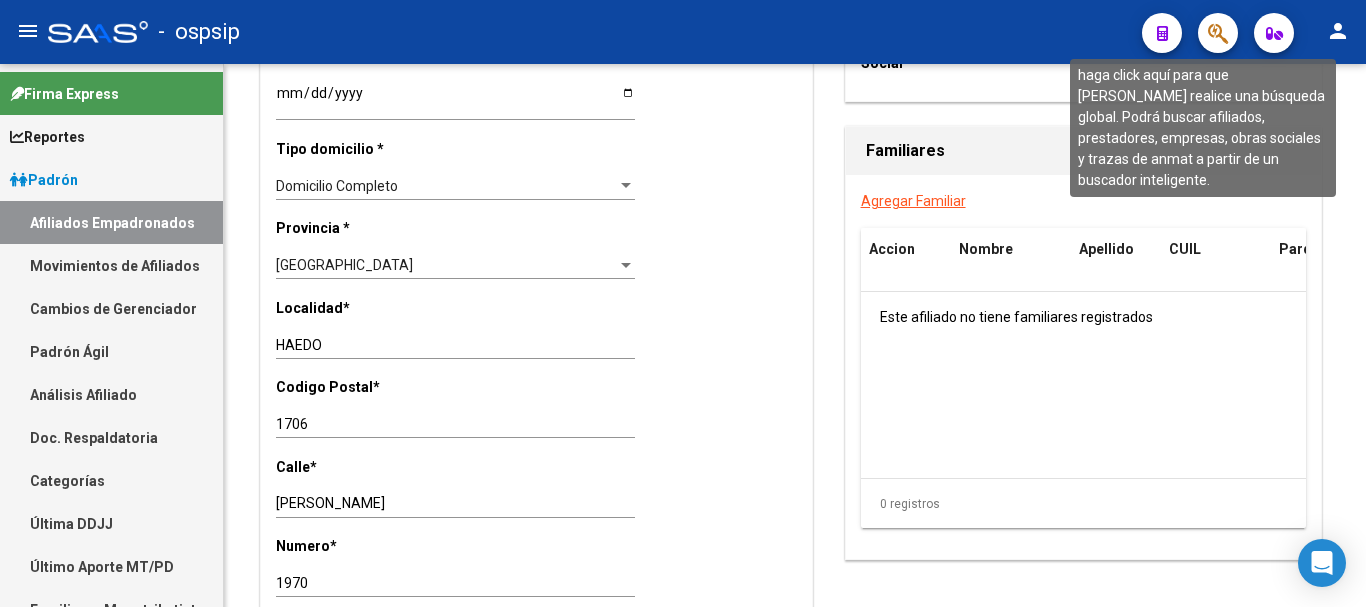 click 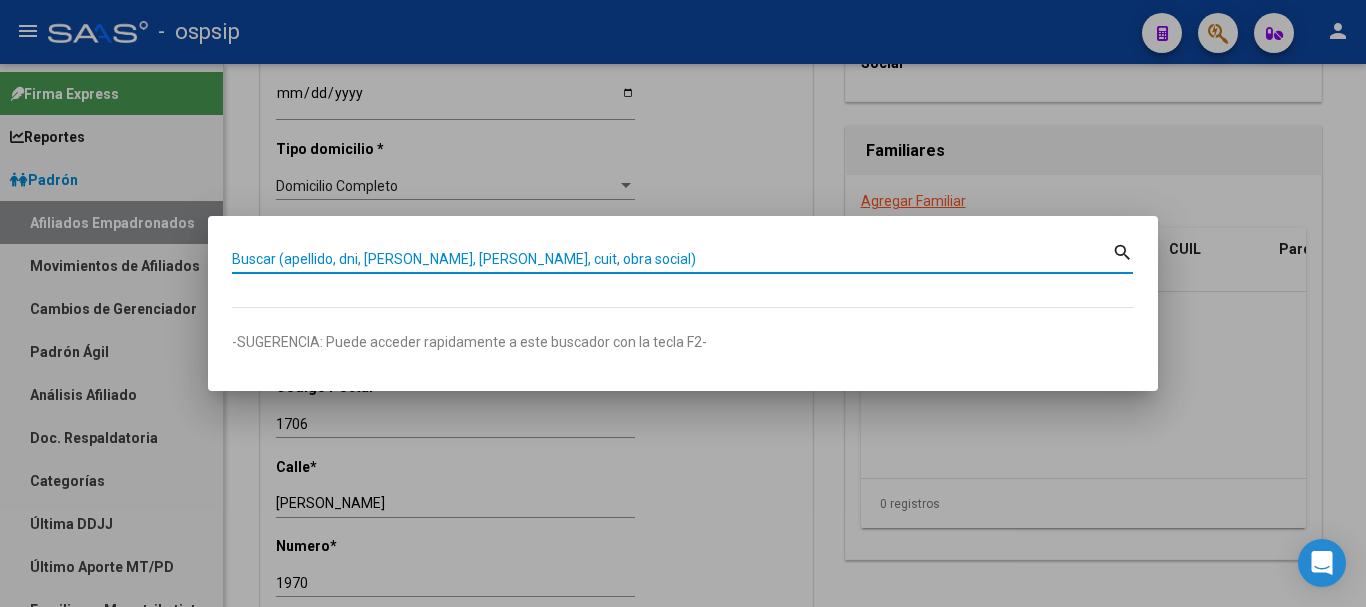 click on "Buscar (apellido, dni, [PERSON_NAME], [PERSON_NAME], cuit, obra social)" at bounding box center (672, 259) 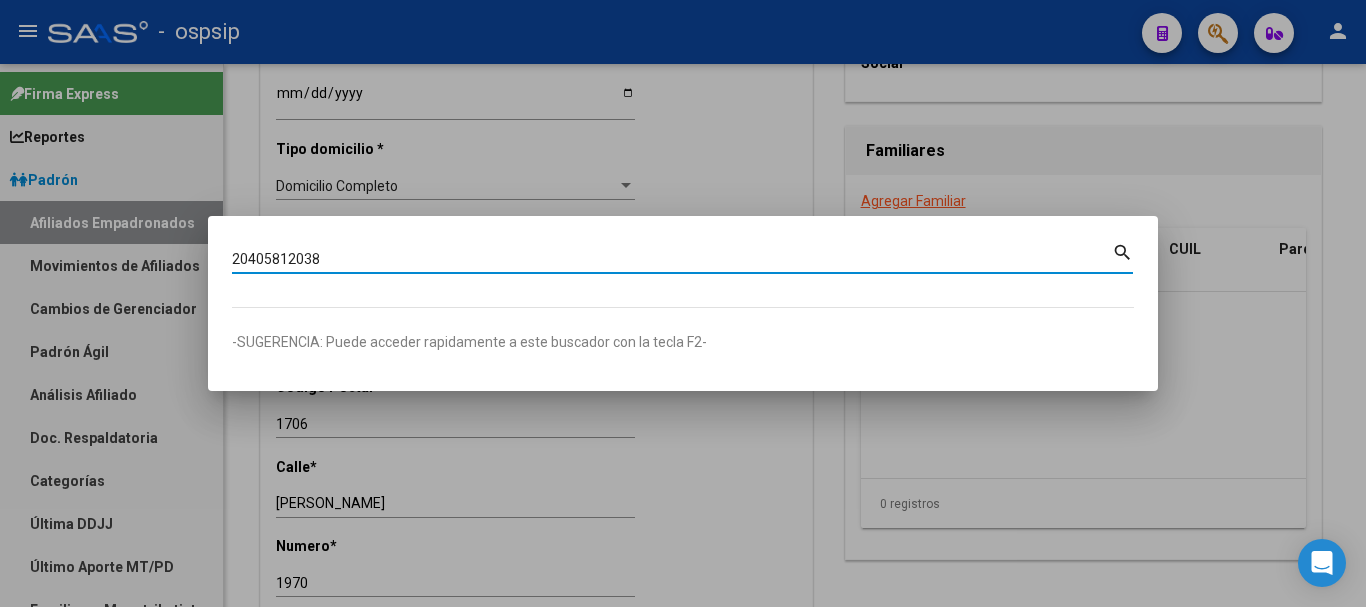 type on "20405812038" 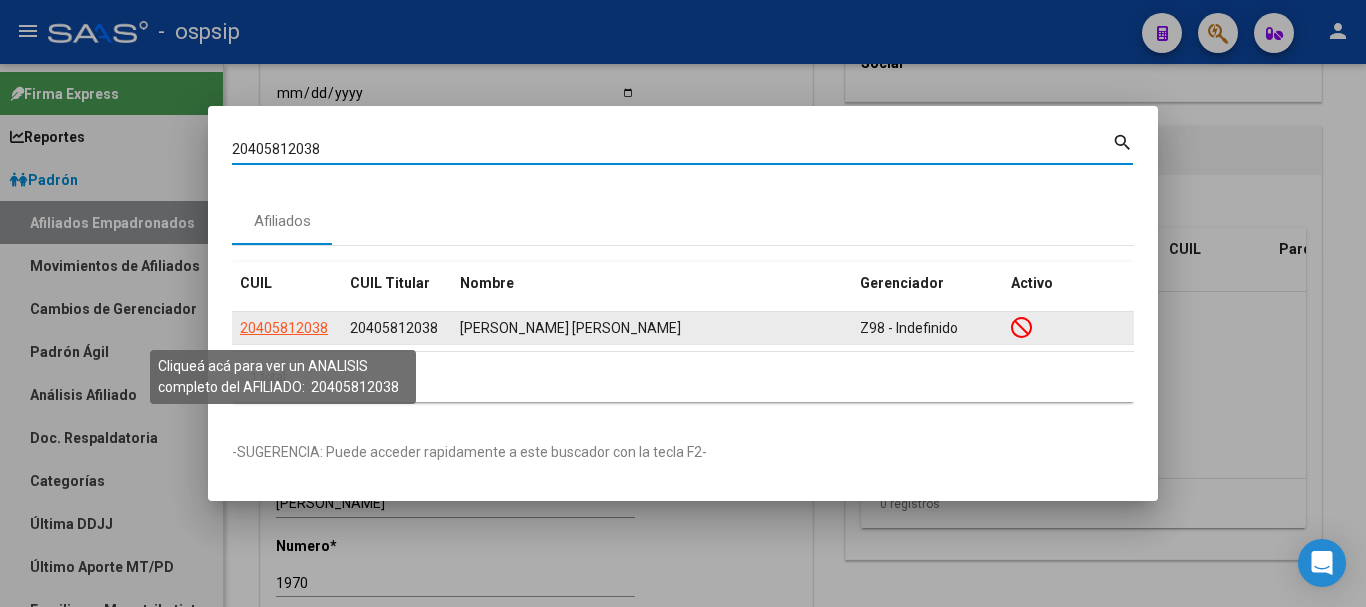 click on "20405812038" 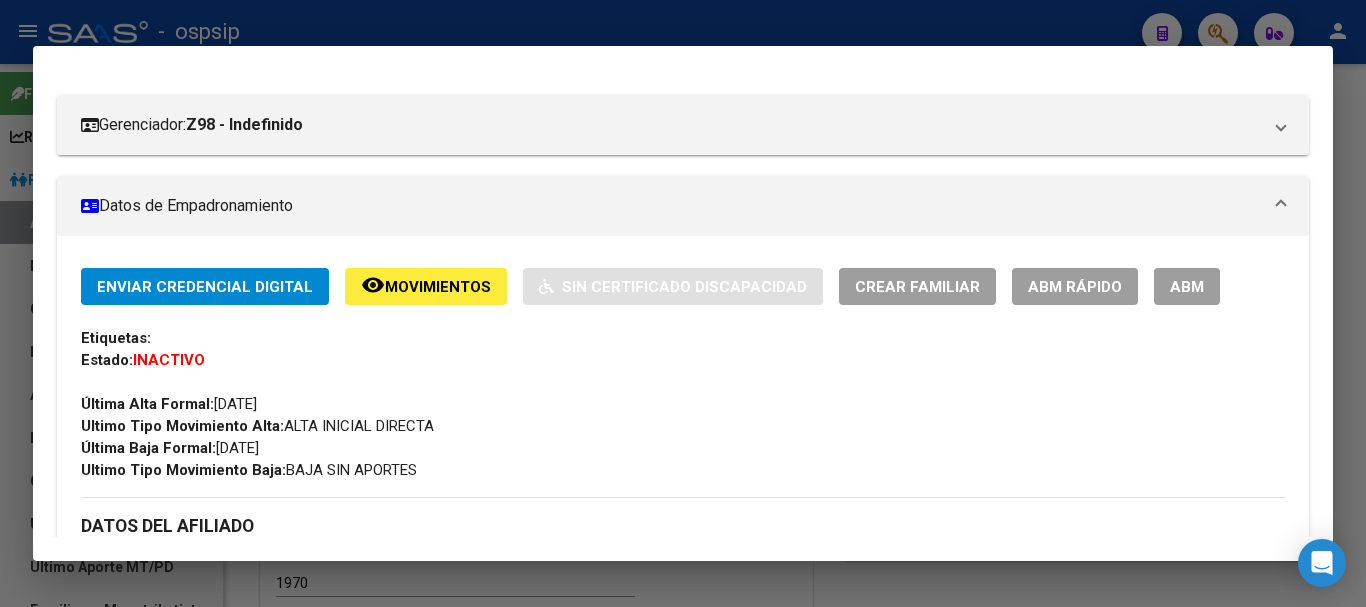 scroll, scrollTop: 300, scrollLeft: 0, axis: vertical 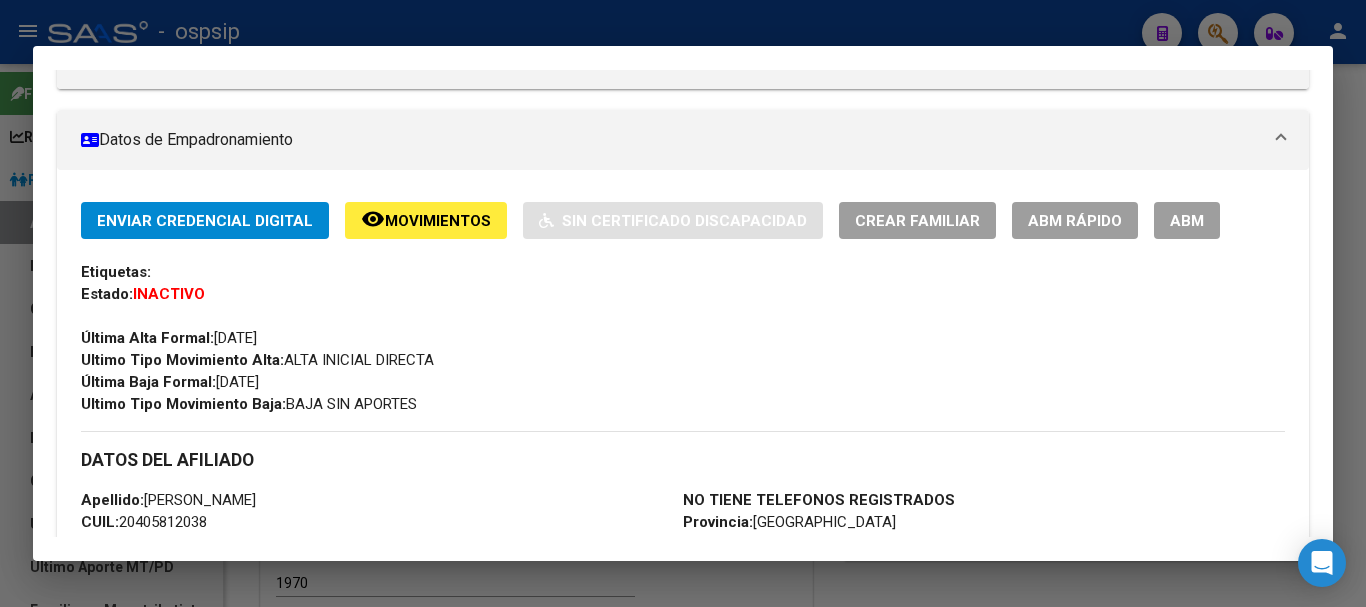 click on "ABM" at bounding box center (1187, 221) 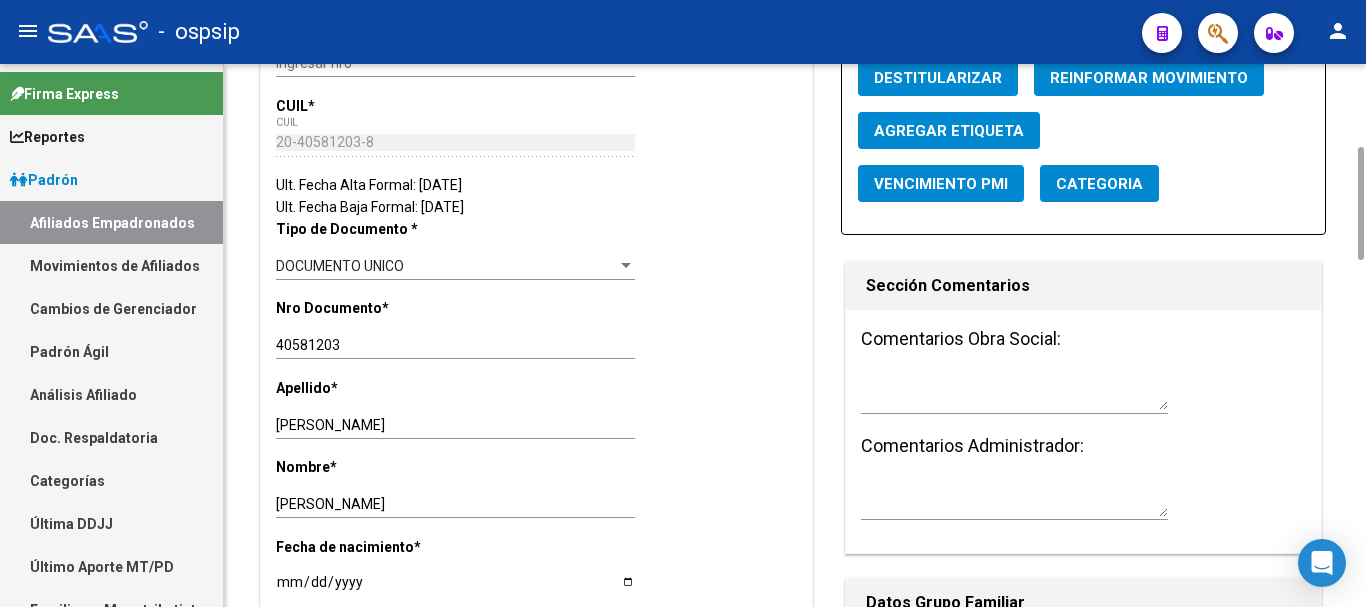 scroll, scrollTop: 0, scrollLeft: 0, axis: both 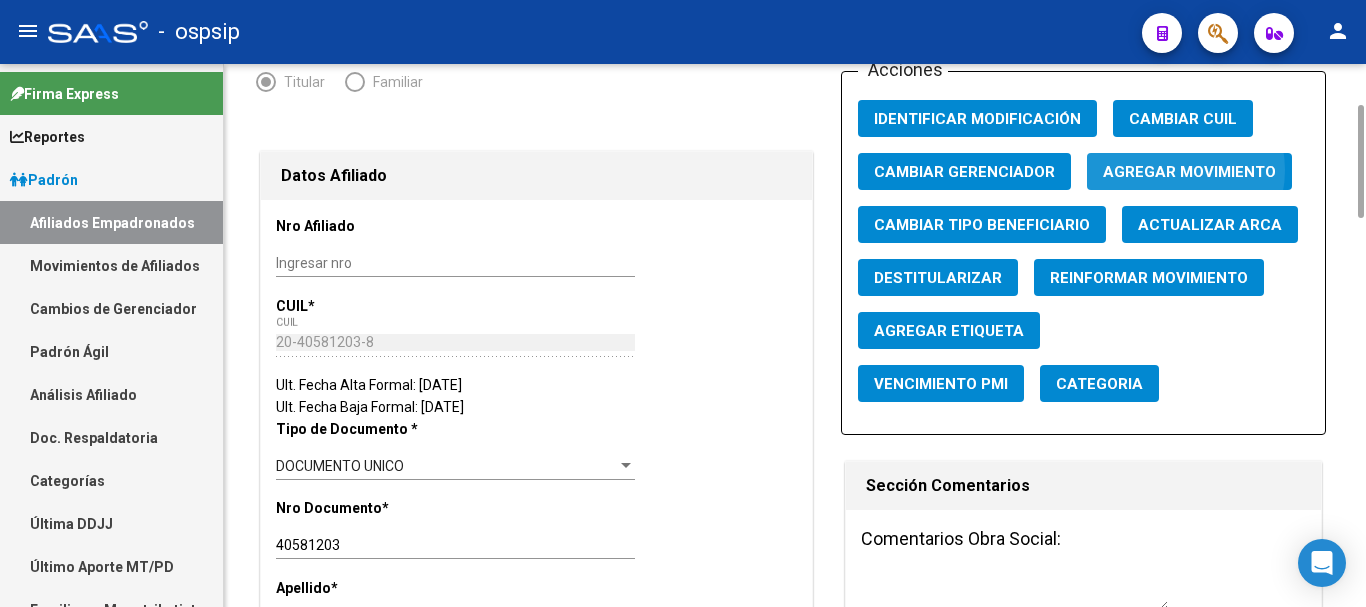 click on "Agregar Movimiento" 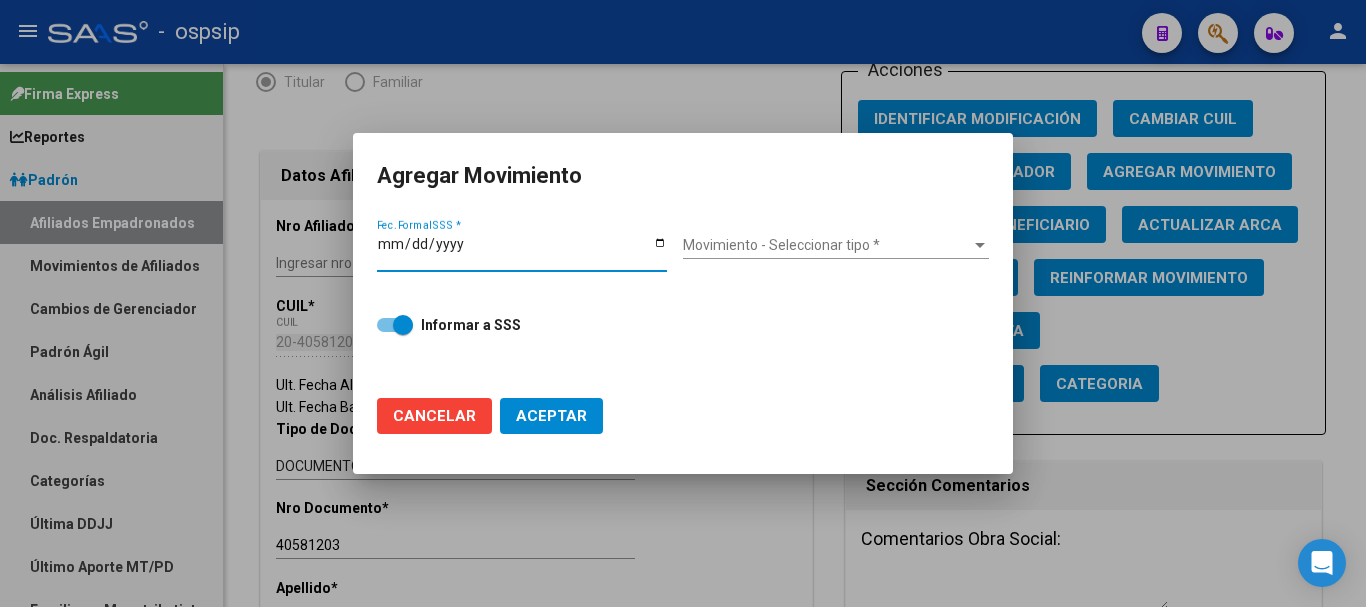 click on "Fec. Formal SSS *" at bounding box center [522, 251] 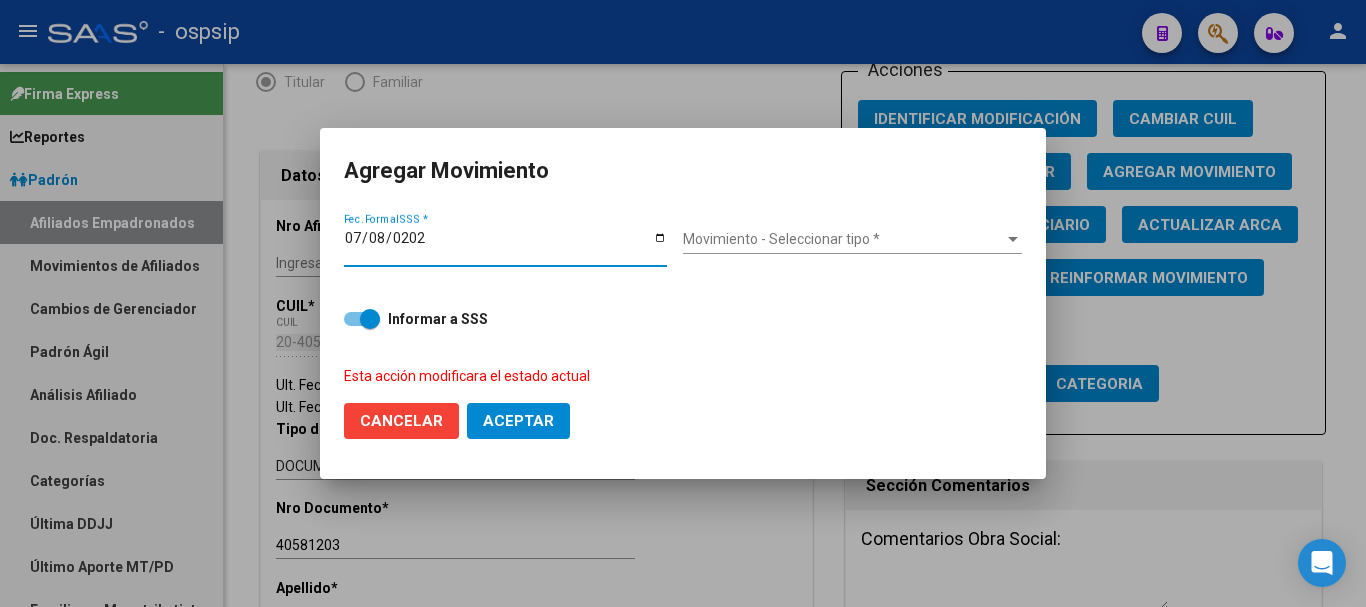 type on "[DATE]" 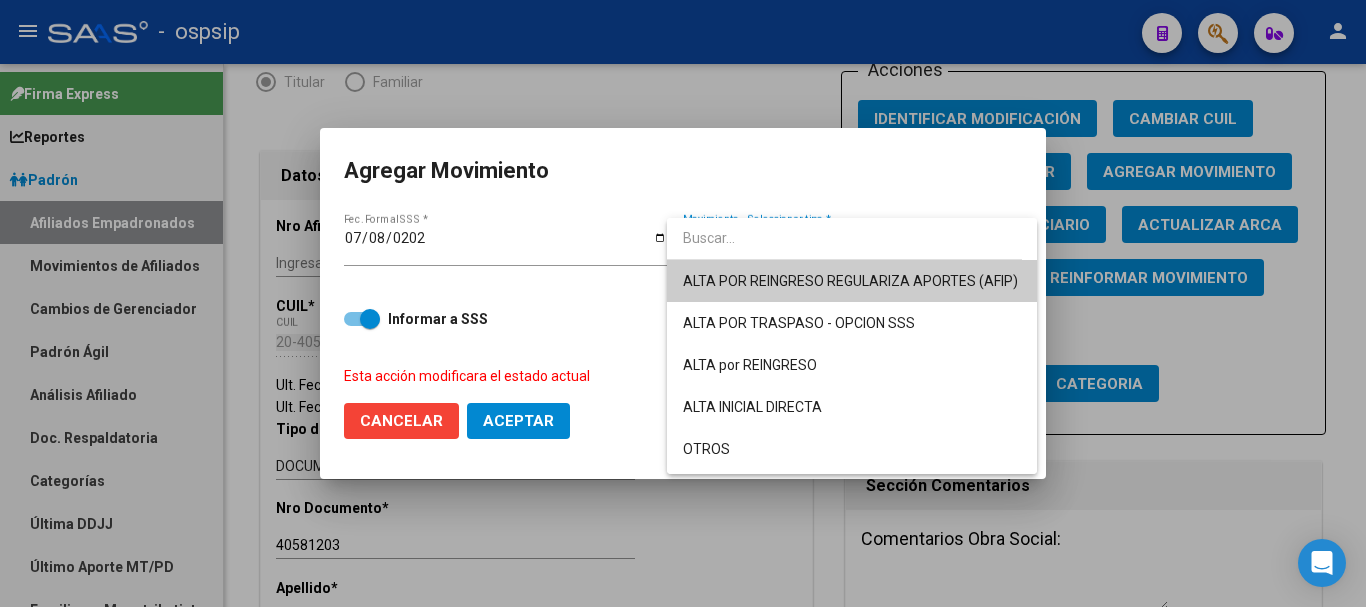 click on "ALTA POR REINGRESO REGULARIZA APORTES (AFIP)" at bounding box center (852, 281) 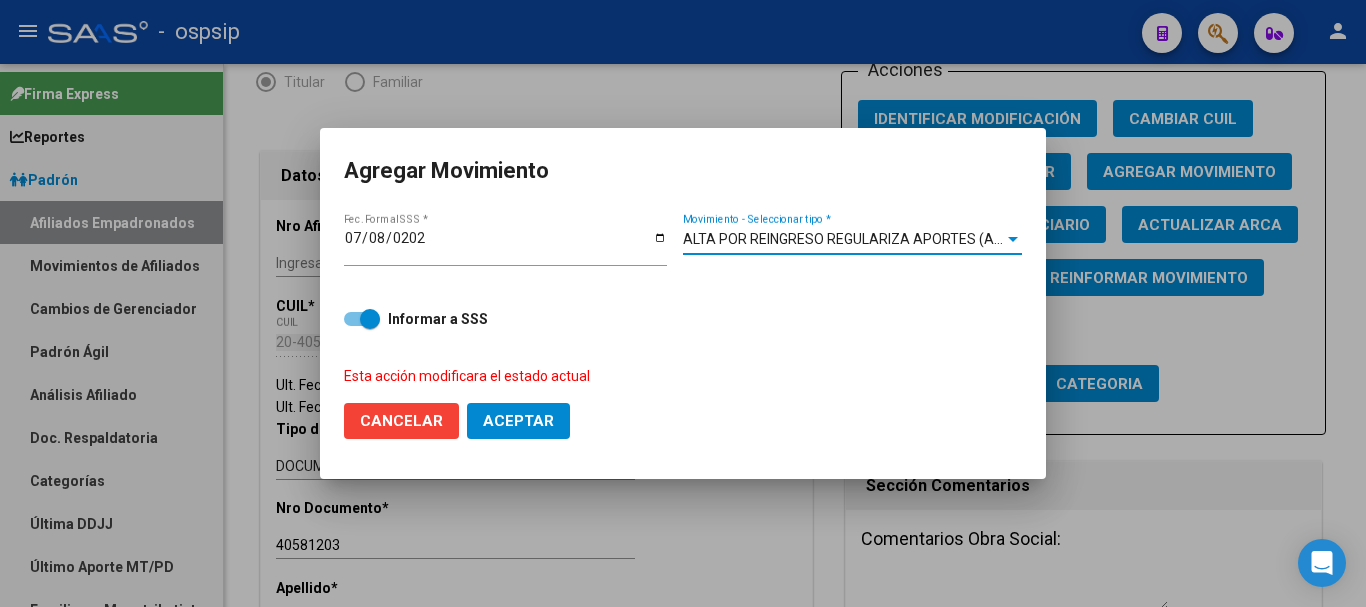 click on "Aceptar" 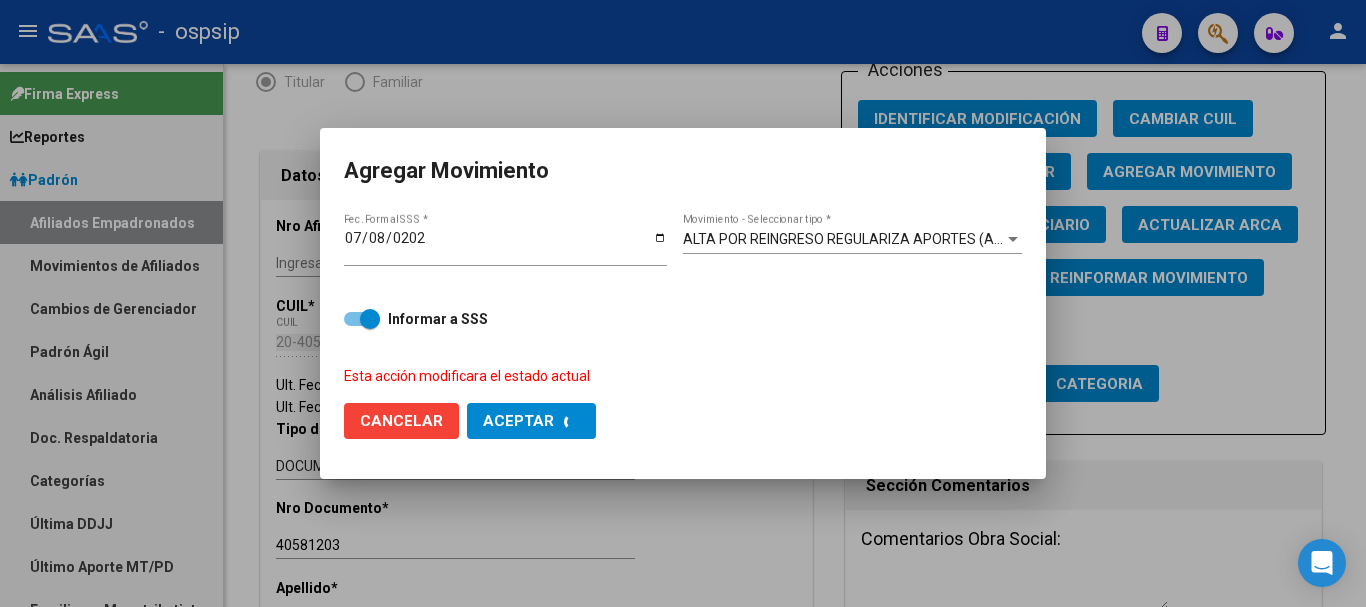 checkbox on "false" 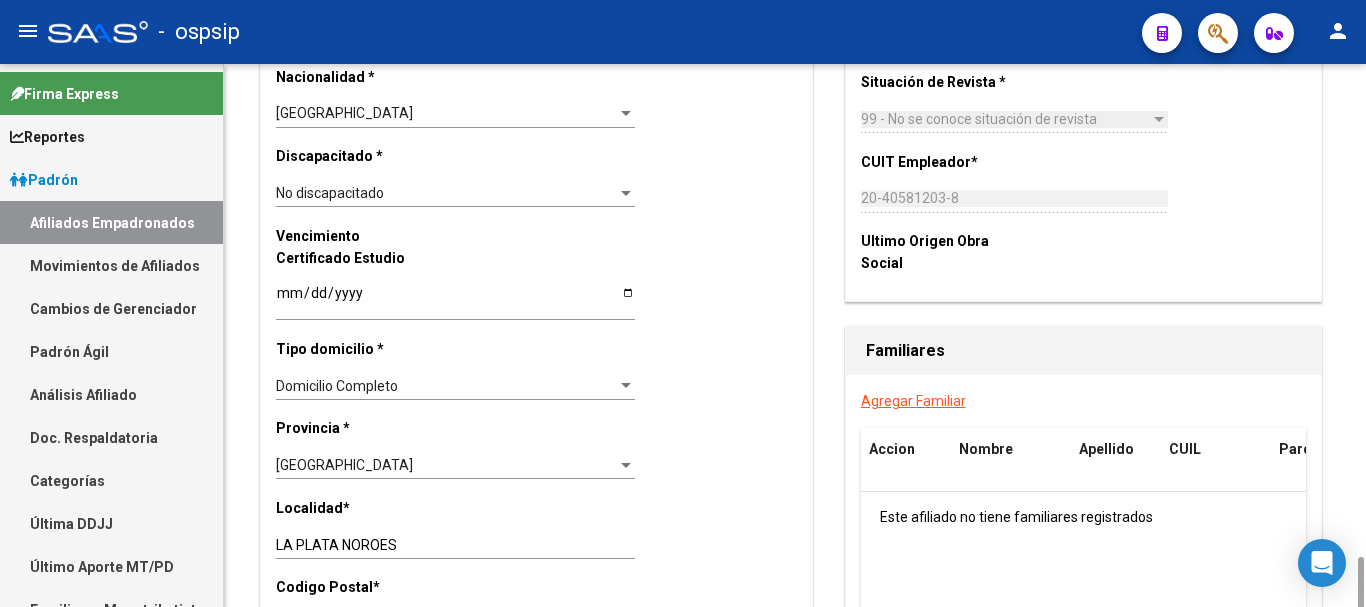 scroll, scrollTop: 1400, scrollLeft: 0, axis: vertical 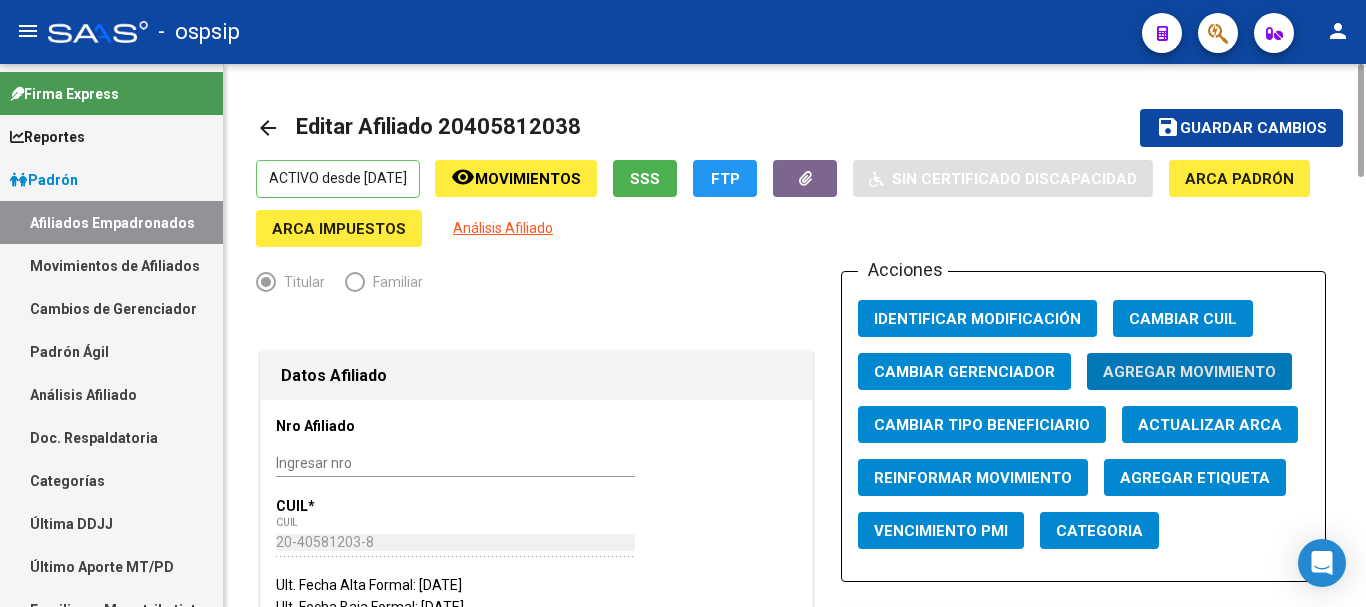 click on "remove_red_eye Movimientos" 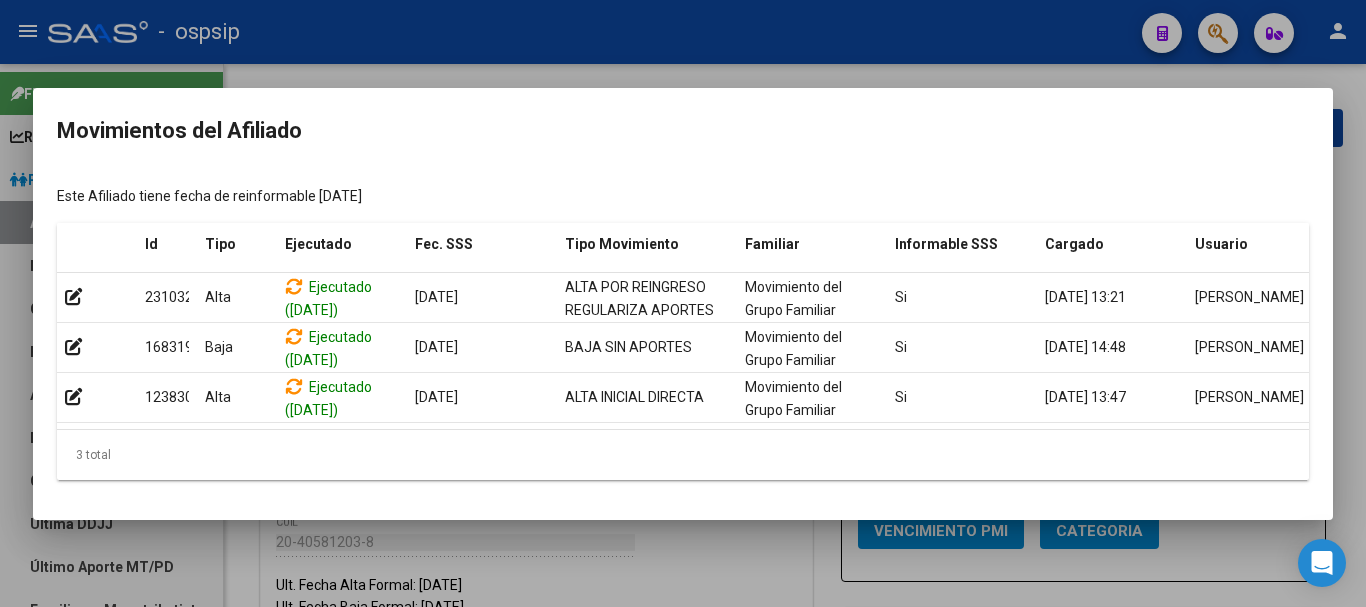 click at bounding box center (683, 303) 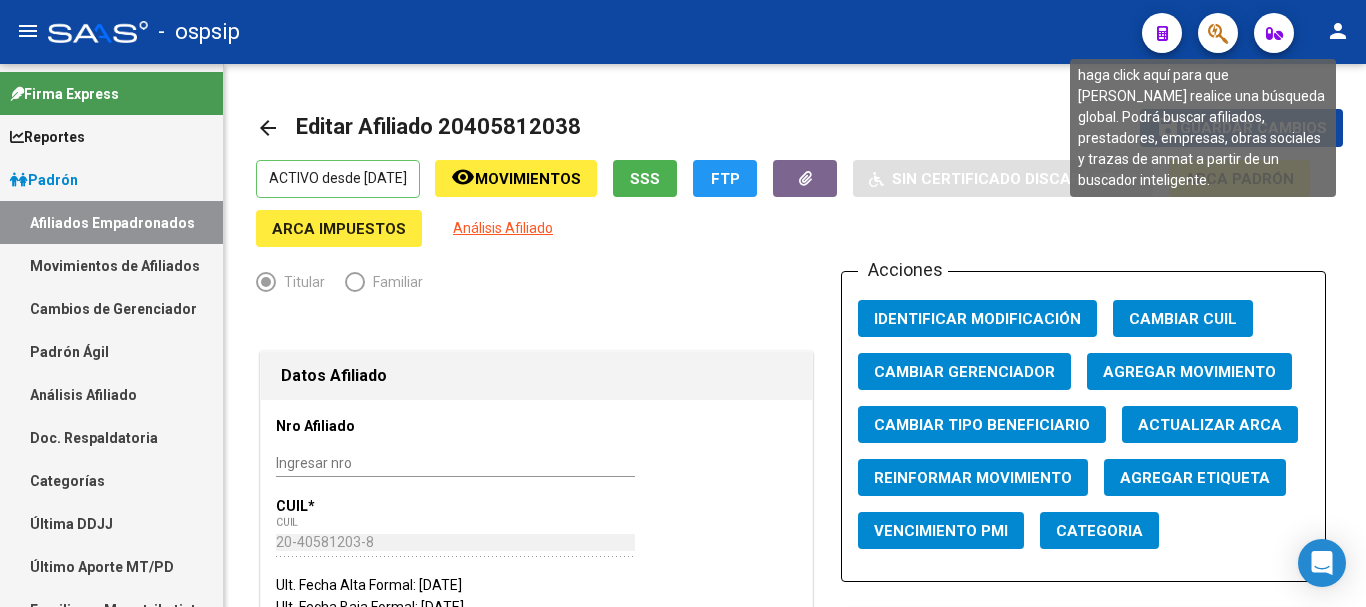 click 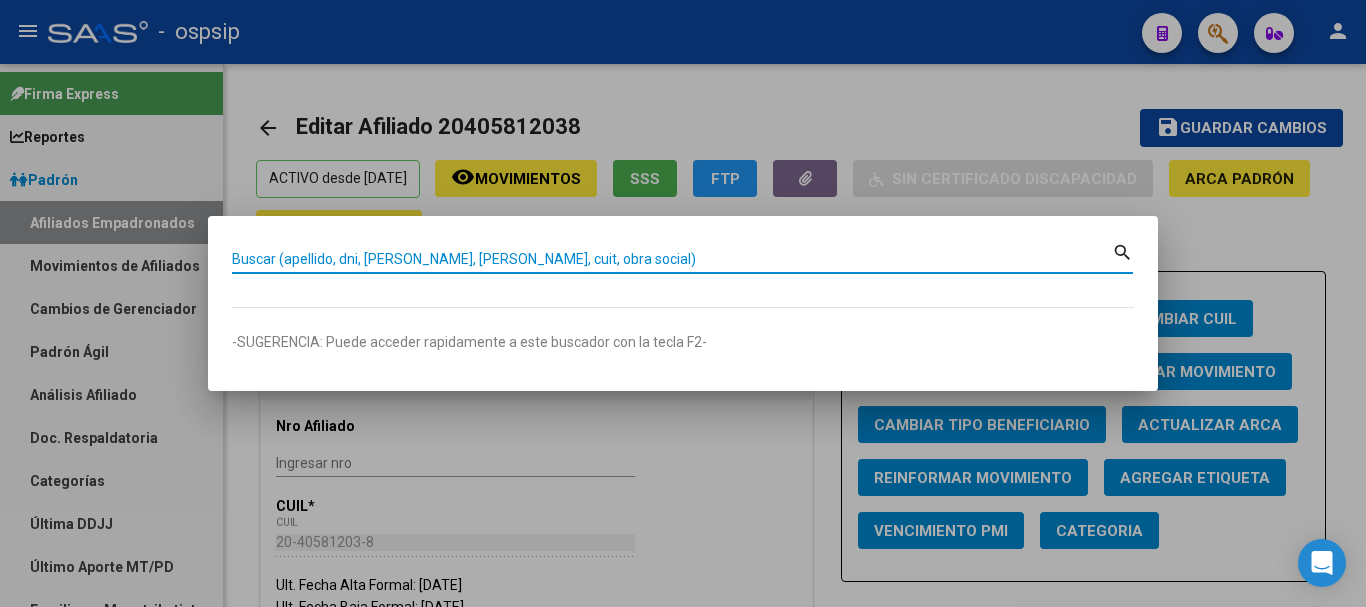 click on "Buscar (apellido, dni, [PERSON_NAME], [PERSON_NAME], cuit, obra social)" at bounding box center [672, 259] 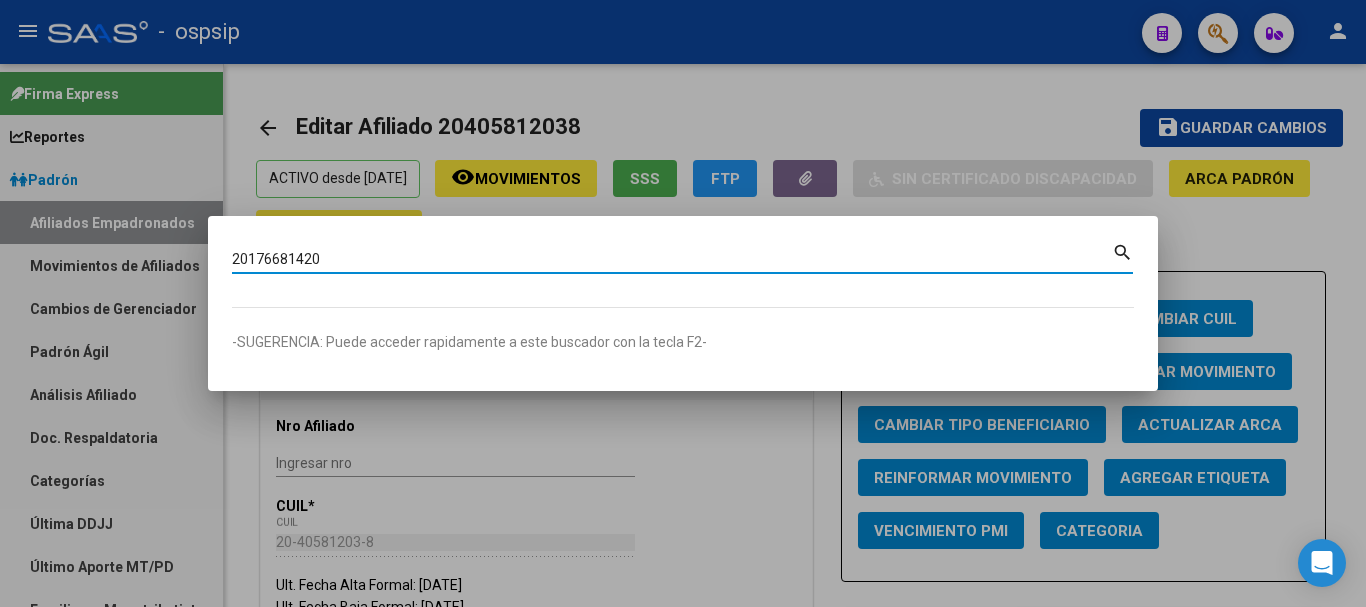 type on "20176681420" 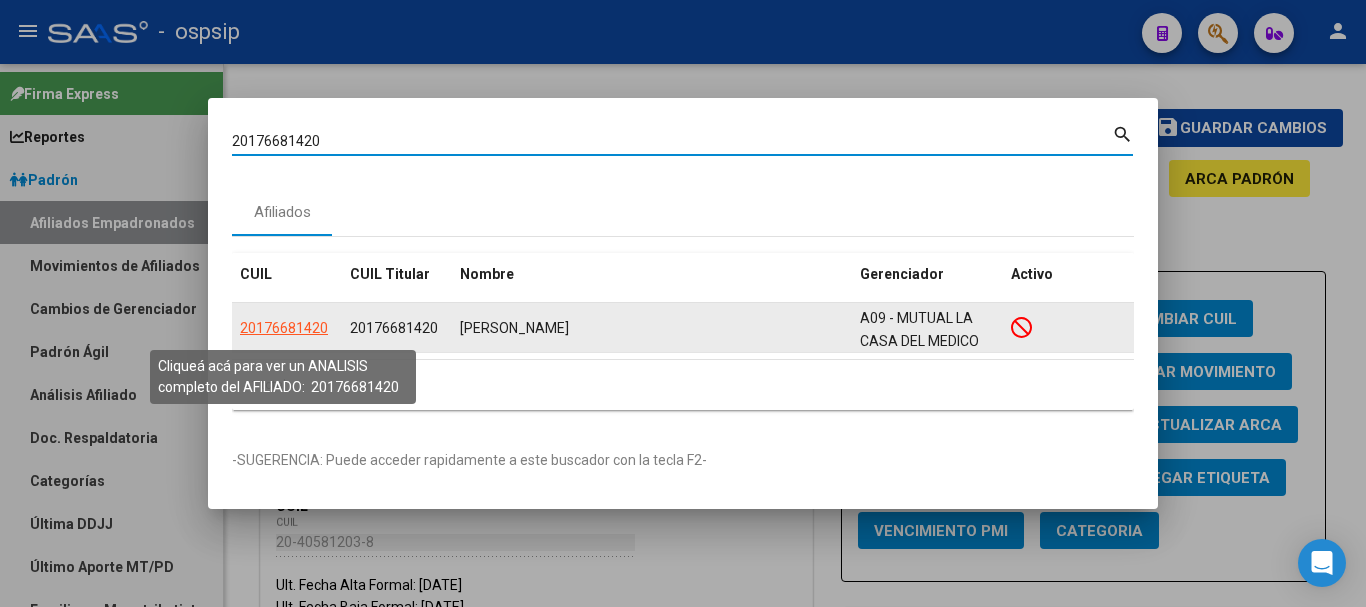 click on "20176681420" 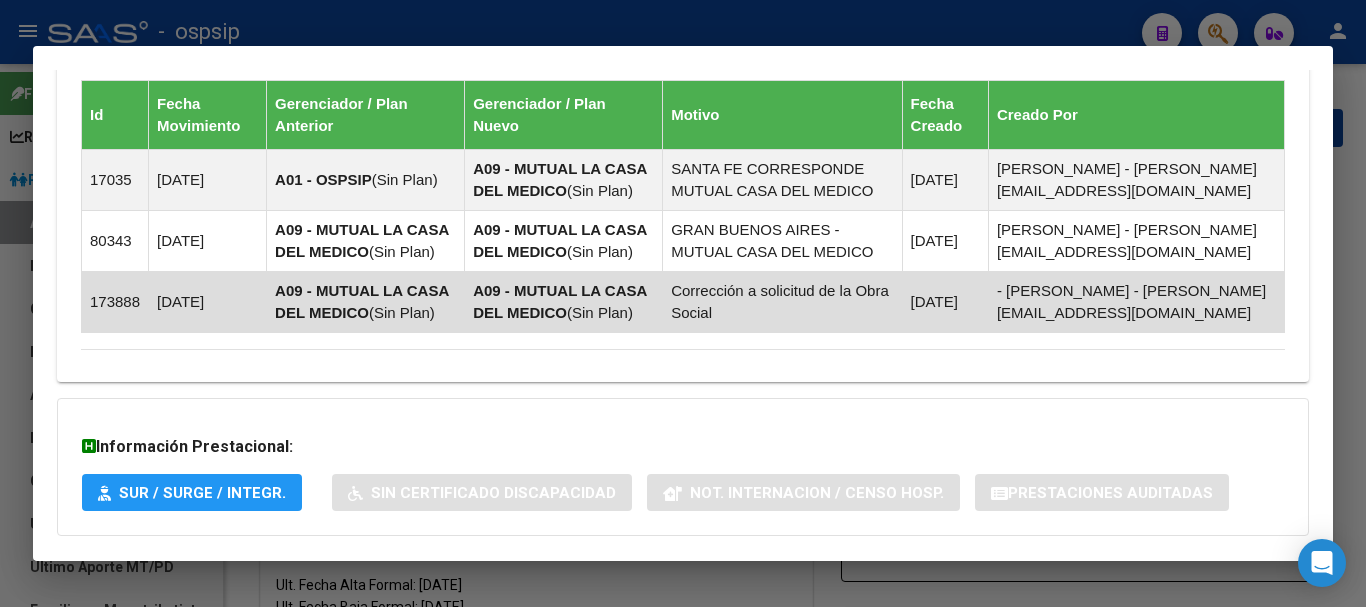 scroll, scrollTop: 1376, scrollLeft: 0, axis: vertical 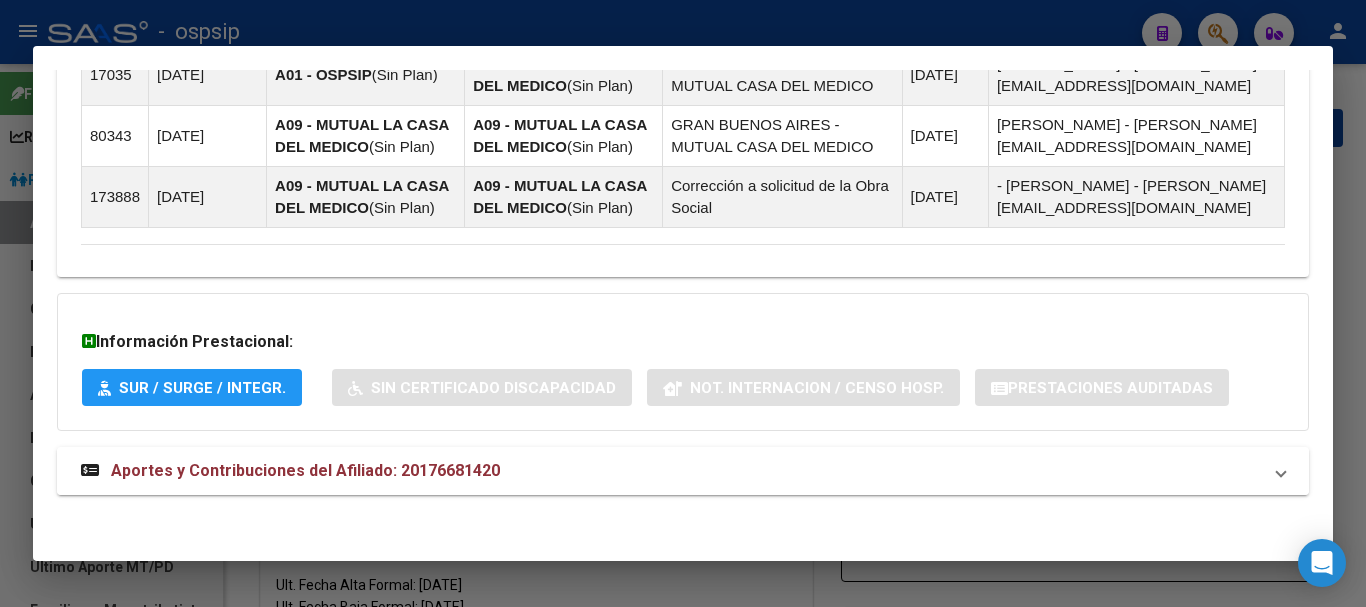 click on "Aportes y Contribuciones del Afiliado: 20176681420" at bounding box center (305, 470) 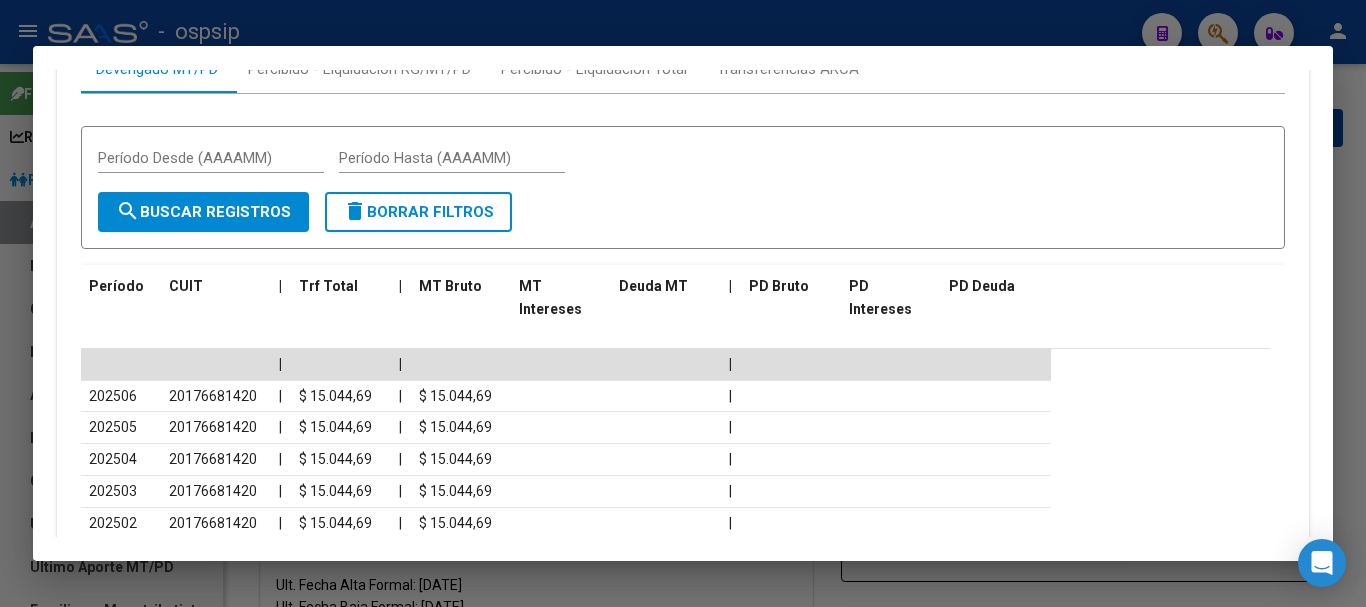 scroll, scrollTop: 1976, scrollLeft: 0, axis: vertical 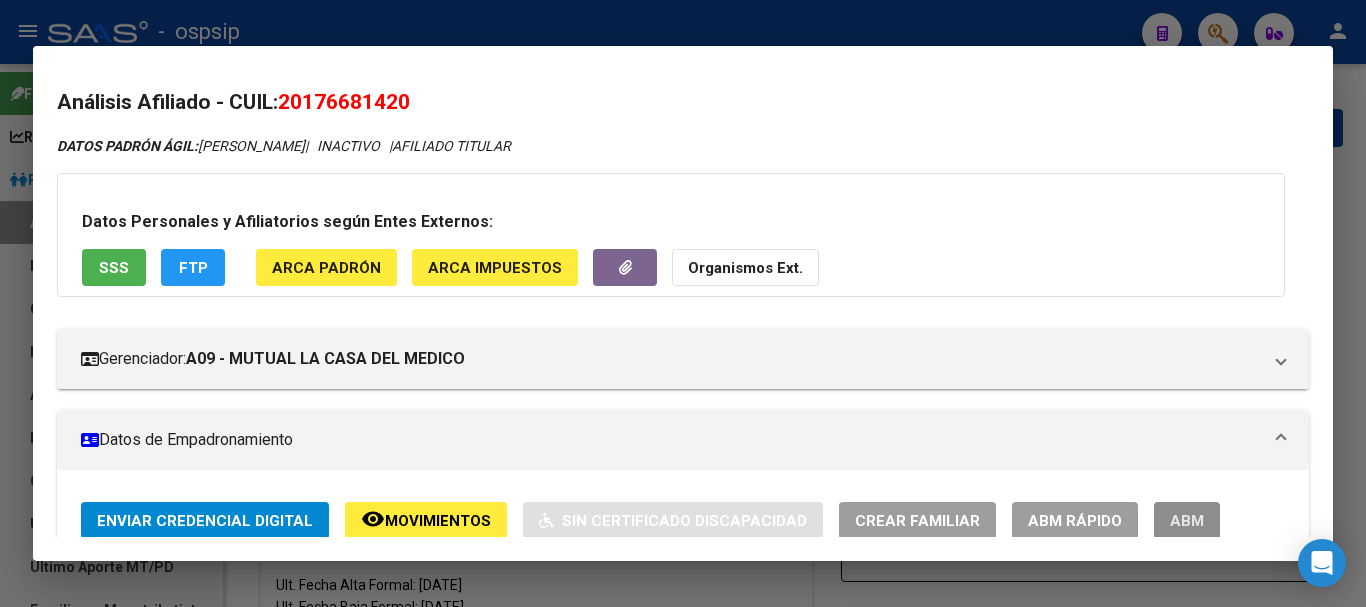 click on "ABM" at bounding box center (1187, 521) 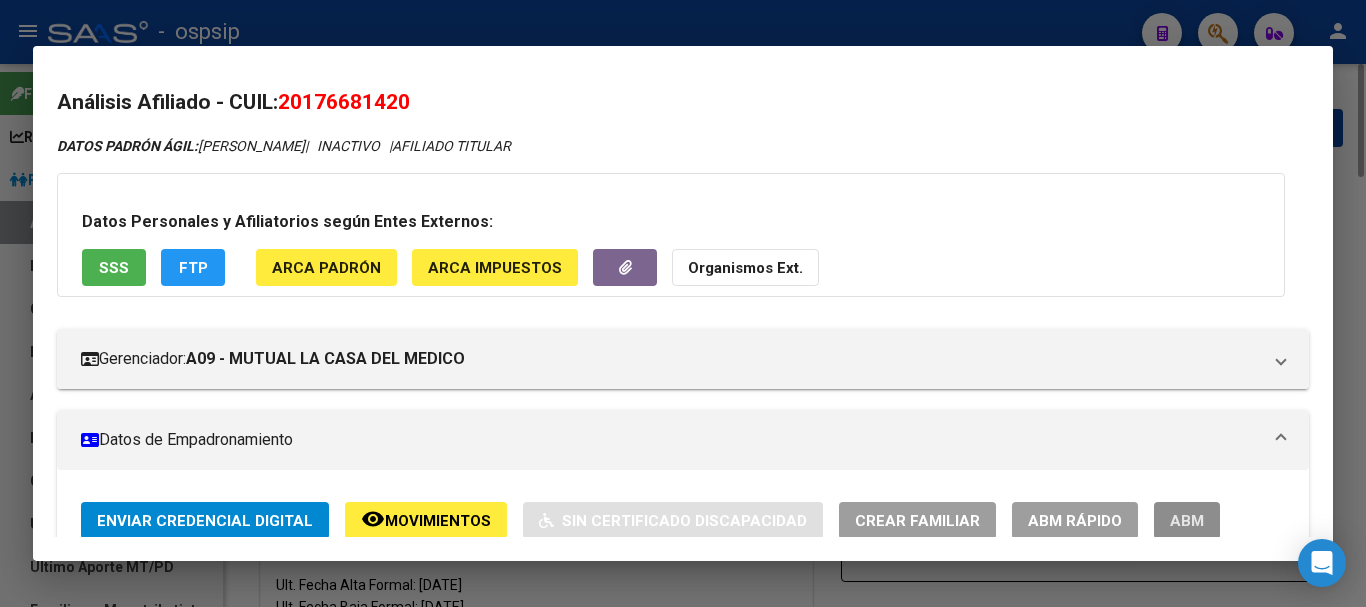 type 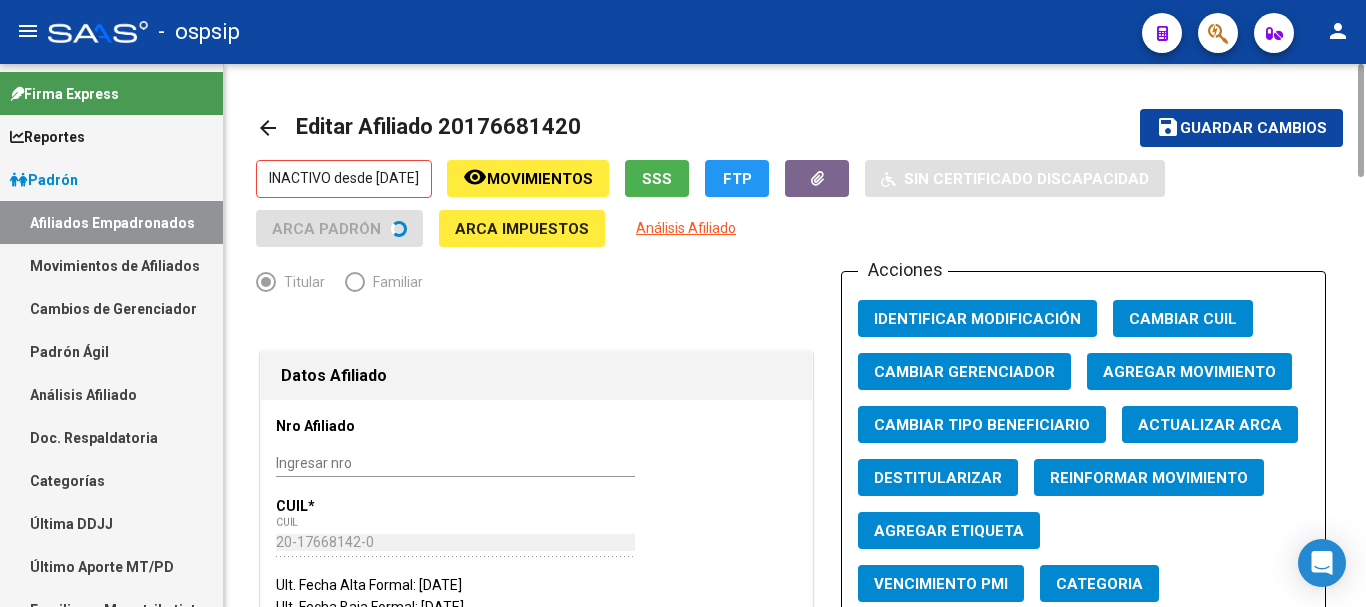 click on "Agregar Movimiento" 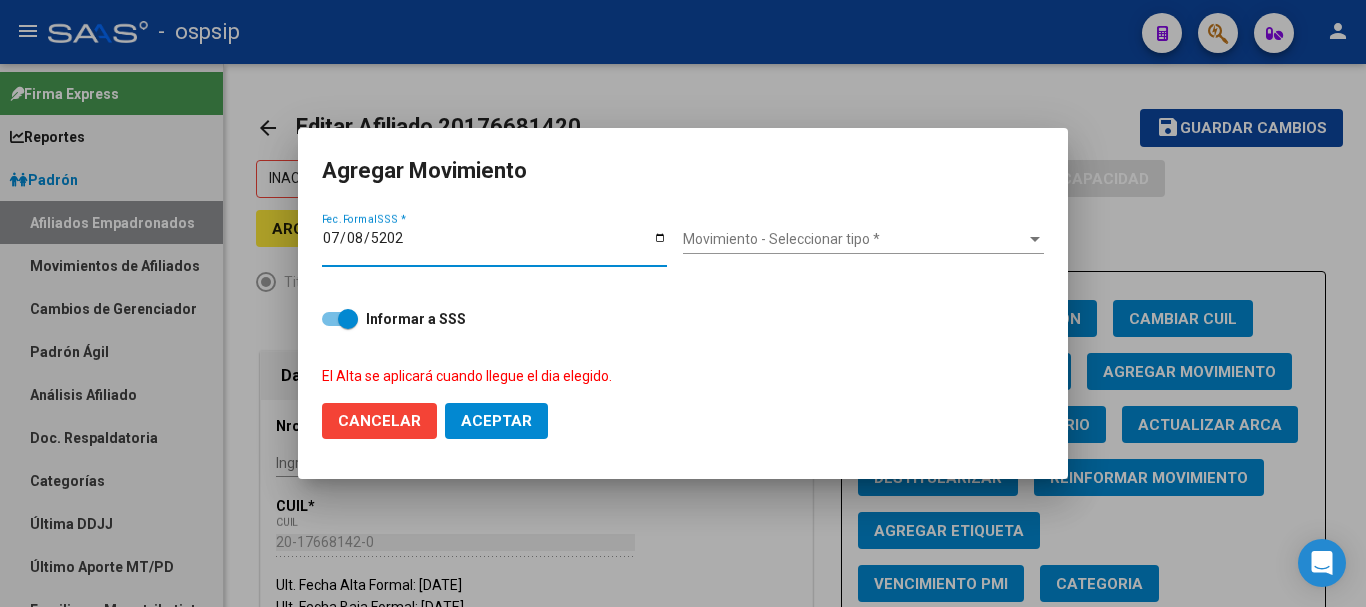 type on "[DATE]" 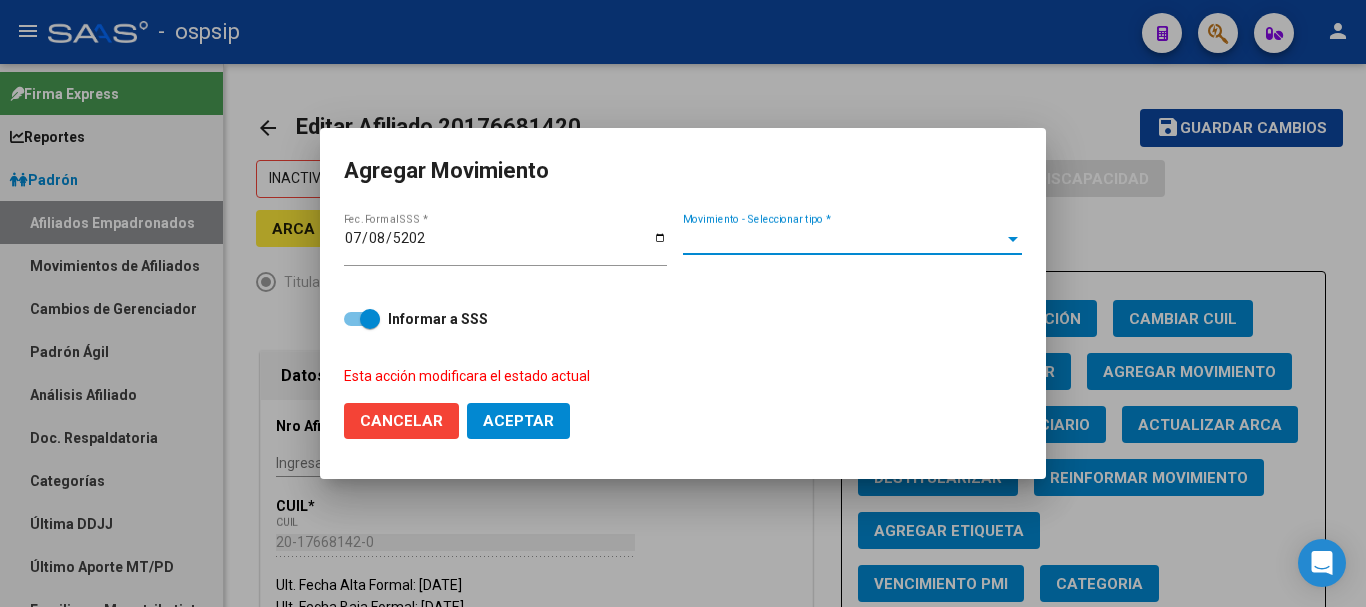 click on "Movimiento - Seleccionar tipo *" at bounding box center [843, 239] 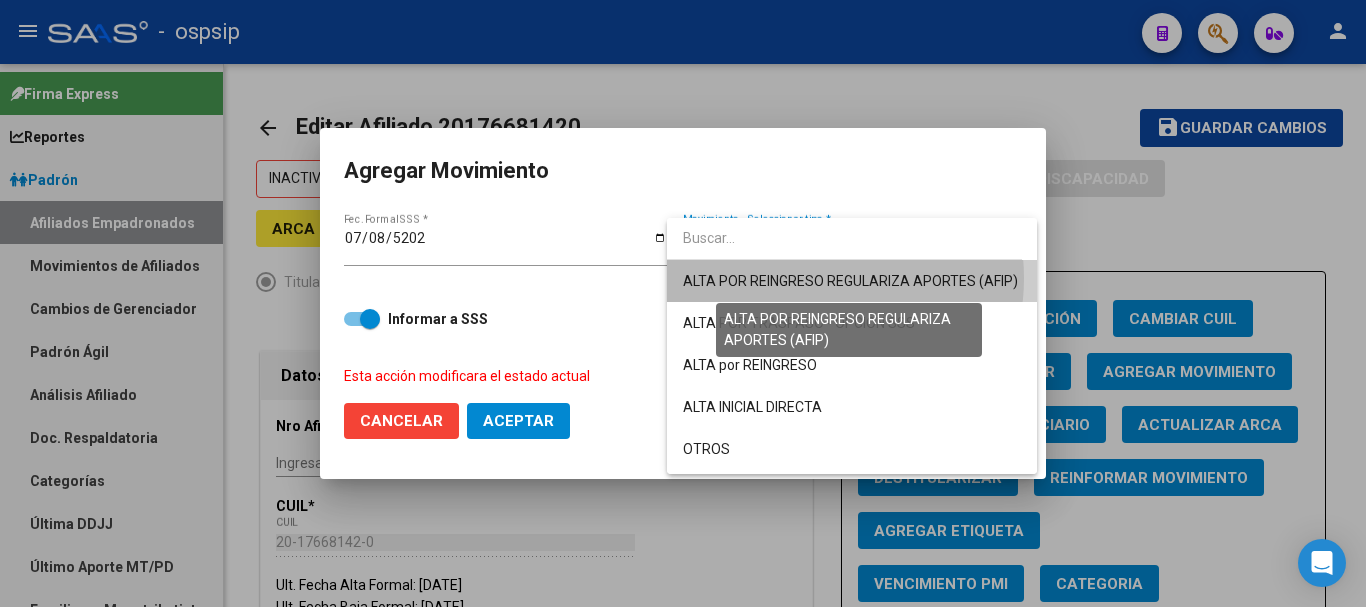 click on "ALTA POR REINGRESO REGULARIZA APORTES (AFIP)" at bounding box center (850, 281) 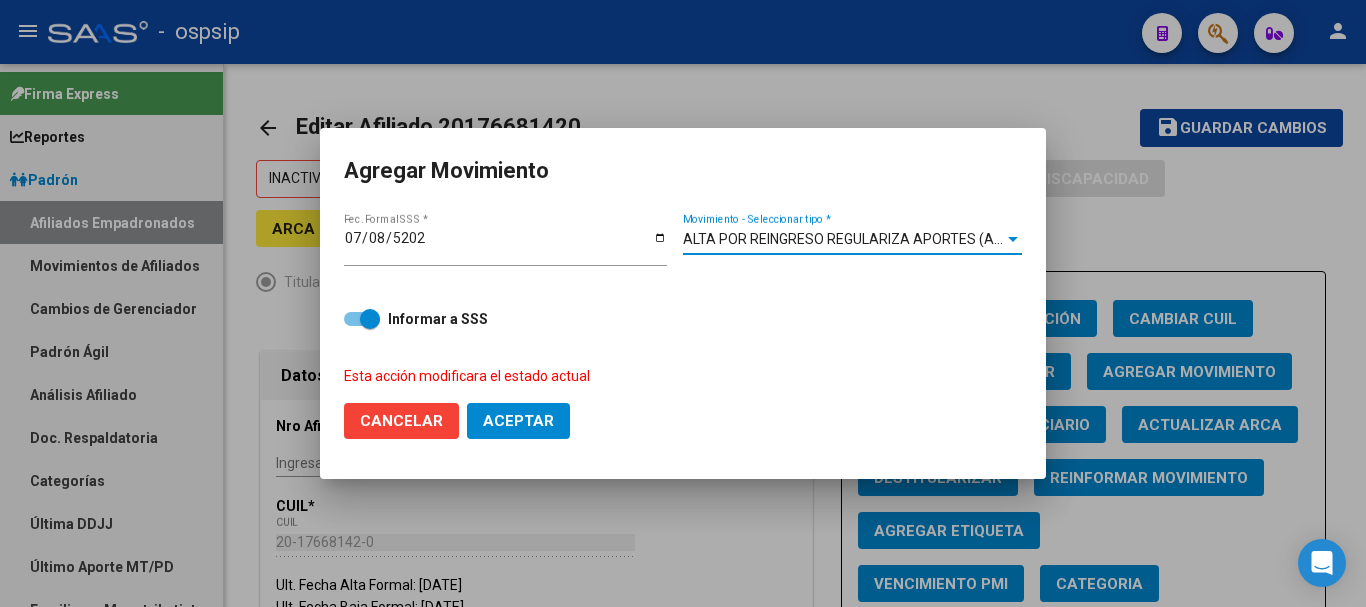 click on "Aceptar" 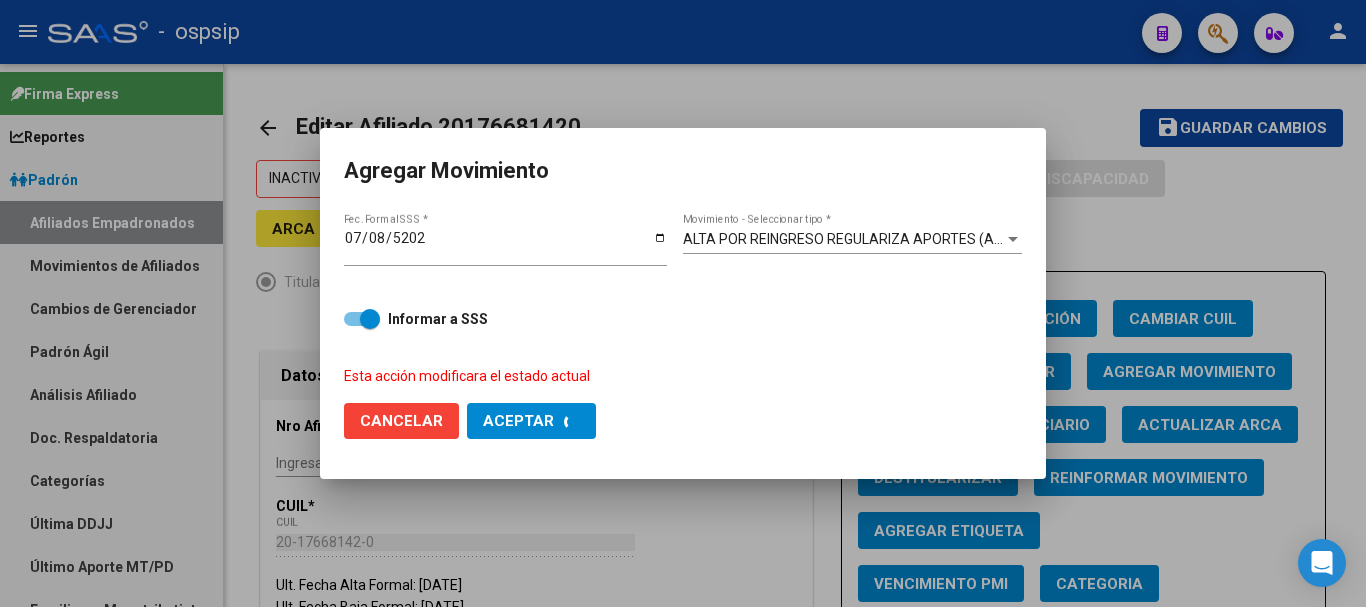 checkbox on "false" 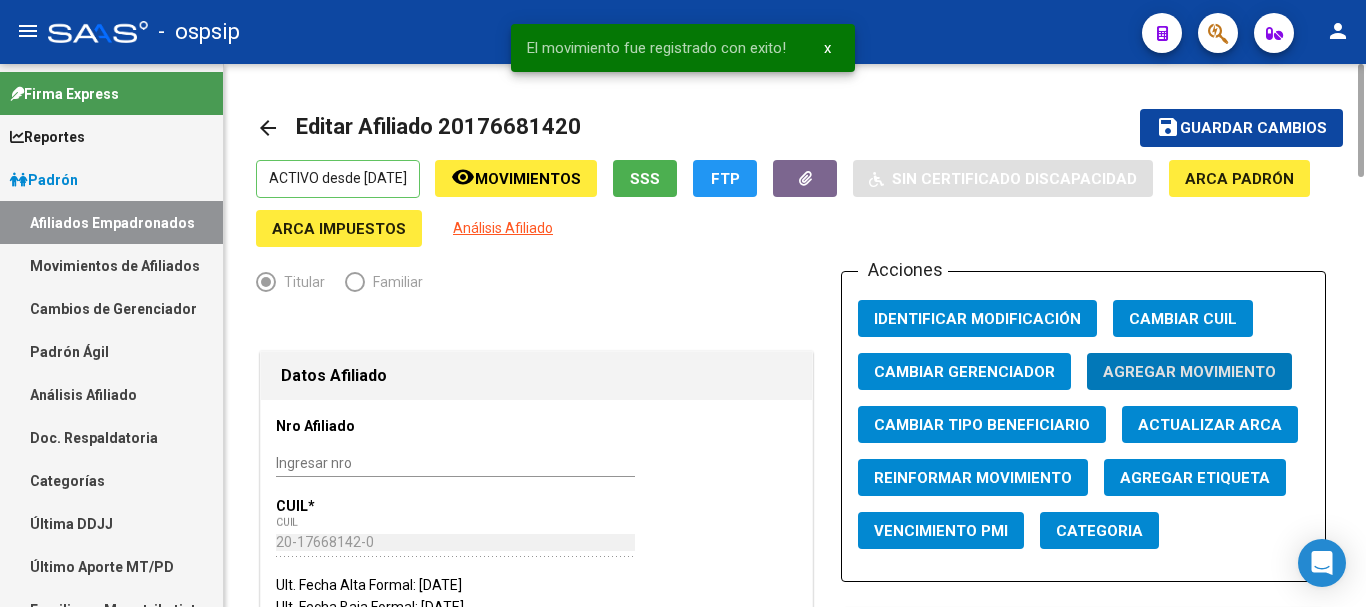 scroll, scrollTop: 800, scrollLeft: 0, axis: vertical 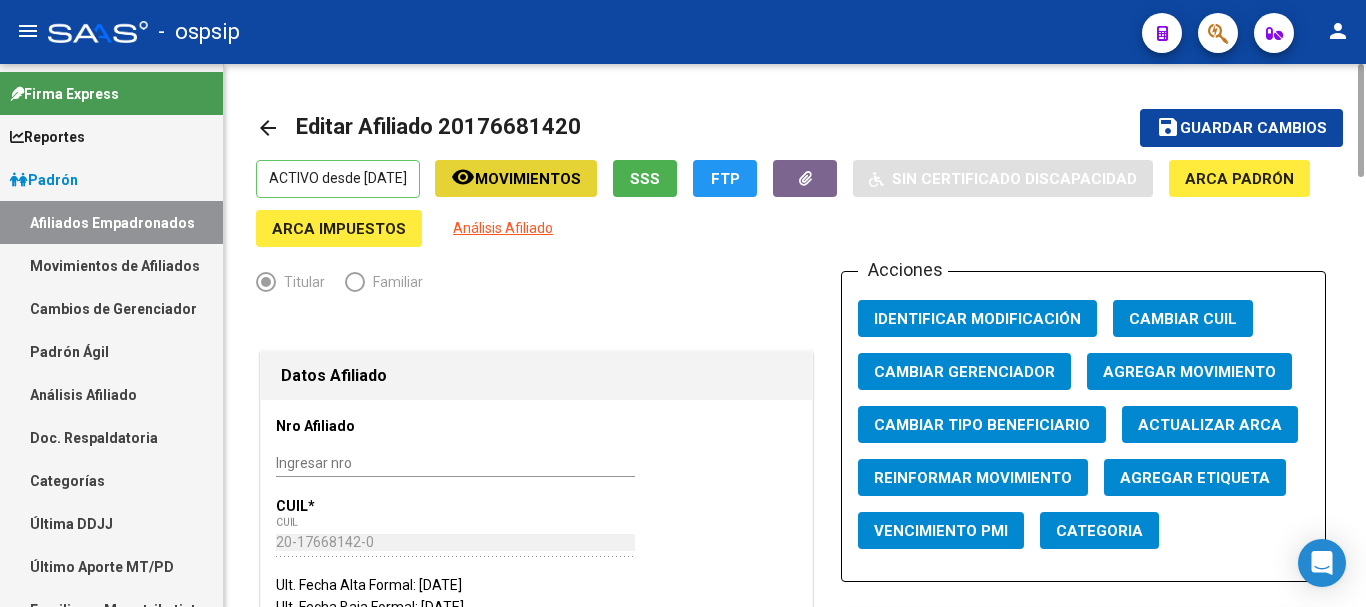 click on "remove_red_eye Movimientos" 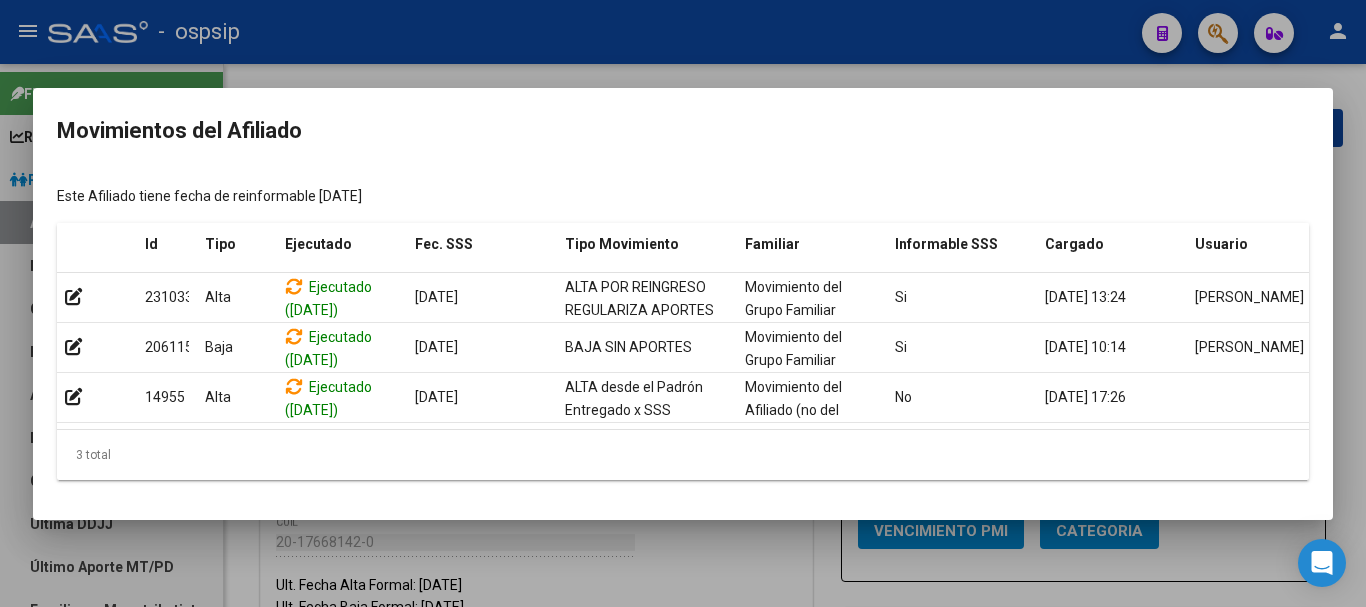 click at bounding box center [683, 303] 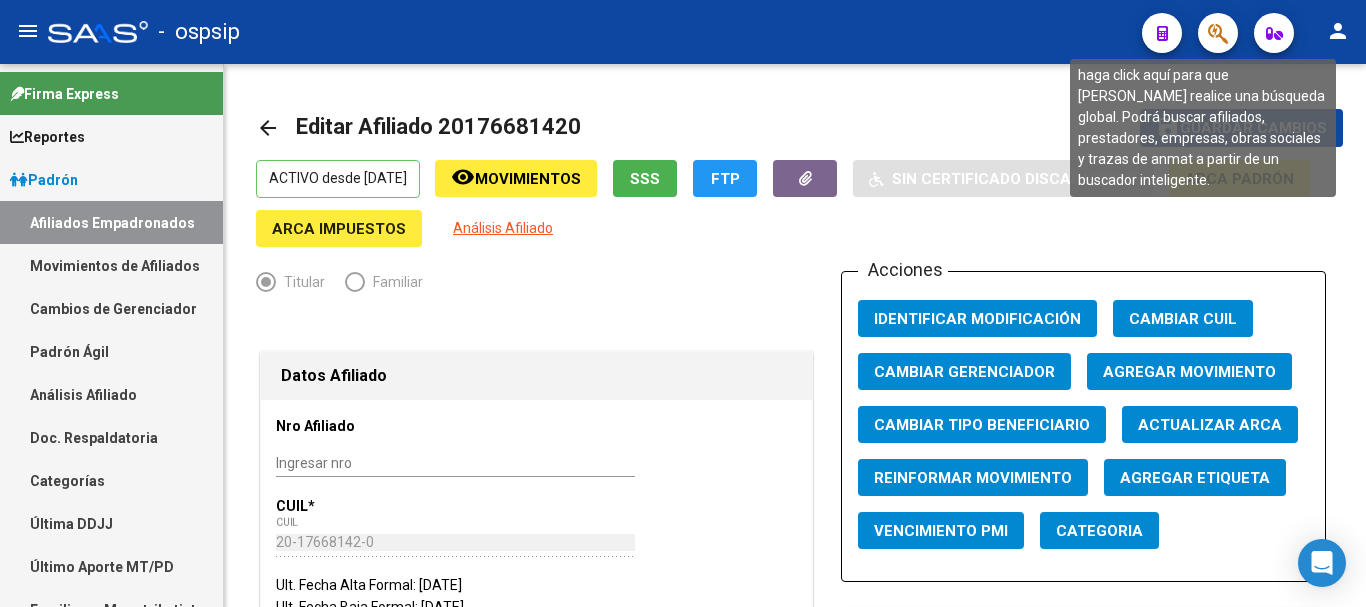 click 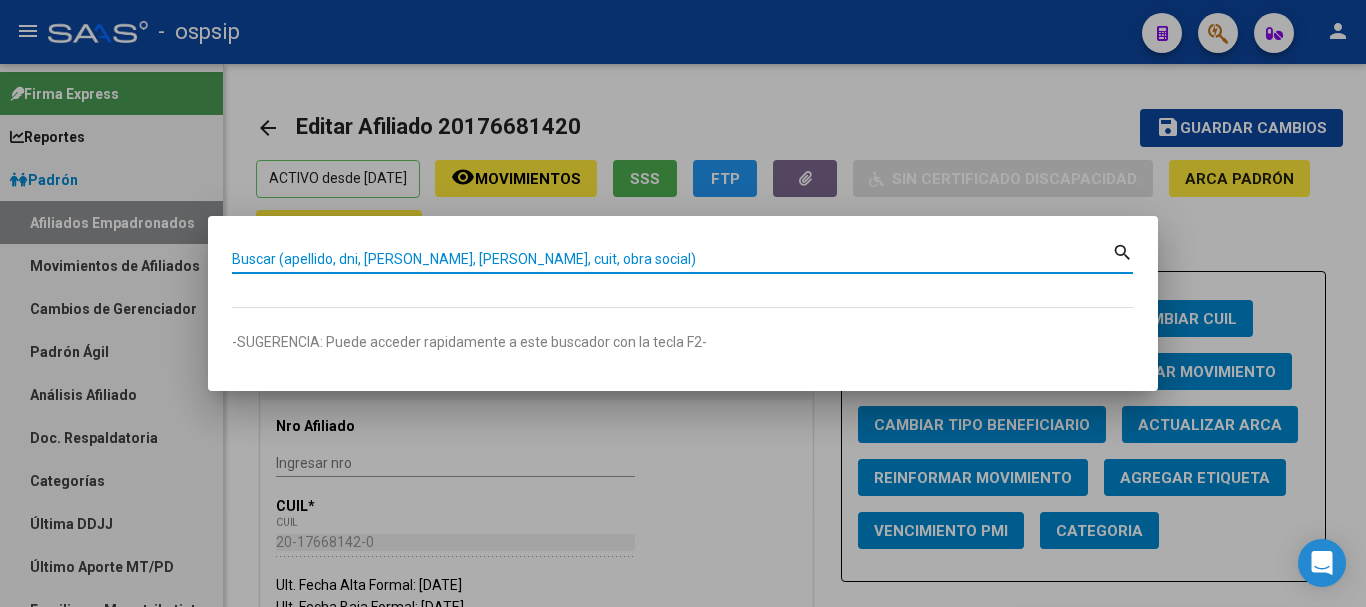 click on "Buscar (apellido, dni, [PERSON_NAME], [PERSON_NAME], cuit, obra social)" at bounding box center (672, 259) 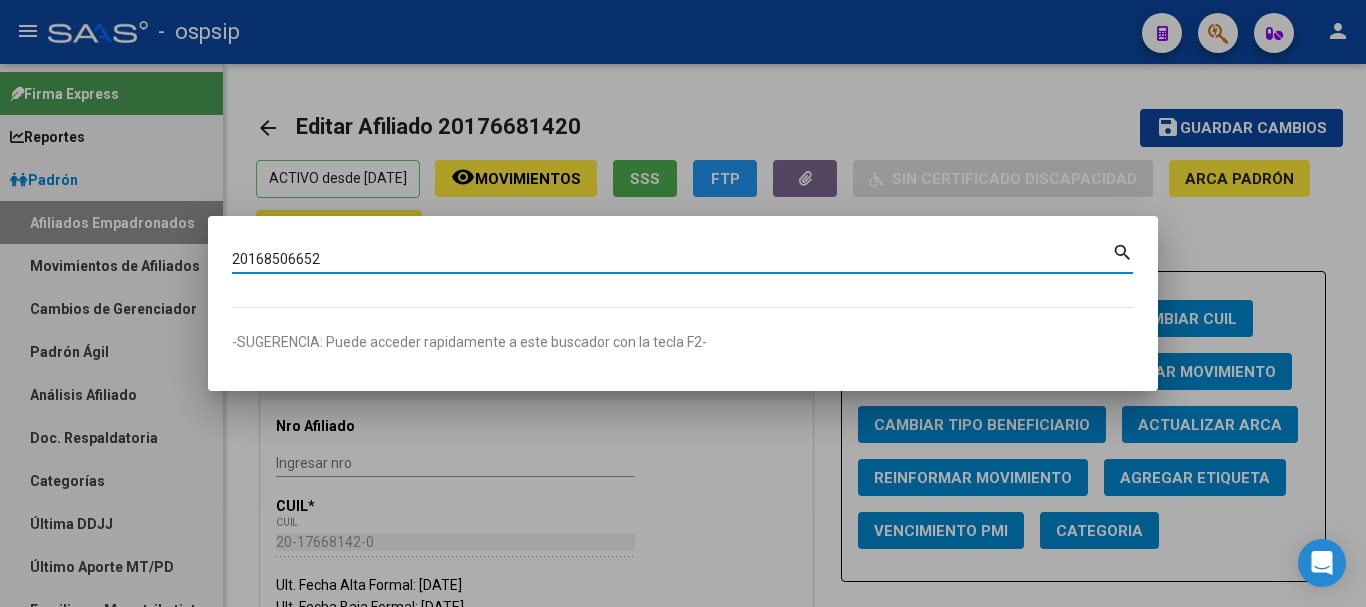 type on "20168506652" 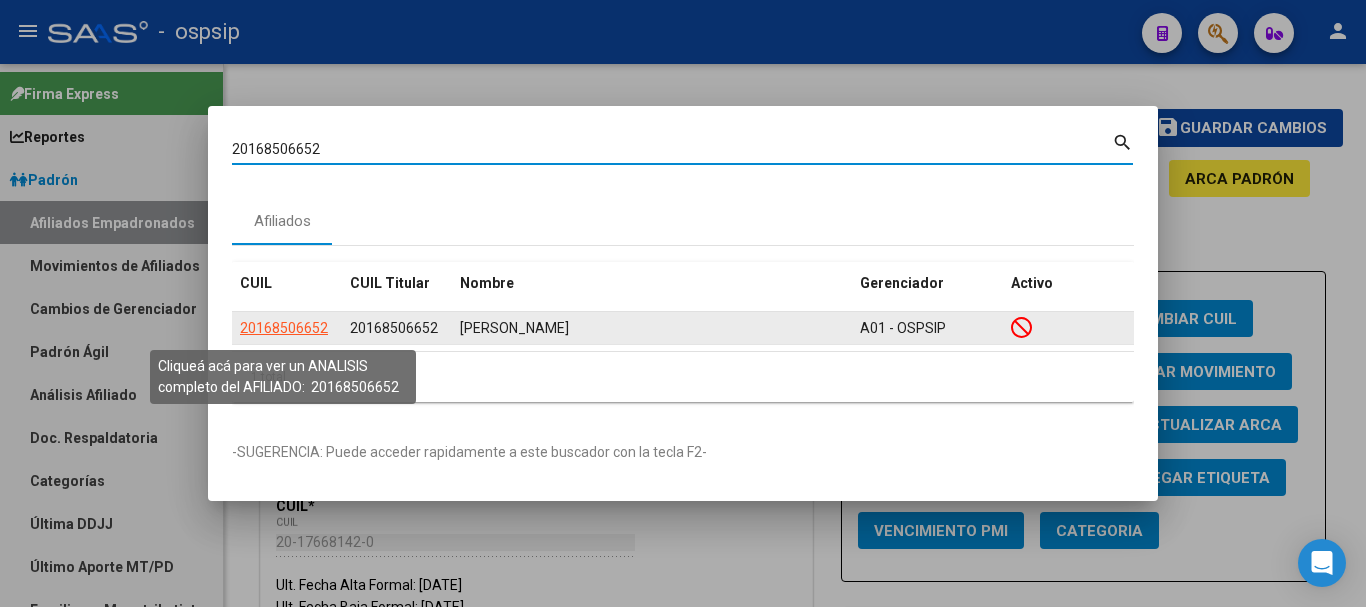 click on "20168506652" 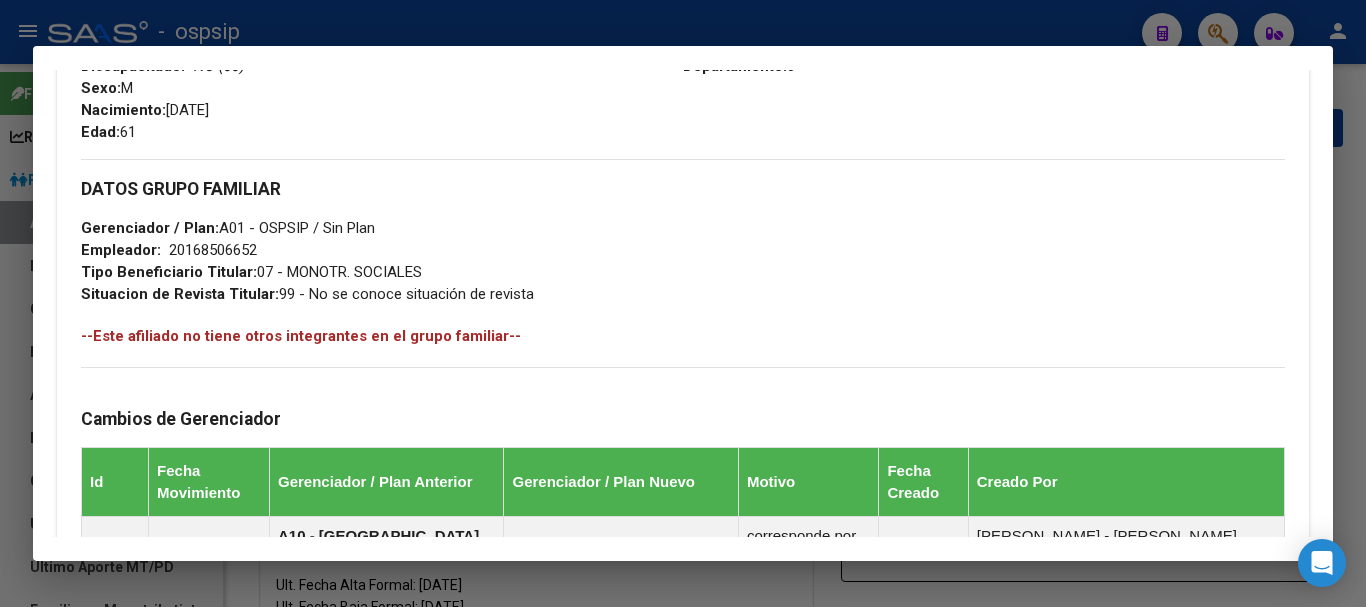 scroll, scrollTop: 1277, scrollLeft: 0, axis: vertical 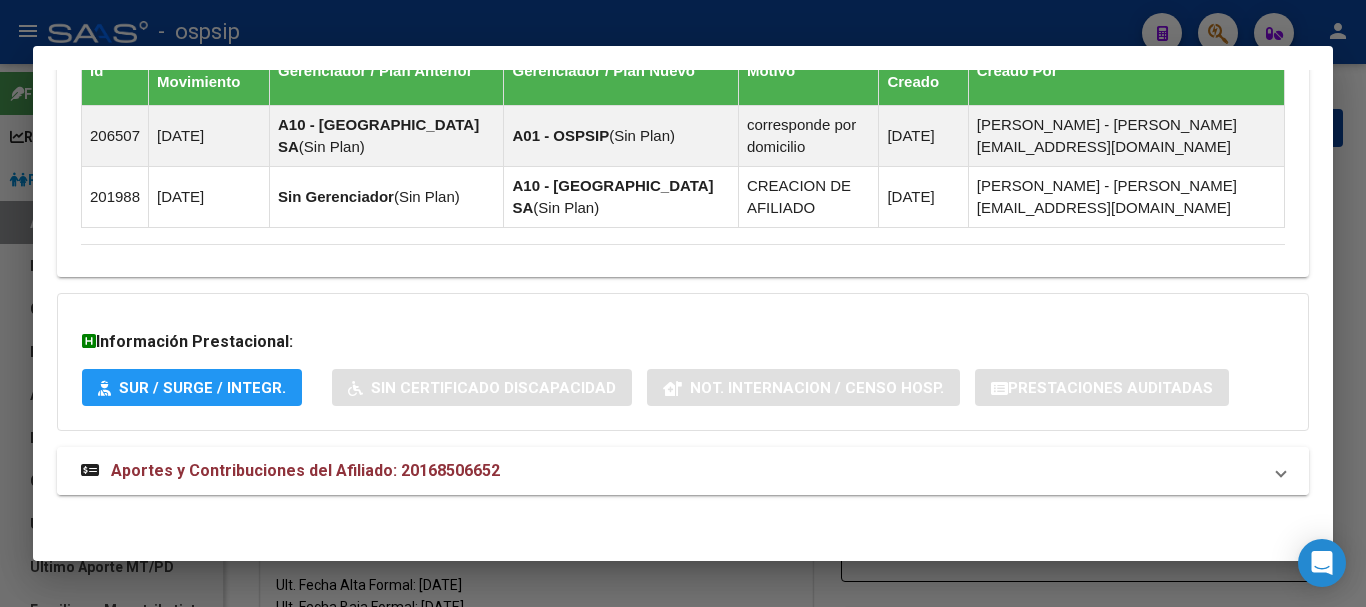 drag, startPoint x: 304, startPoint y: 467, endPoint x: 426, endPoint y: 428, distance: 128.082 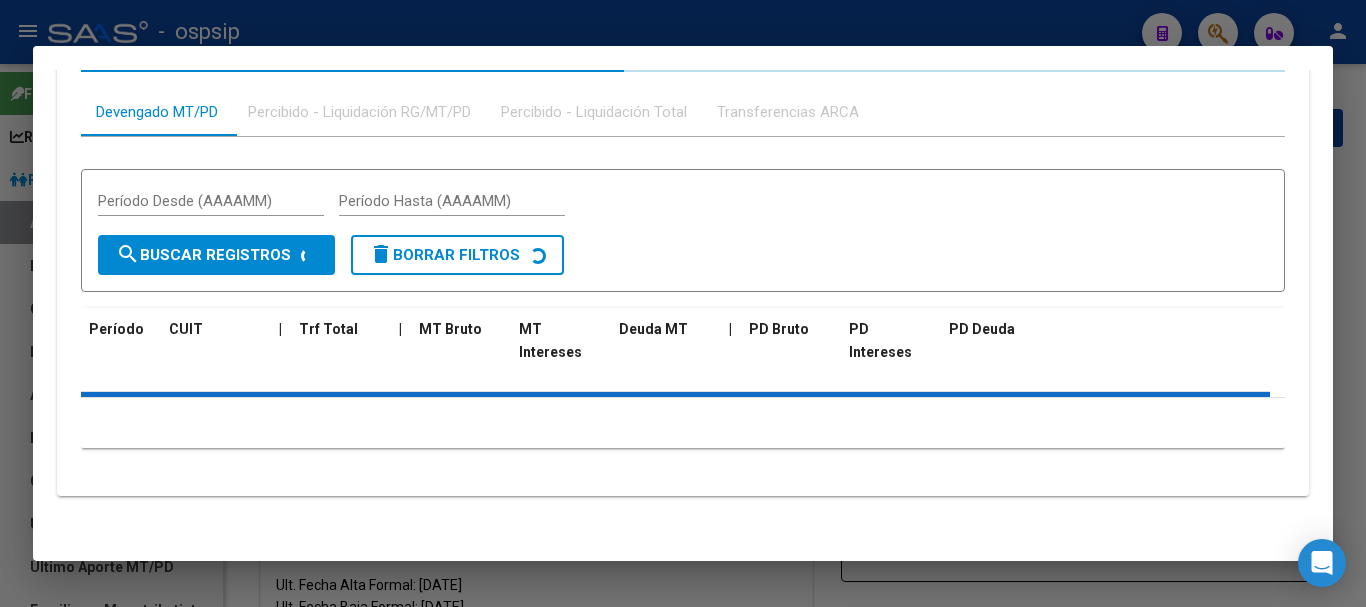 scroll, scrollTop: 1732, scrollLeft: 0, axis: vertical 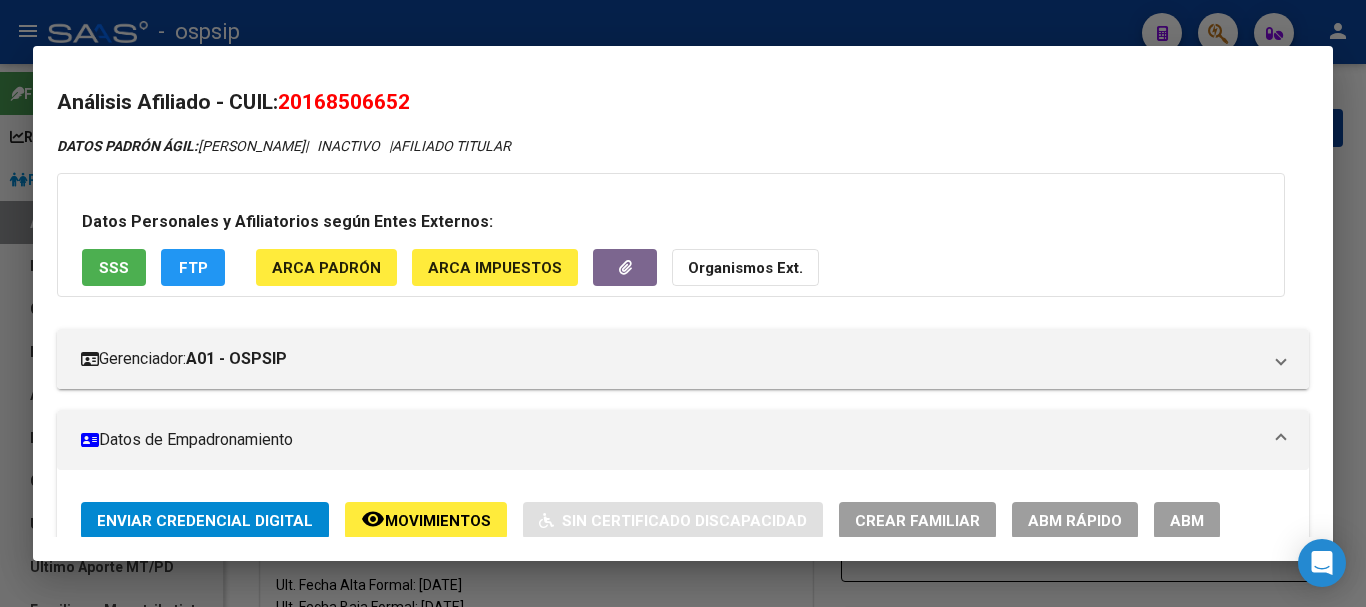 click at bounding box center (683, 303) 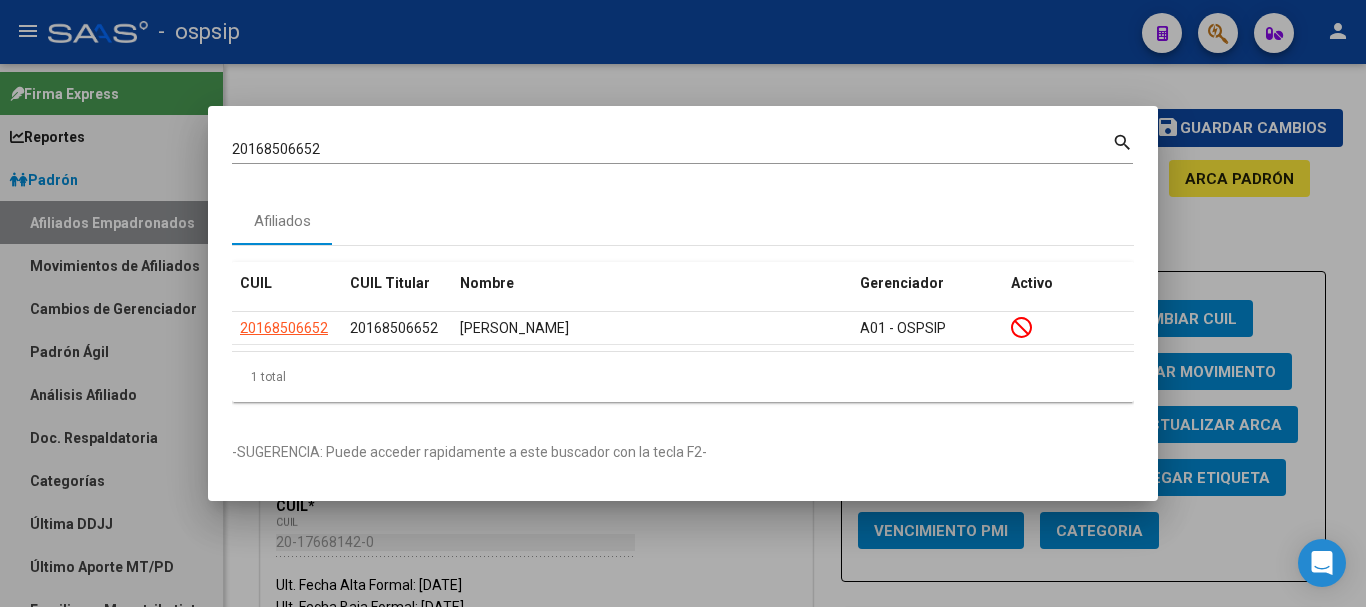 click on "20168506652" at bounding box center (672, 149) 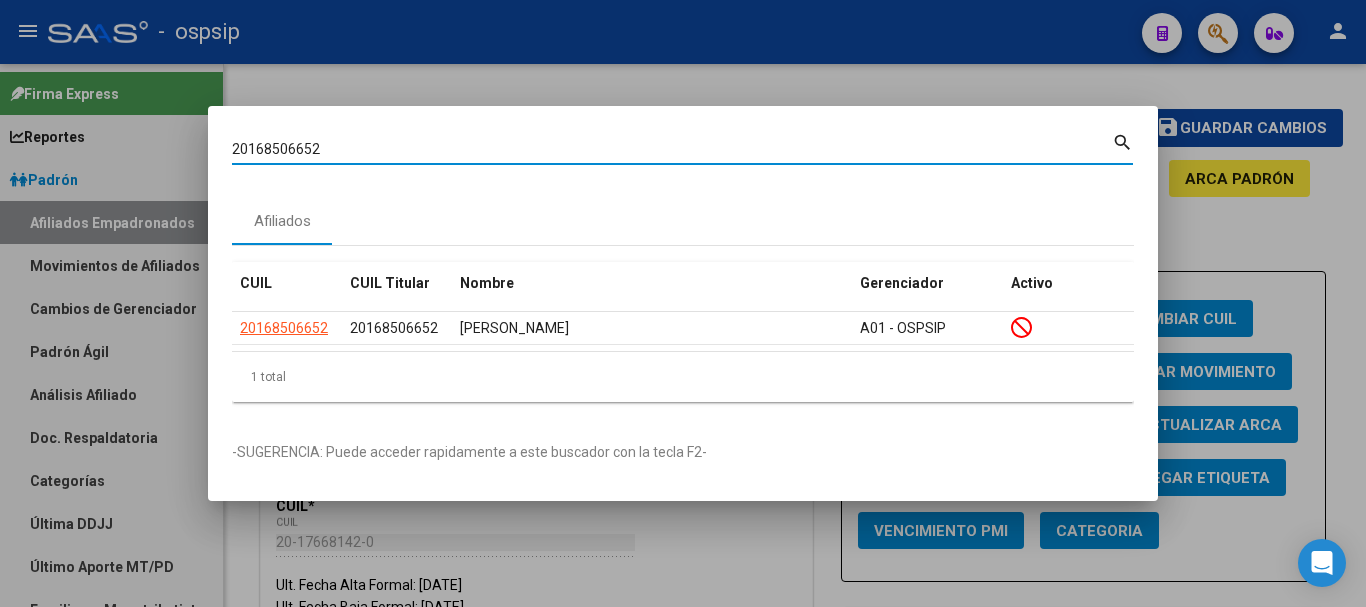 paste on "20336429448" 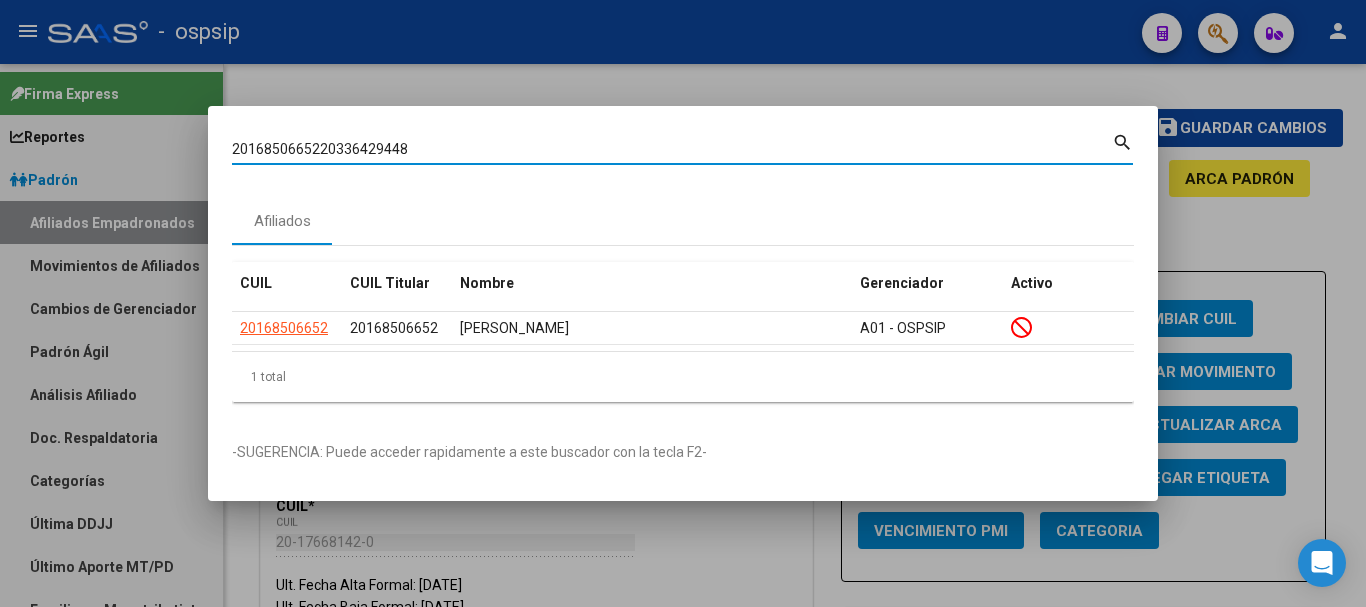 type on "2016850665220336429448" 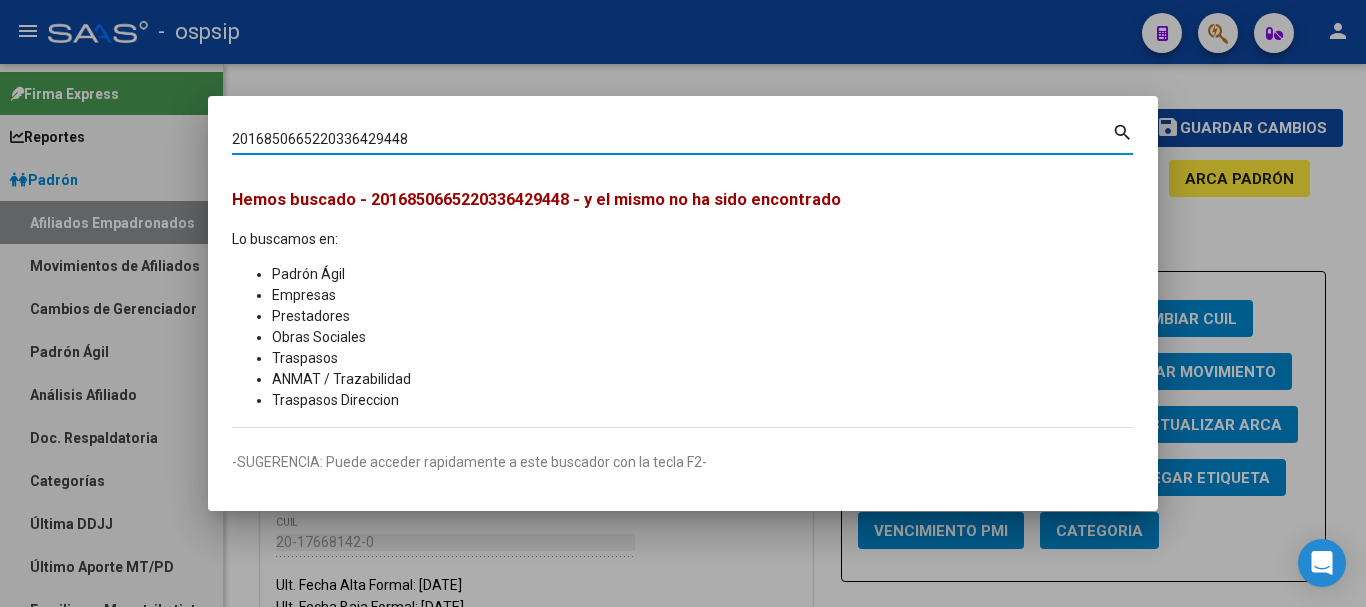 click on "2016850665220336429448" at bounding box center [672, 139] 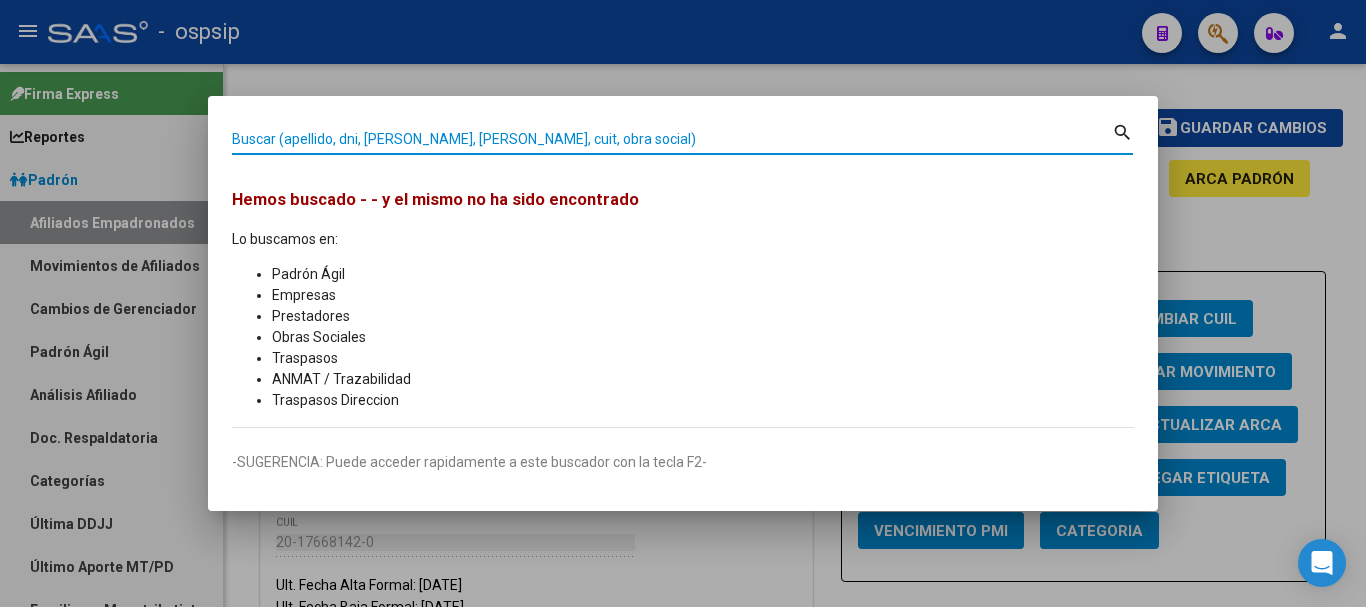 paste on "20336429448" 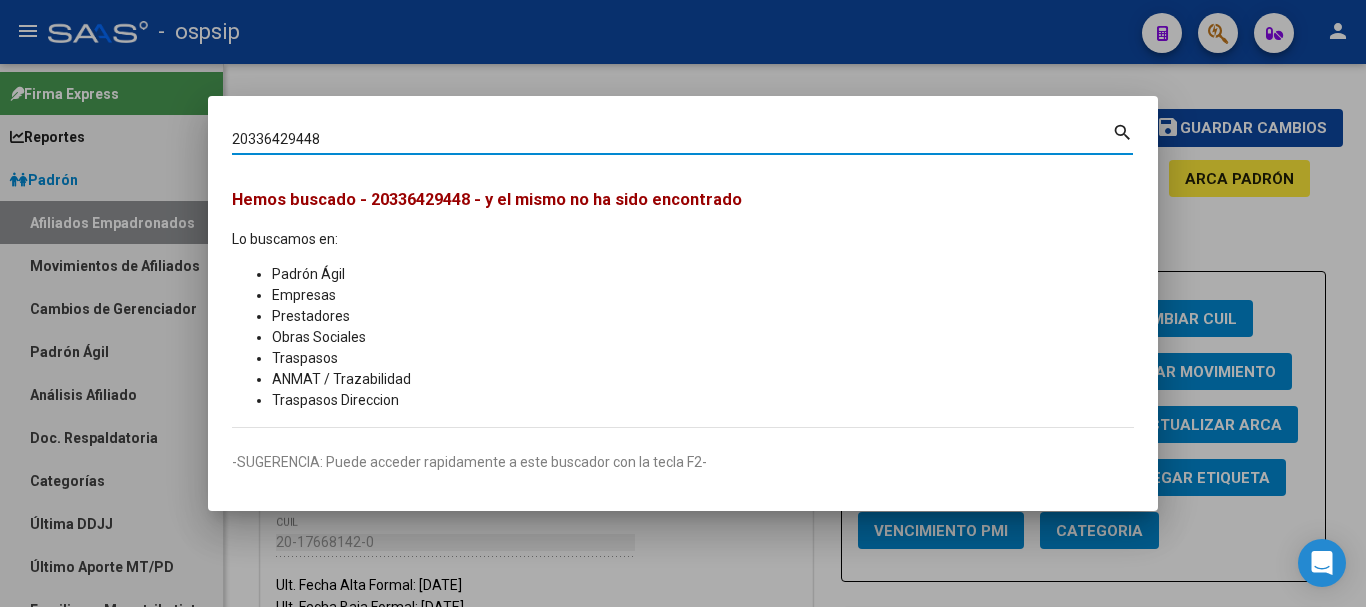 type on "20336429448" 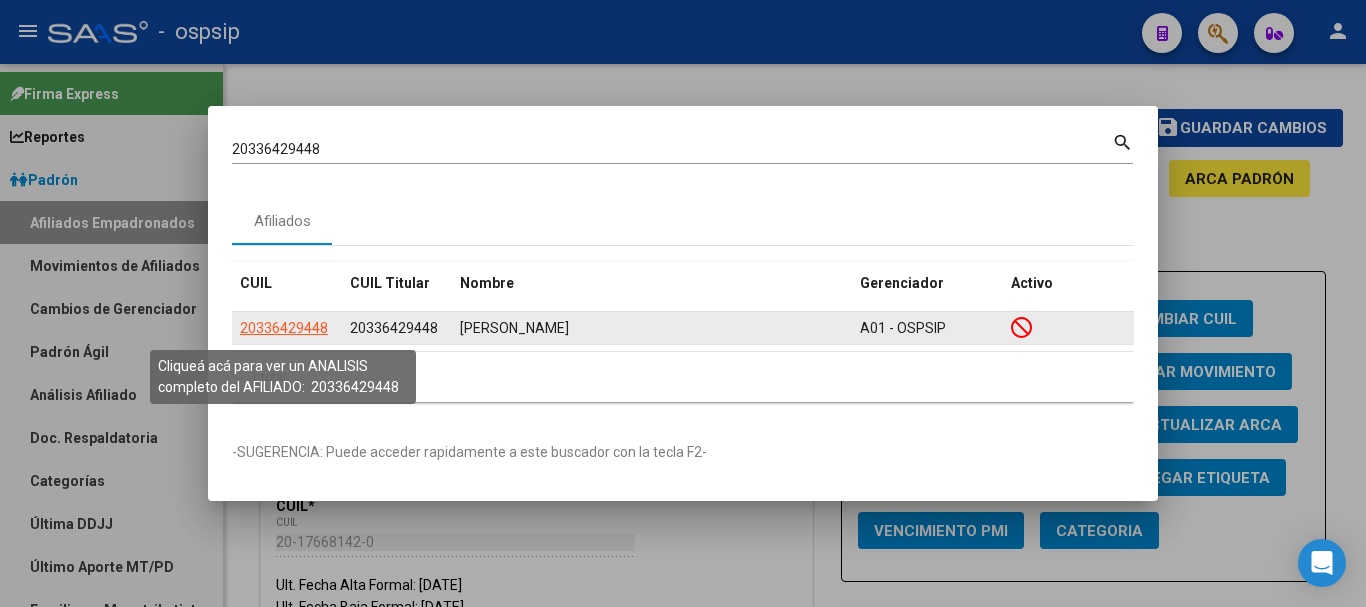 click on "20336429448" 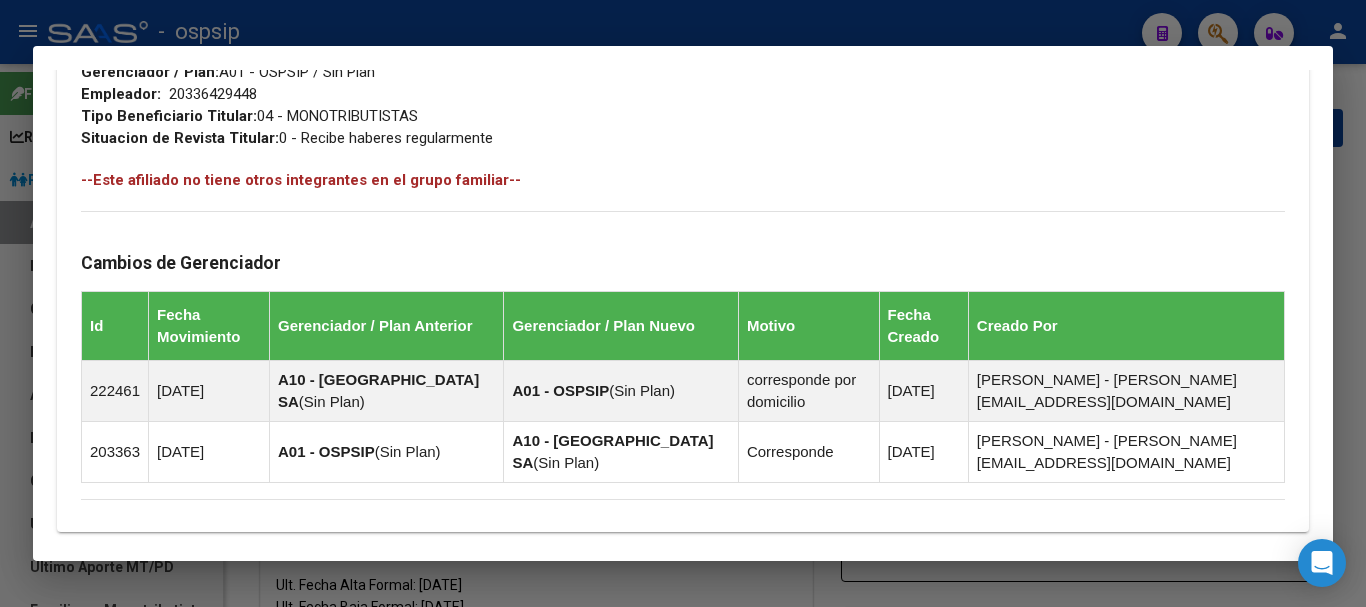 scroll, scrollTop: 1255, scrollLeft: 0, axis: vertical 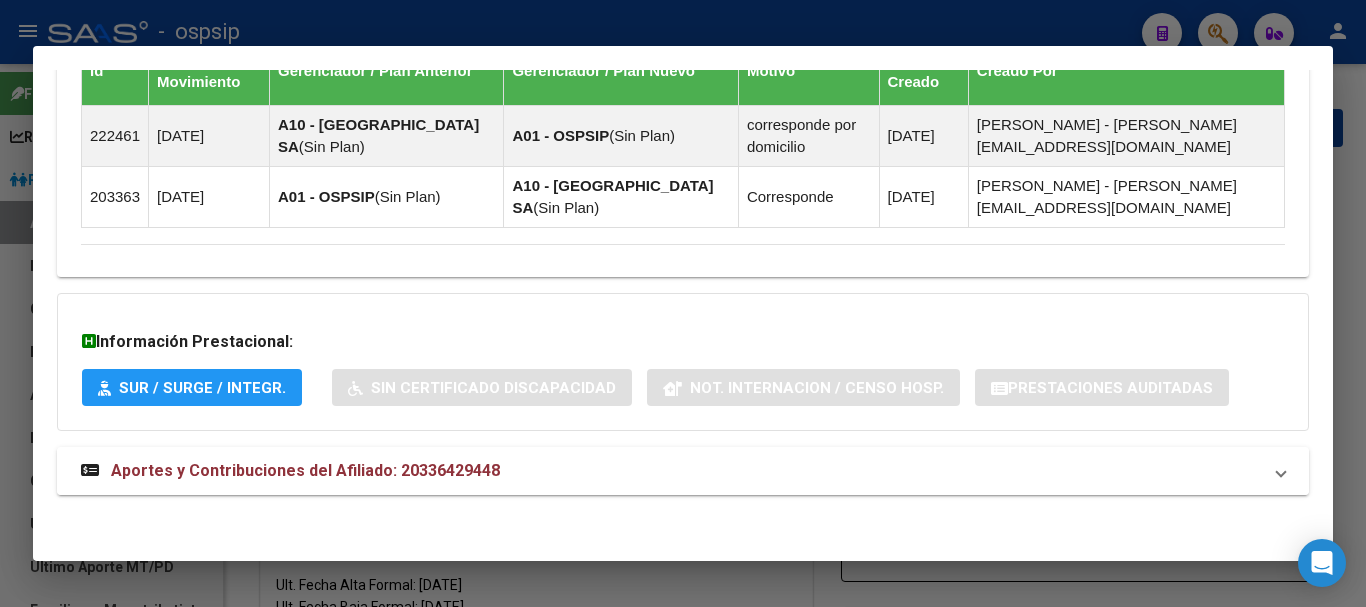 click on "Aportes y Contribuciones del Afiliado: 20336429448" at bounding box center [305, 470] 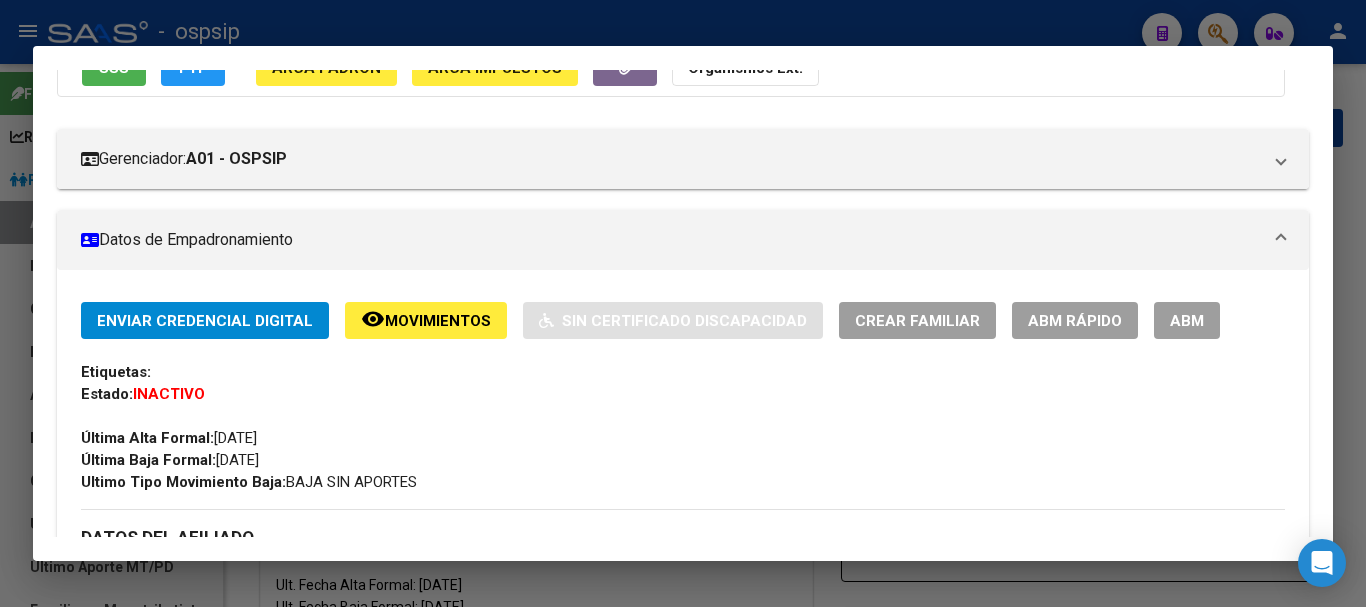 scroll, scrollTop: 300, scrollLeft: 0, axis: vertical 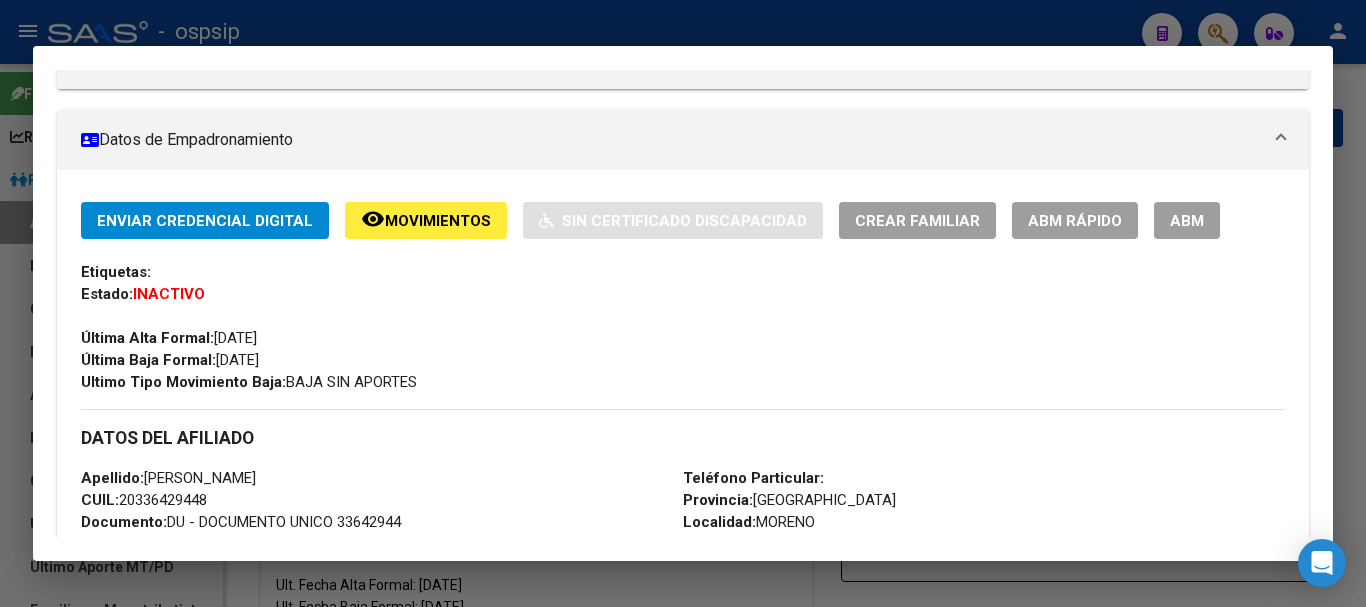 click on "ABM" at bounding box center (1187, 221) 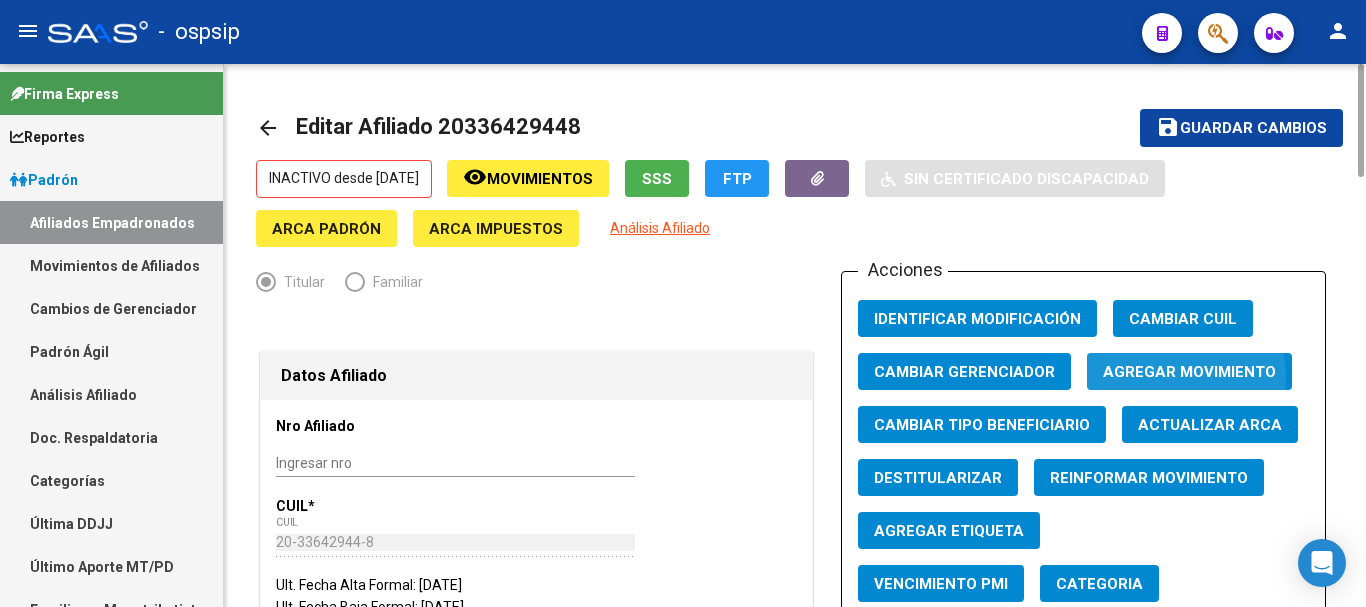 click on "Agregar Movimiento" 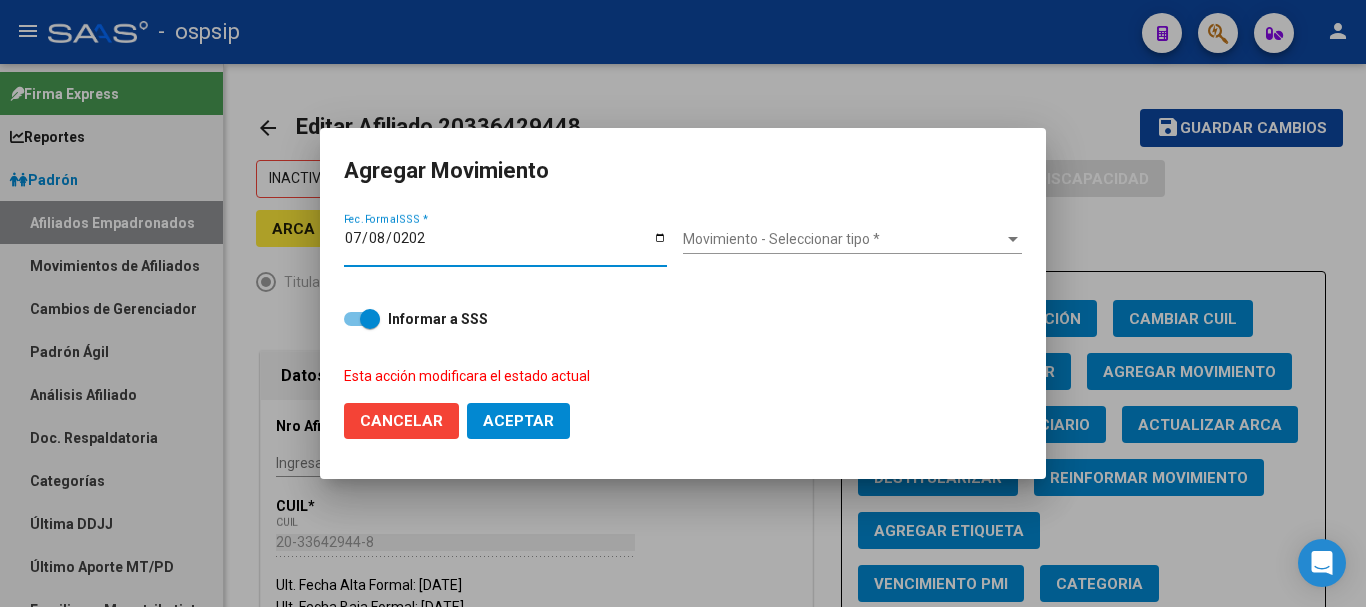 type on "[DATE]" 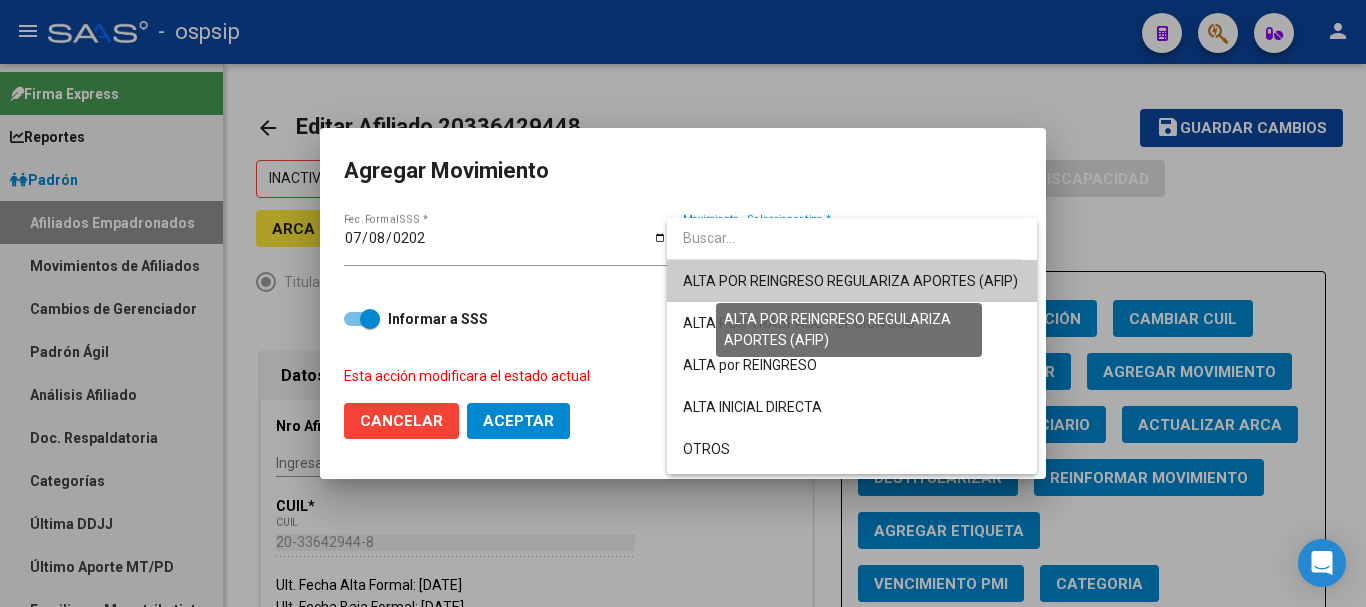click on "ALTA POR REINGRESO REGULARIZA APORTES (AFIP)" at bounding box center [850, 281] 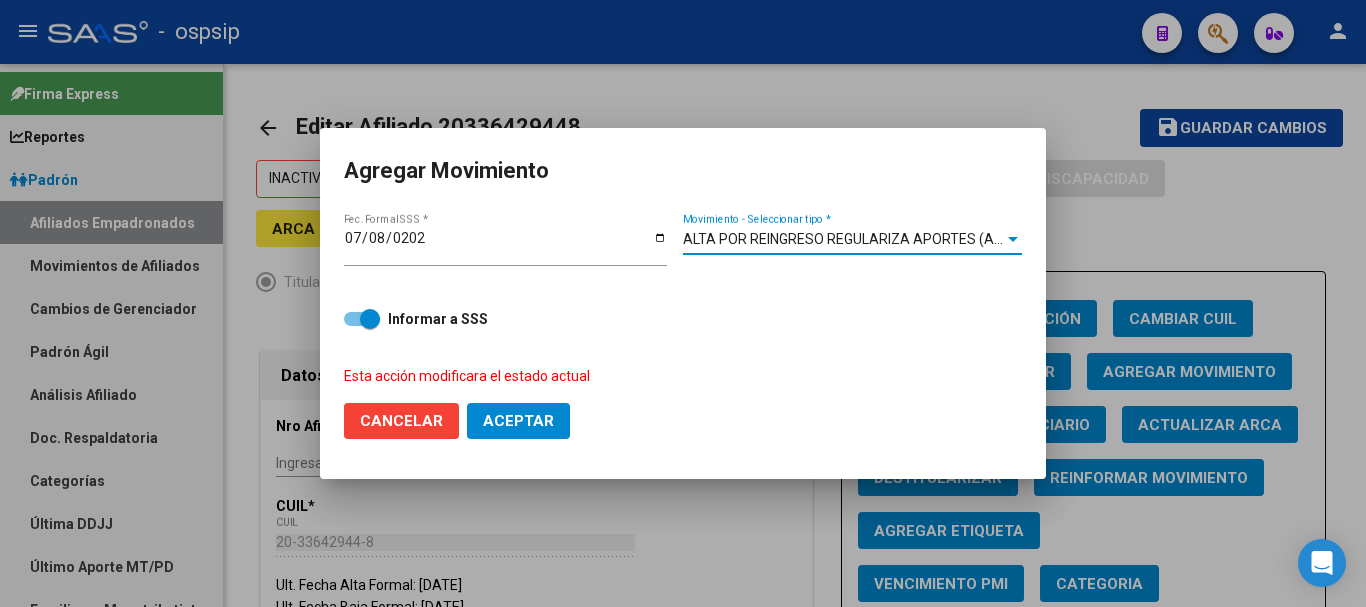 click on "Aceptar" 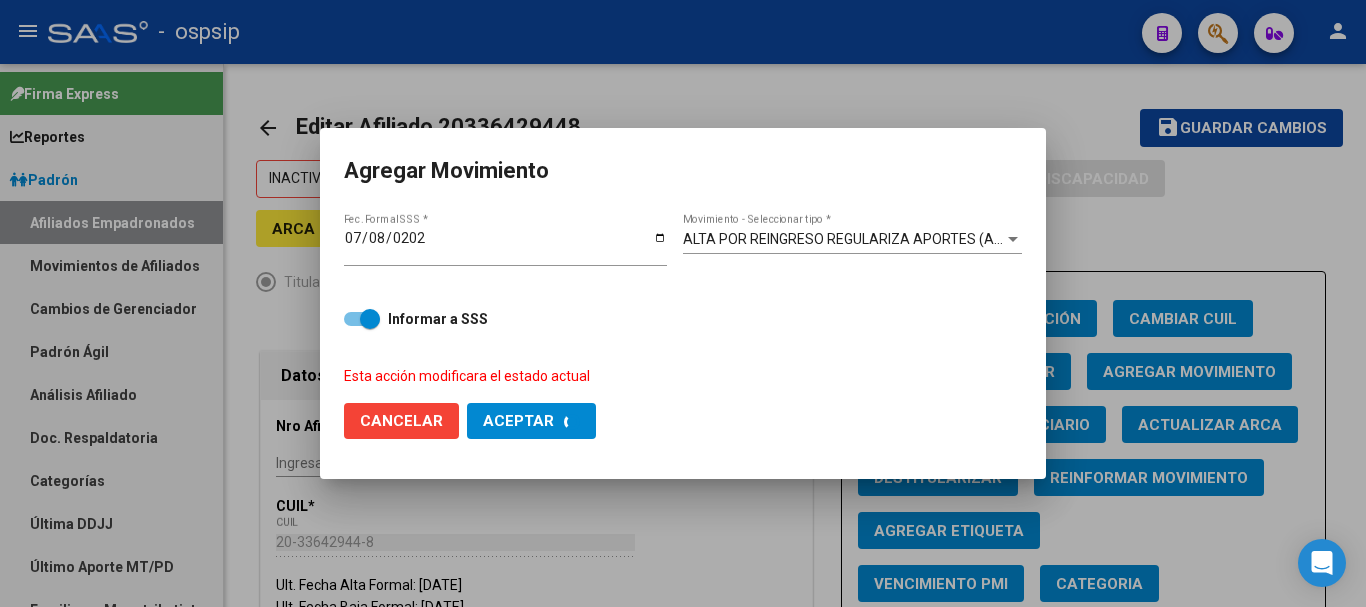 checkbox on "false" 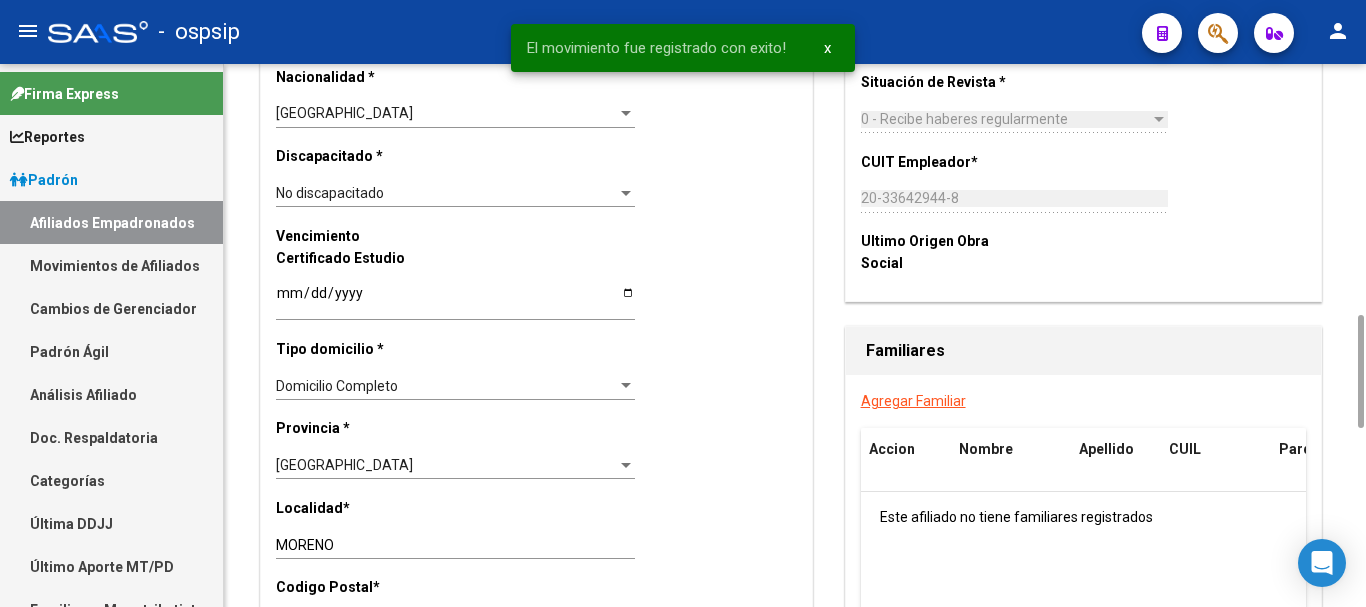 scroll, scrollTop: 800, scrollLeft: 0, axis: vertical 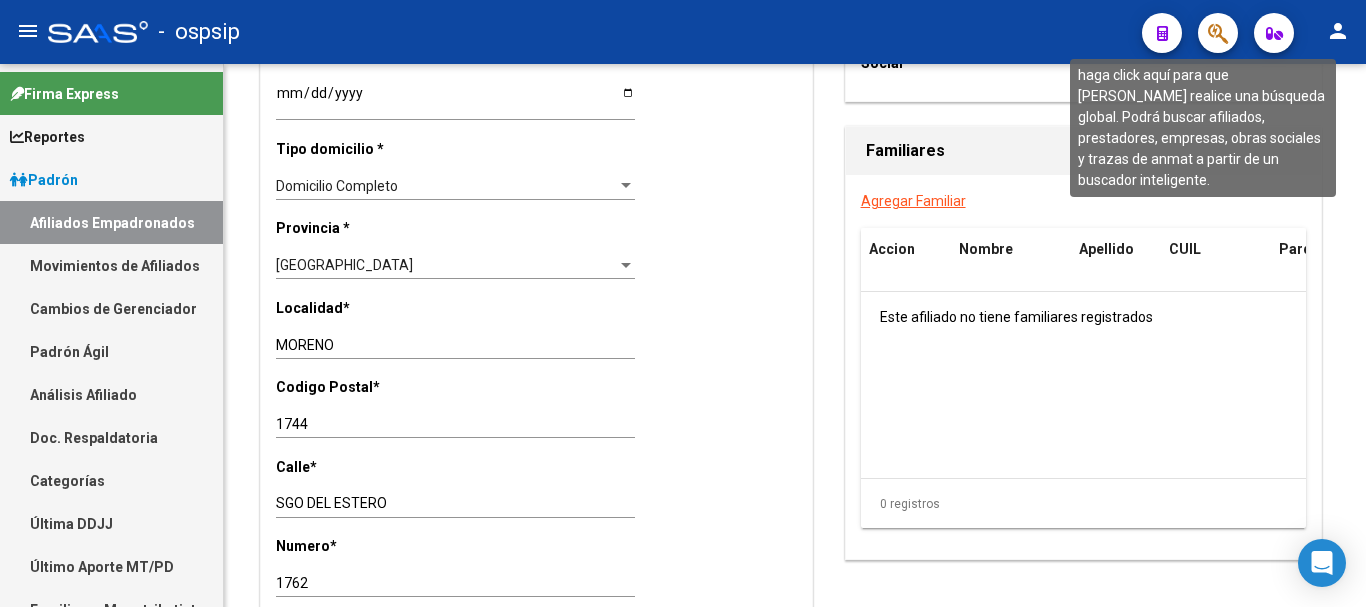 click 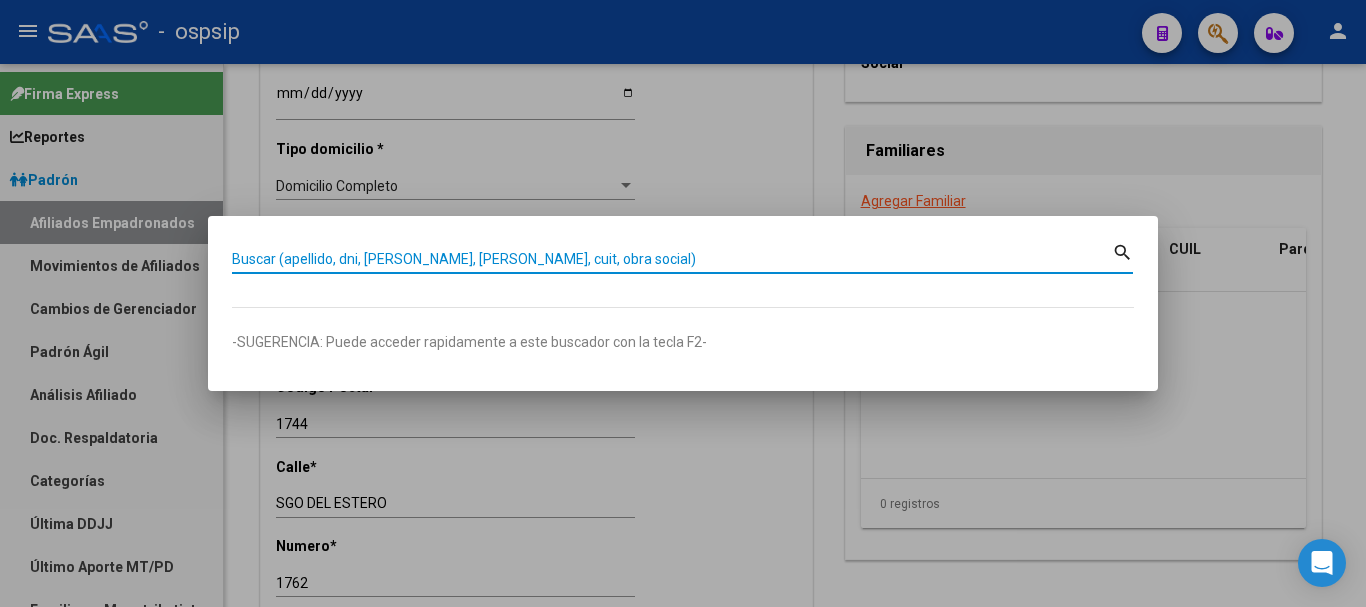 click on "Buscar (apellido, dni, [PERSON_NAME], [PERSON_NAME], cuit, obra social)" at bounding box center (672, 259) 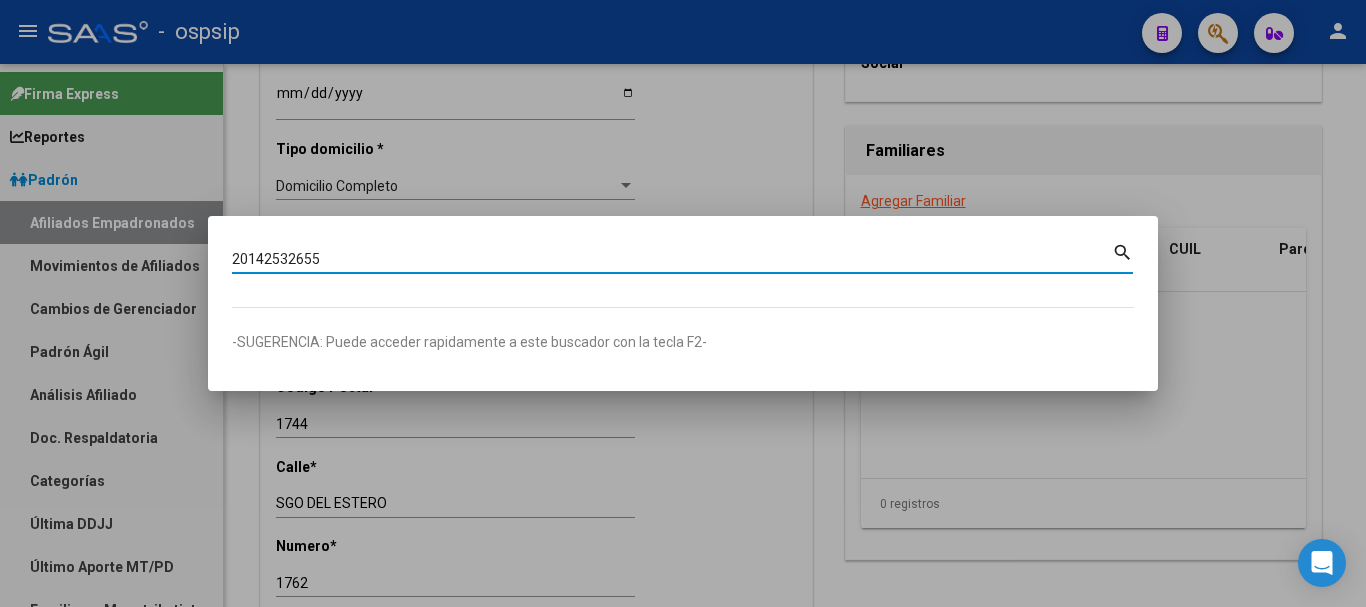 type on "20142532655" 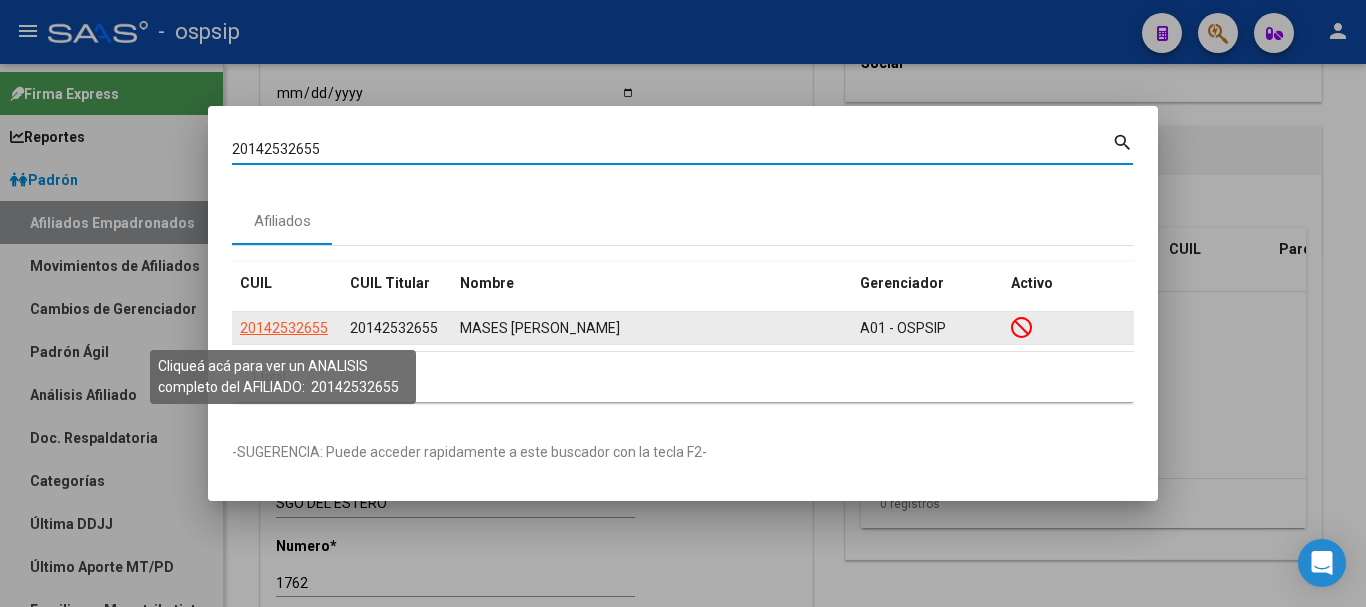 click on "20142532655" 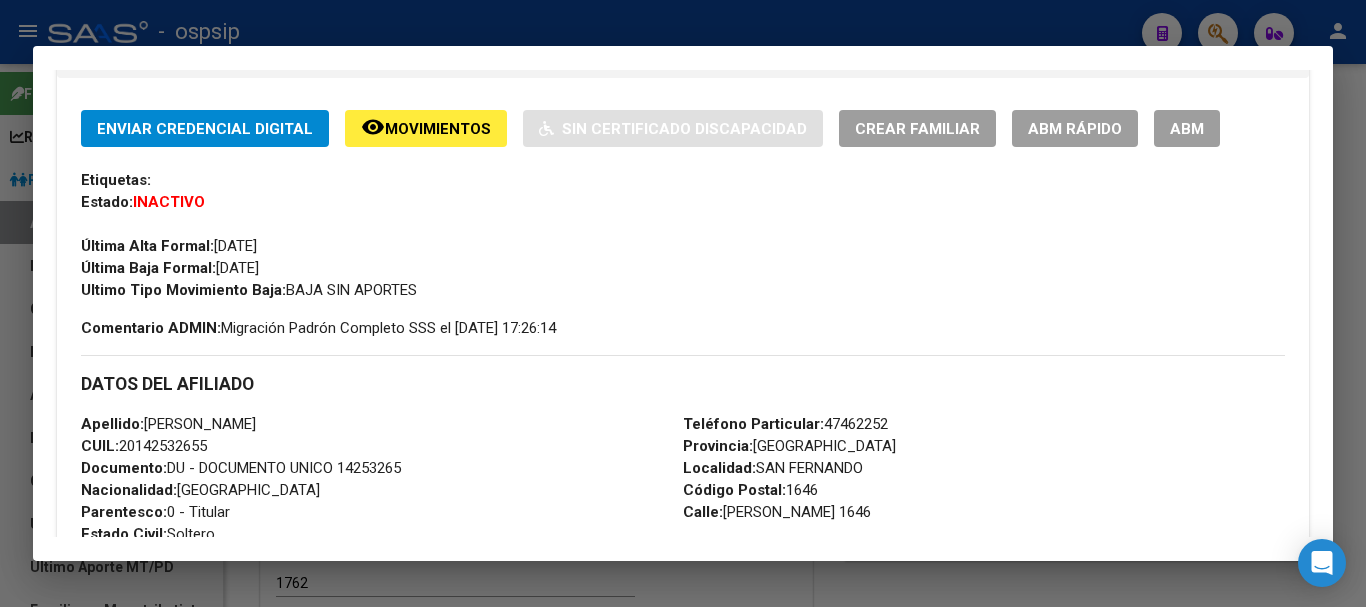 scroll, scrollTop: 400, scrollLeft: 0, axis: vertical 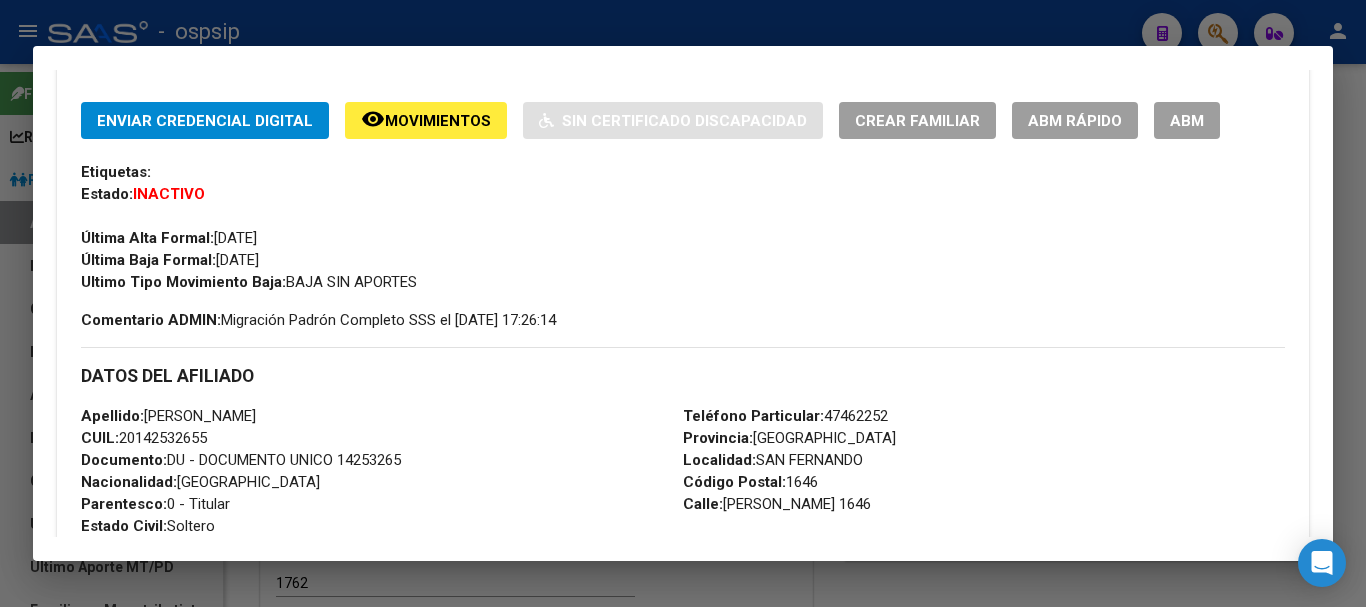 click on "ABM" at bounding box center [1187, 120] 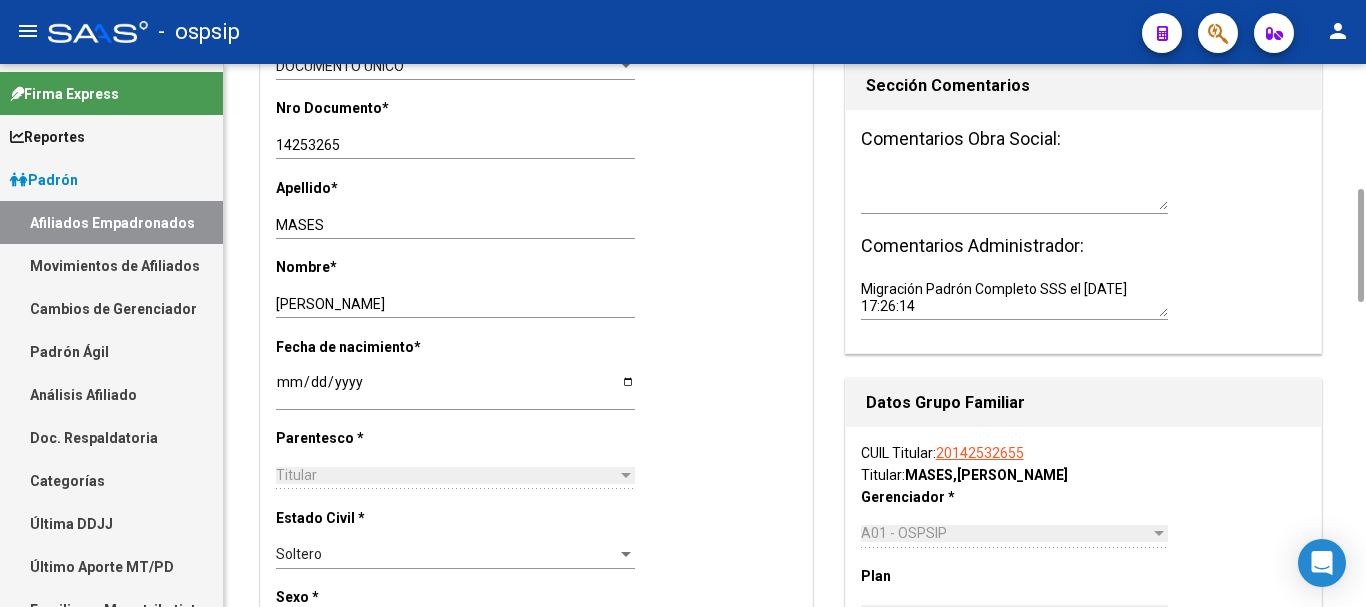 scroll, scrollTop: 0, scrollLeft: 0, axis: both 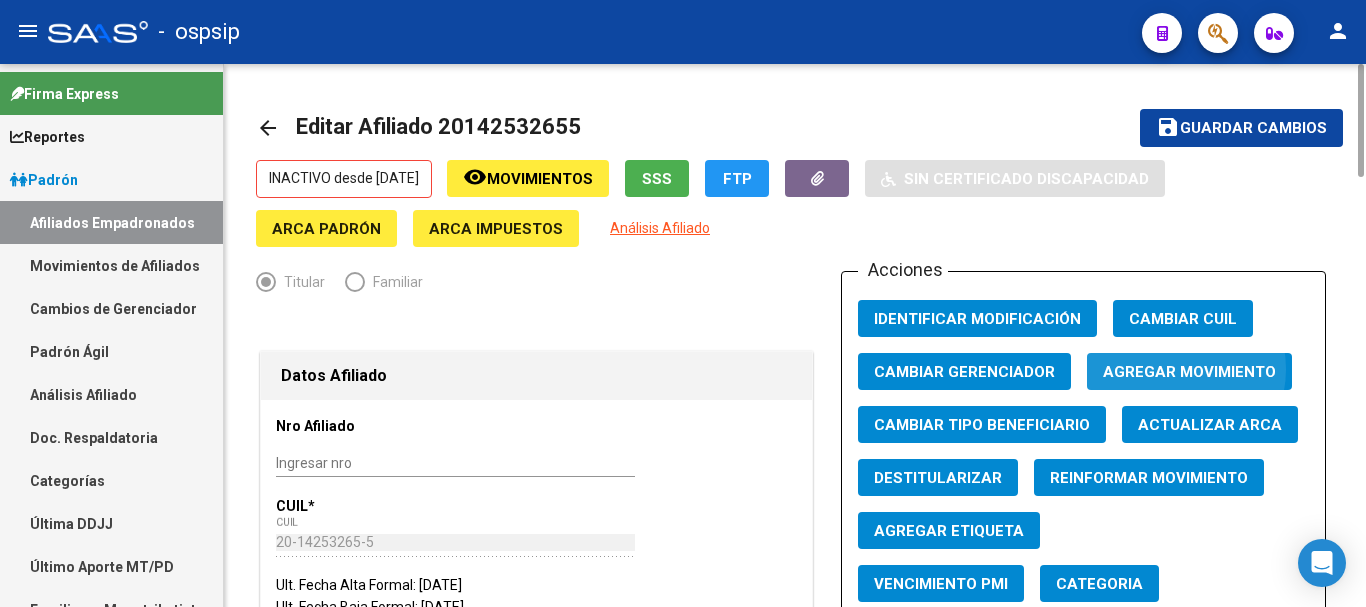 click on "Agregar Movimiento" 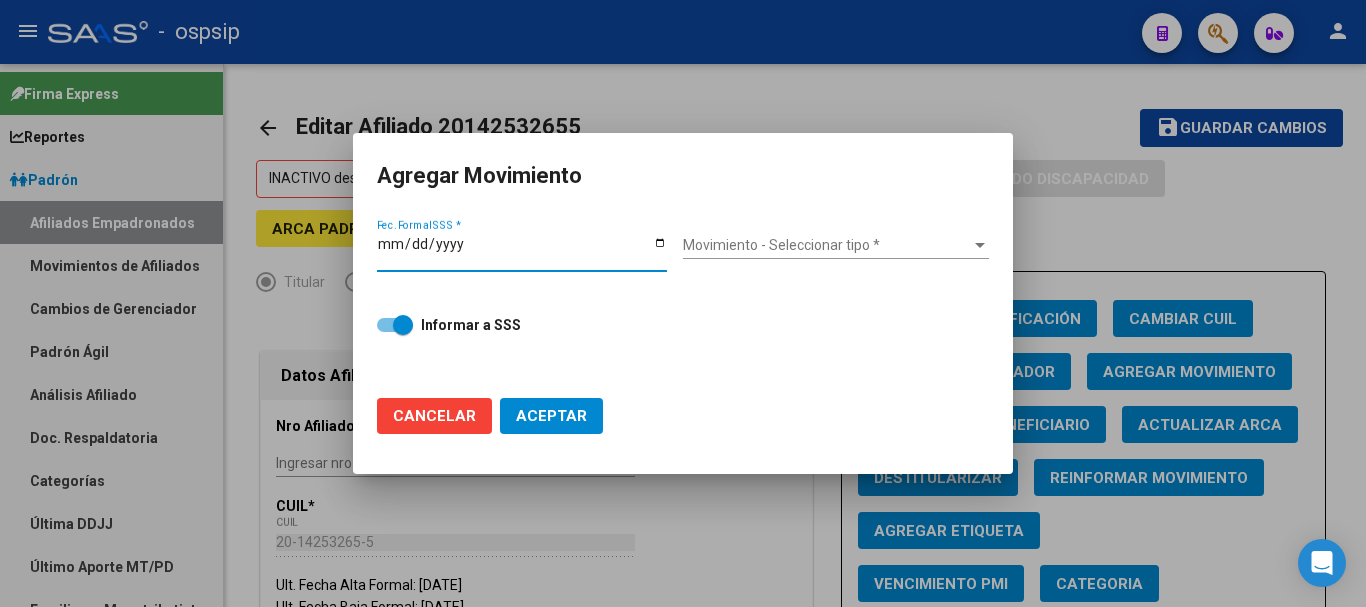 click on "Fec. Formal SSS *" at bounding box center [522, 251] 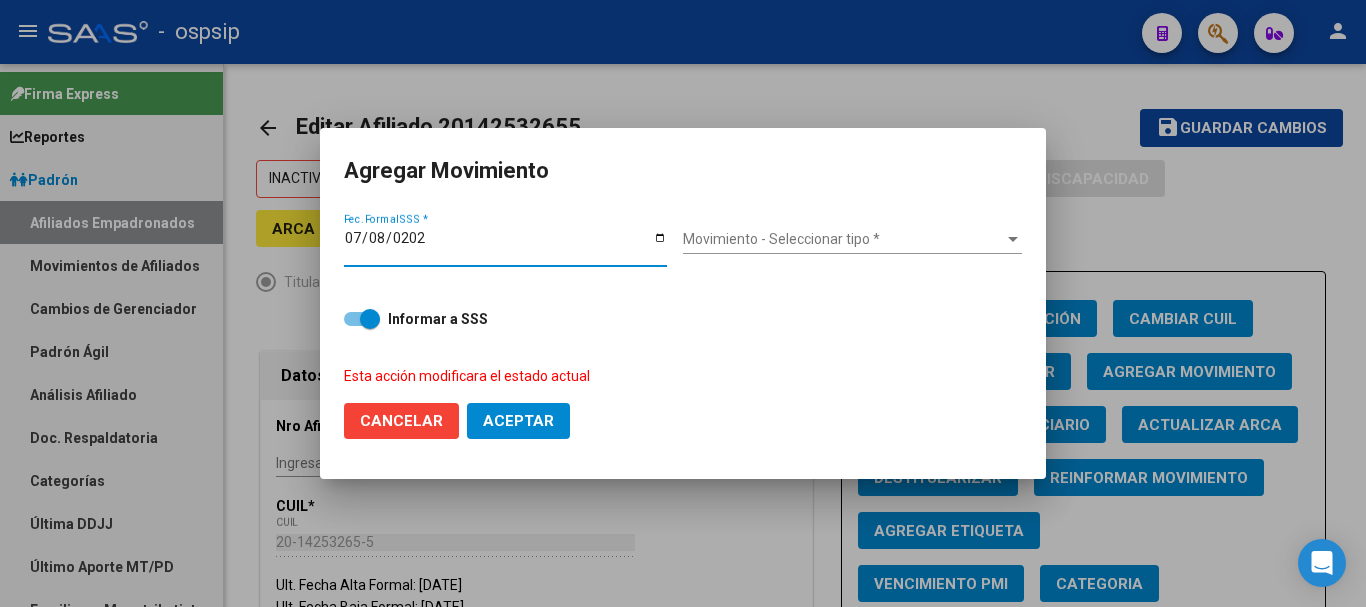 type on "[DATE]" 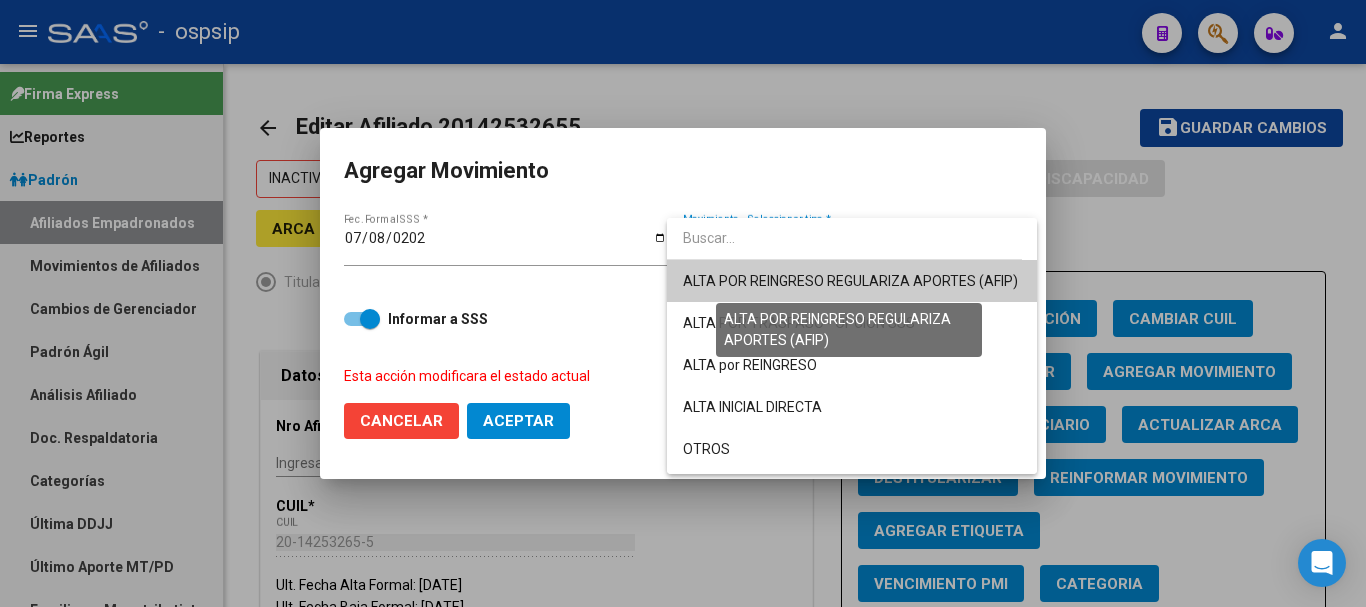 click on "ALTA POR REINGRESO REGULARIZA APORTES (AFIP)" at bounding box center [850, 281] 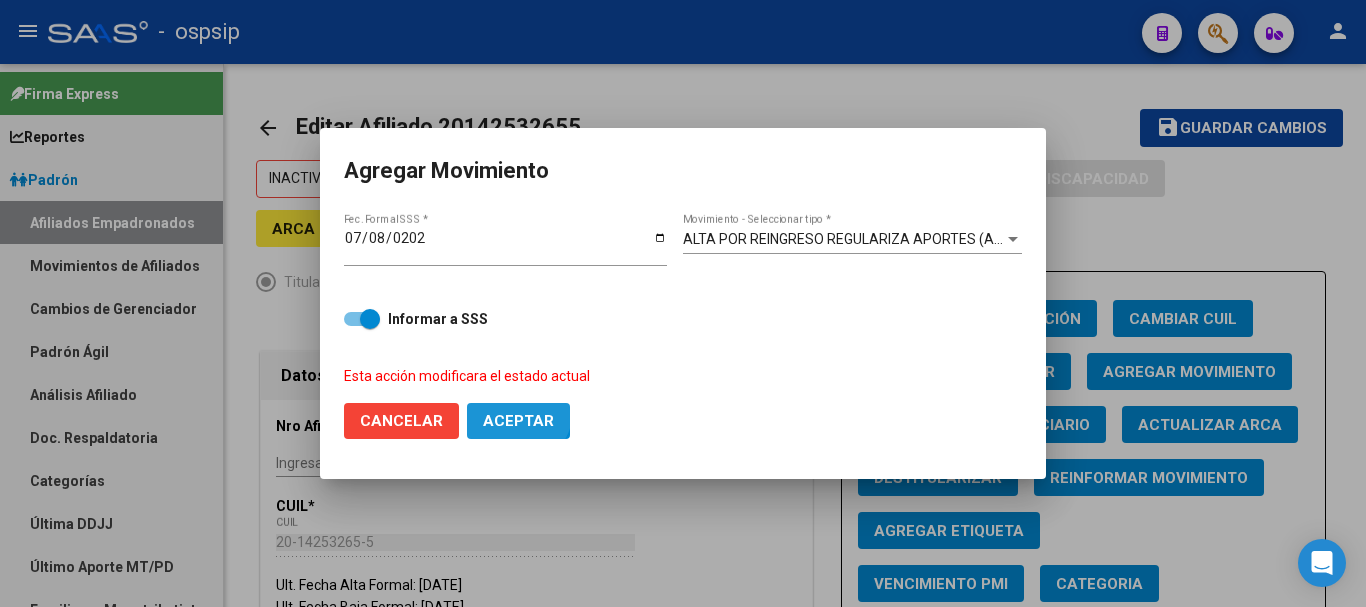 click on "Aceptar" 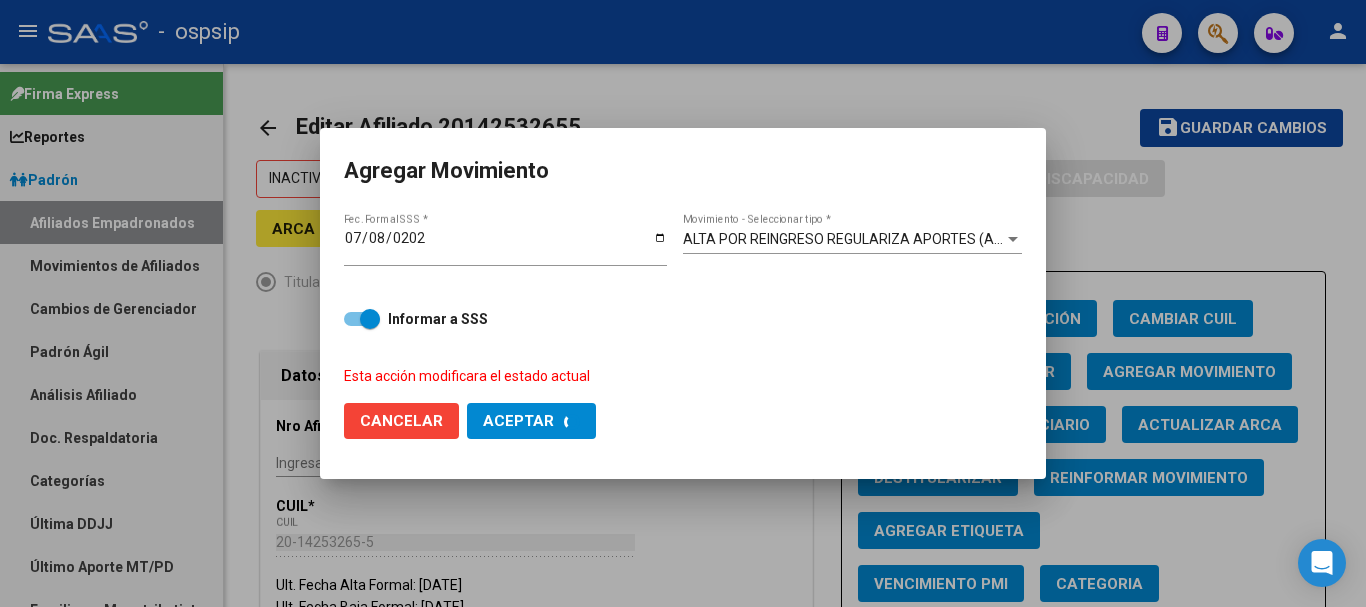 checkbox on "false" 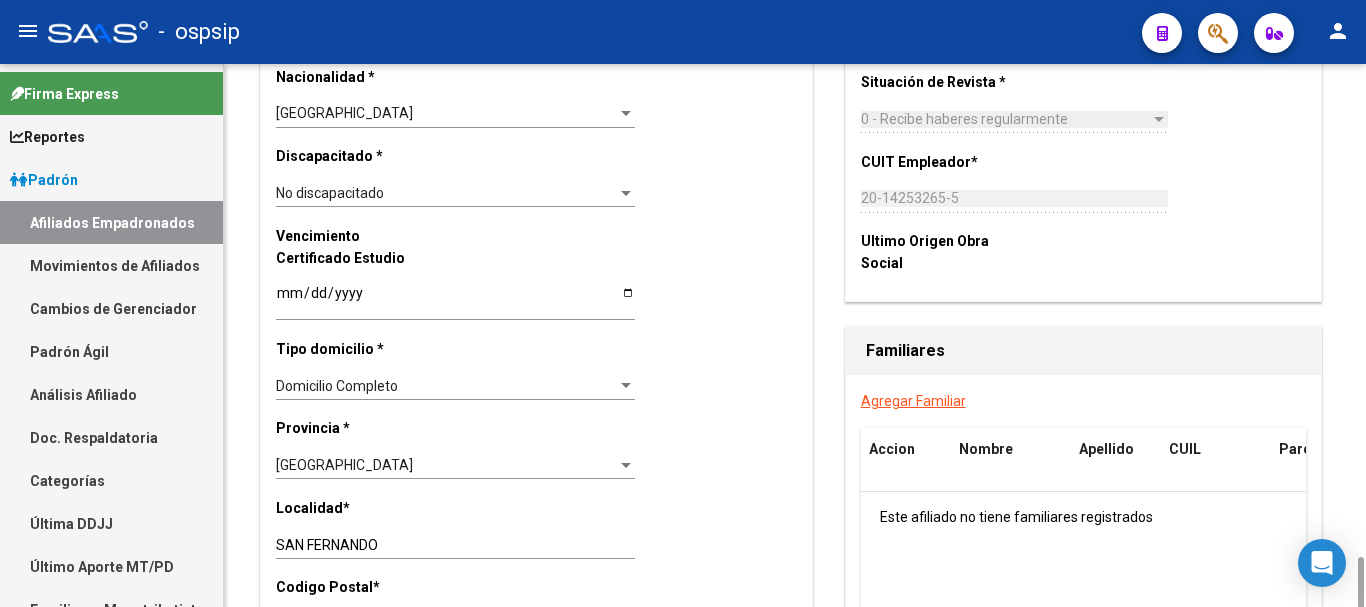 scroll, scrollTop: 1400, scrollLeft: 0, axis: vertical 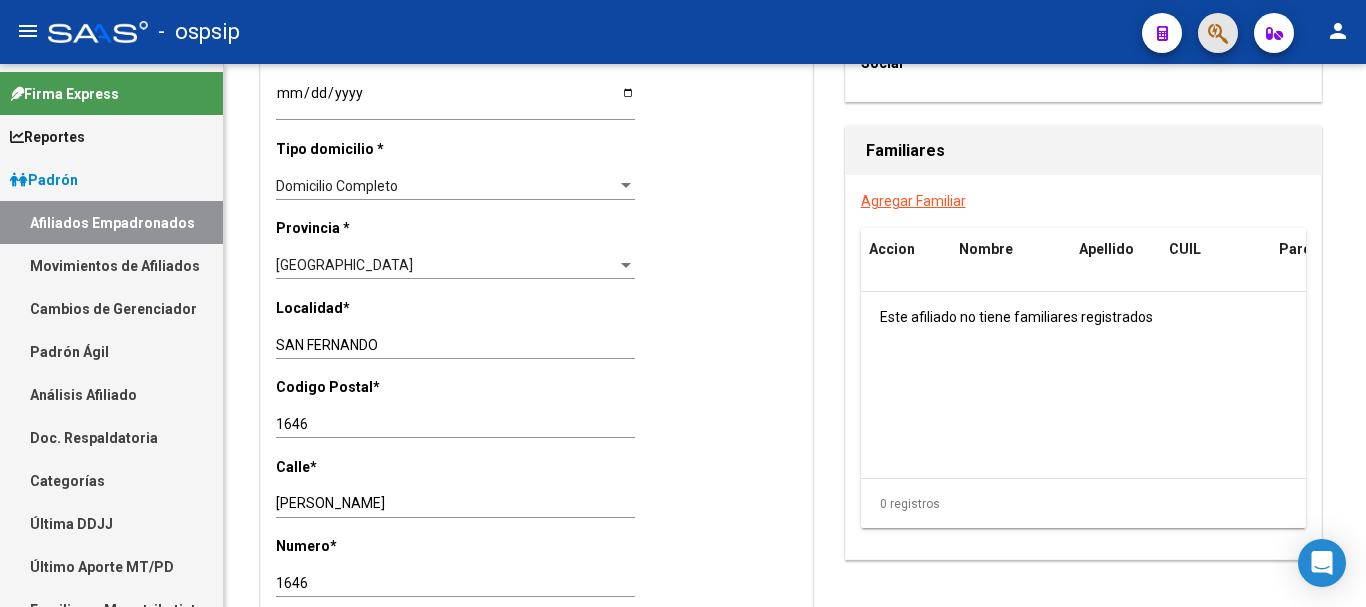 click 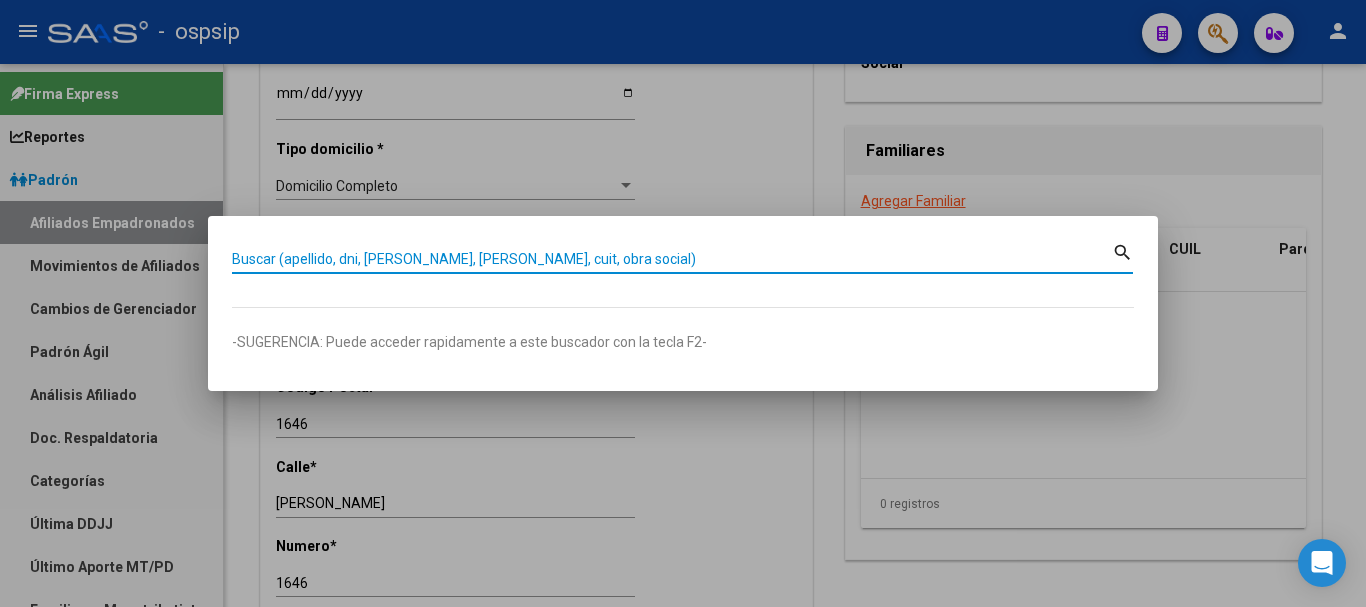 click on "Buscar (apellido, dni, [PERSON_NAME], [PERSON_NAME], cuit, obra social)" at bounding box center [672, 259] 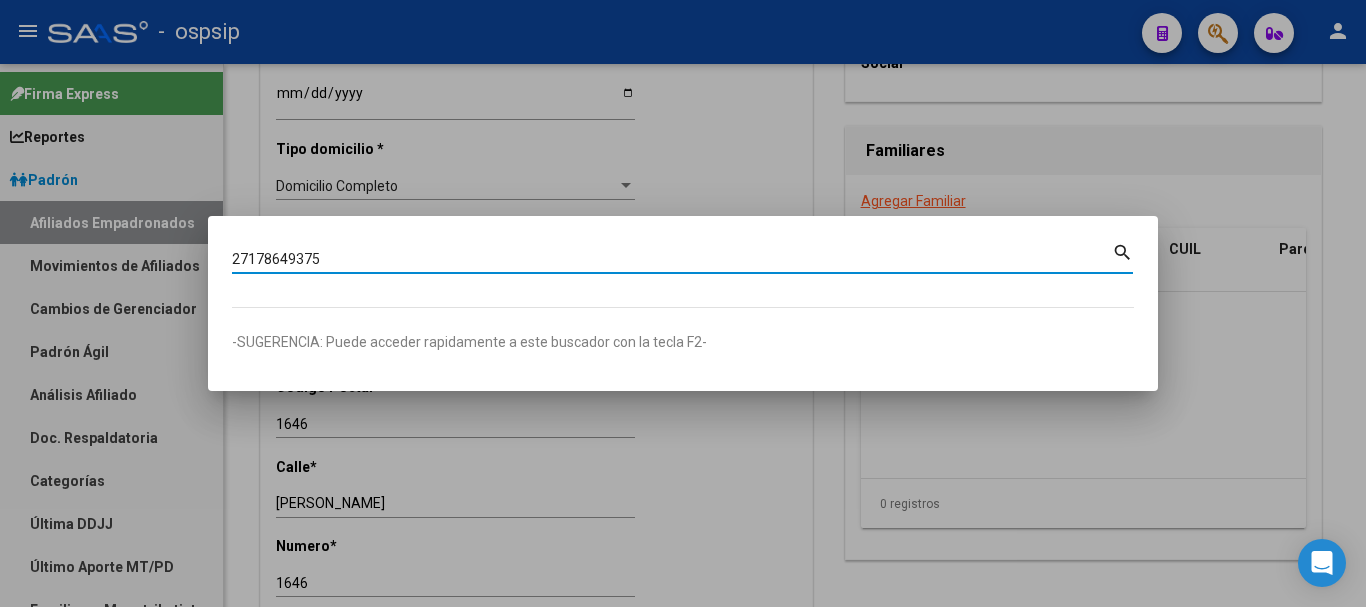 type on "27178649375" 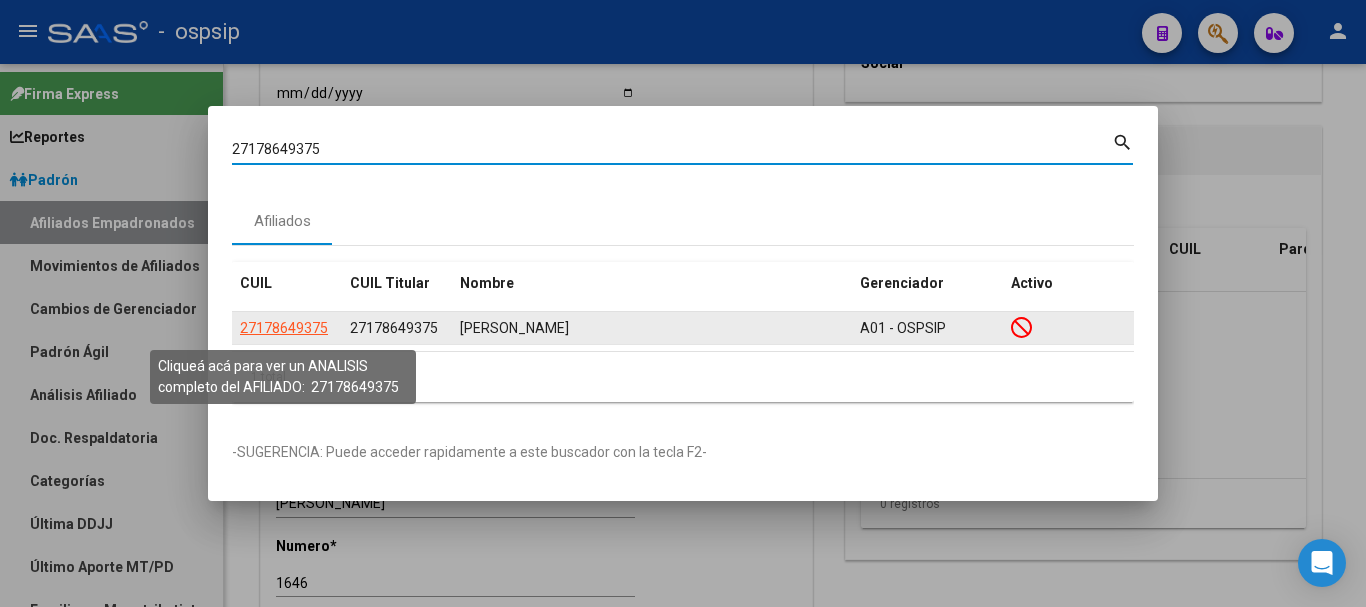 click on "27178649375" 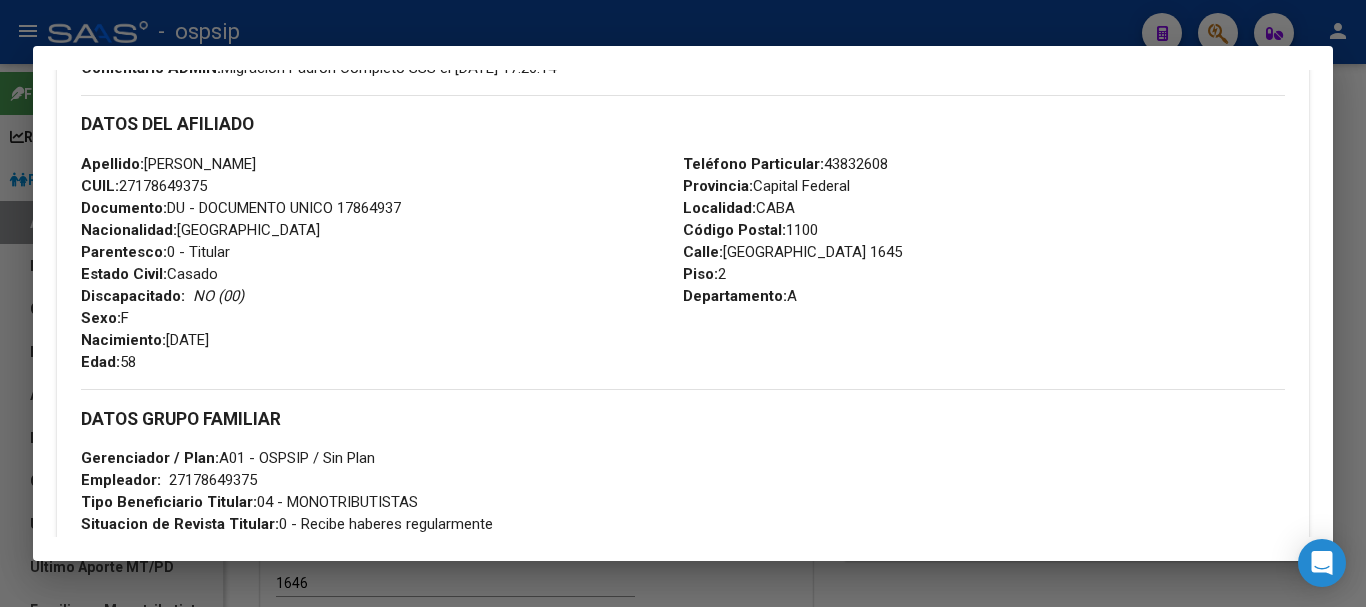 scroll, scrollTop: 400, scrollLeft: 0, axis: vertical 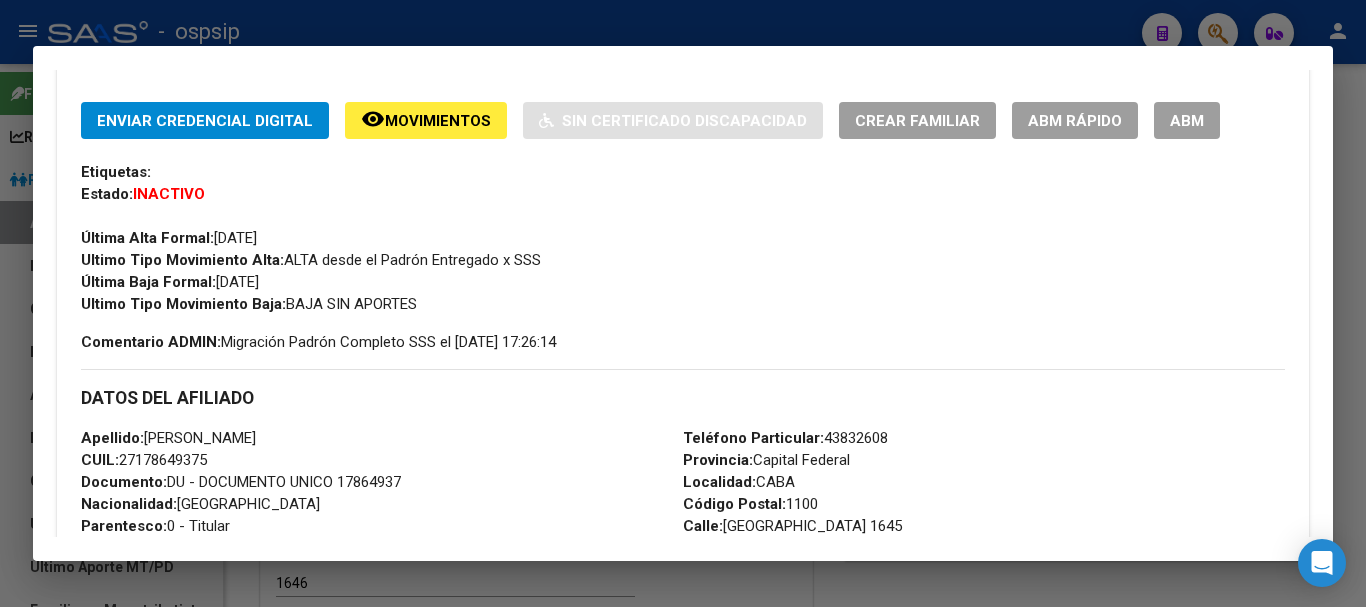 click on "ABM" at bounding box center (1187, 121) 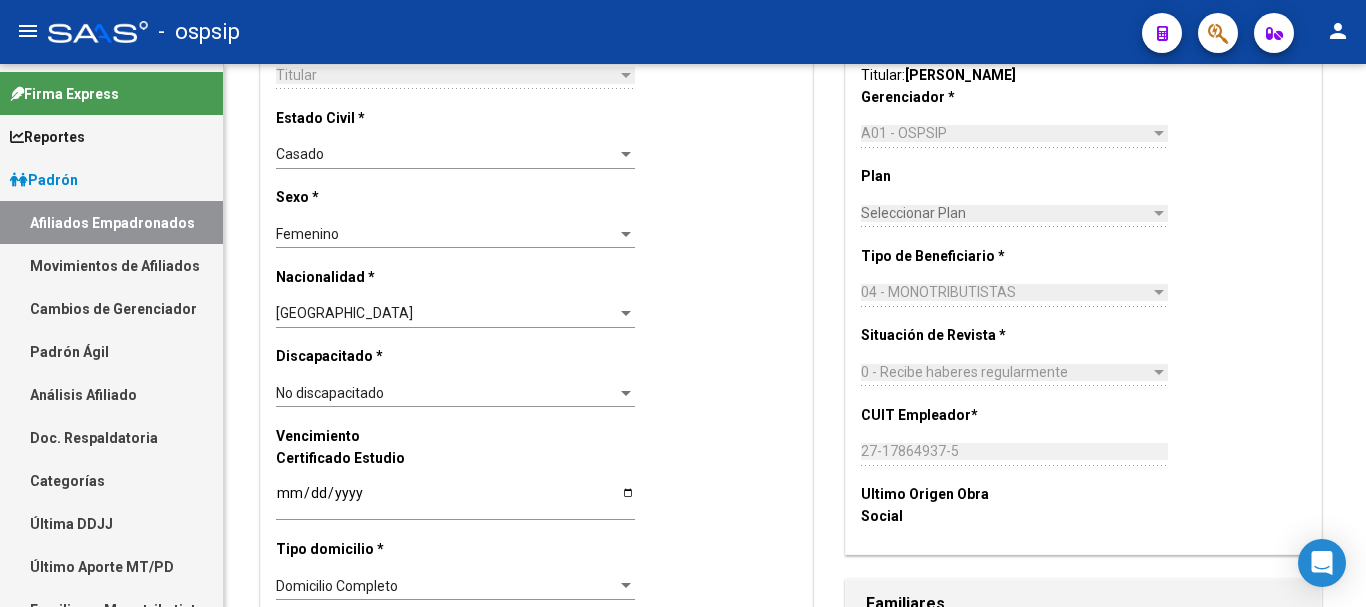 scroll, scrollTop: 200, scrollLeft: 0, axis: vertical 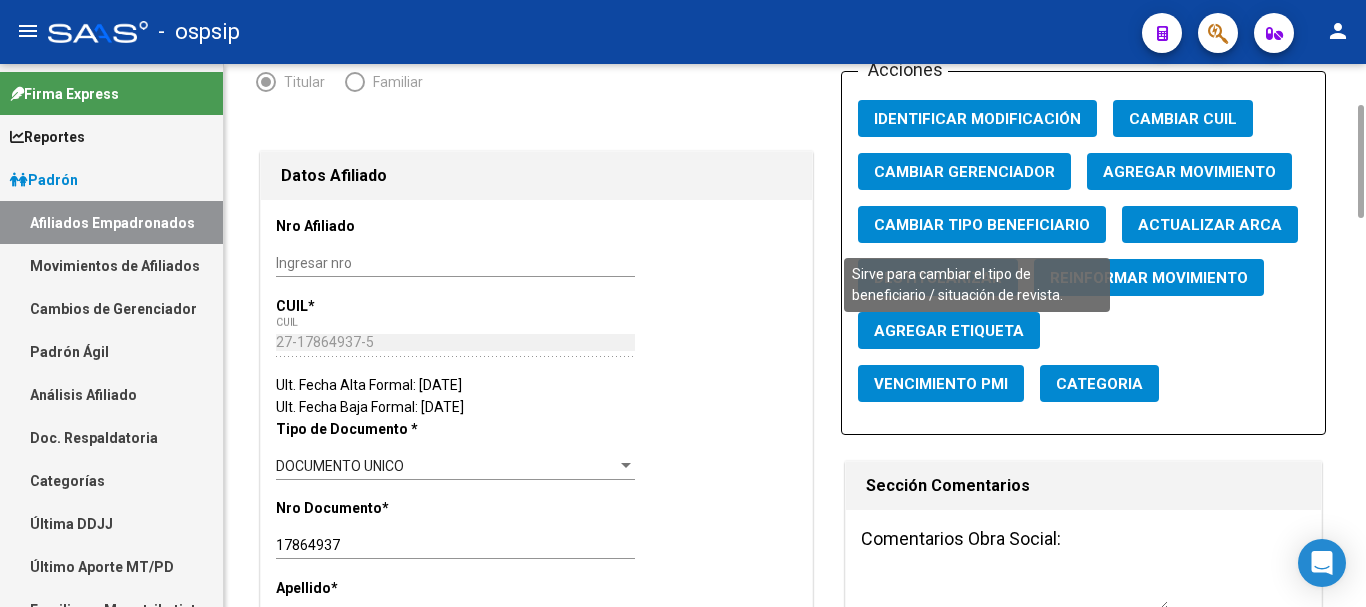 click on "Cambiar Tipo Beneficiario" 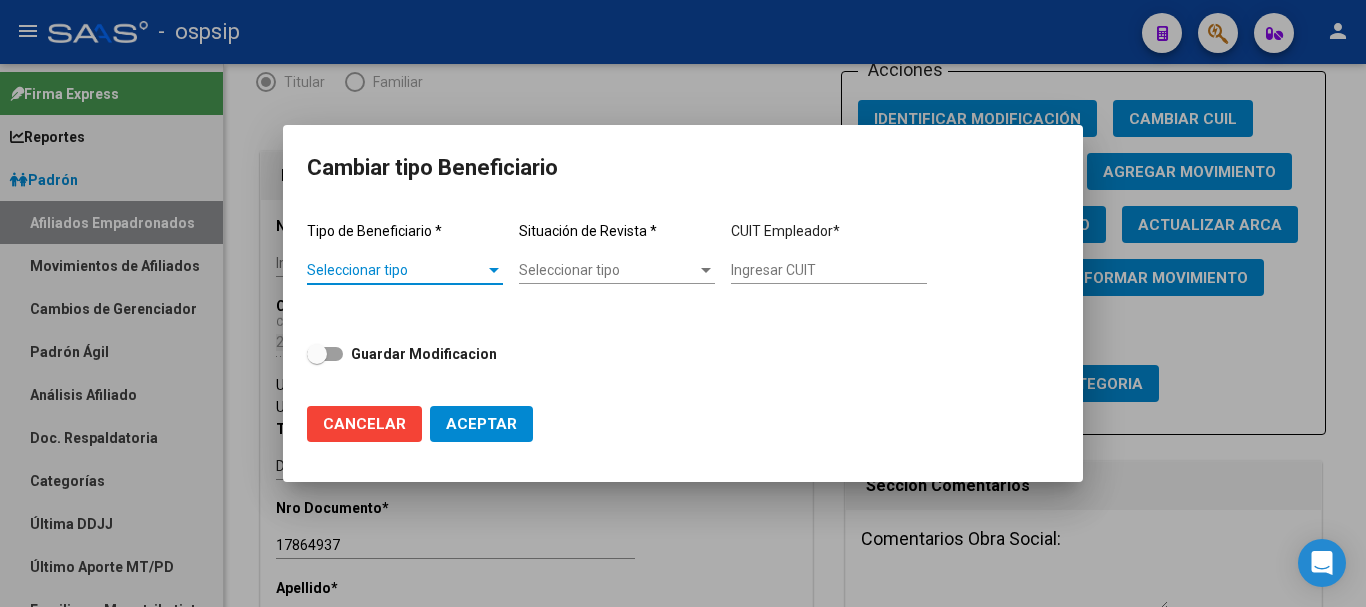 click on "Seleccionar tipo" at bounding box center [396, 270] 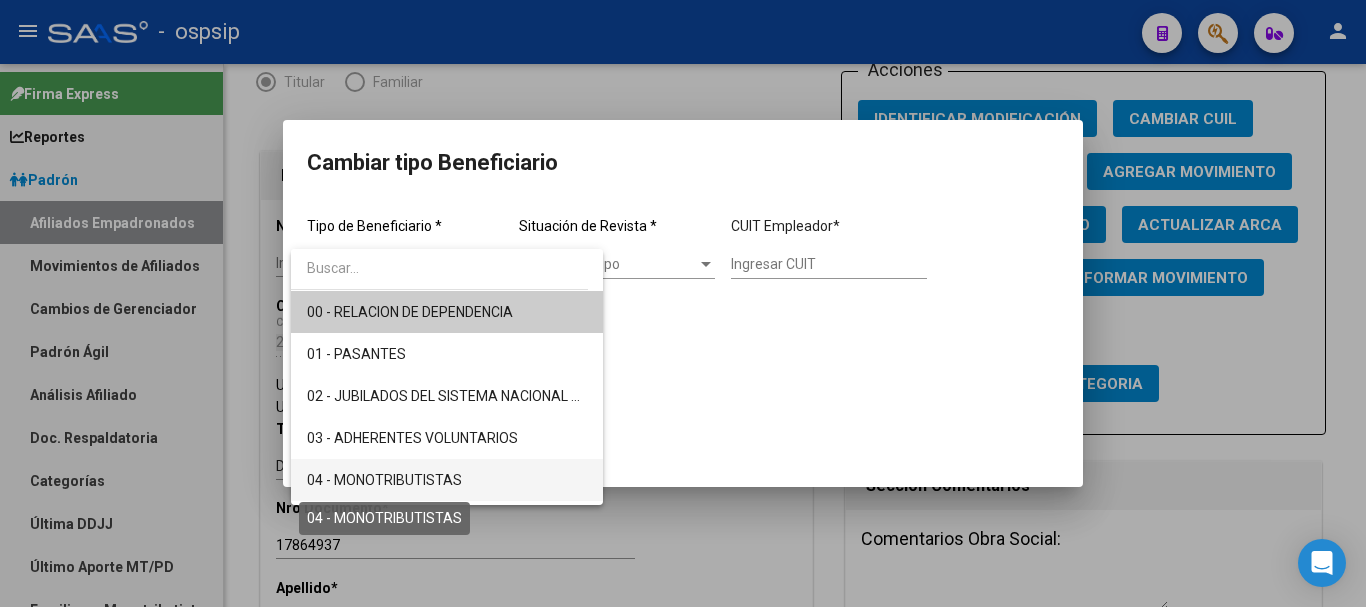 click on "04 - MONOTRIBUTISTAS" at bounding box center [384, 480] 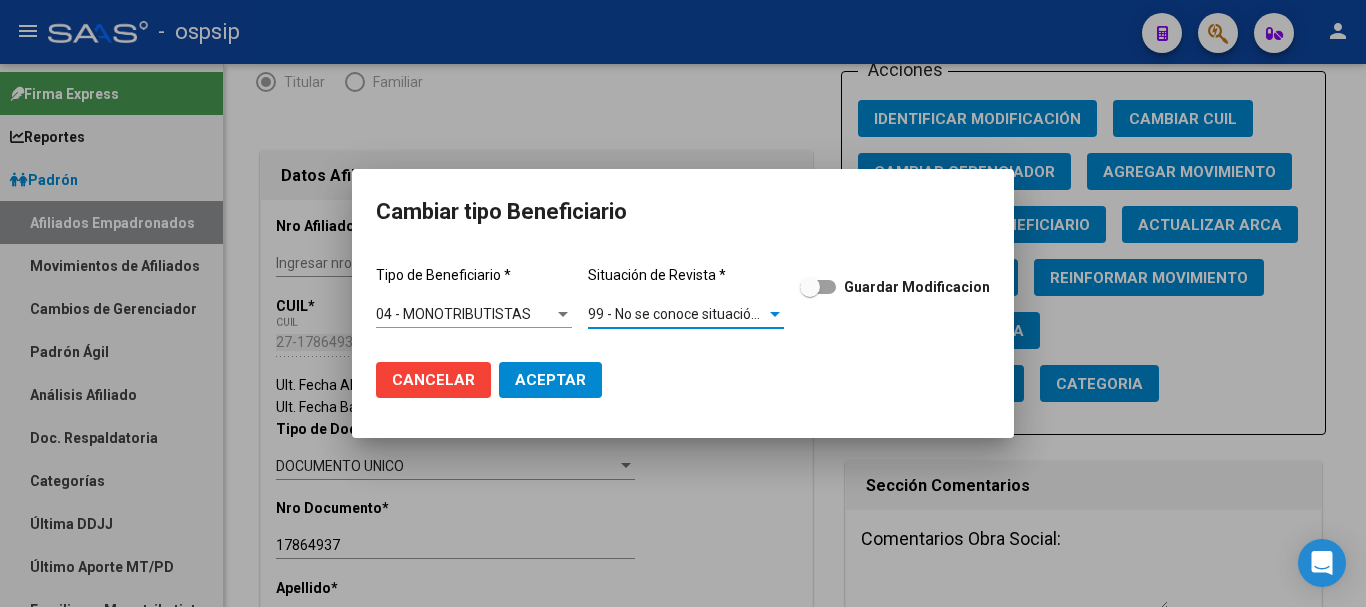 click on "99 - No se conoce situación de revista" at bounding box center (706, 314) 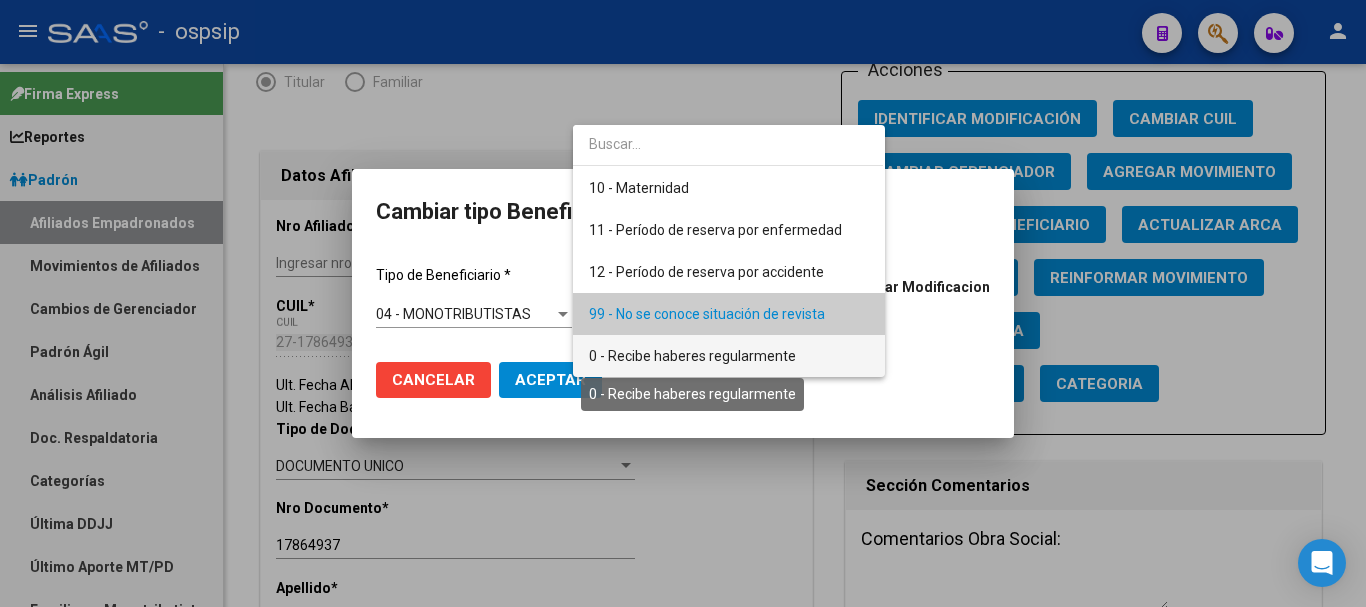 click on "0 - Recibe haberes regularmente" at bounding box center [692, 356] 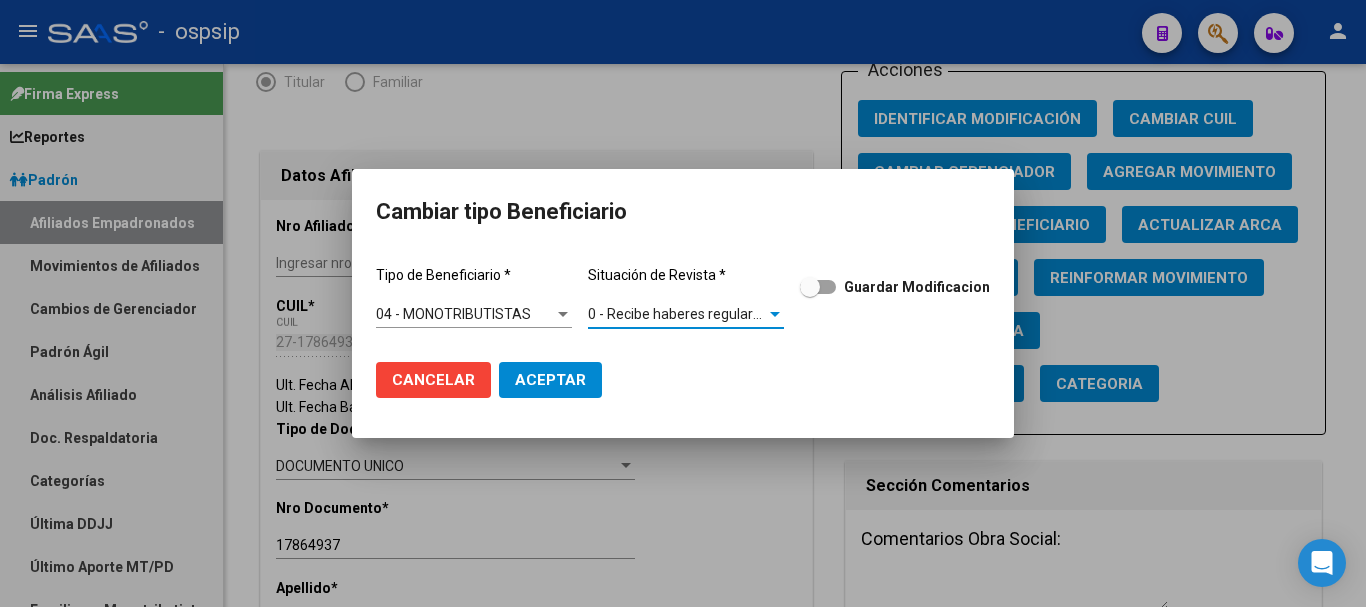 click on "Aceptar" 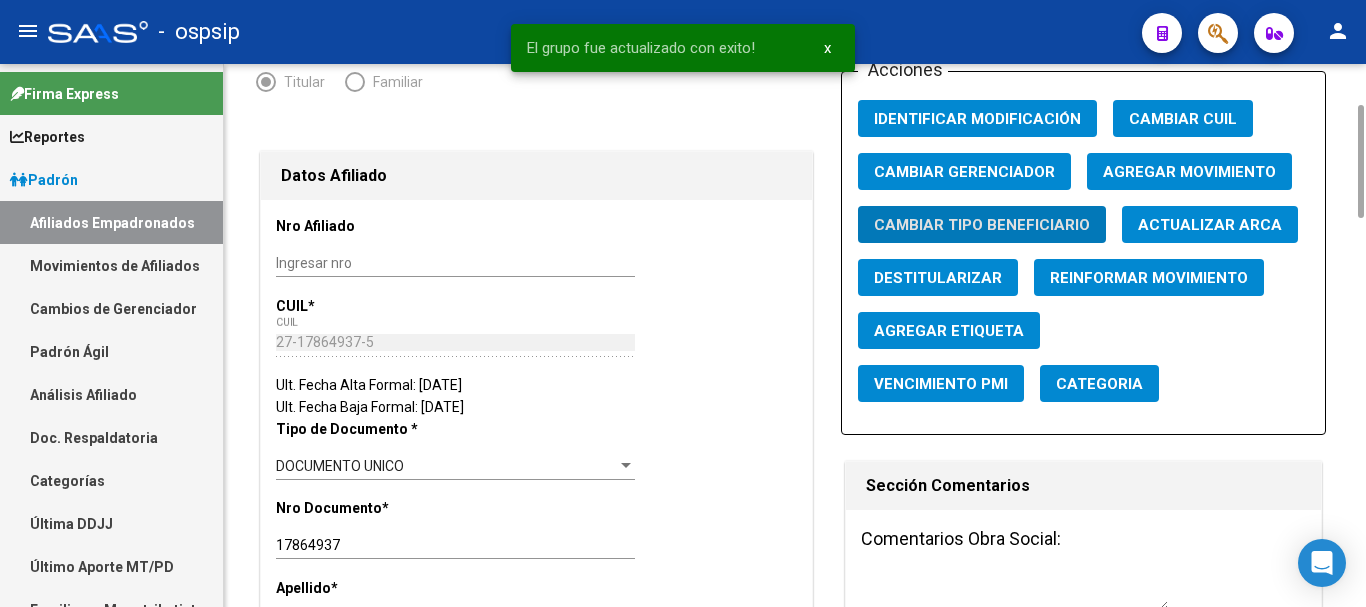 click on "Agregar Movimiento" 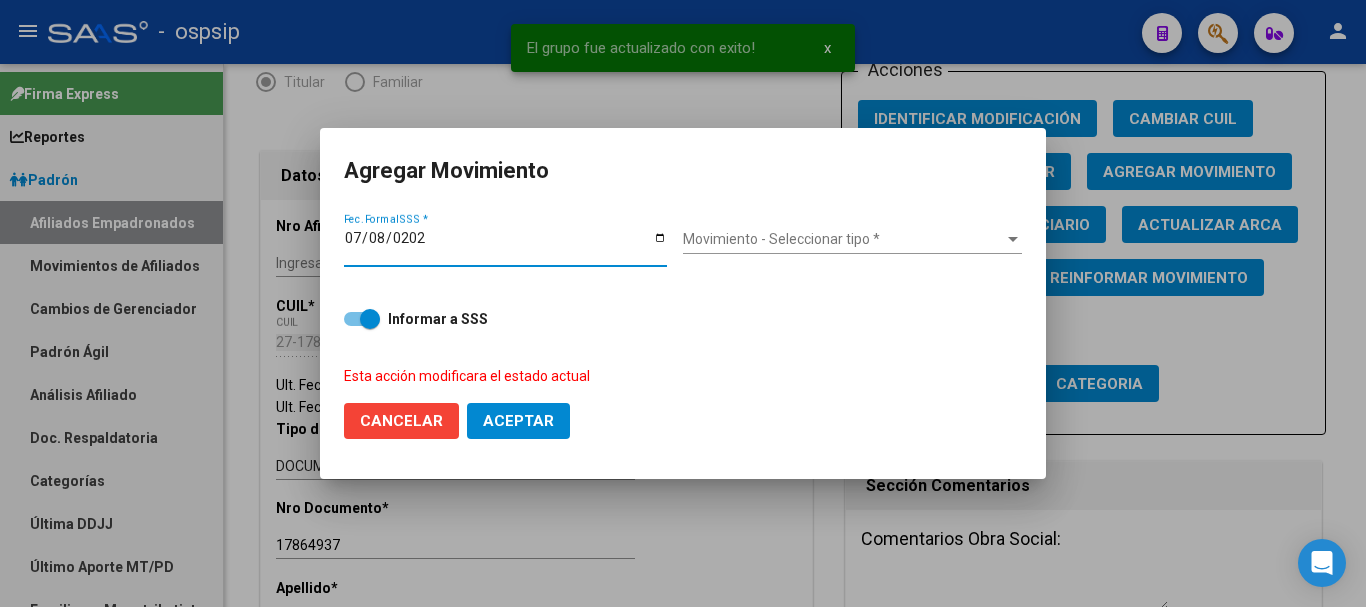 type on "[DATE]" 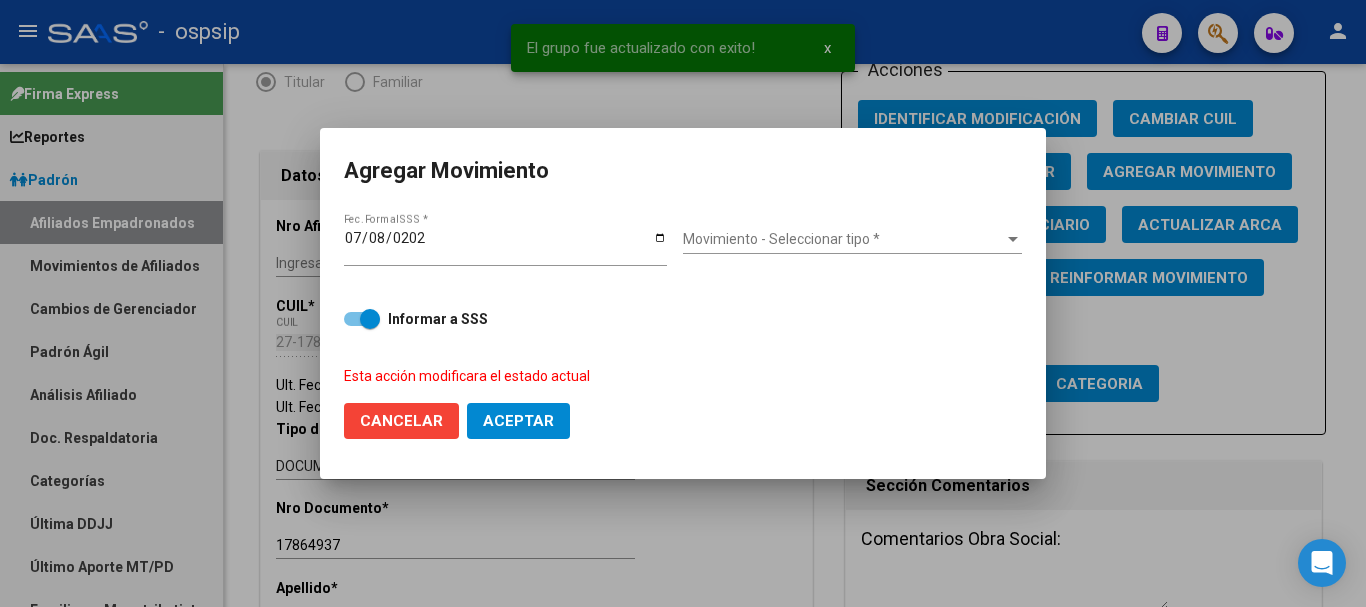 click on "Movimiento - Seleccionar tipo * Movimiento - Seleccionar tipo *" at bounding box center (852, 240) 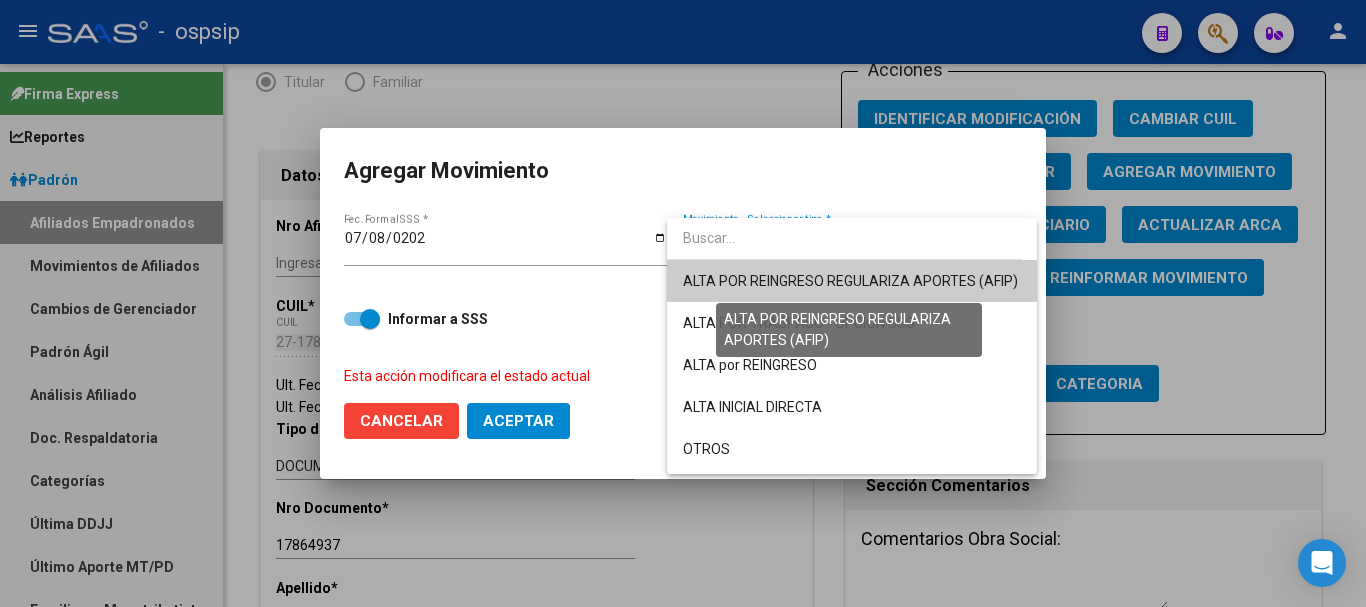click on "ALTA POR REINGRESO REGULARIZA APORTES (AFIP)" at bounding box center [850, 281] 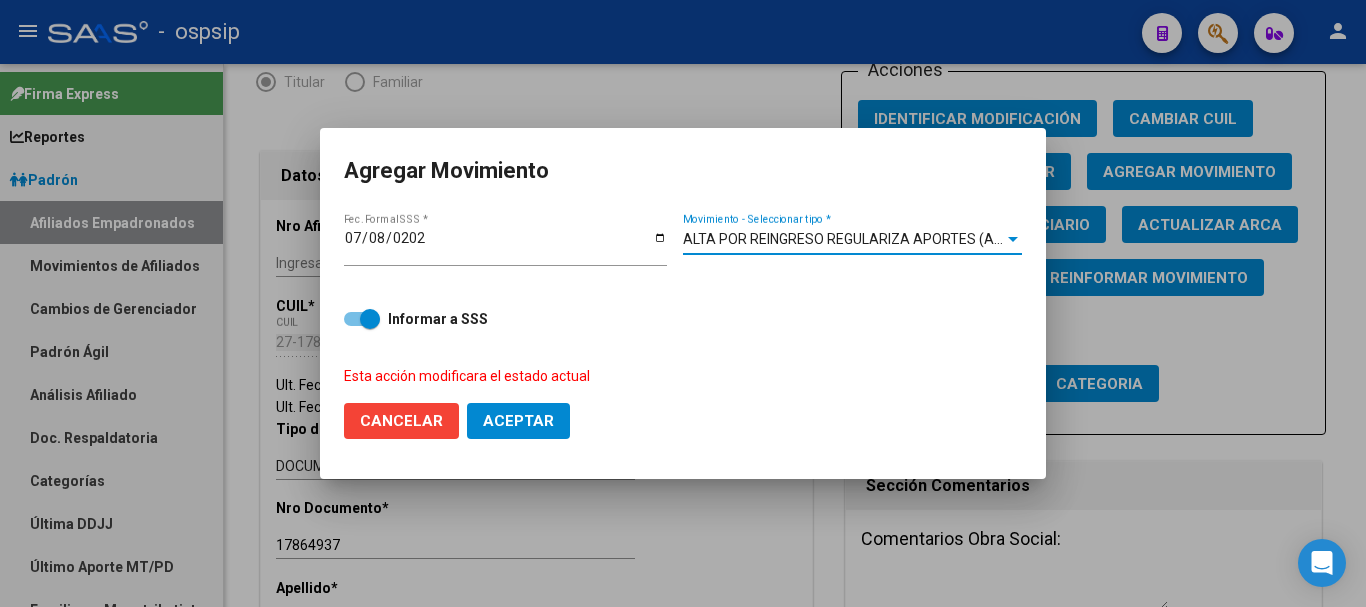 click on "Aceptar" 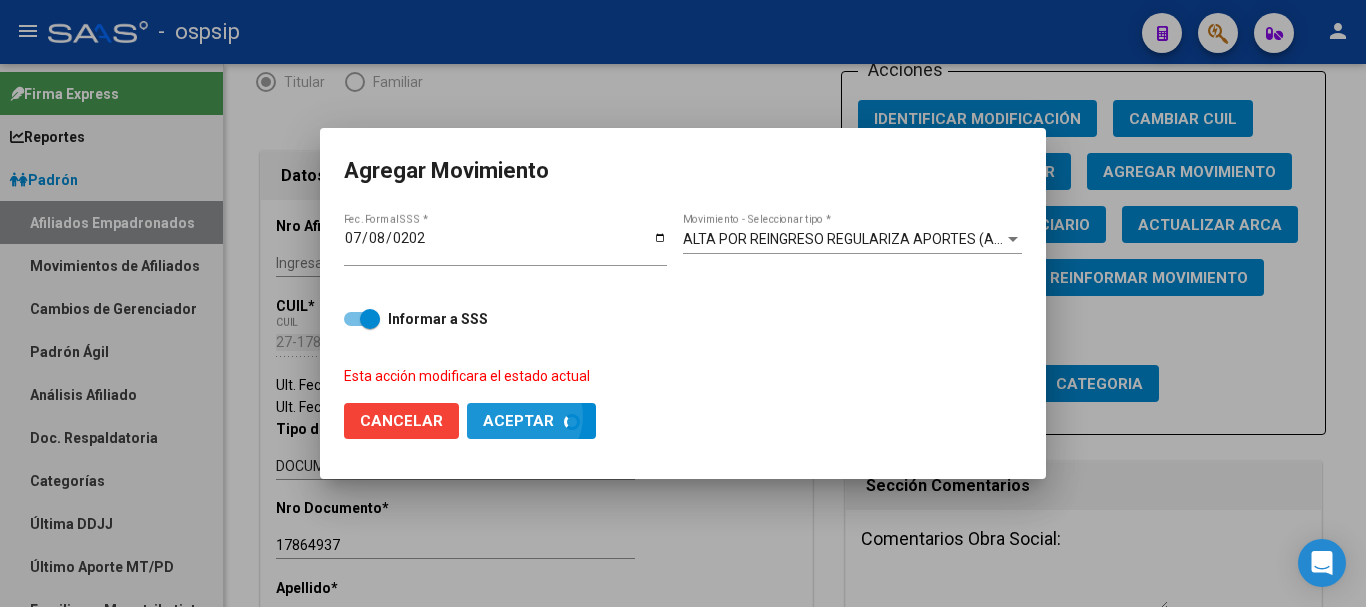checkbox on "false" 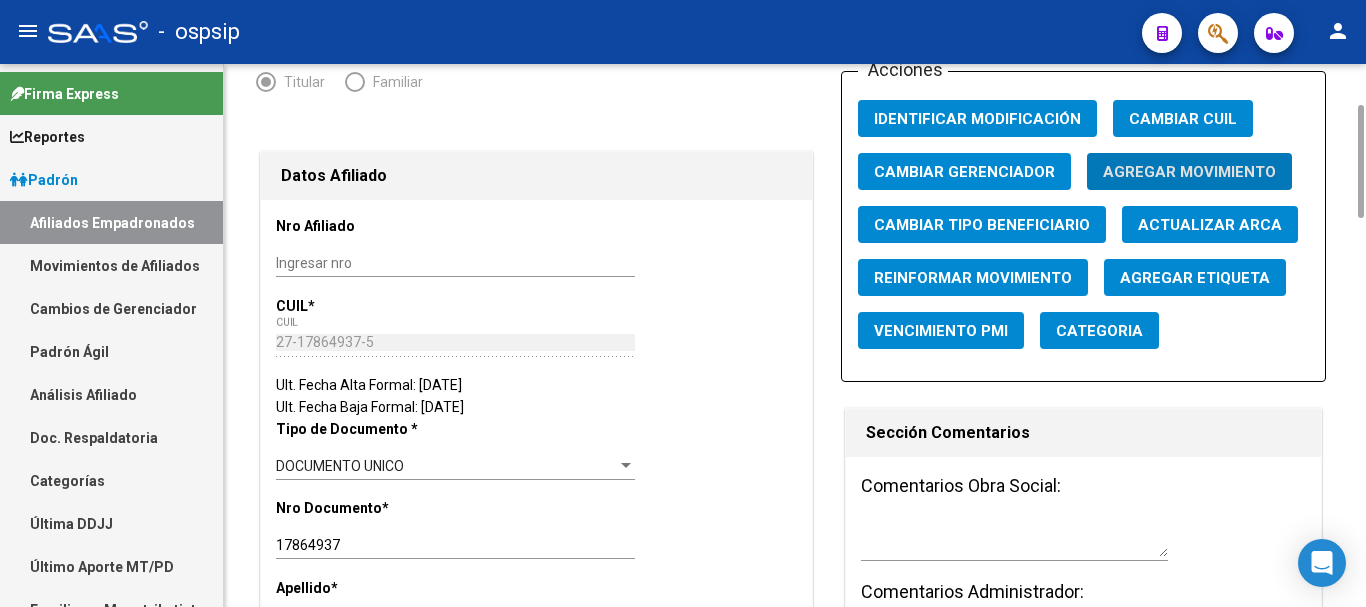 type 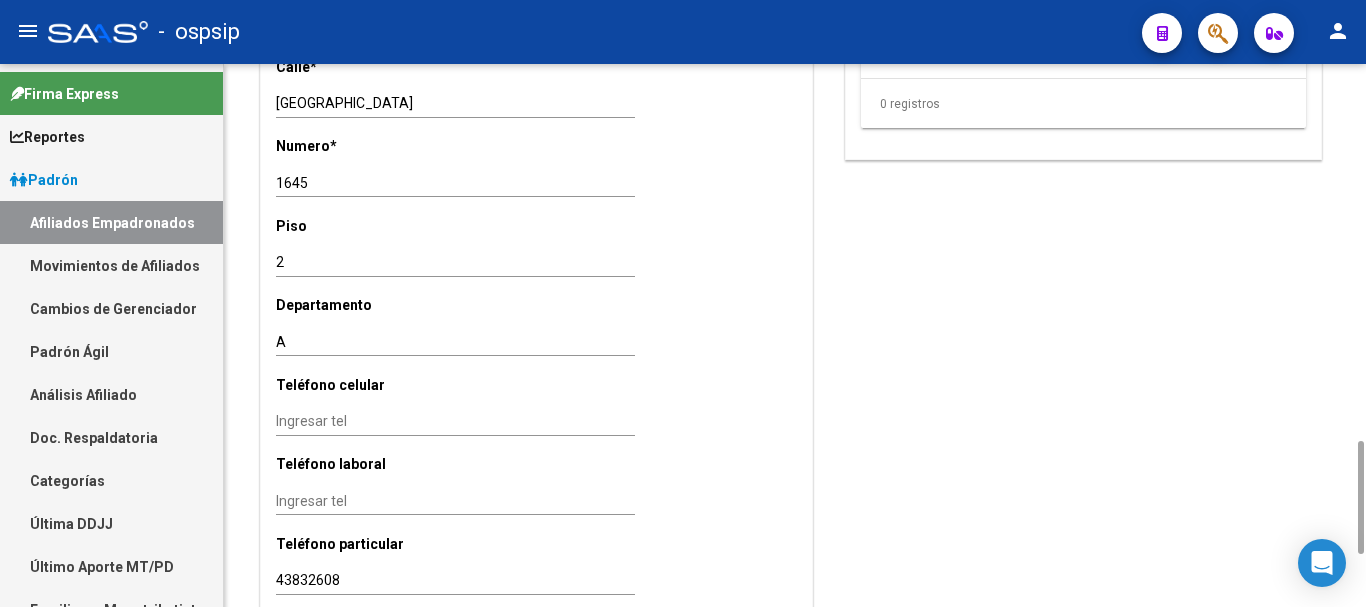 scroll, scrollTop: 1600, scrollLeft: 0, axis: vertical 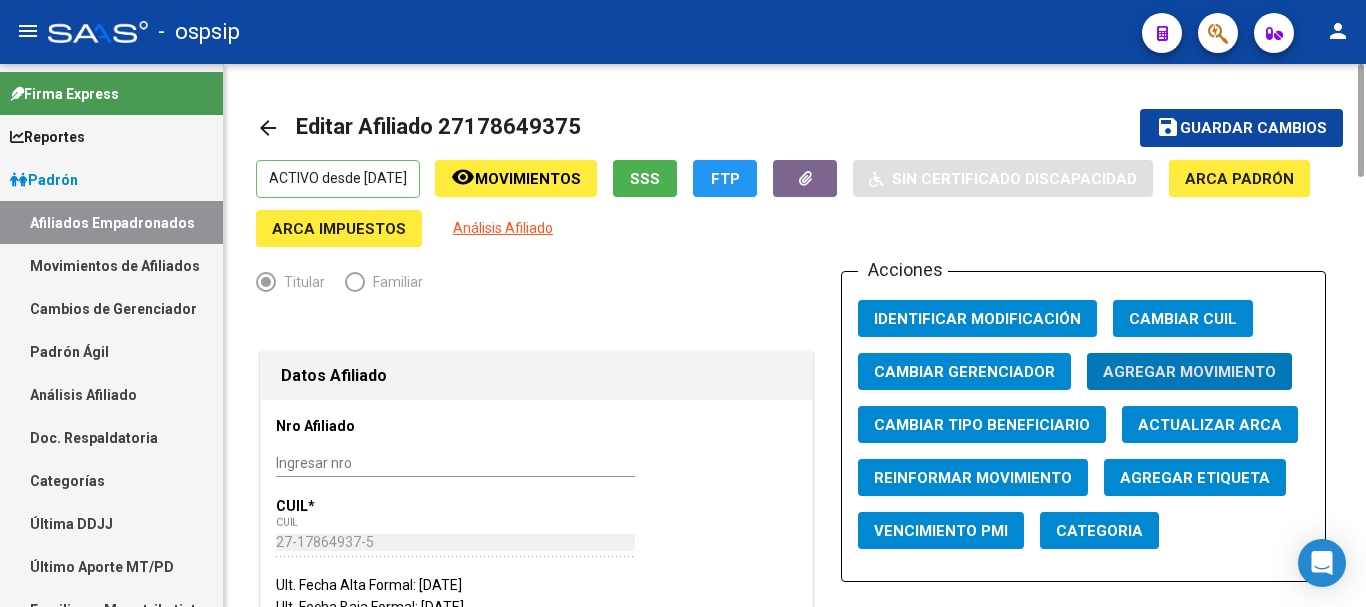 click on "Movimientos" 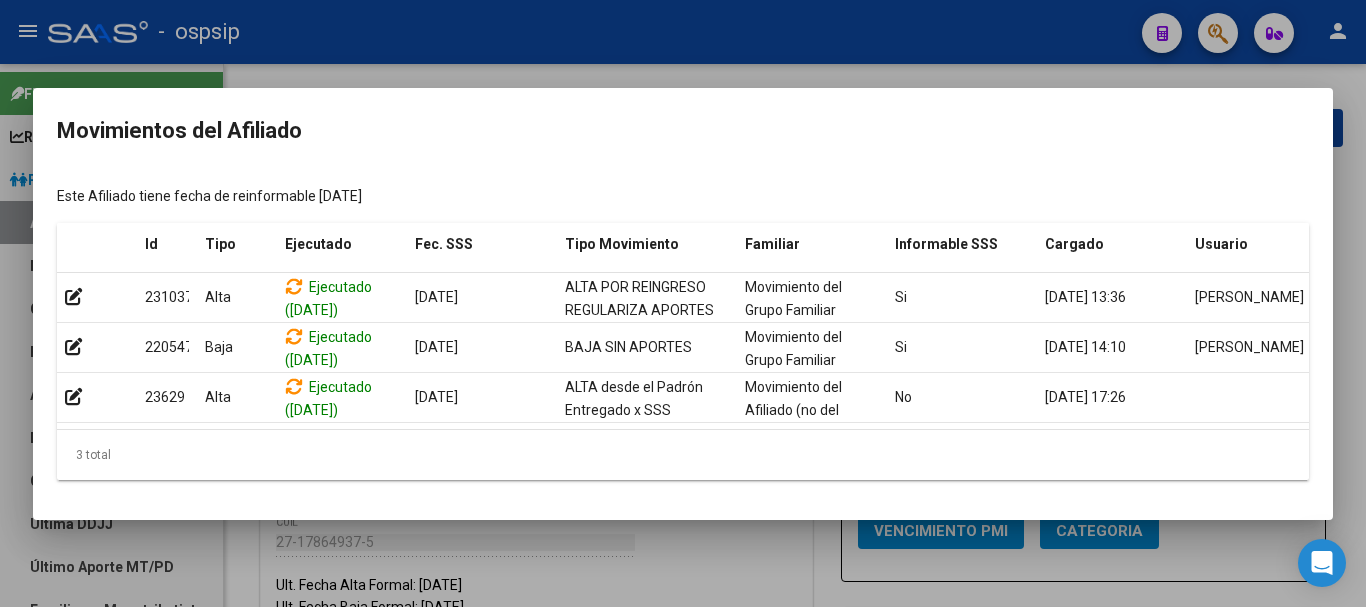 click at bounding box center (683, 303) 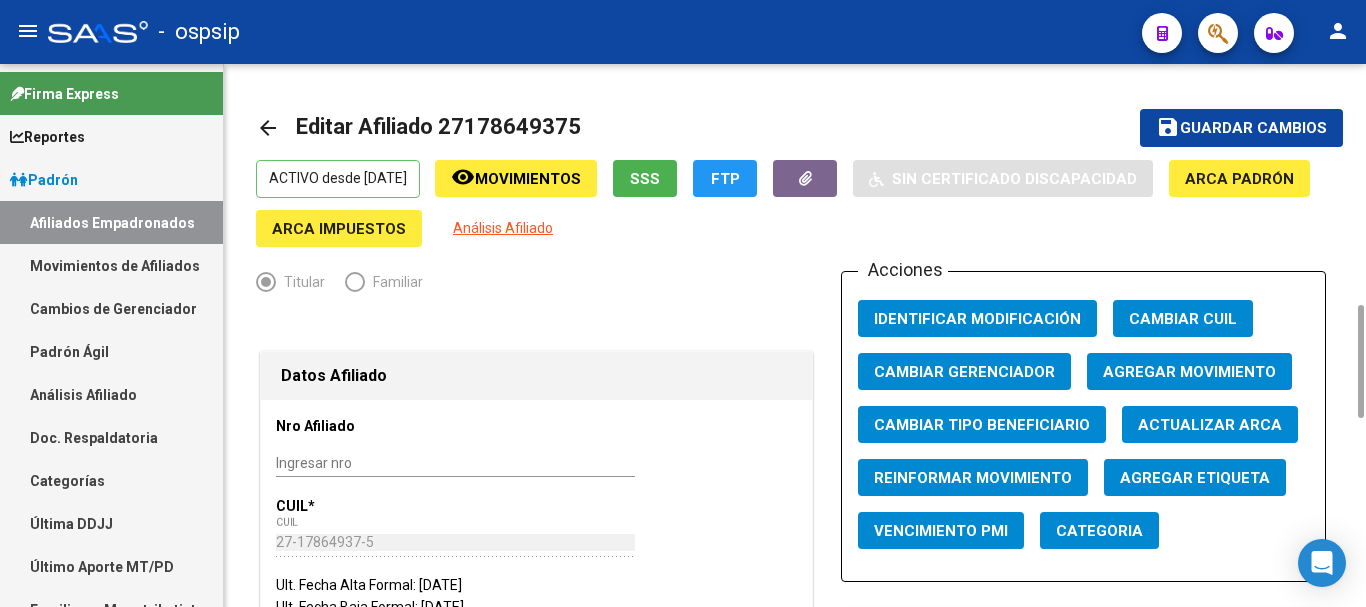 scroll, scrollTop: 800, scrollLeft: 0, axis: vertical 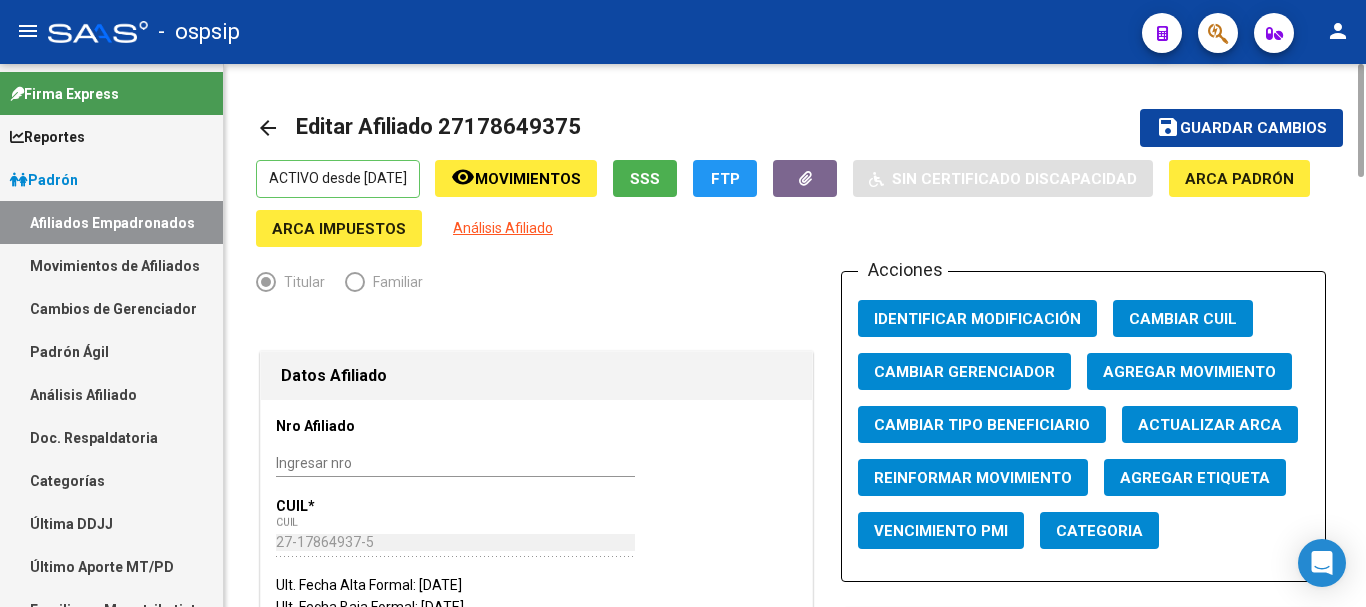 click 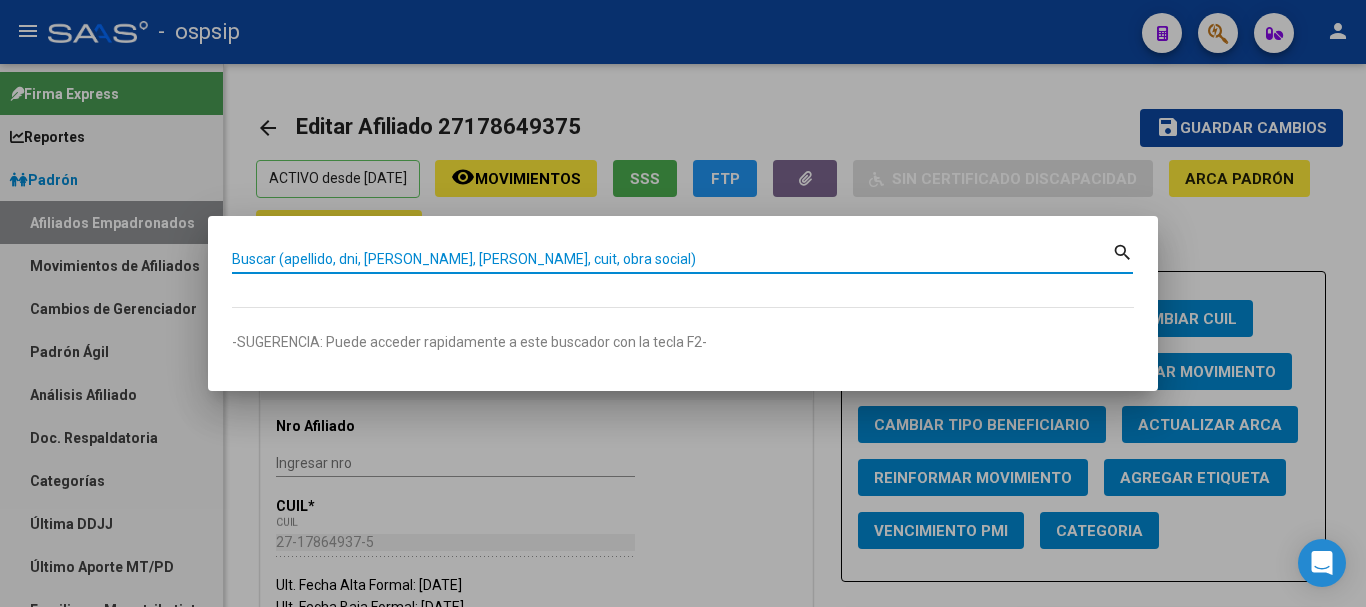 click on "Buscar (apellido, dni, [PERSON_NAME], [PERSON_NAME], cuit, obra social)" at bounding box center (672, 259) 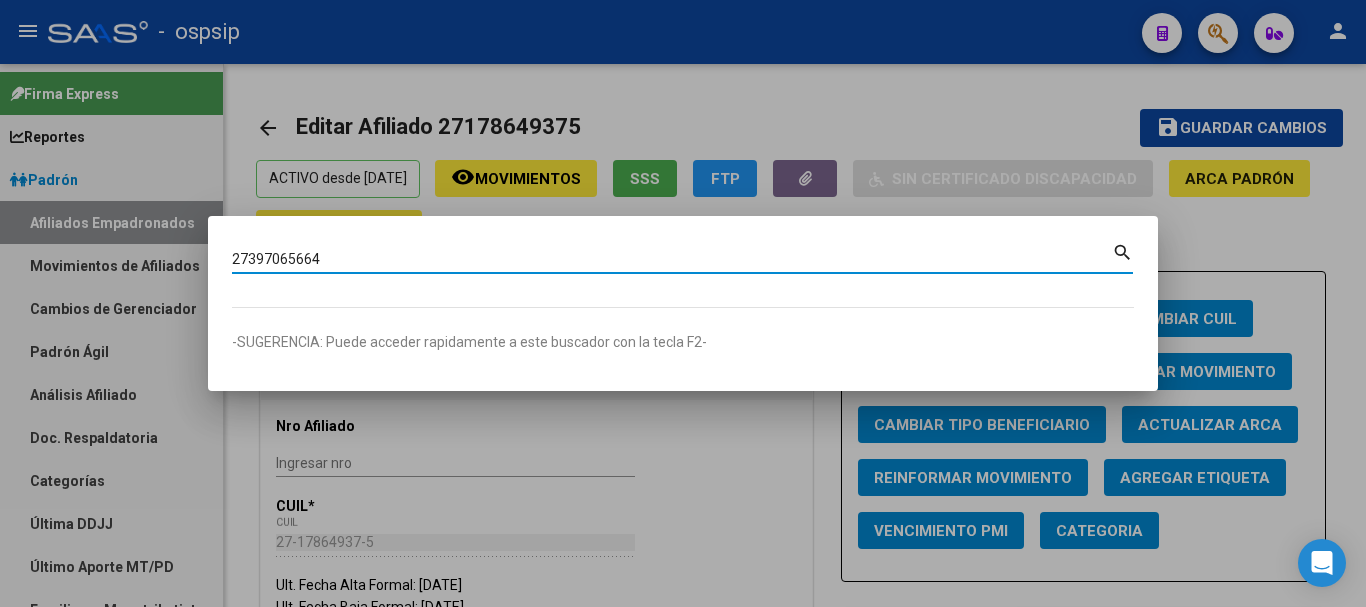 type on "27397065664" 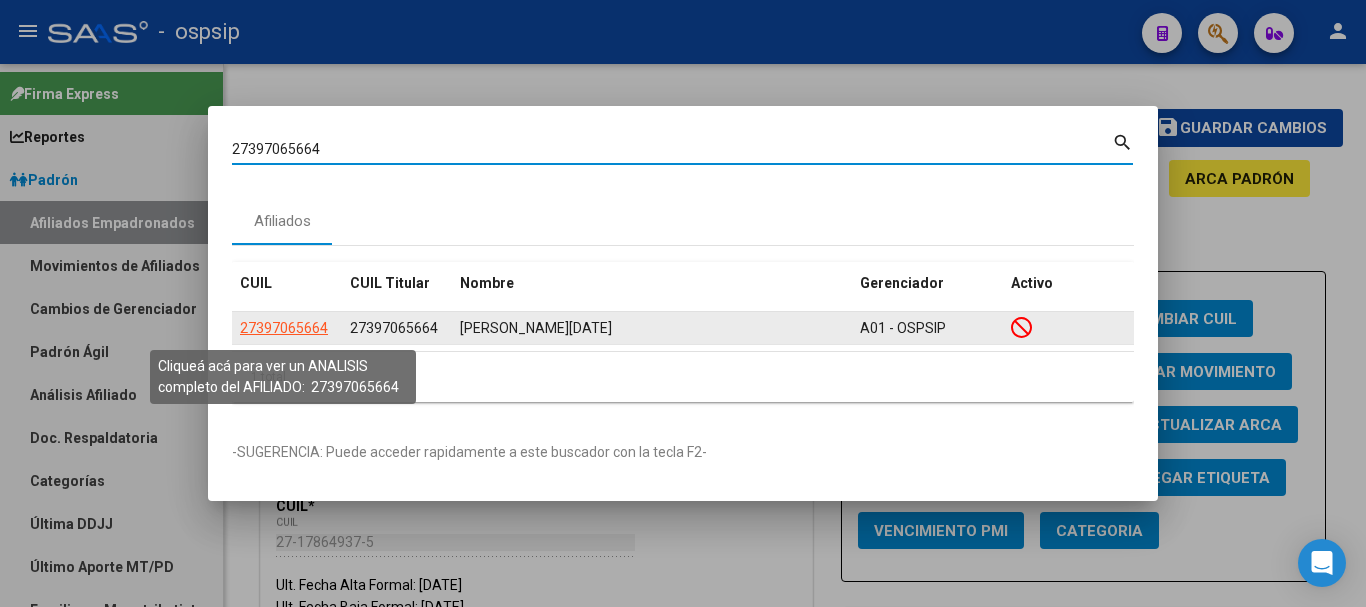 click on "27397065664" 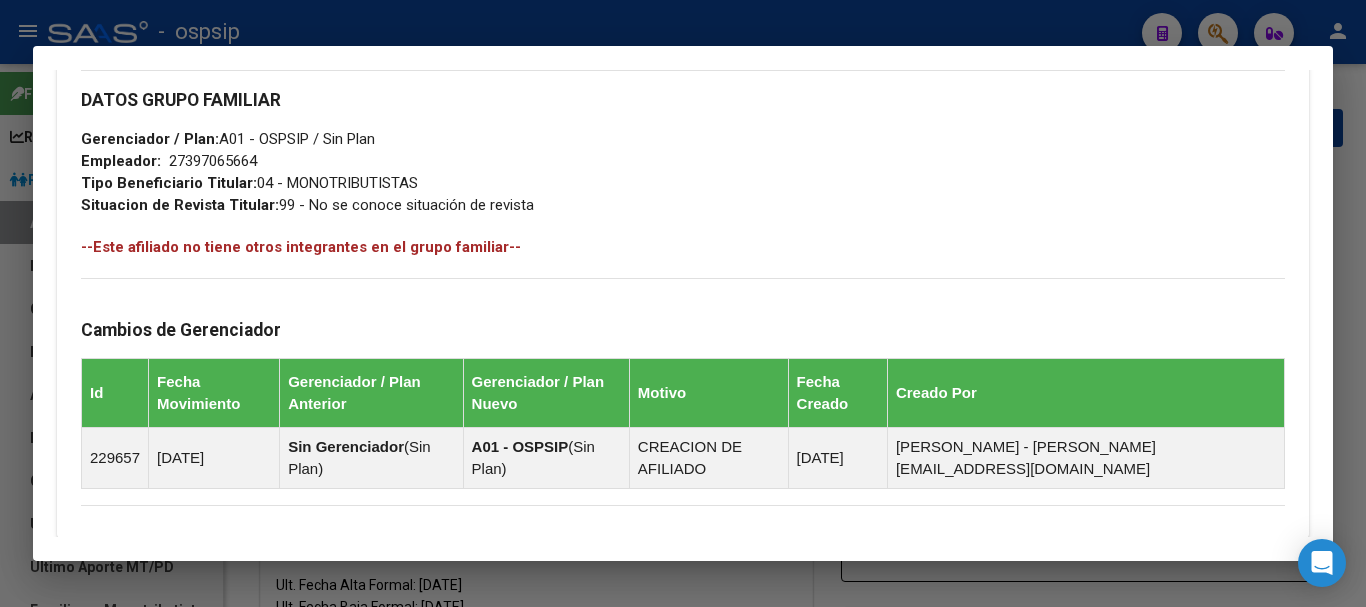 scroll, scrollTop: 1188, scrollLeft: 0, axis: vertical 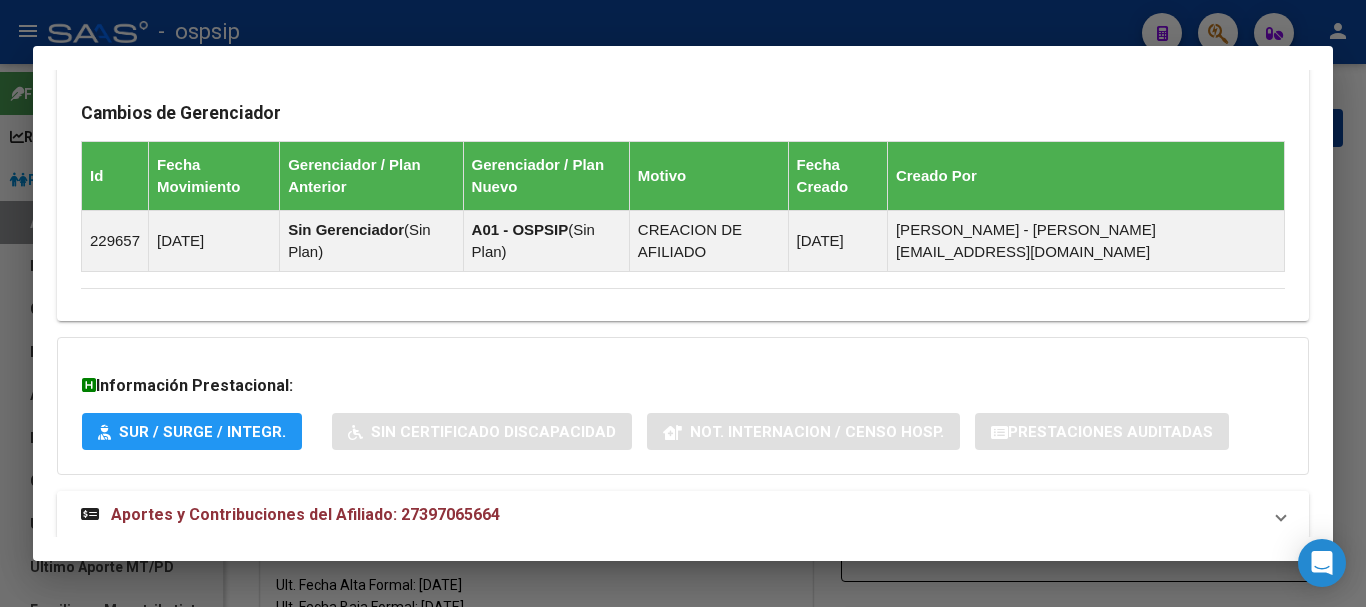 click on "Aportes y Contribuciones del Afiliado: 27397065664" at bounding box center [305, 514] 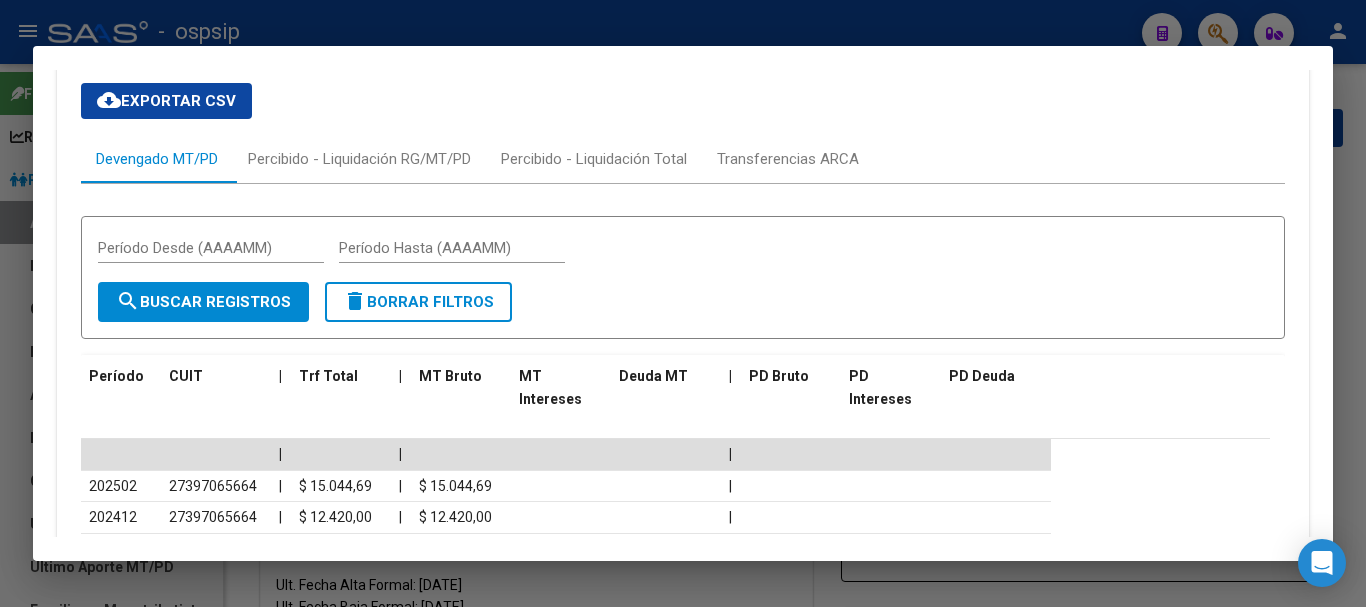 scroll, scrollTop: 1743, scrollLeft: 0, axis: vertical 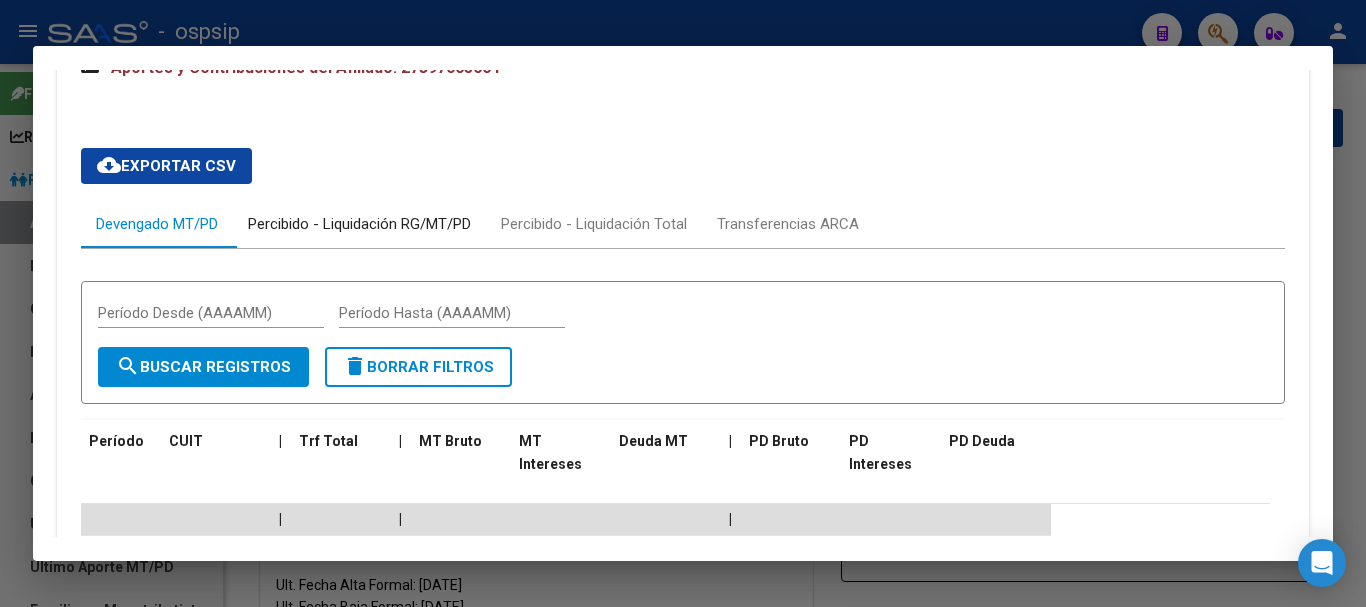 click on "Percibido - Liquidación RG/MT/PD" at bounding box center [359, 224] 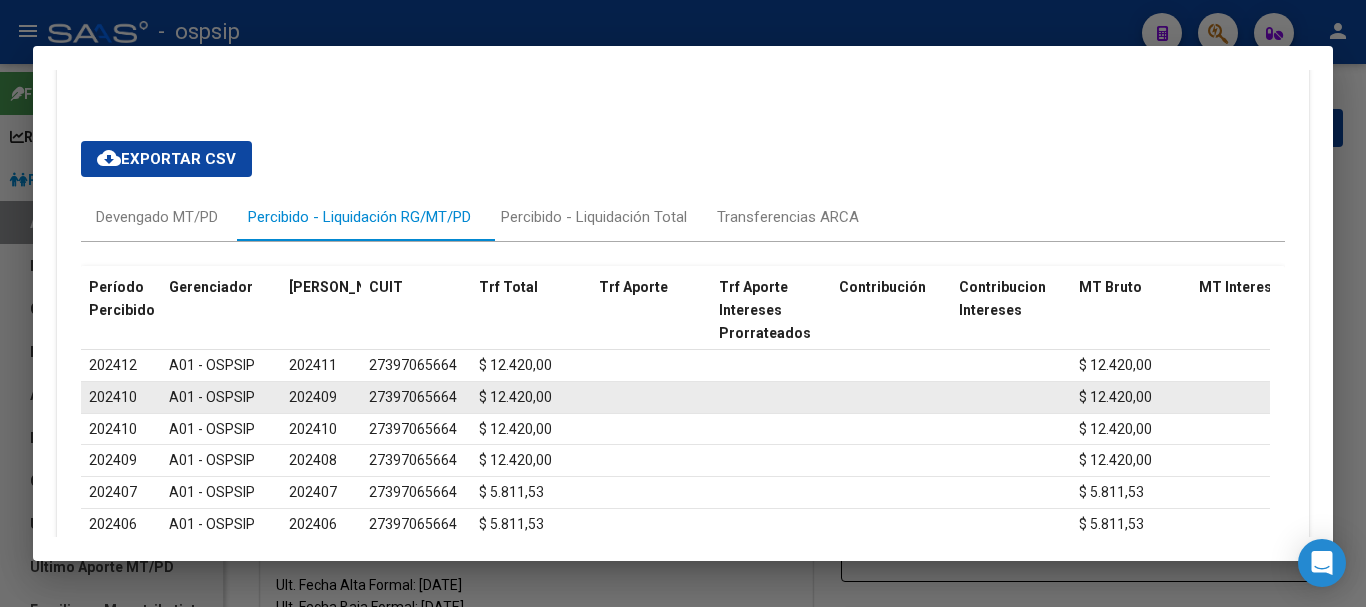 scroll, scrollTop: 1550, scrollLeft: 0, axis: vertical 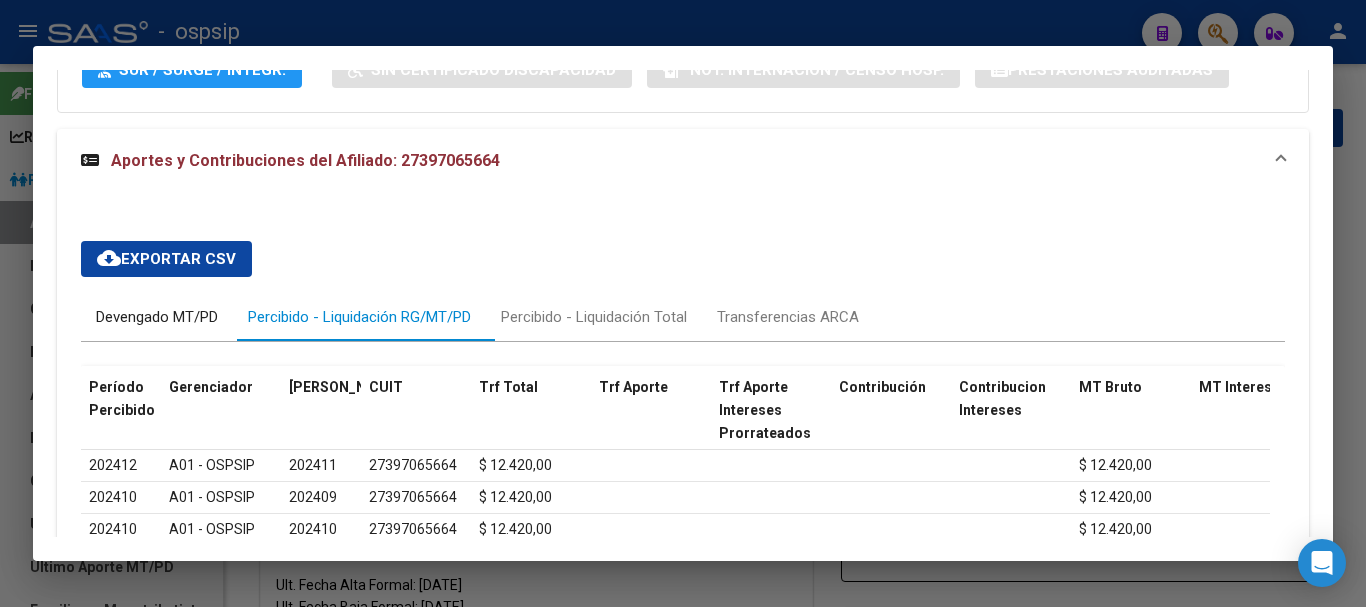 click on "Devengado MT/PD" at bounding box center (157, 317) 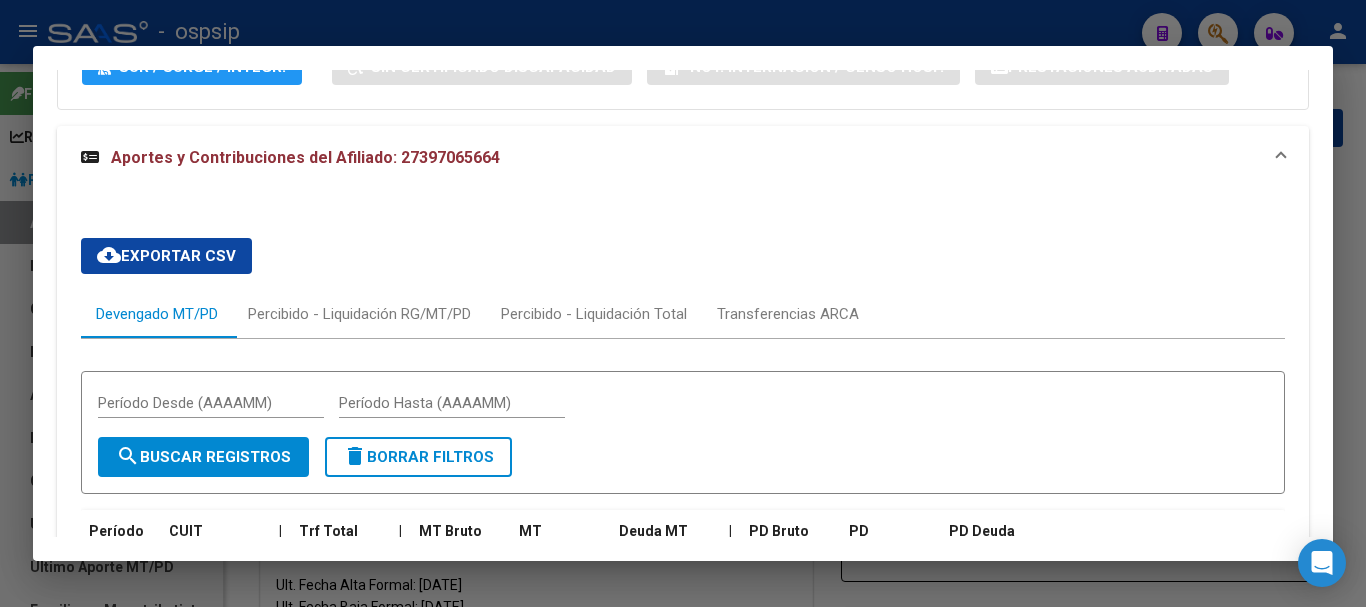 scroll, scrollTop: 1550, scrollLeft: 0, axis: vertical 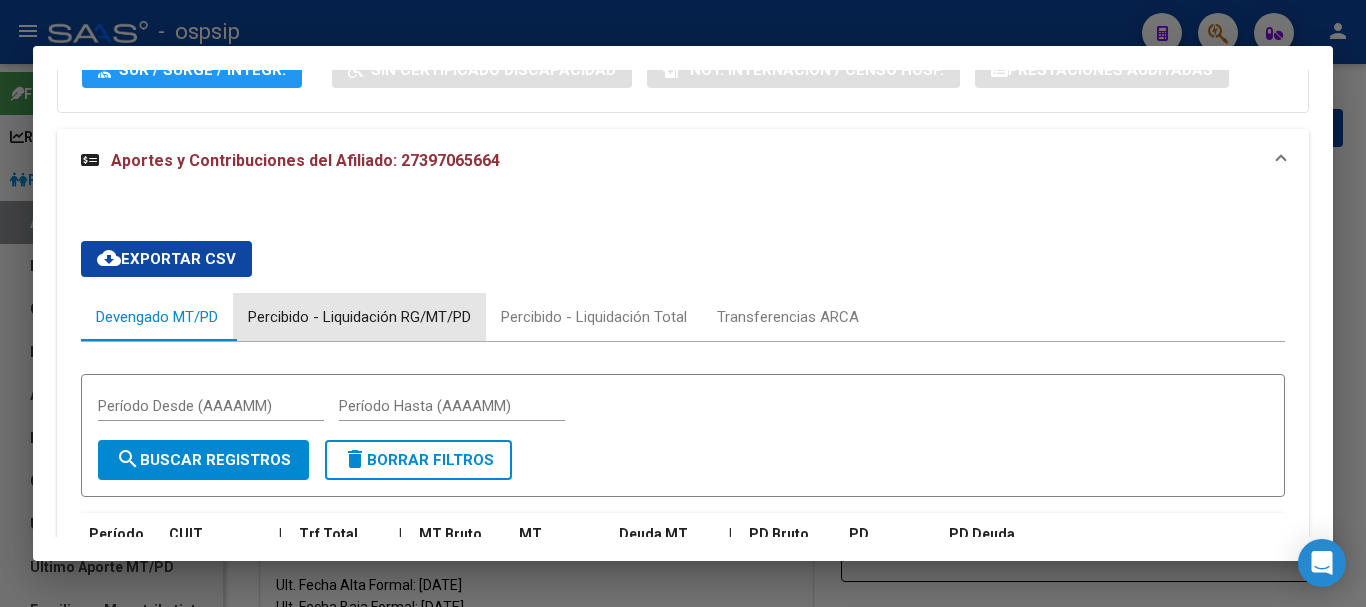 click on "Percibido - Liquidación RG/MT/PD" at bounding box center (359, 317) 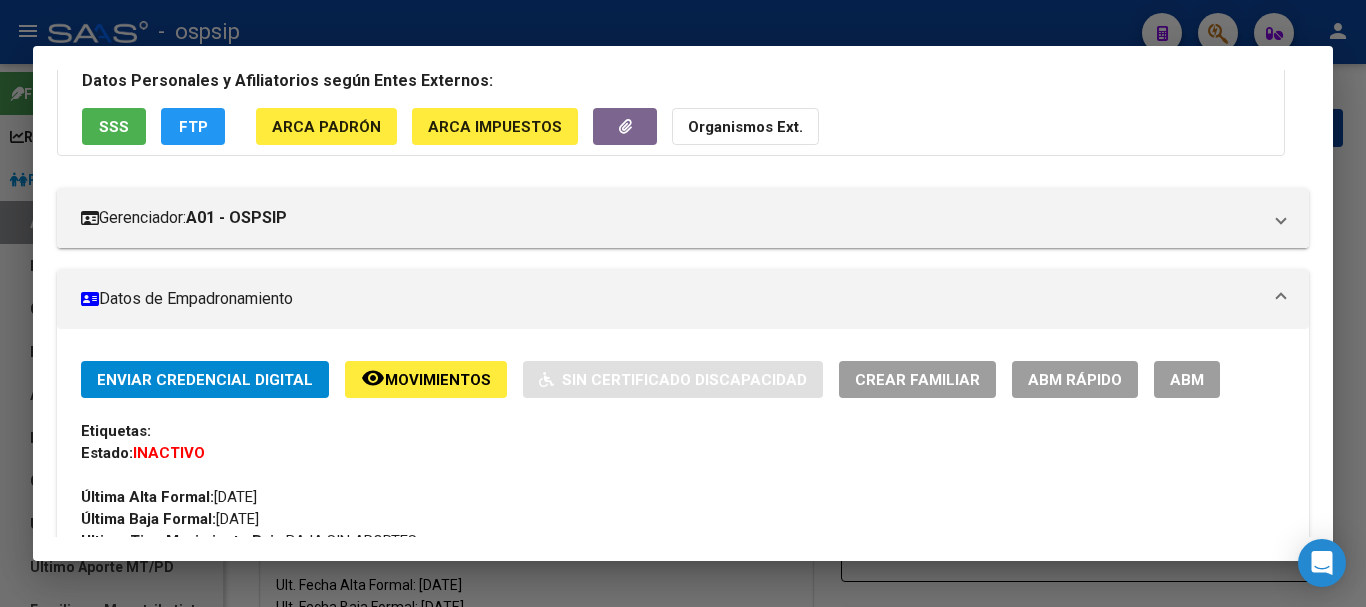 scroll, scrollTop: 0, scrollLeft: 0, axis: both 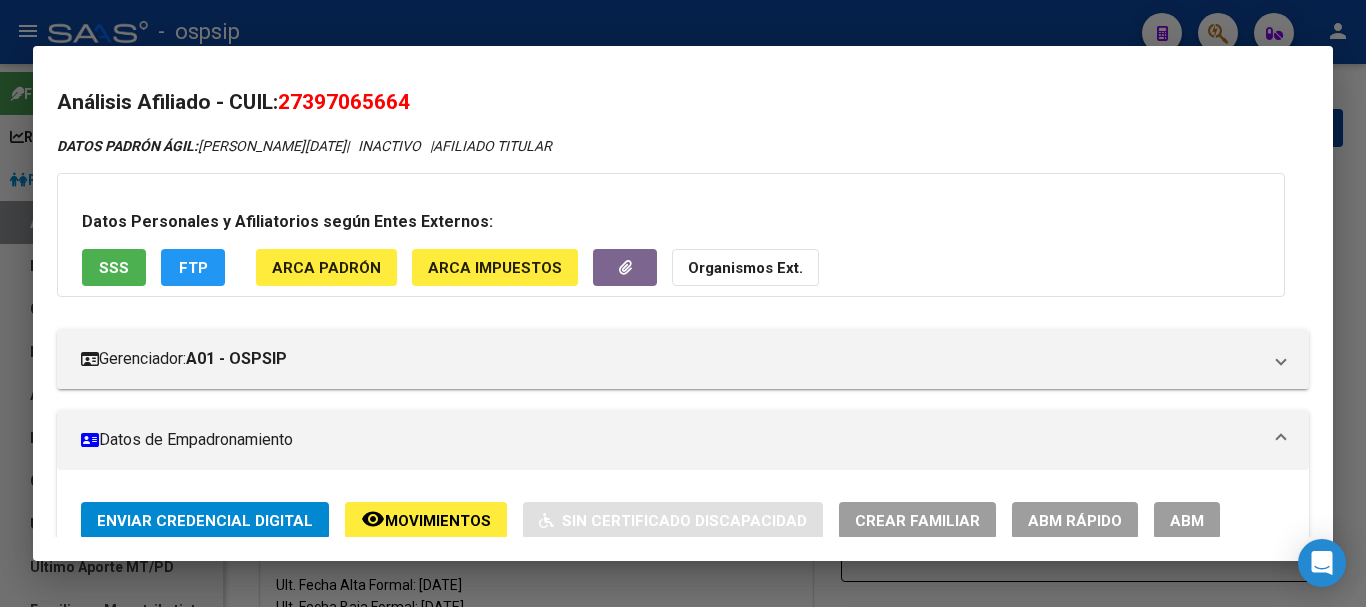 click at bounding box center [683, 303] 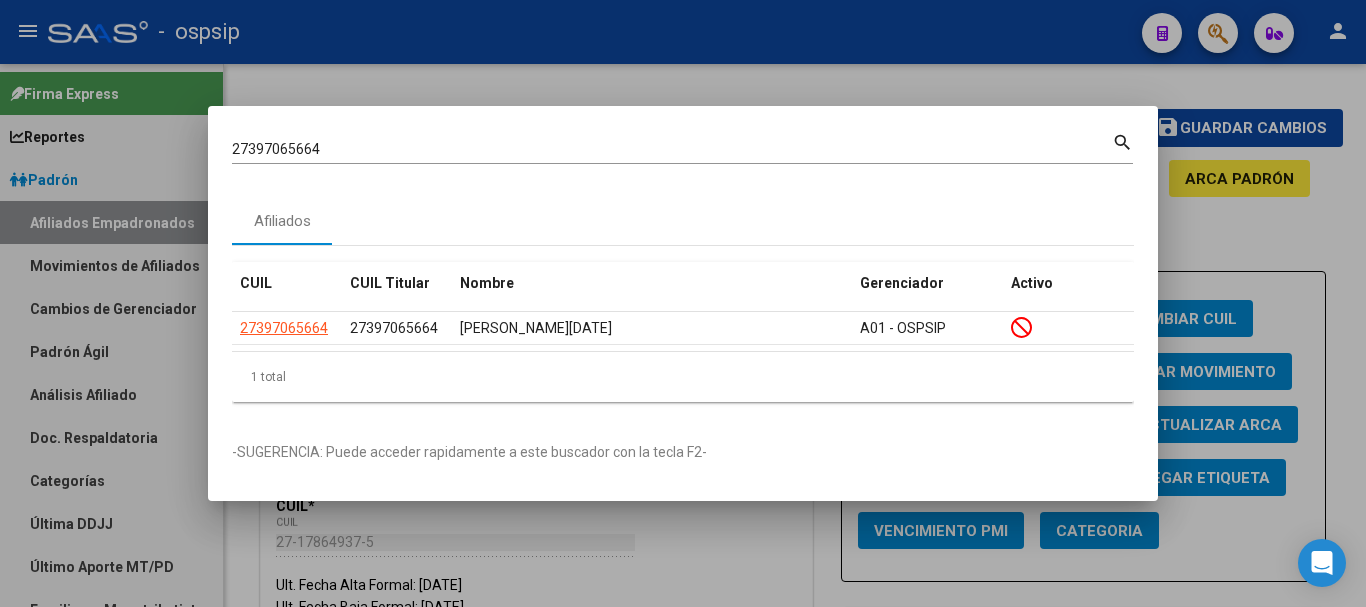 click on "27397065664 Buscar (apellido, dni, [PERSON_NAME], [PERSON_NAME], cuit, obra social)" at bounding box center (672, 150) 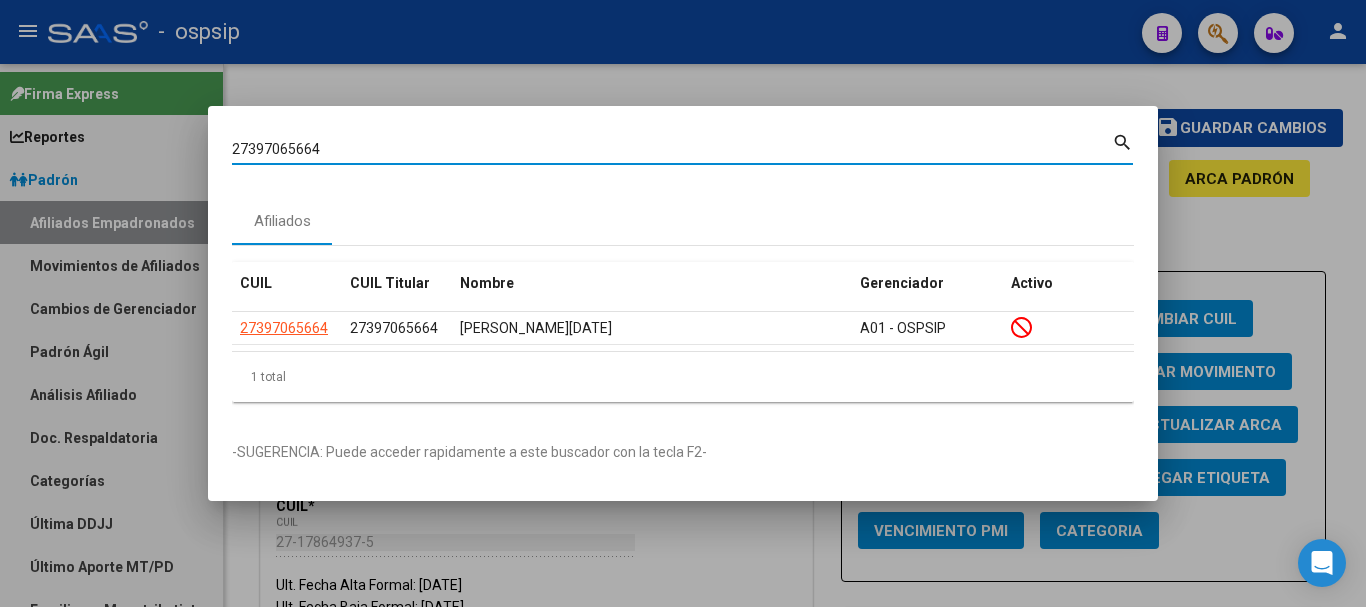 click on "27397065664 Buscar (apellido, dni, [PERSON_NAME], [PERSON_NAME], cuit, obra social)" at bounding box center (672, 150) 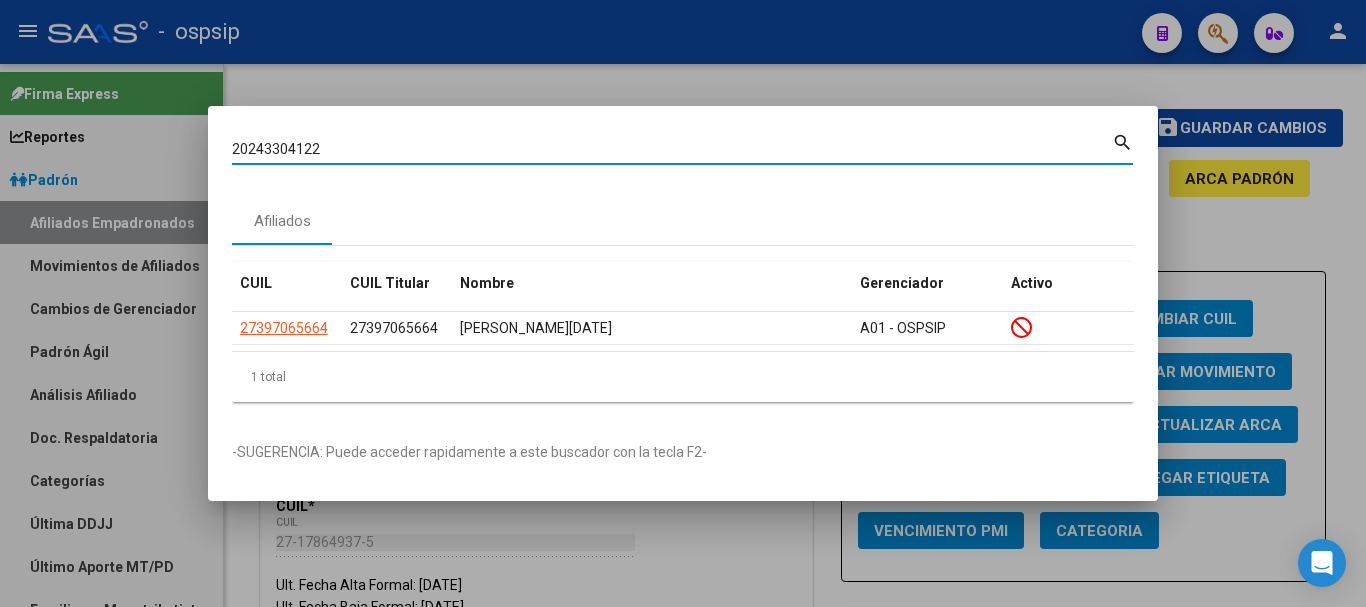 type on "20243304122" 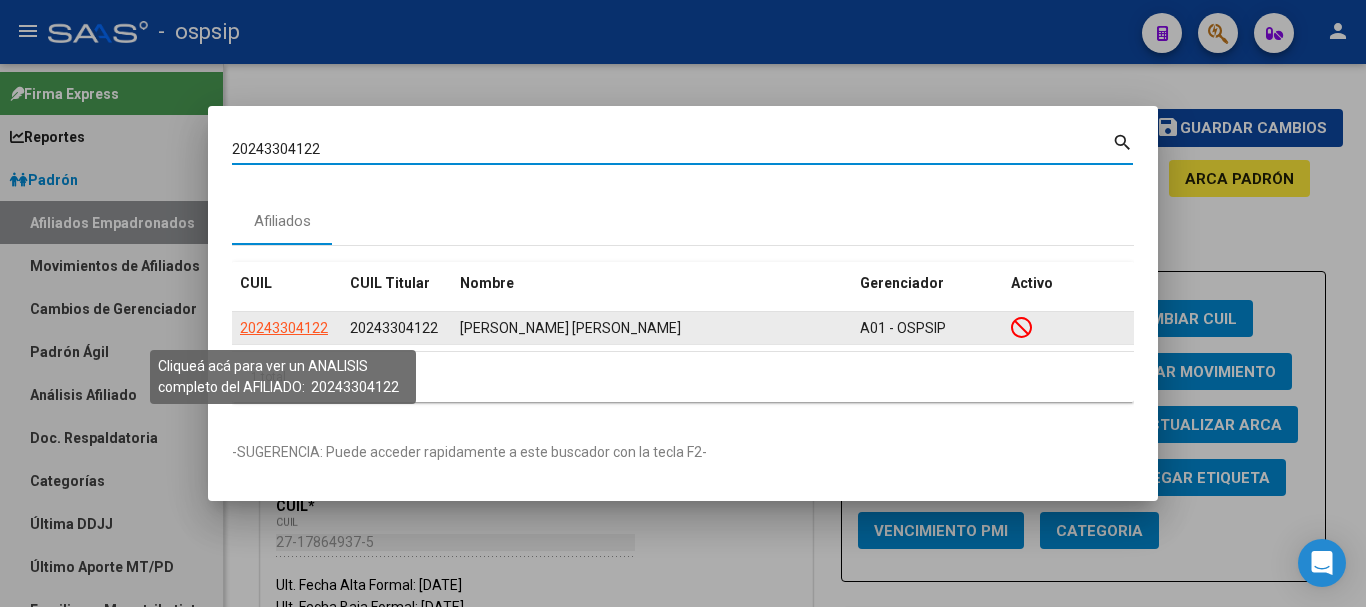 click on "20243304122" 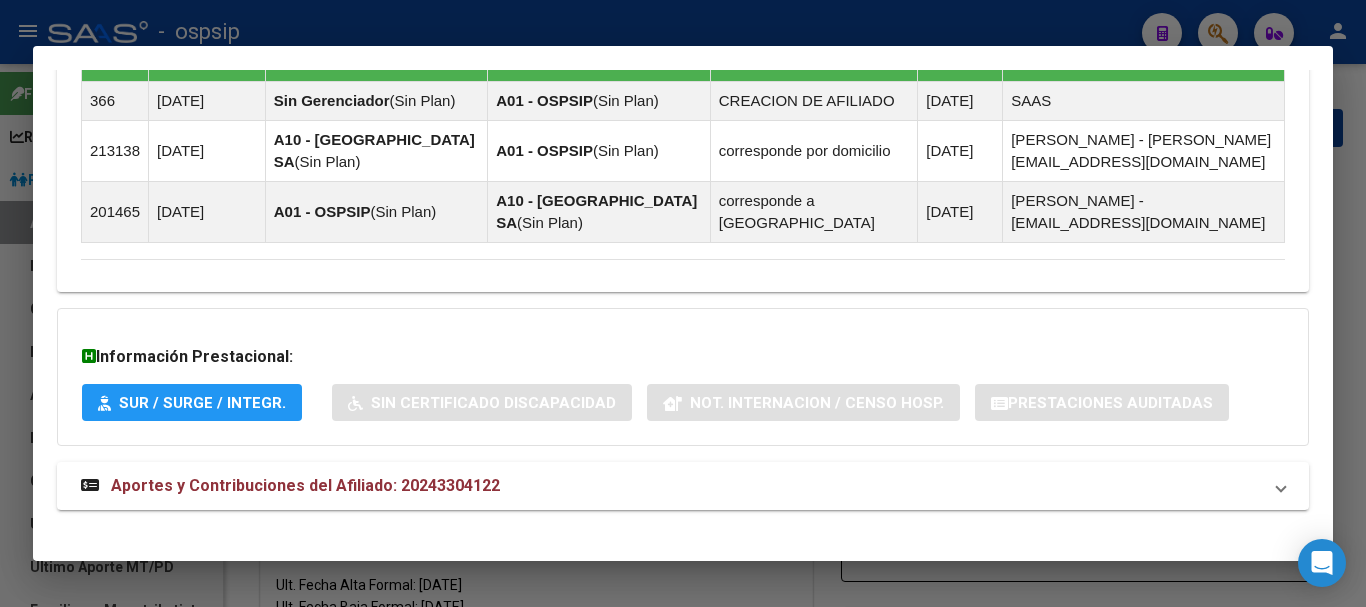 scroll, scrollTop: 1294, scrollLeft: 0, axis: vertical 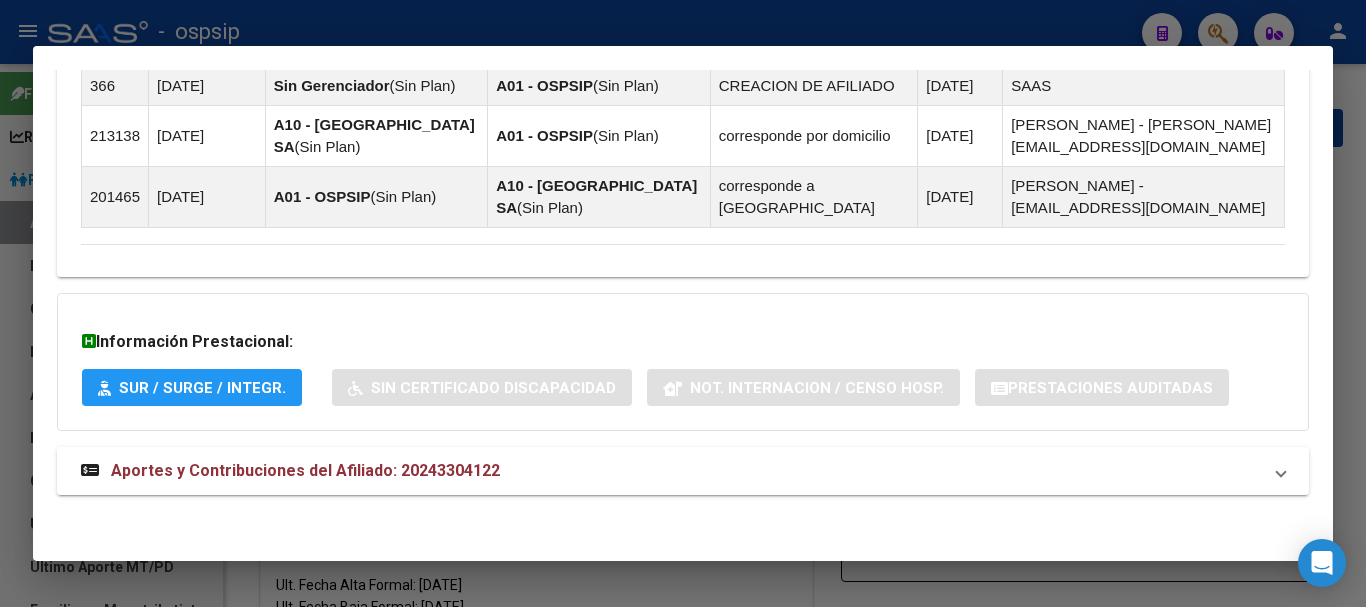 click on "Aportes y Contribuciones del Afiliado: 20243304122" at bounding box center (305, 470) 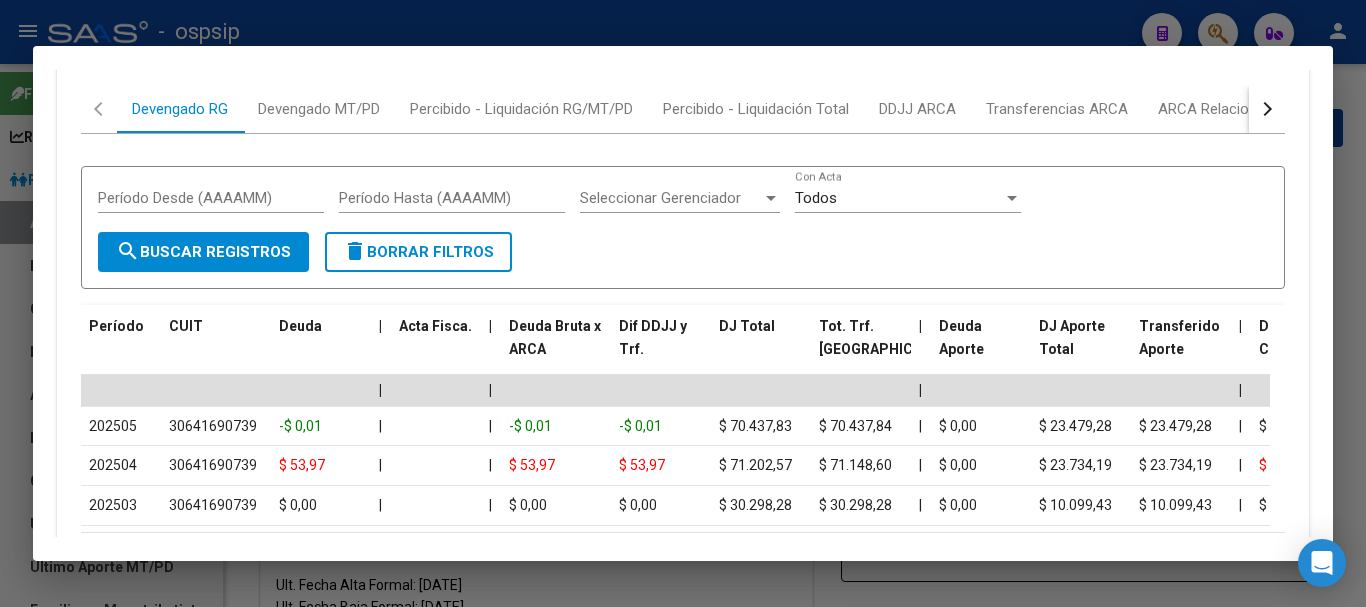 scroll, scrollTop: 1774, scrollLeft: 0, axis: vertical 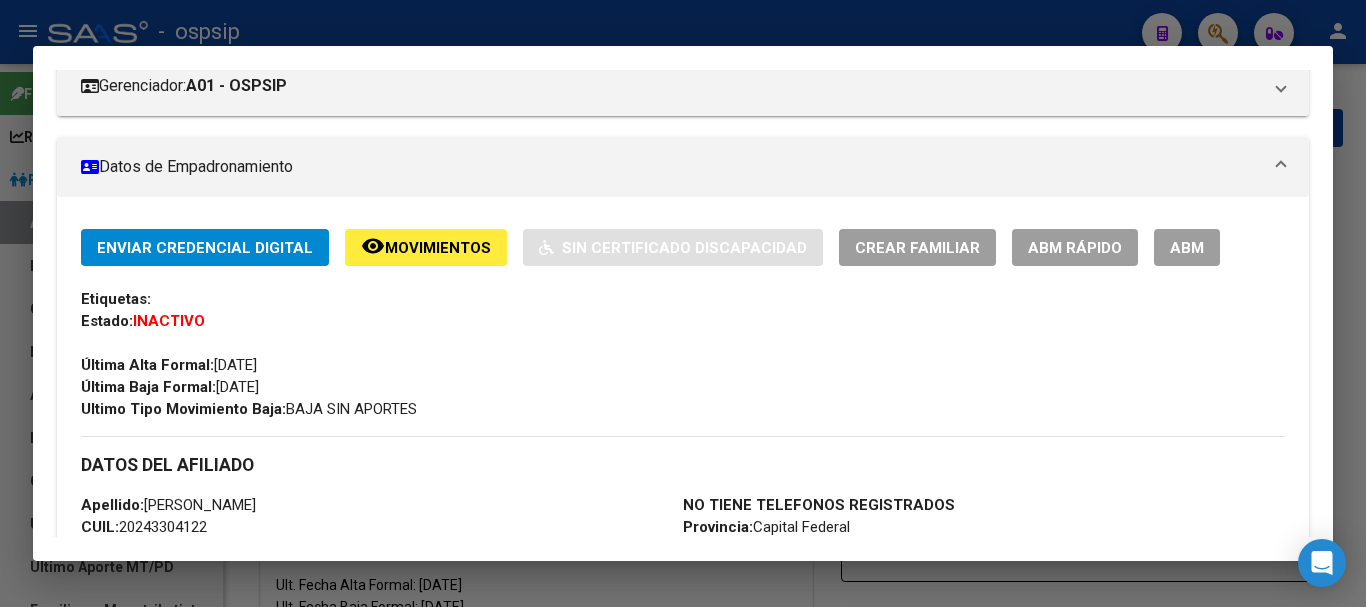 click on "ABM" at bounding box center [1187, 248] 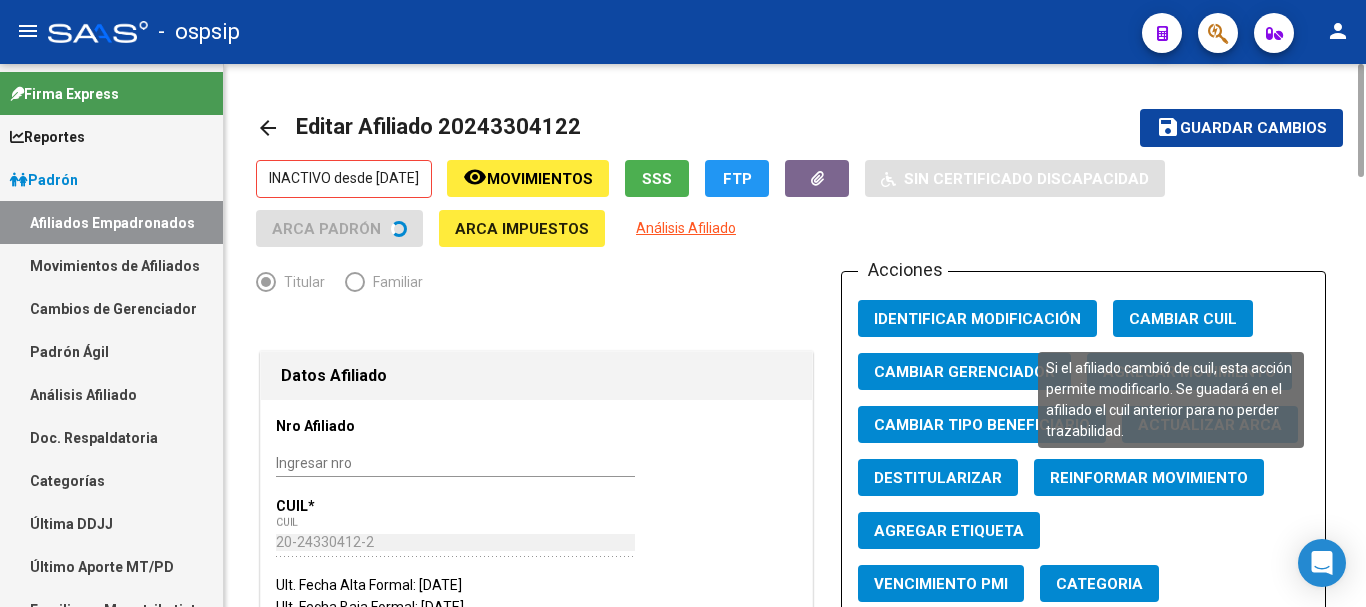 scroll, scrollTop: 200, scrollLeft: 0, axis: vertical 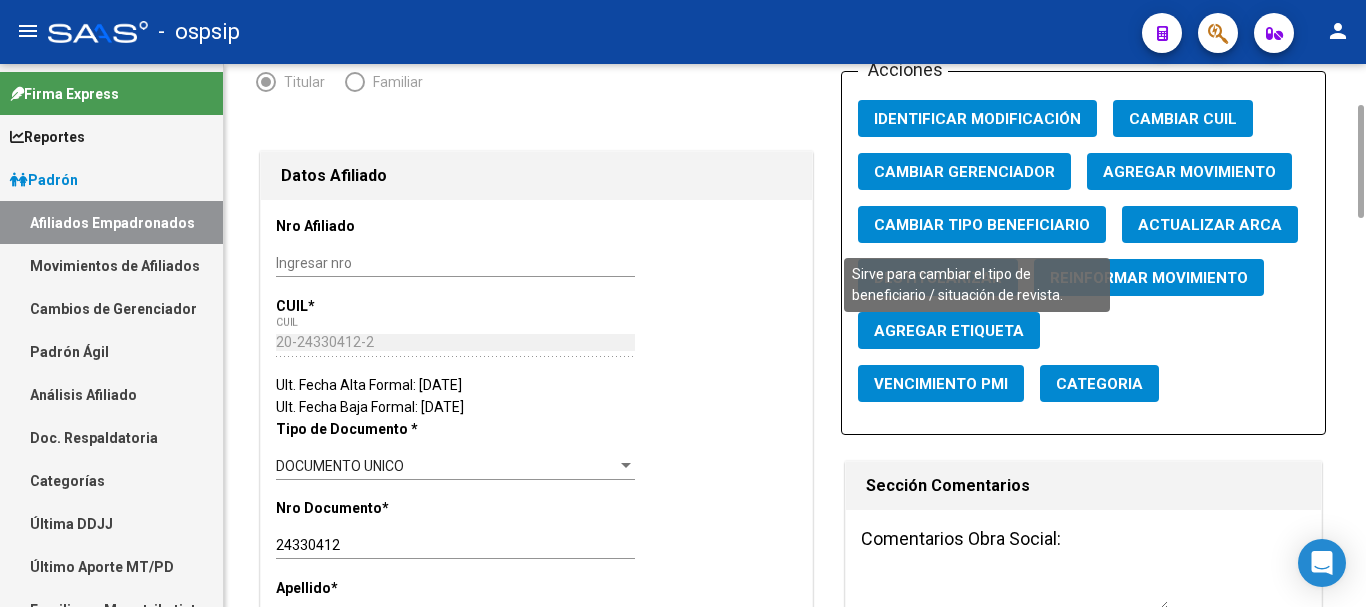 click on "Cambiar Tipo Beneficiario" 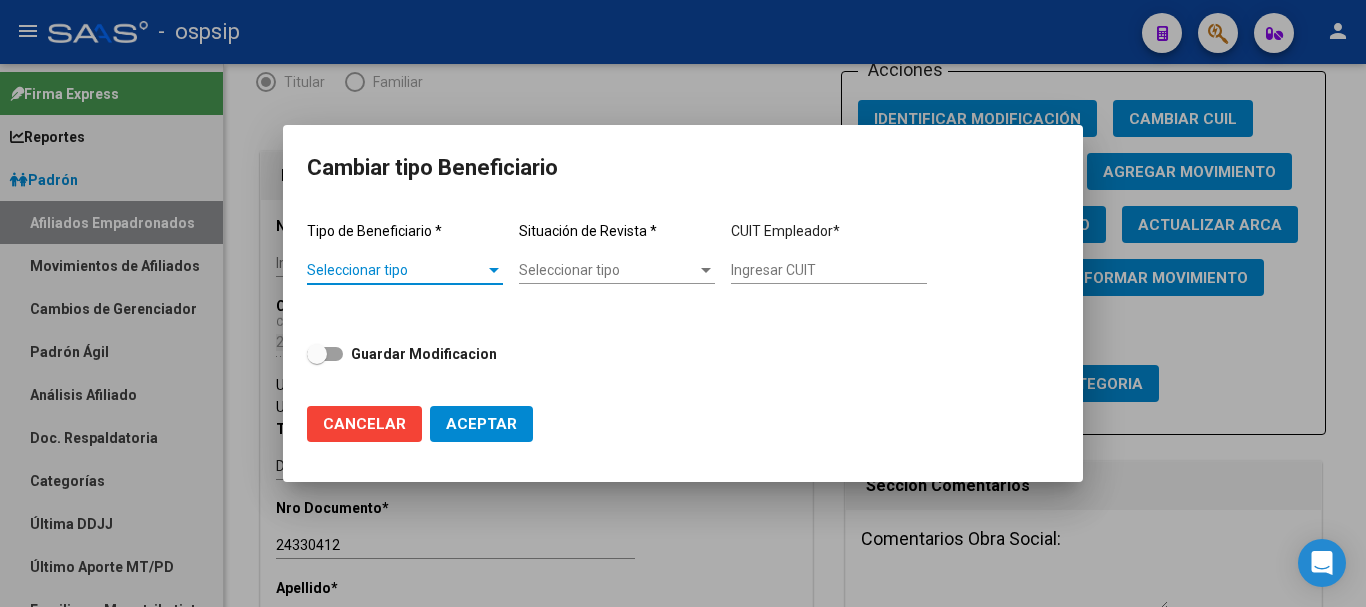 click at bounding box center [494, 270] 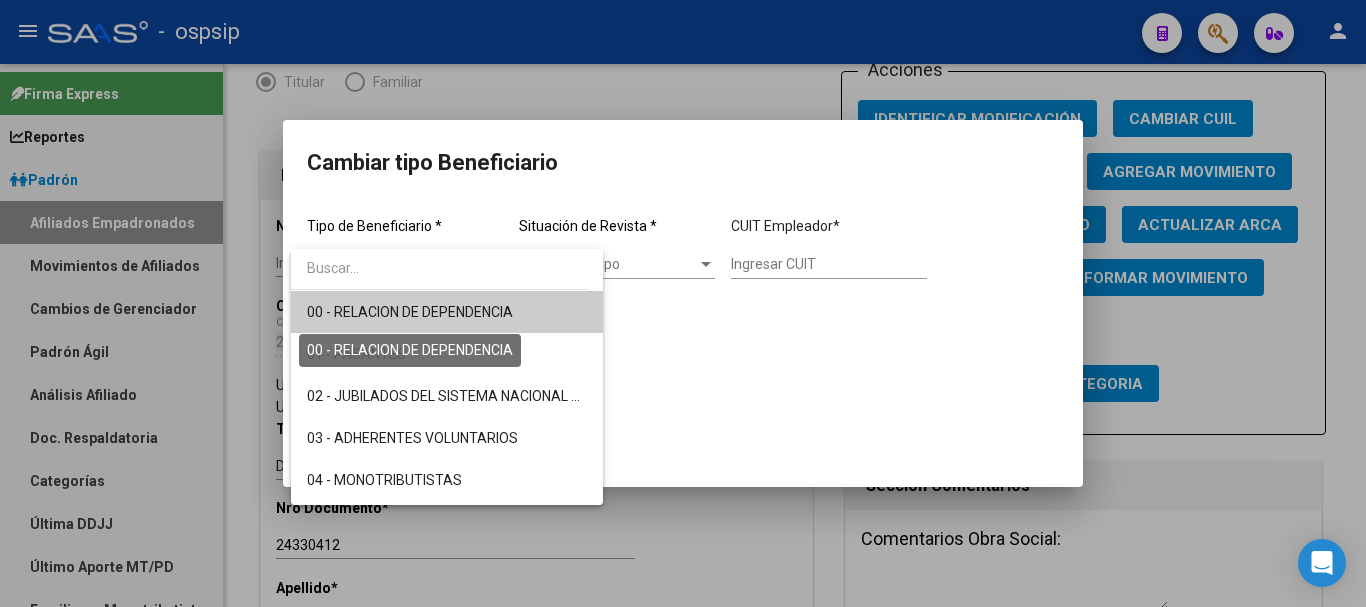click on "00 - RELACION DE DEPENDENCIA" at bounding box center [410, 312] 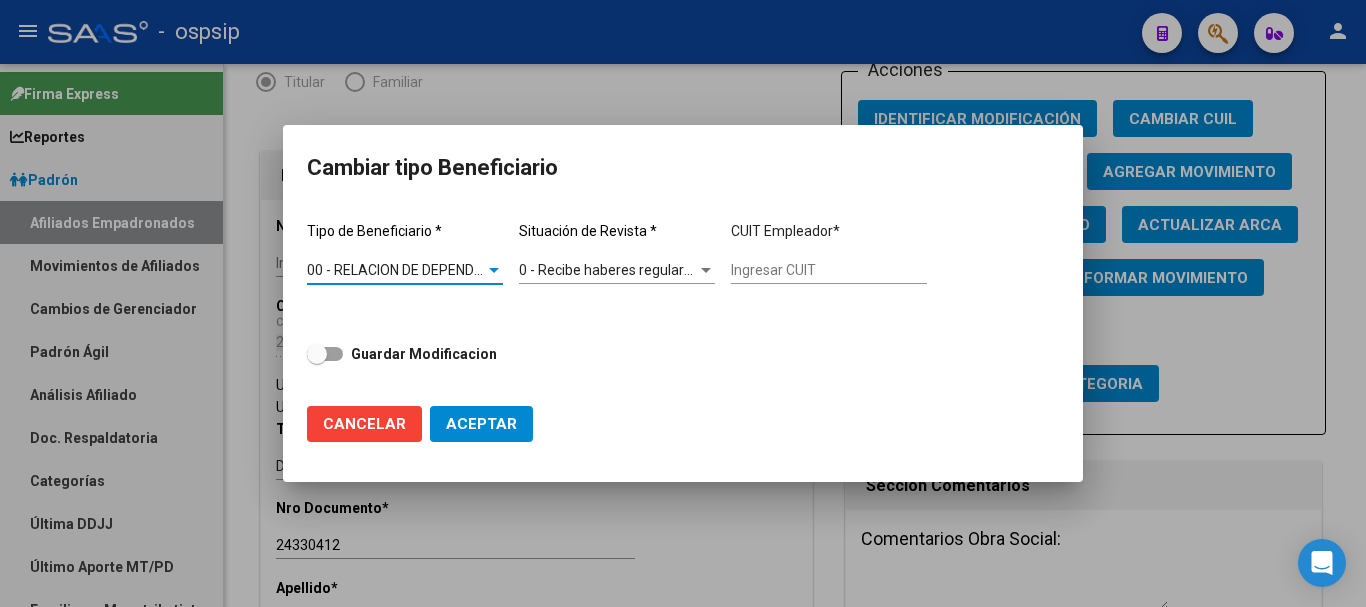 type on "30-64169073-9" 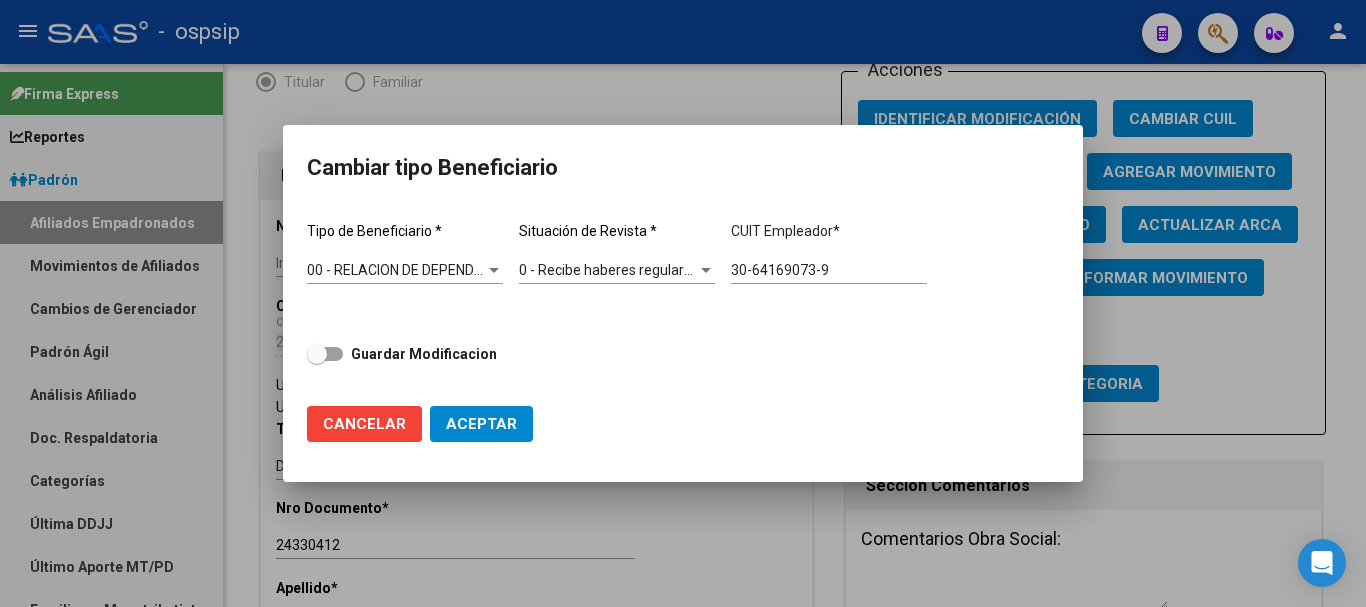 click on "0 - Recibe haberes regularmente Seleccionar tipo" at bounding box center (617, 270) 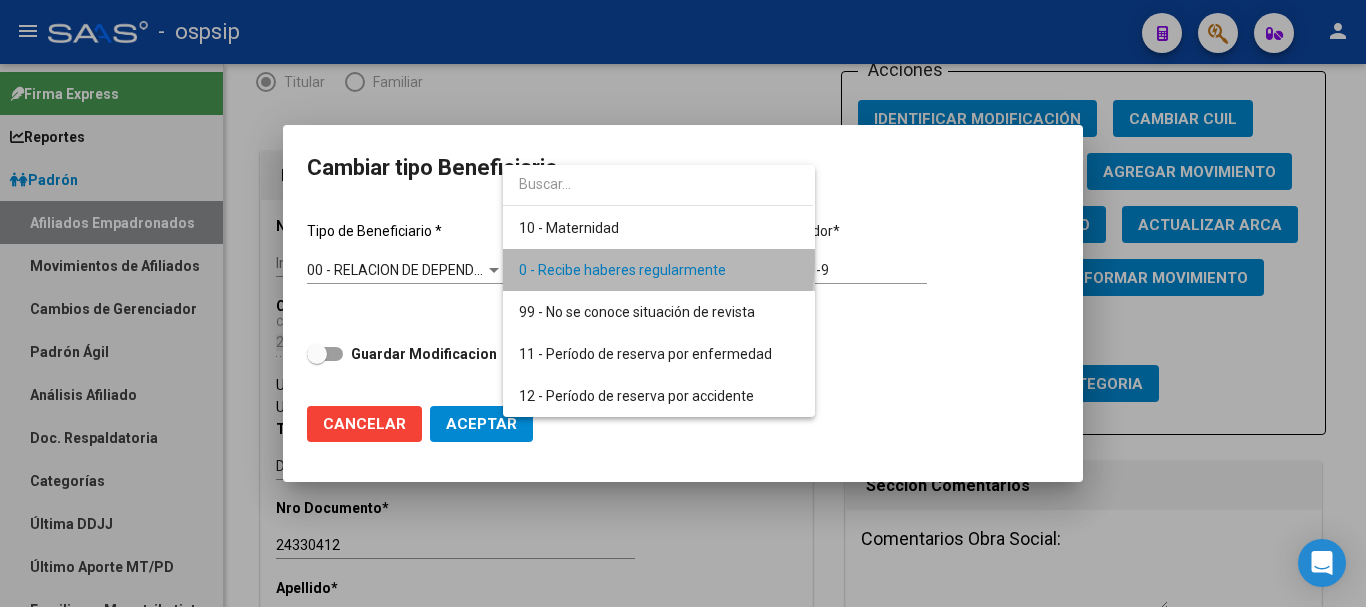 click on "0 - Recibe haberes regularmente" at bounding box center (659, 270) 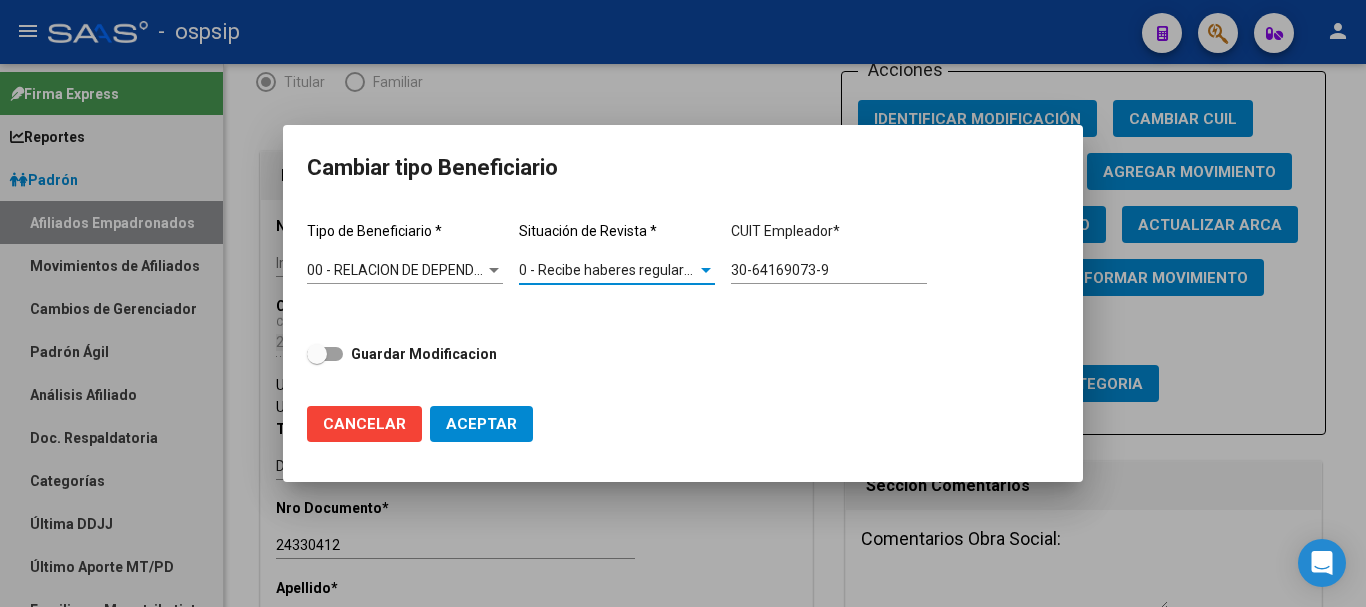 click on "Aceptar" 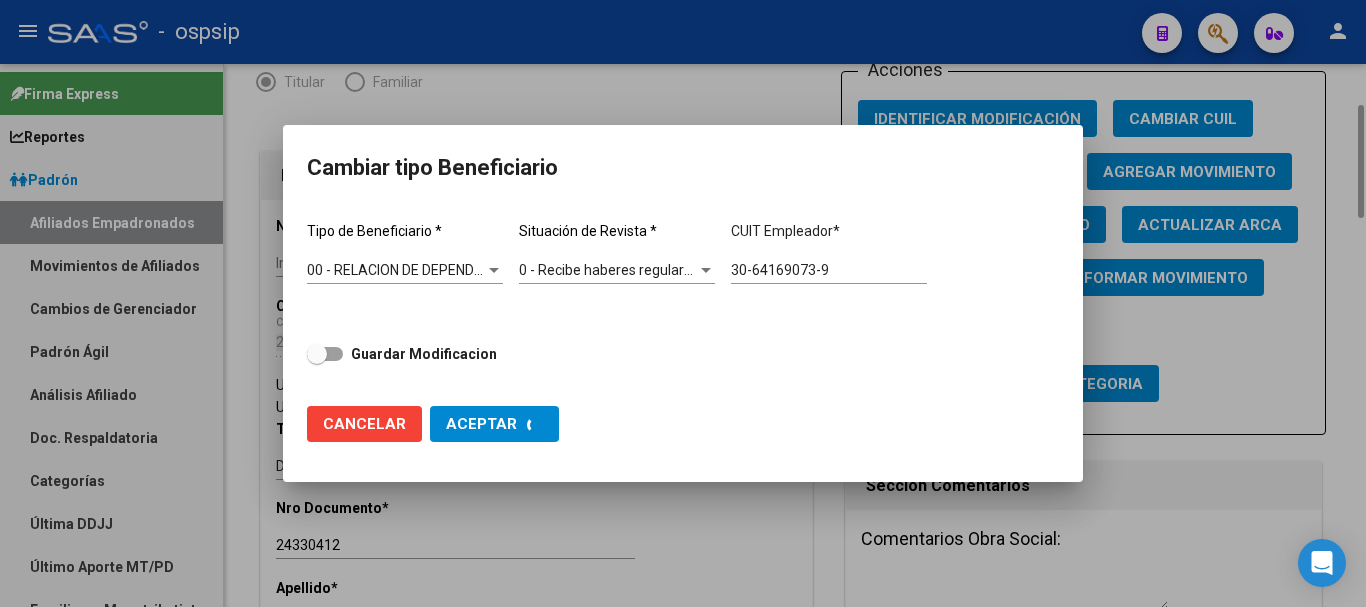 type on "30-64169073-9" 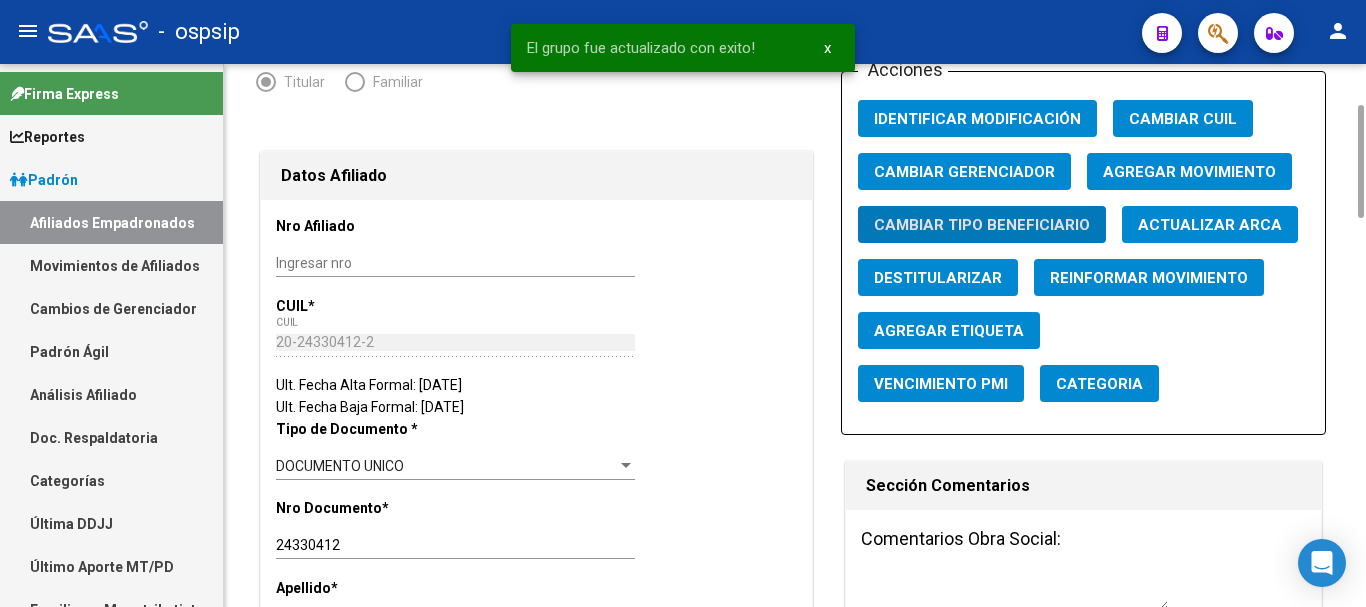 click on "Agregar Movimiento" 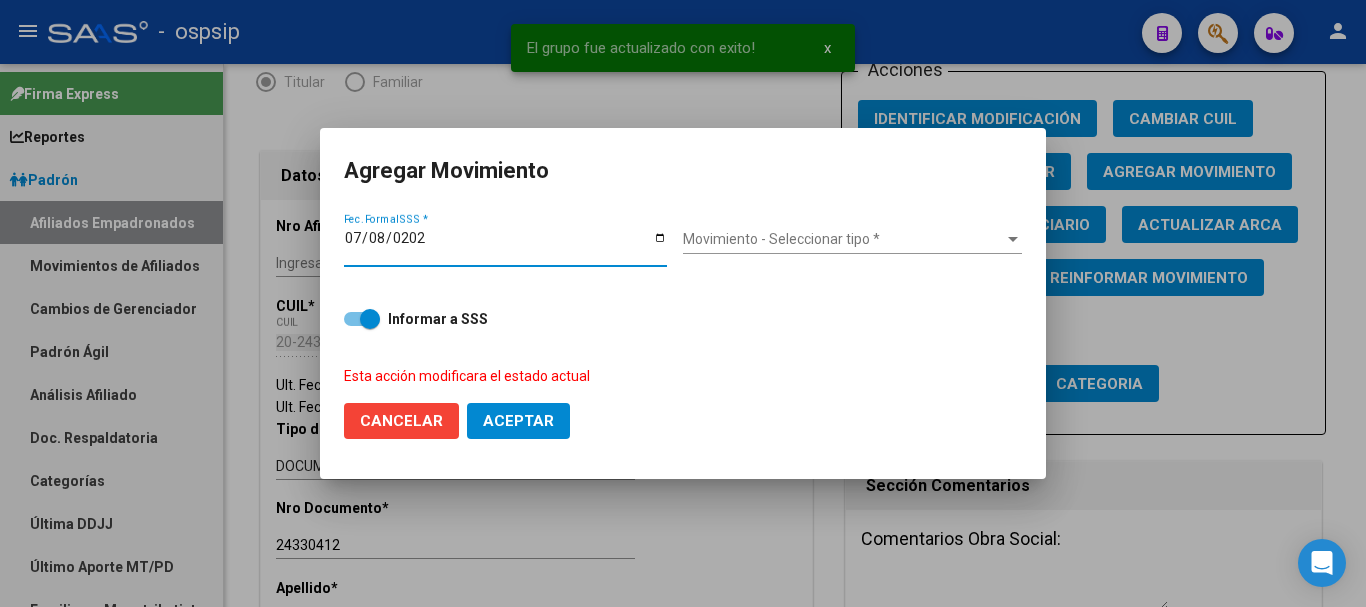 type on "[DATE]" 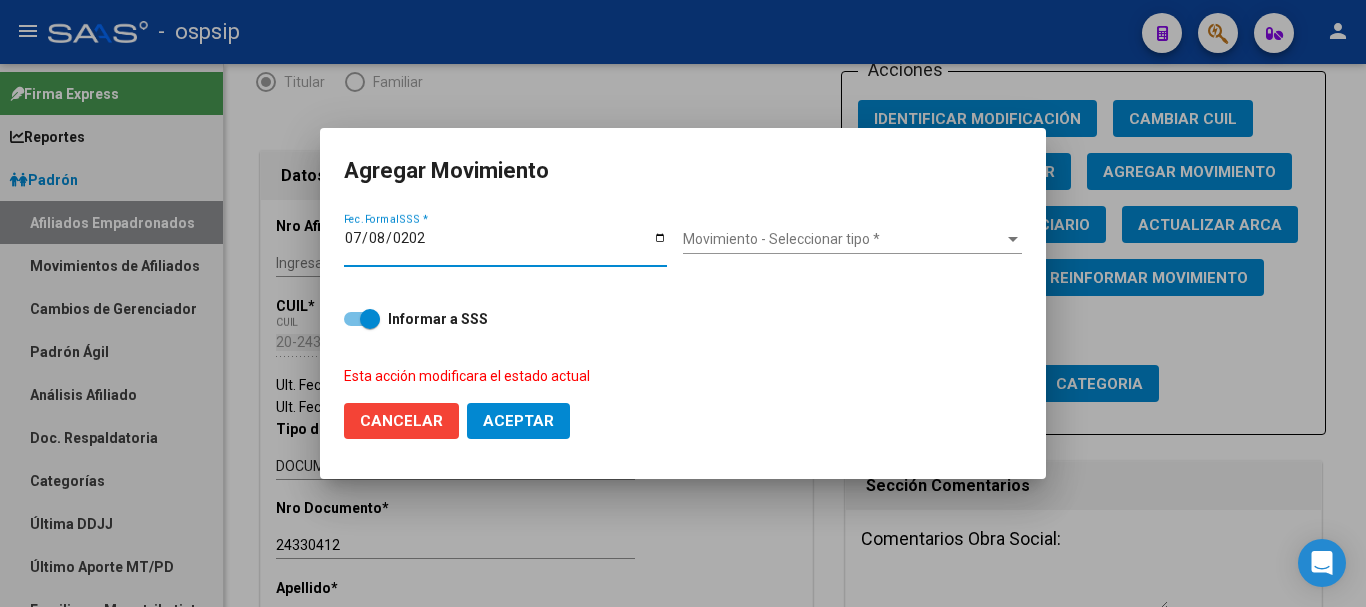 click on "Movimiento - Seleccionar tipo *" at bounding box center (843, 239) 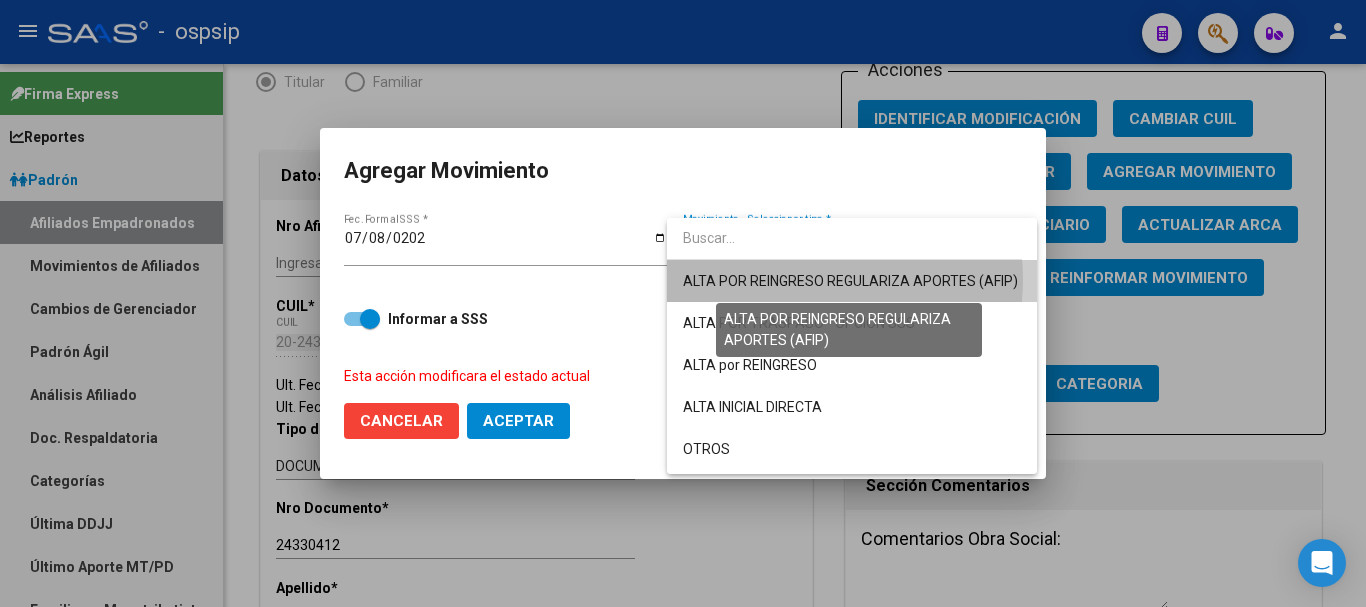 click on "ALTA POR REINGRESO REGULARIZA APORTES (AFIP)" at bounding box center (850, 281) 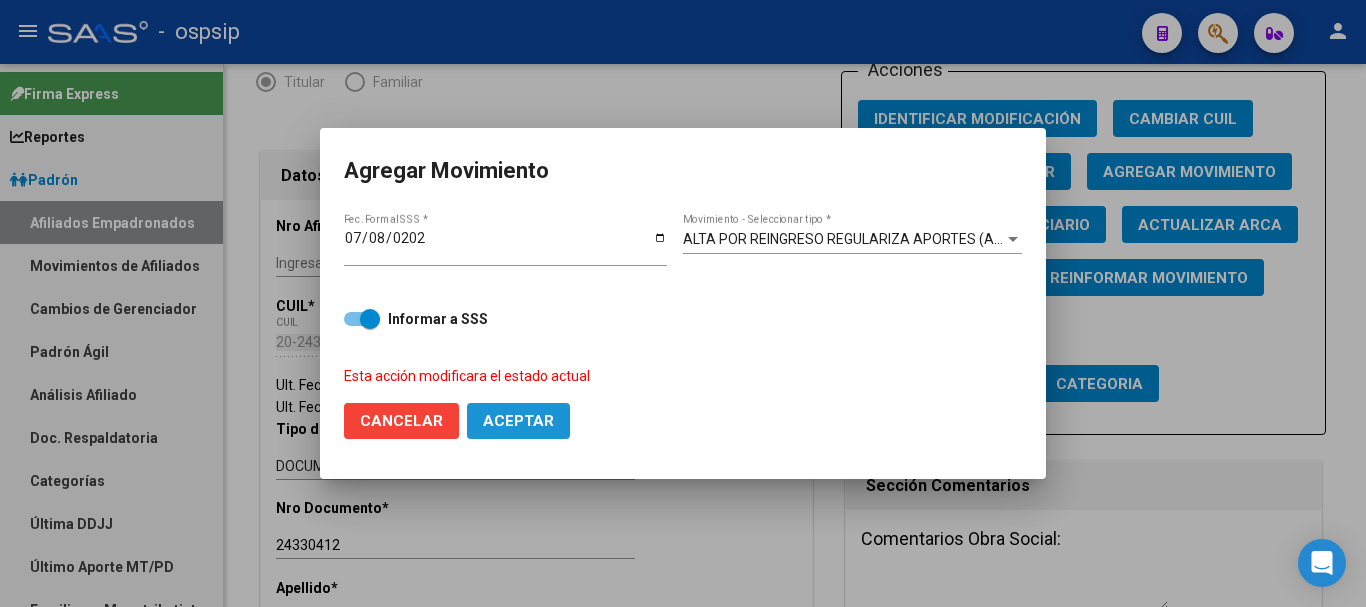 click on "Aceptar" 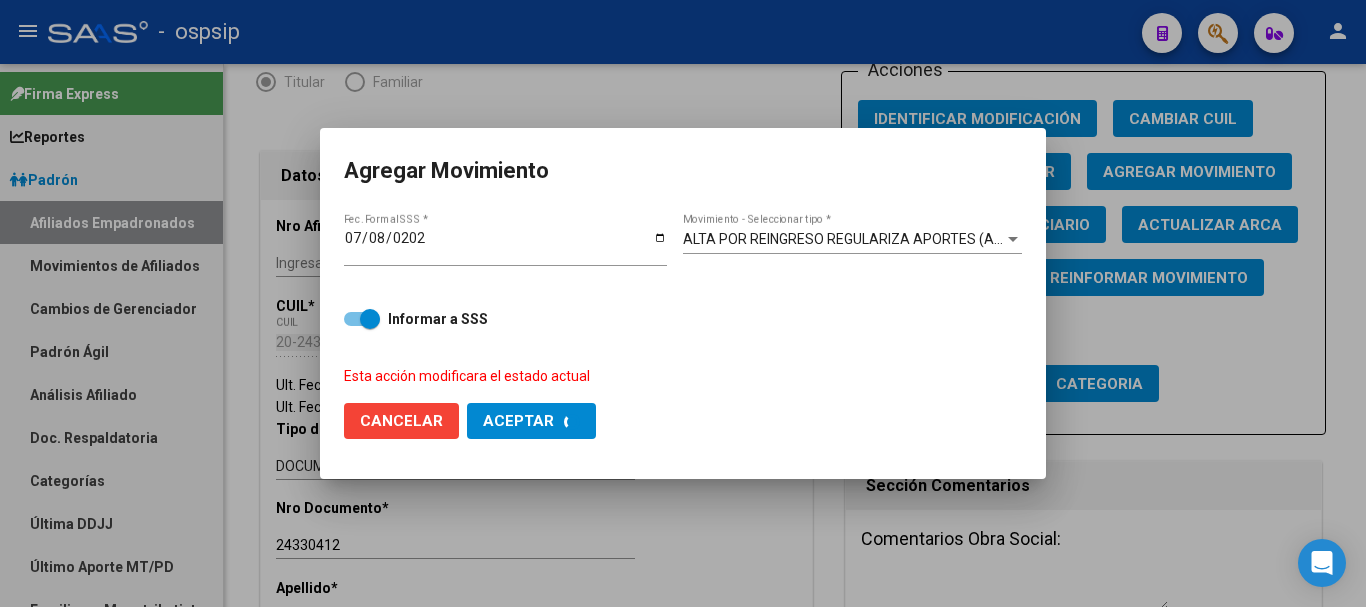 checkbox on "false" 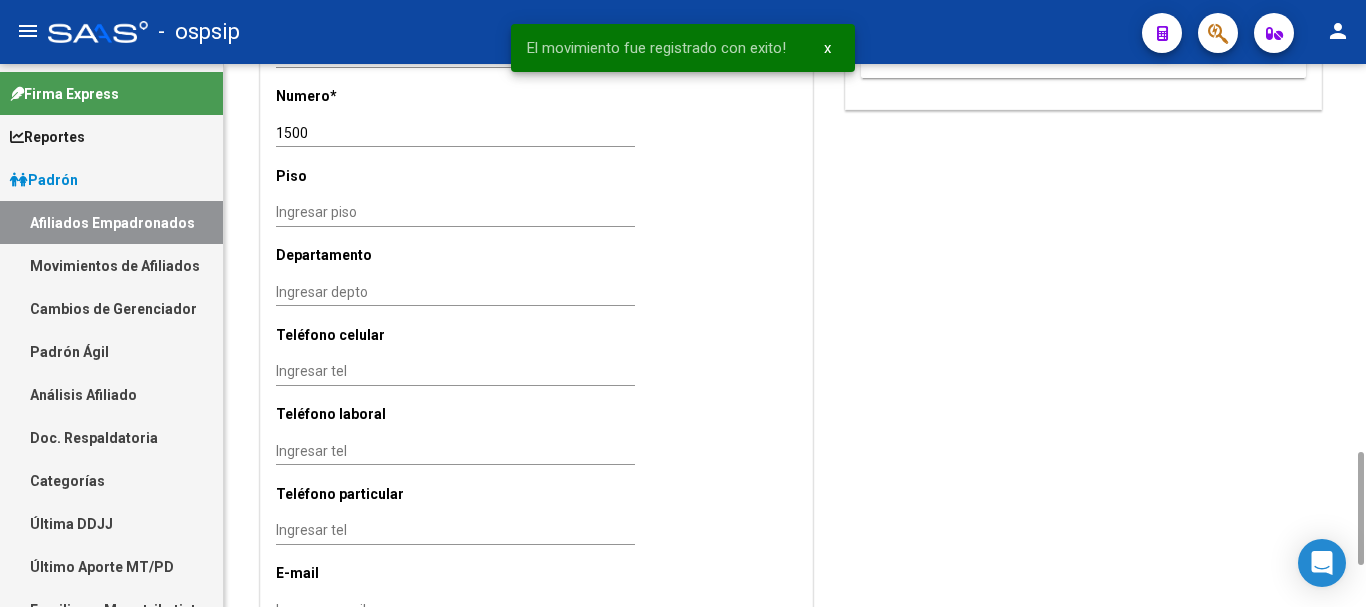 scroll, scrollTop: 2050, scrollLeft: 0, axis: vertical 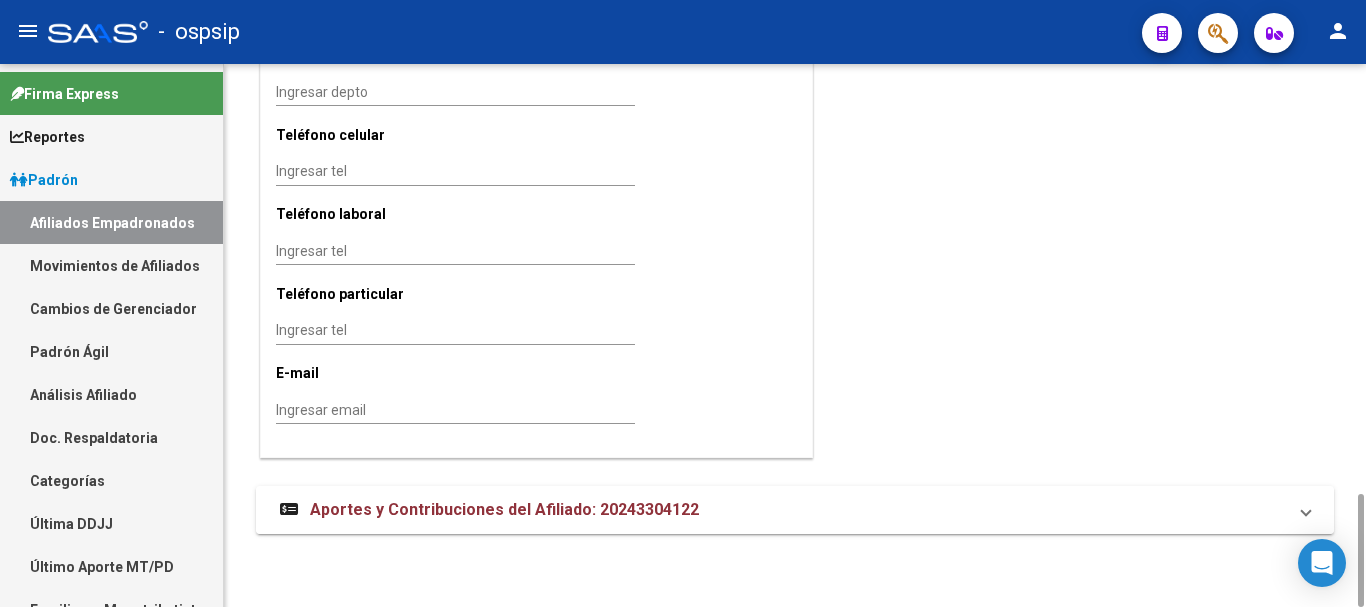 click on "Aportes y Contribuciones del Afiliado: 20243304122" at bounding box center [504, 509] 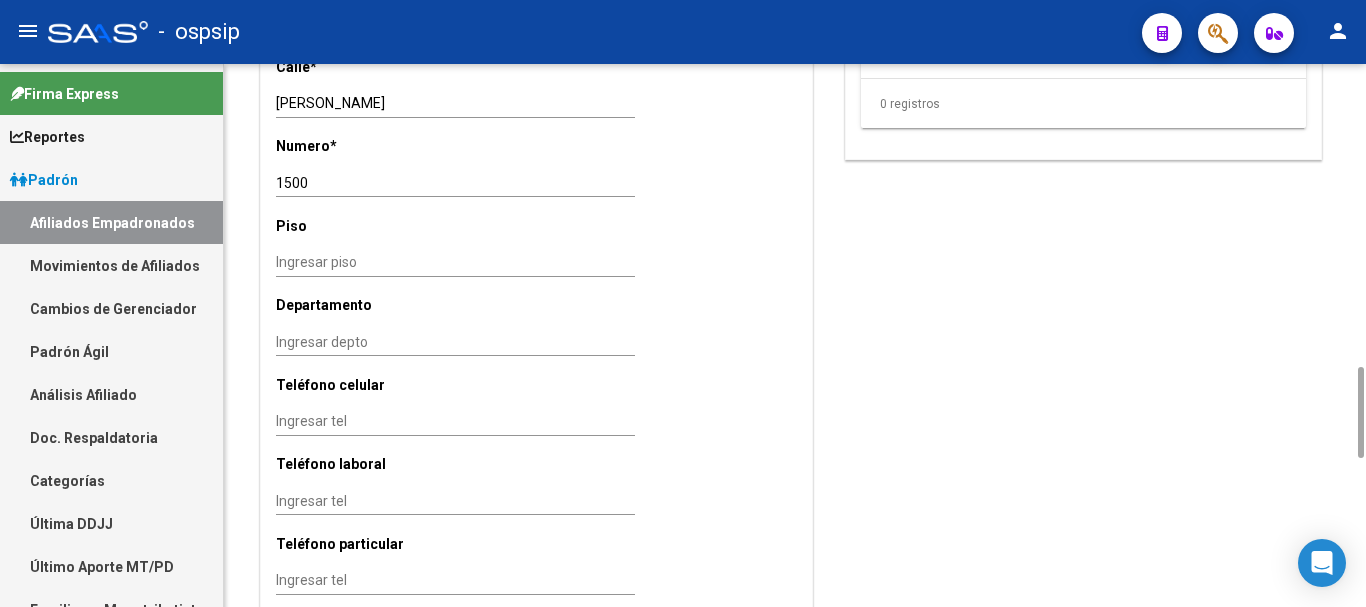 scroll, scrollTop: 1600, scrollLeft: 0, axis: vertical 